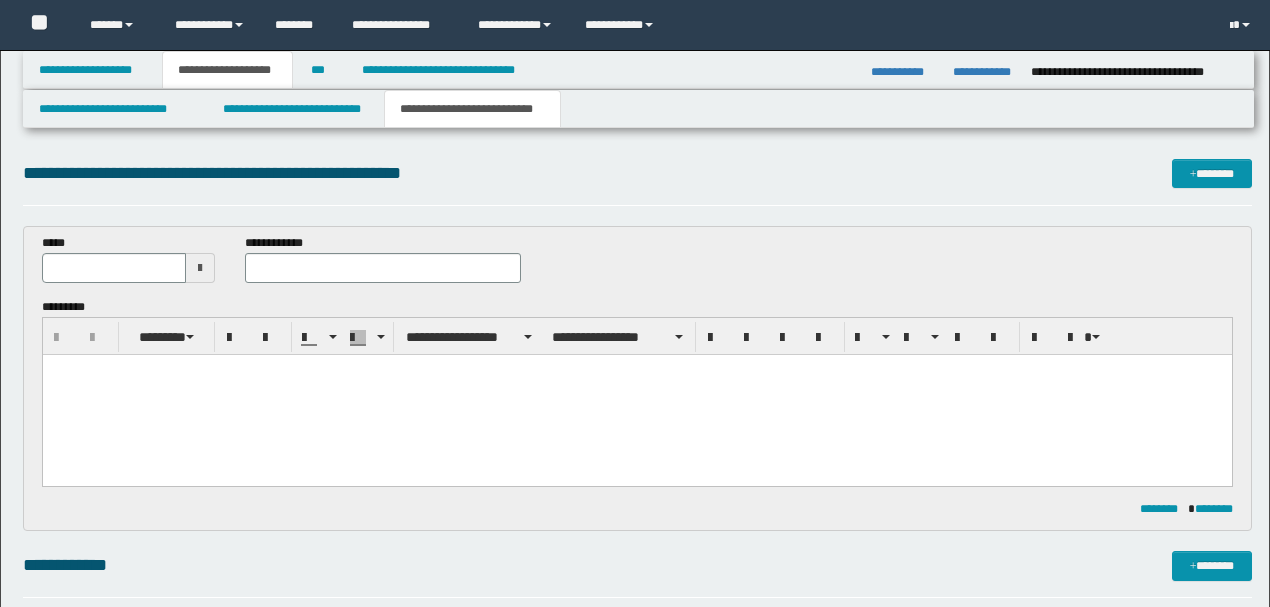 scroll, scrollTop: 400, scrollLeft: 0, axis: vertical 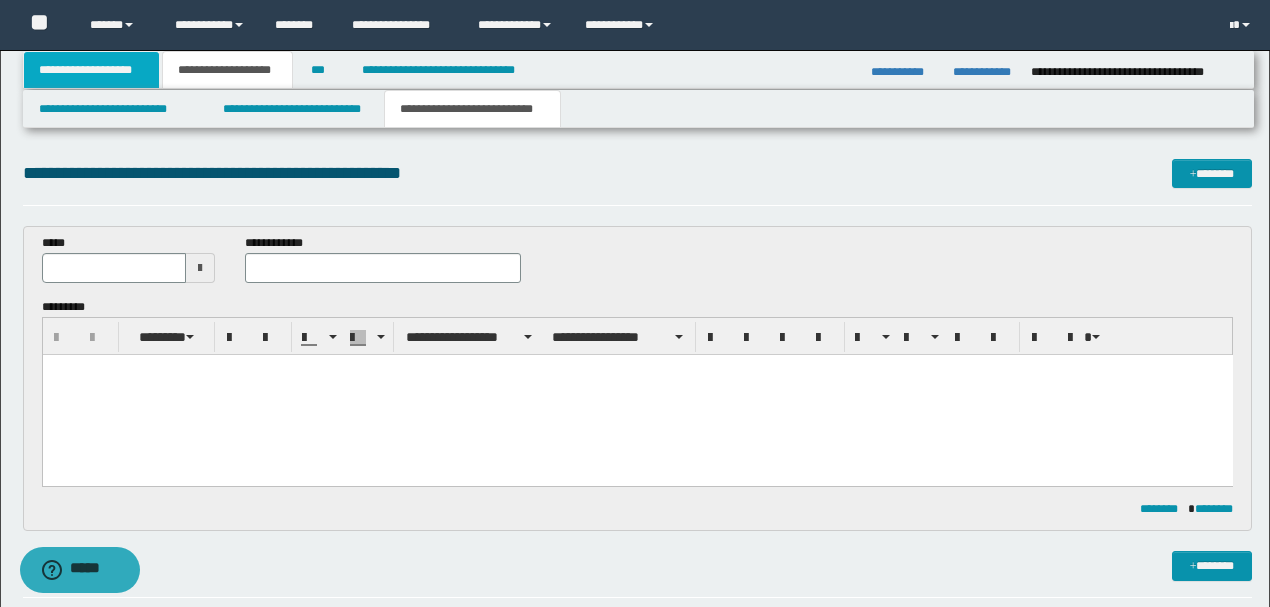 click on "**********" at bounding box center [92, 70] 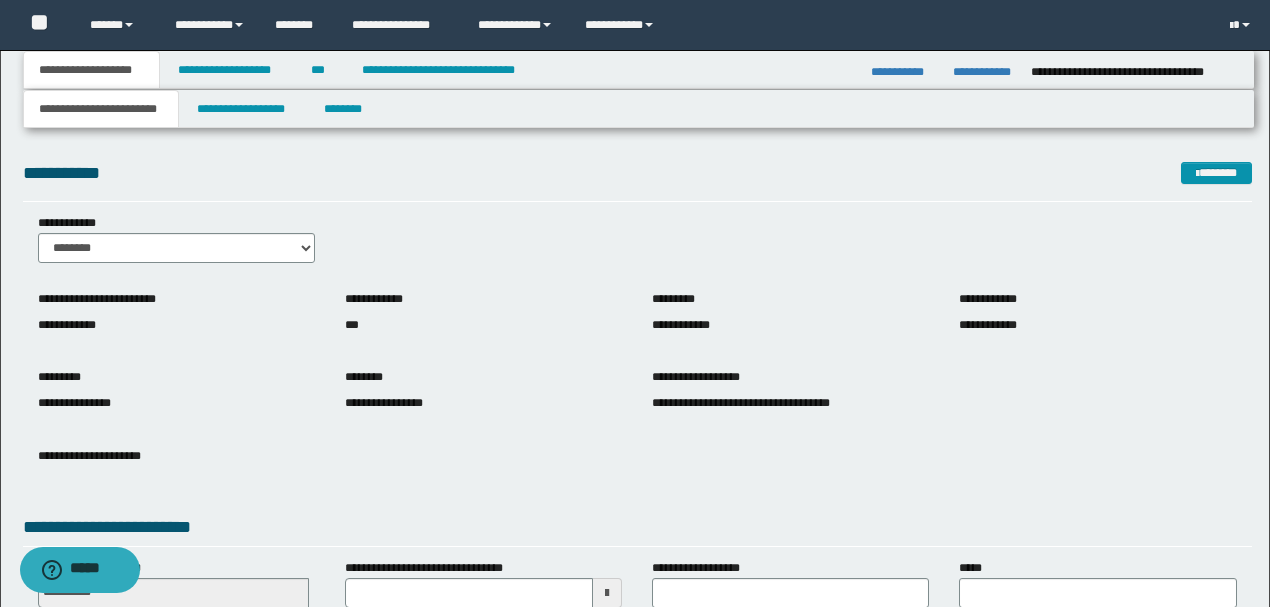 scroll, scrollTop: 275, scrollLeft: 0, axis: vertical 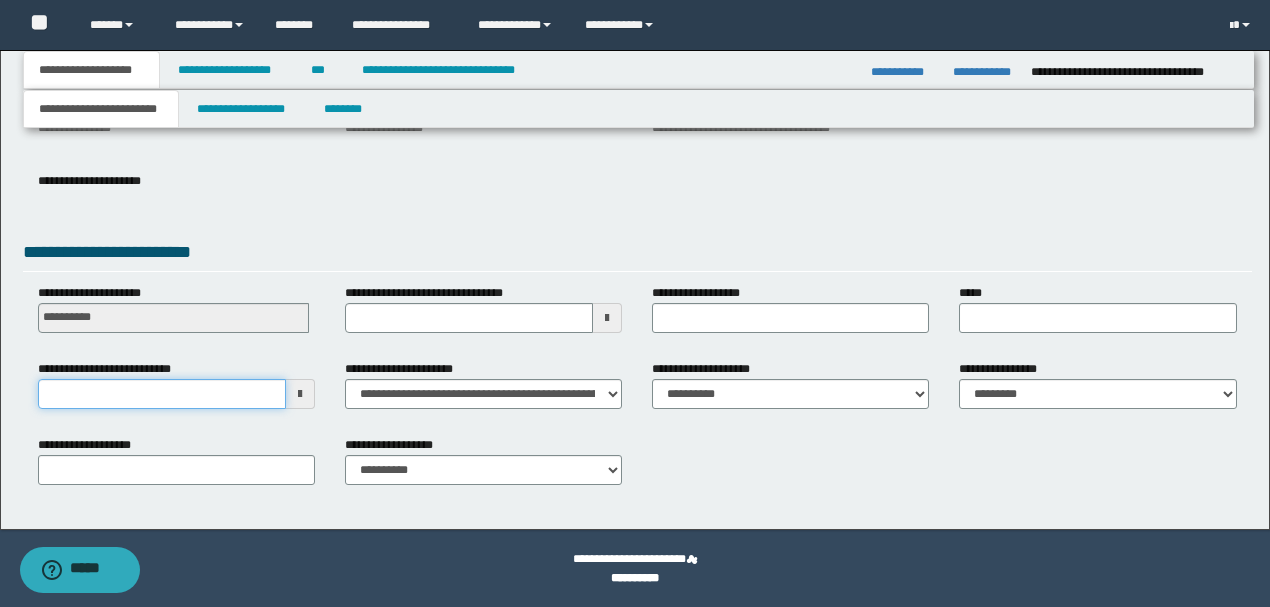 click on "**********" at bounding box center (162, 394) 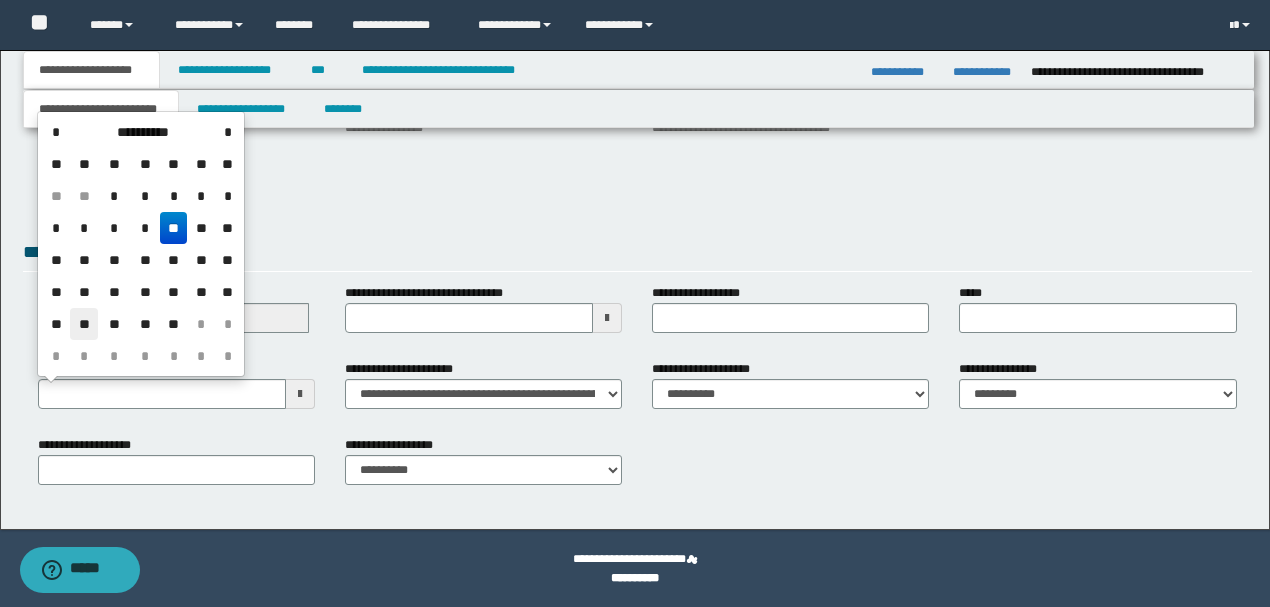click on "**" at bounding box center [84, 324] 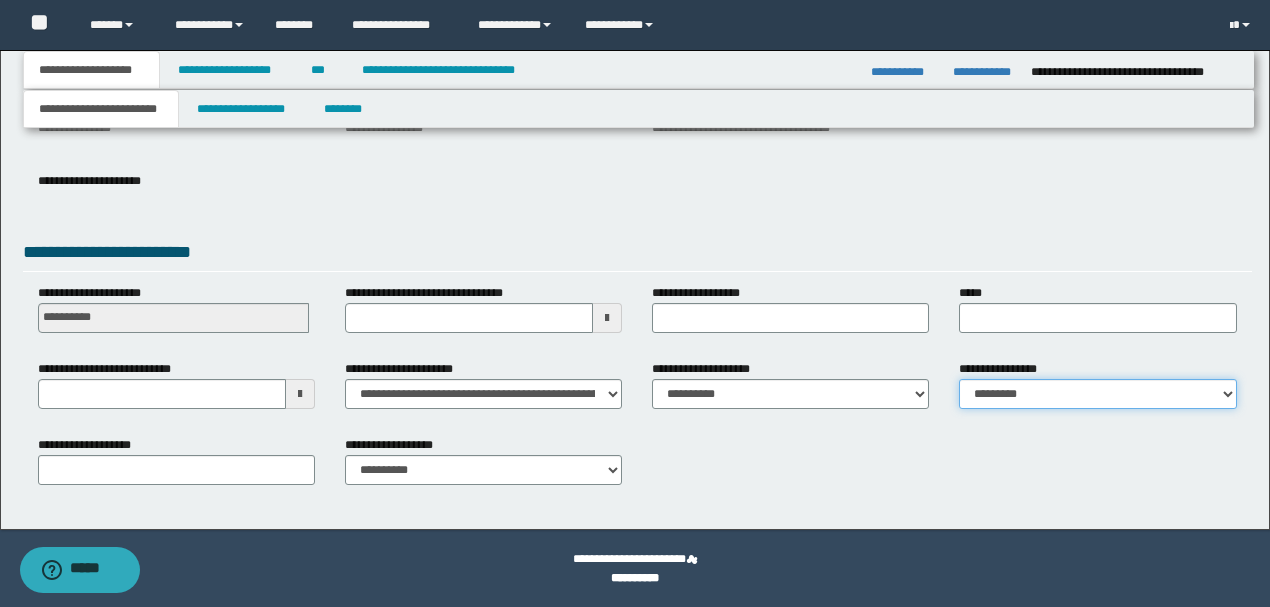 click on "**********" at bounding box center (1097, 394) 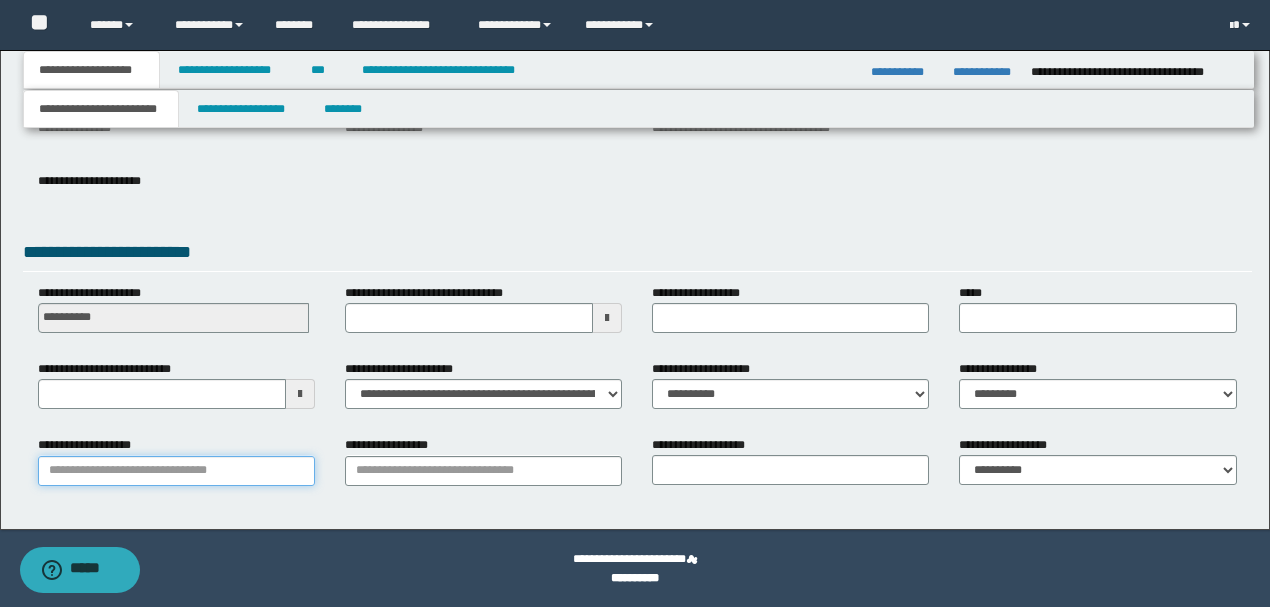 click on "**********" at bounding box center [176, 471] 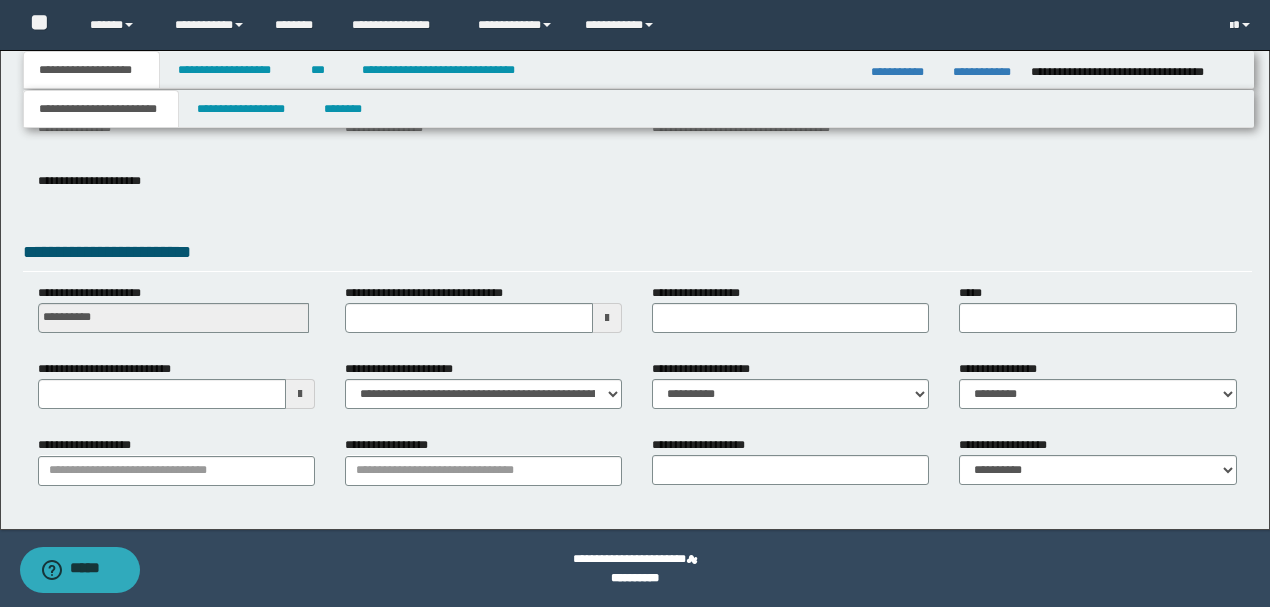 click on "**********" at bounding box center (635, 152) 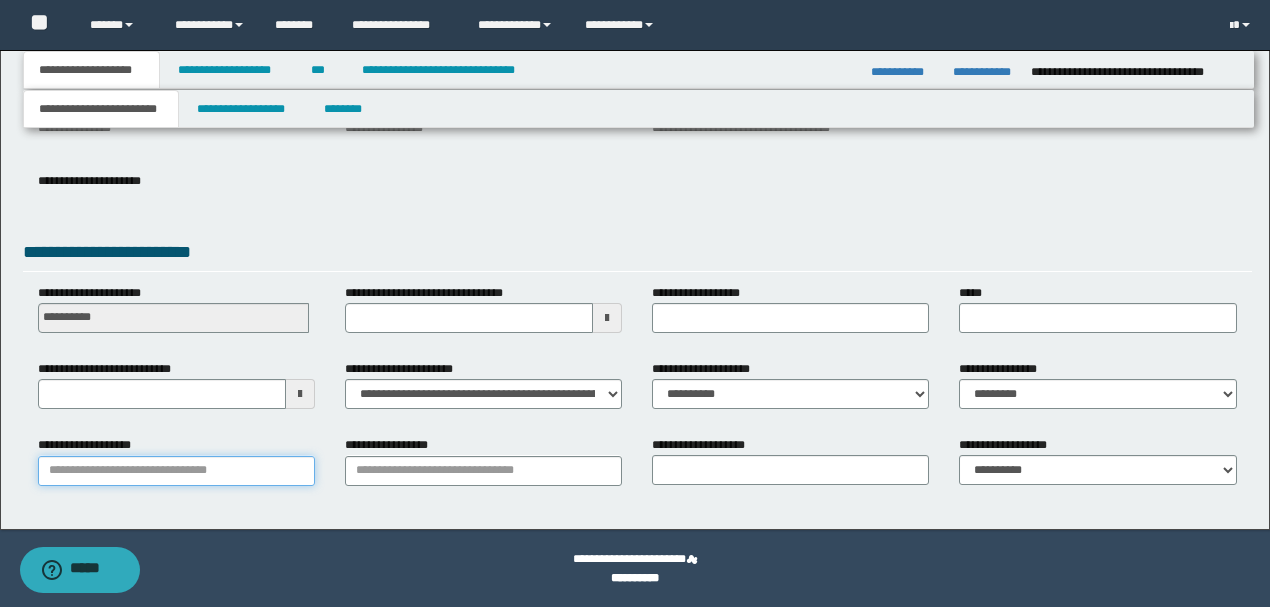 click on "**********" at bounding box center [176, 471] 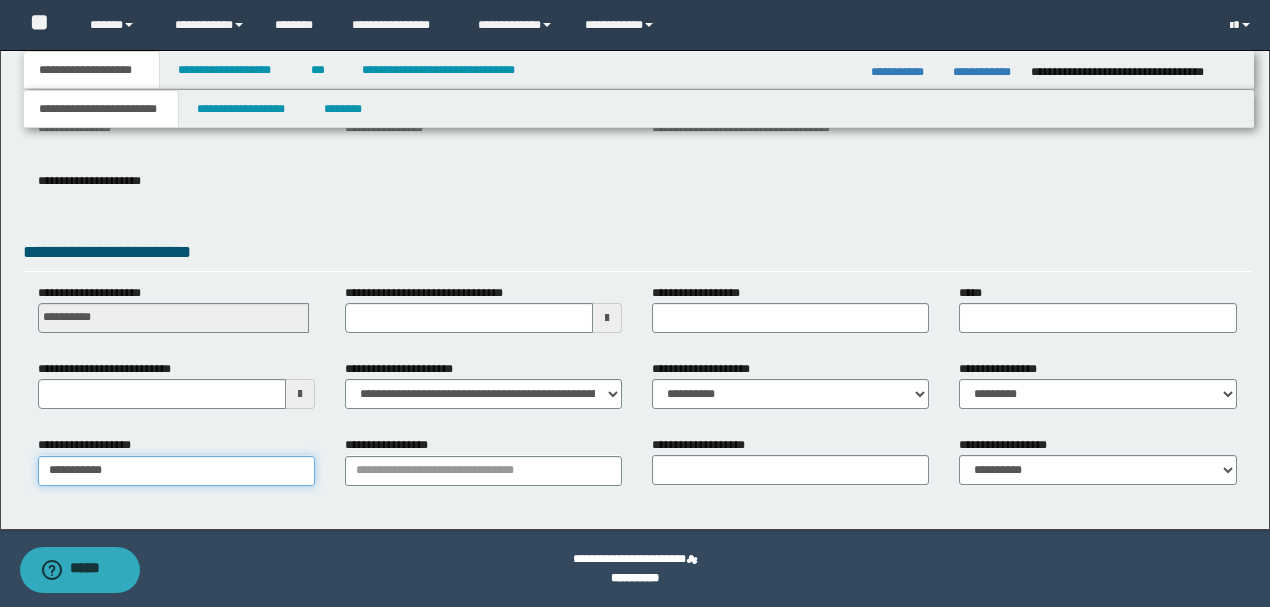 type on "**********" 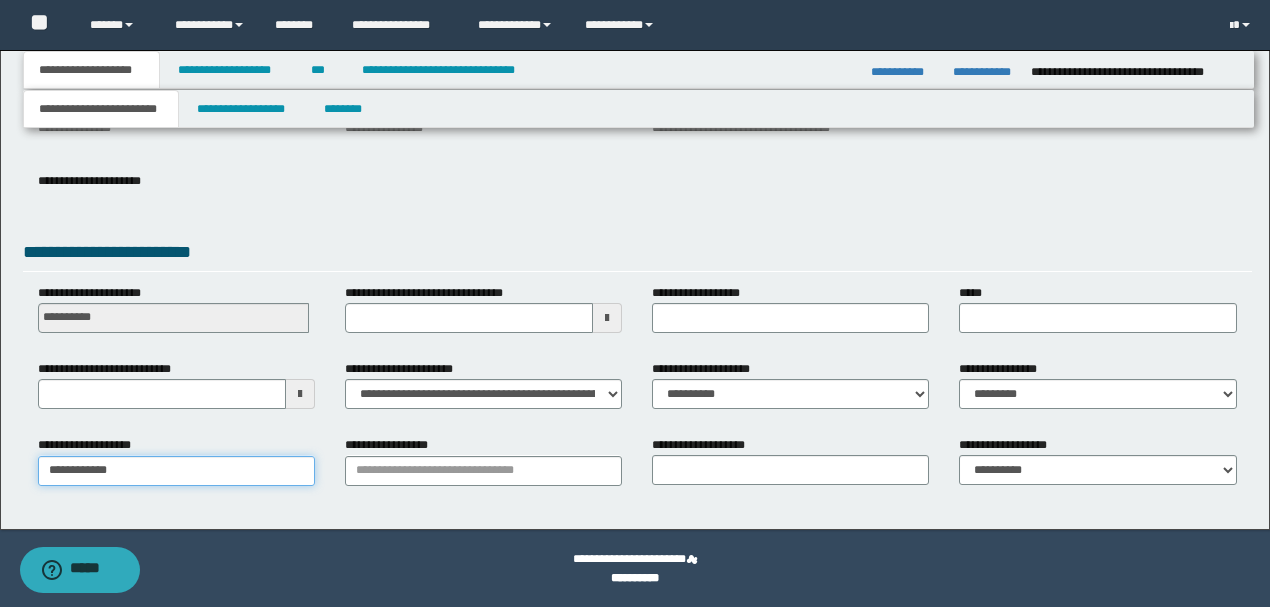 type on "**********" 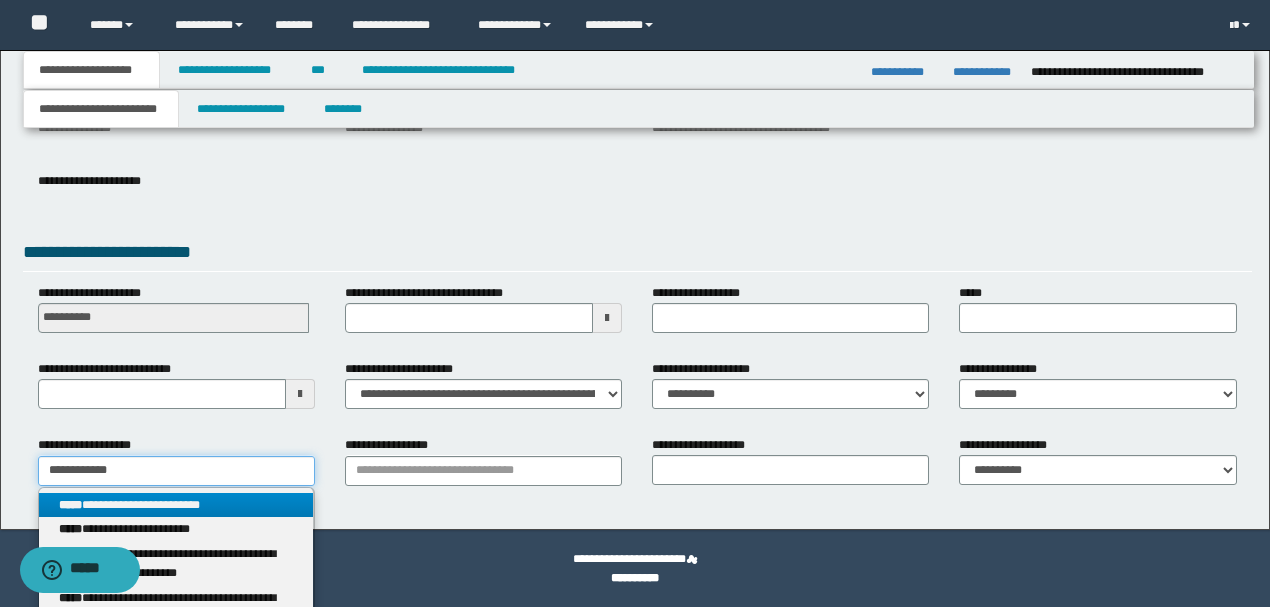 type on "**********" 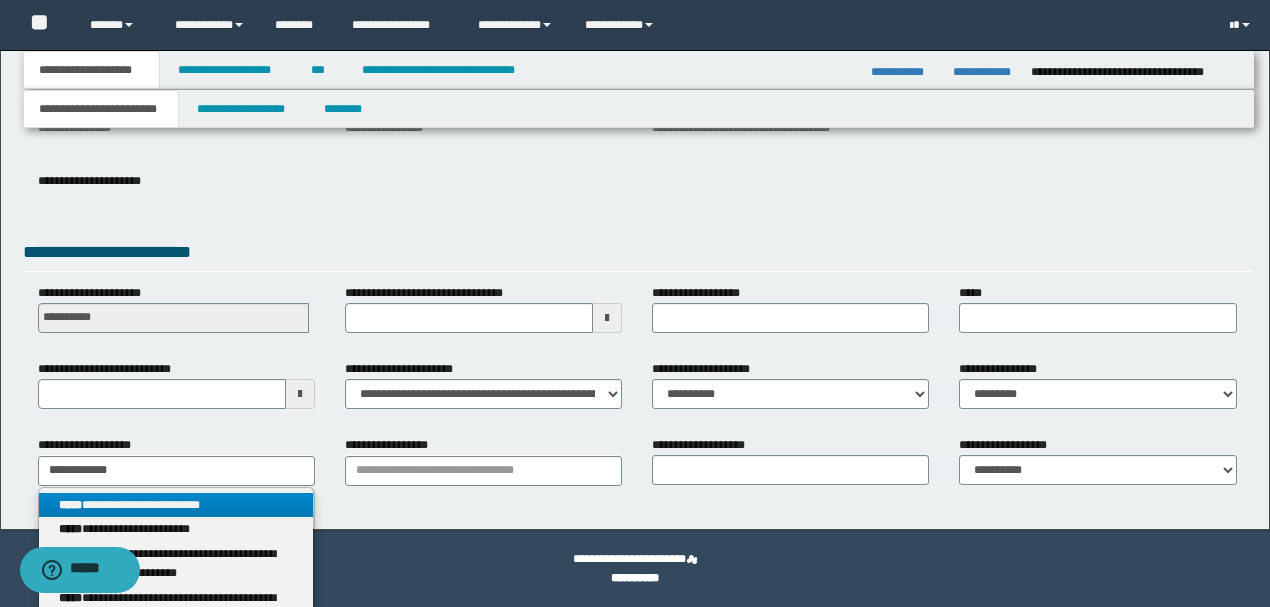 click on "**********" at bounding box center [176, 505] 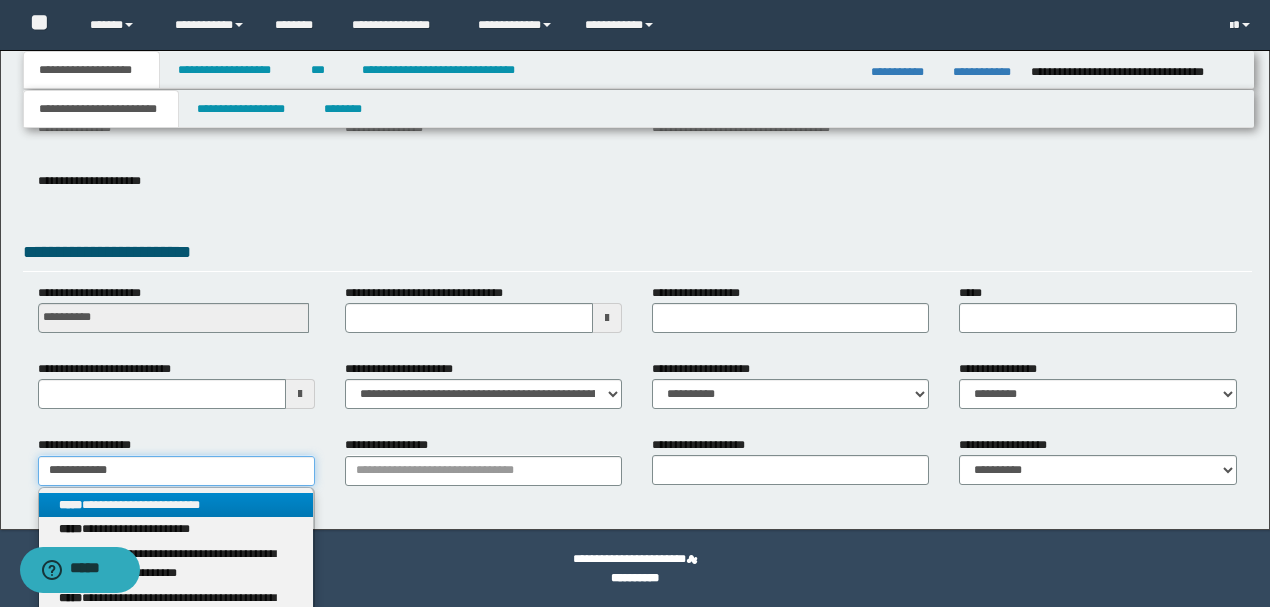 type 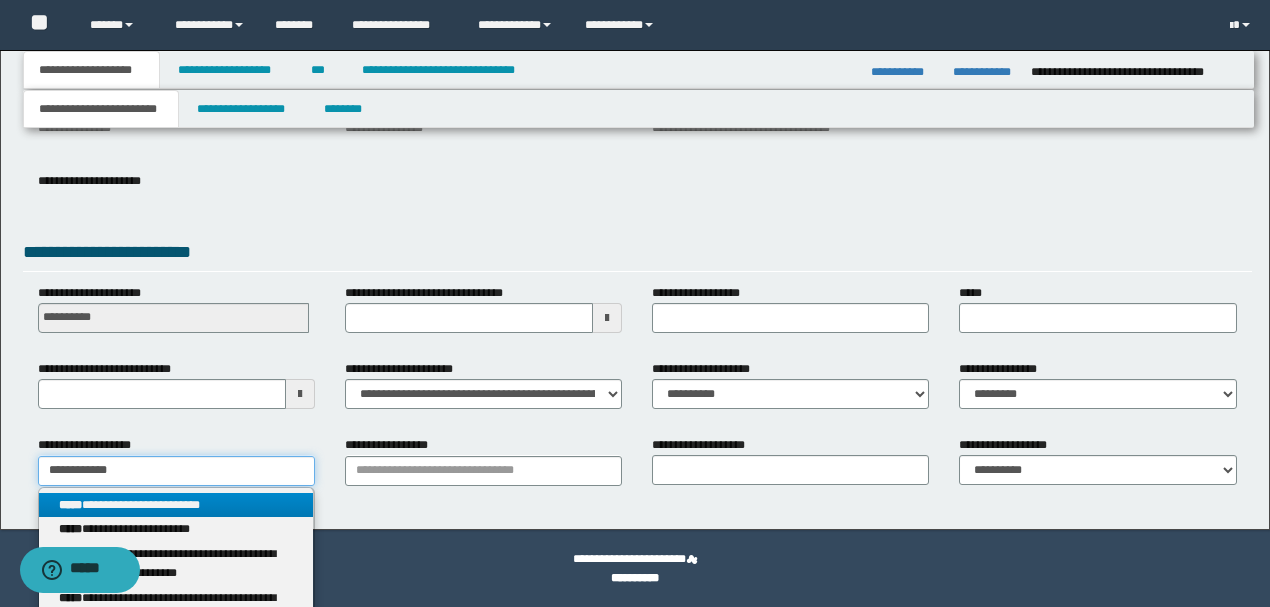 type on "**********" 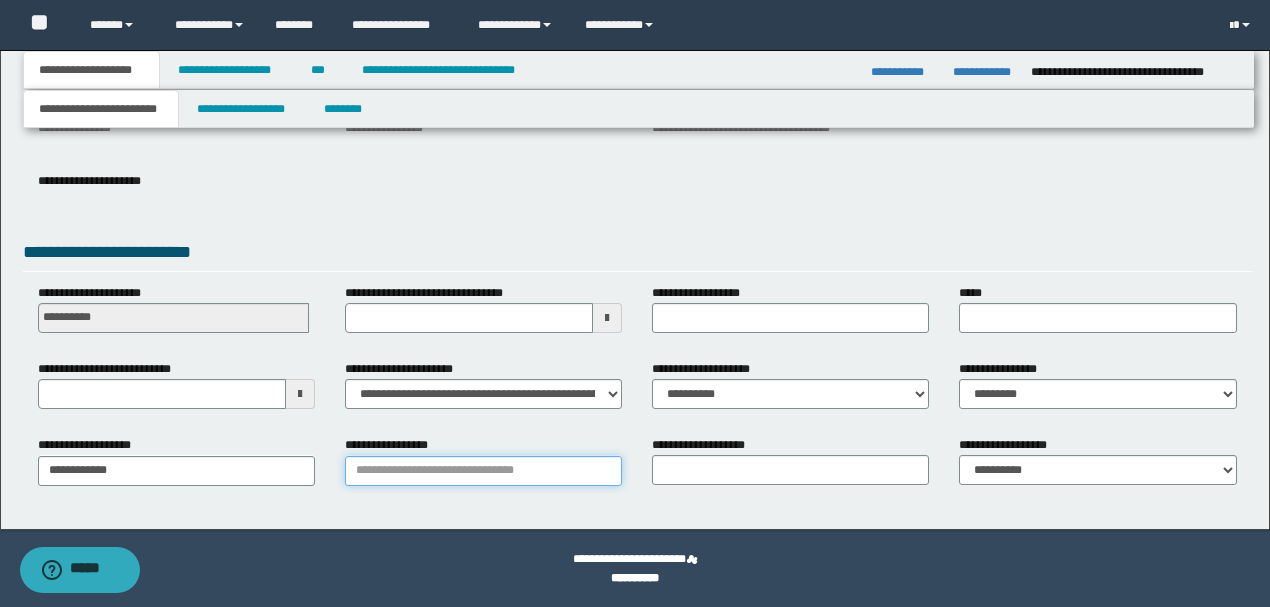 click on "**********" at bounding box center [483, 471] 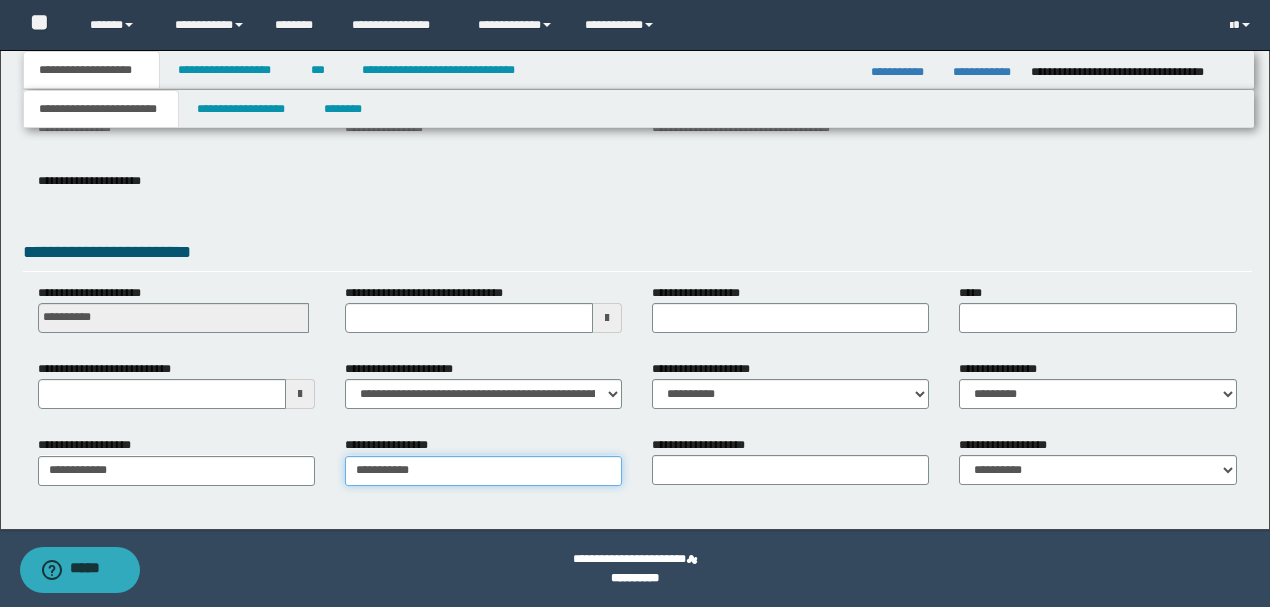 type on "**********" 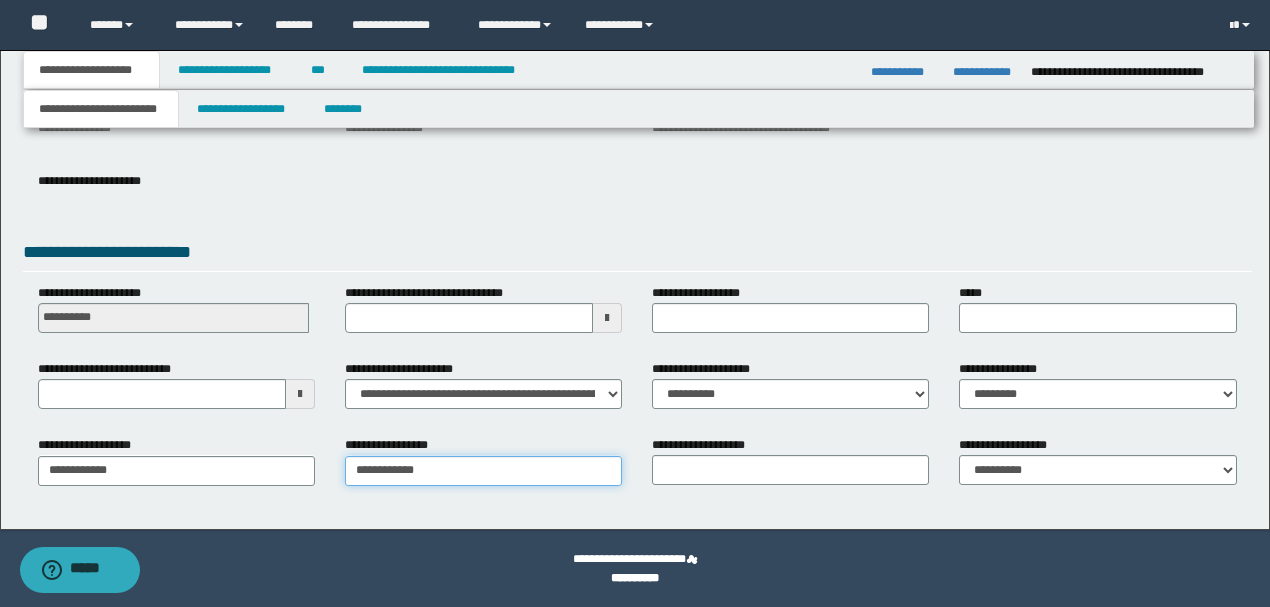 type on "**********" 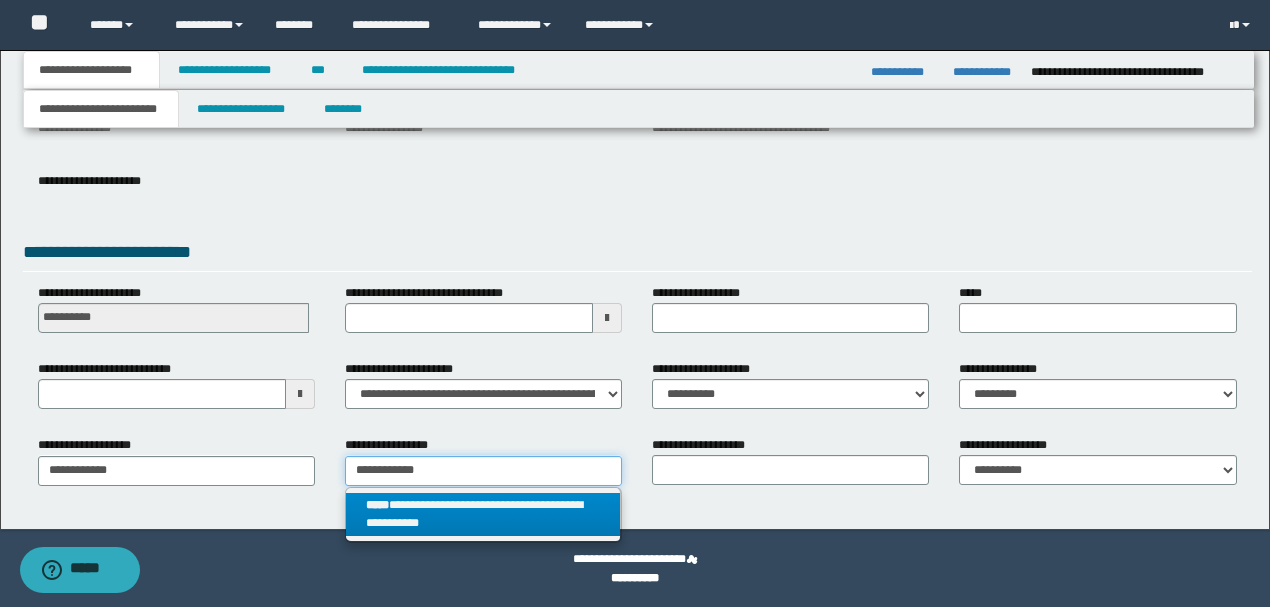 type on "**********" 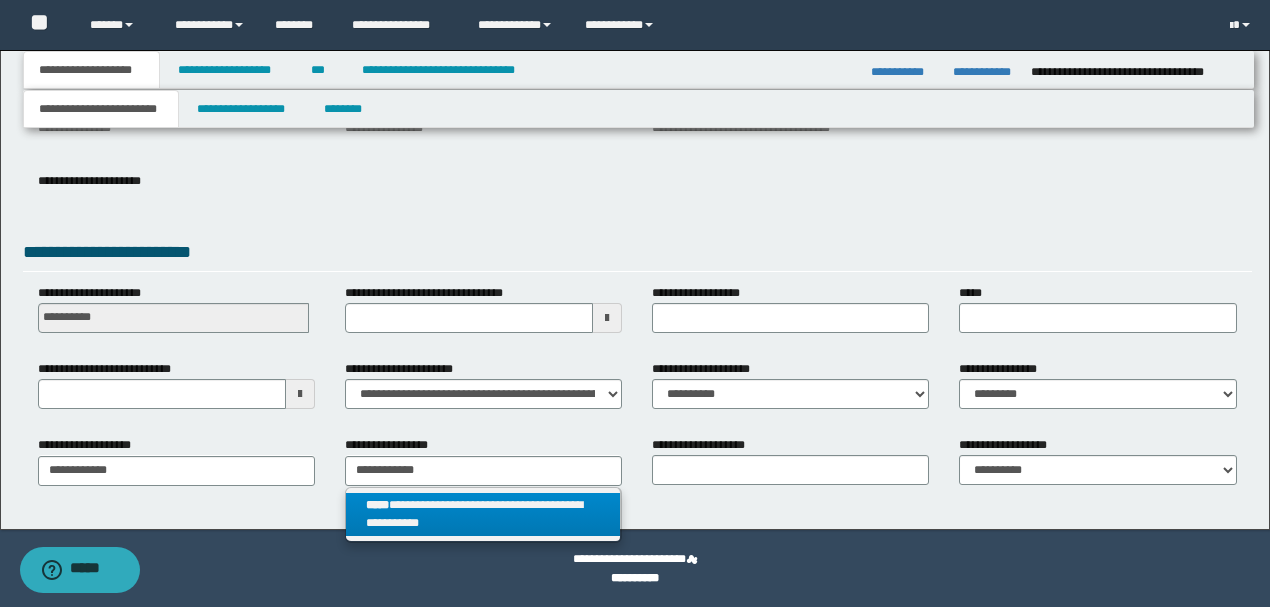 click on "**********" at bounding box center (483, 515) 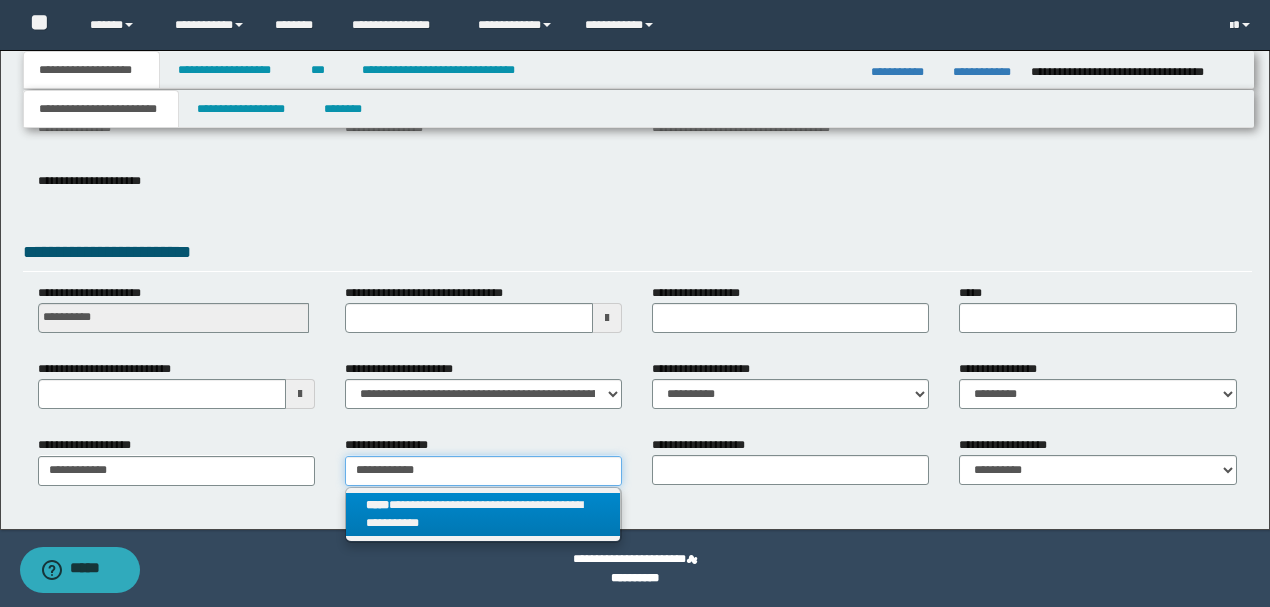 type 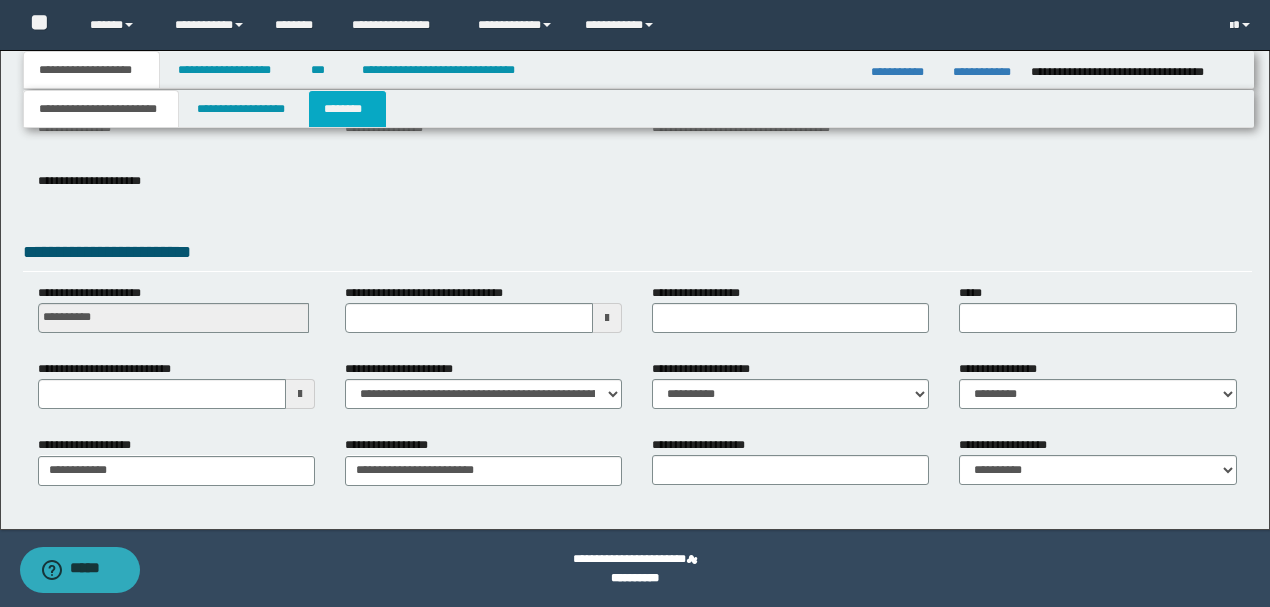 click on "********" at bounding box center [347, 109] 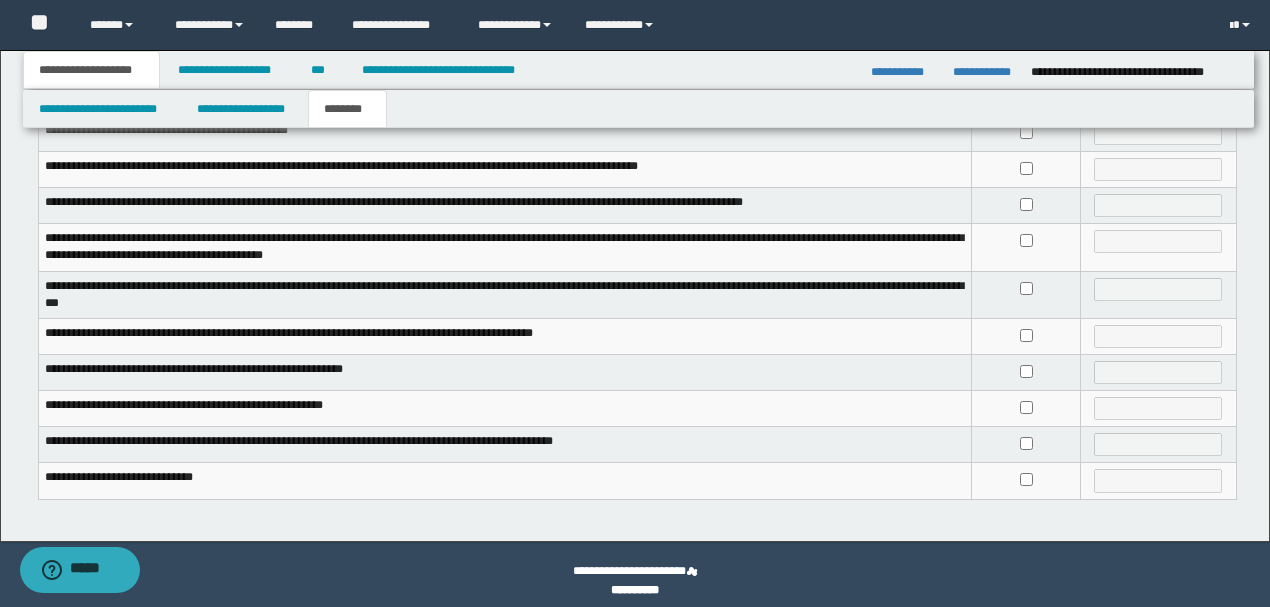 scroll, scrollTop: 533, scrollLeft: 0, axis: vertical 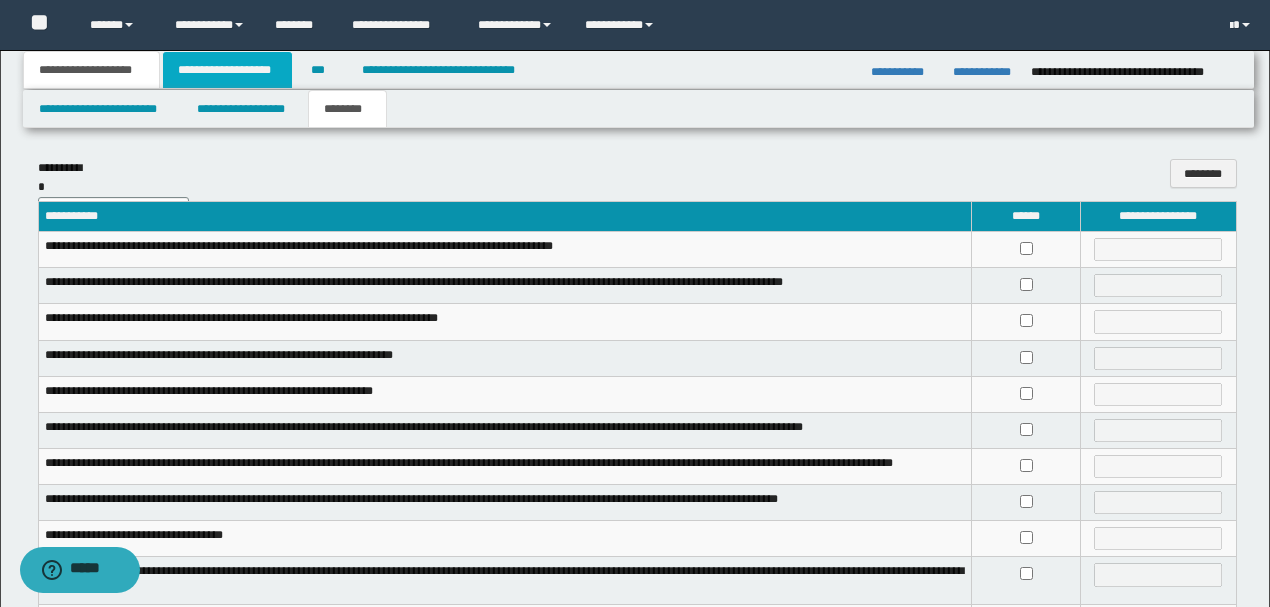click on "**********" at bounding box center [227, 70] 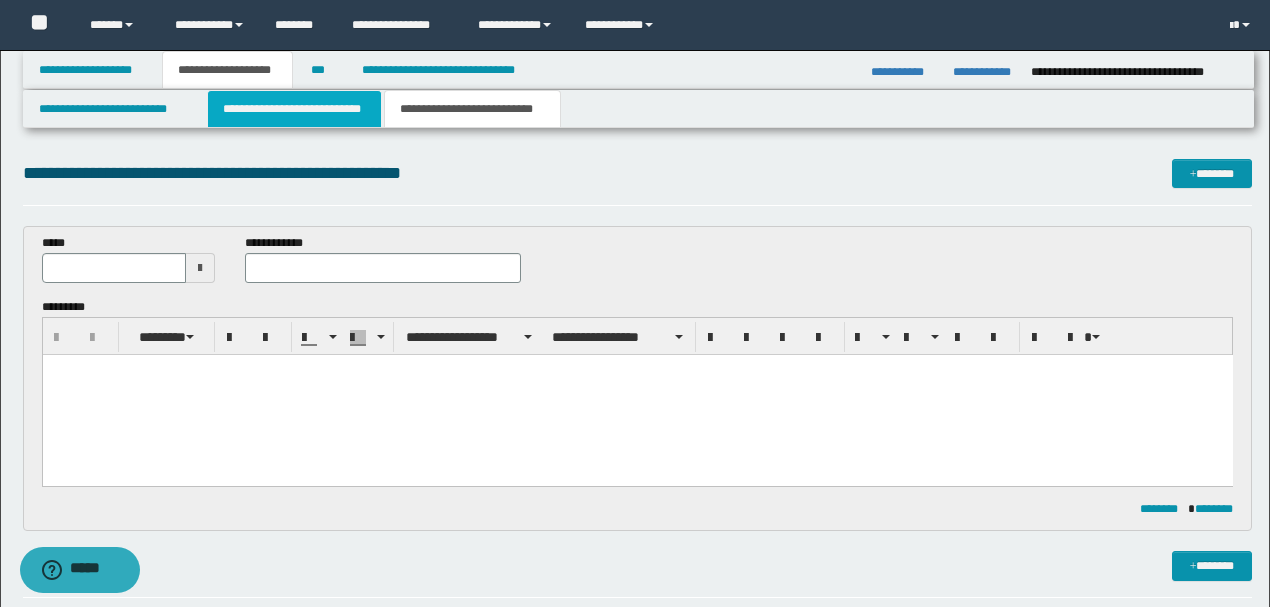 click on "**********" at bounding box center (294, 109) 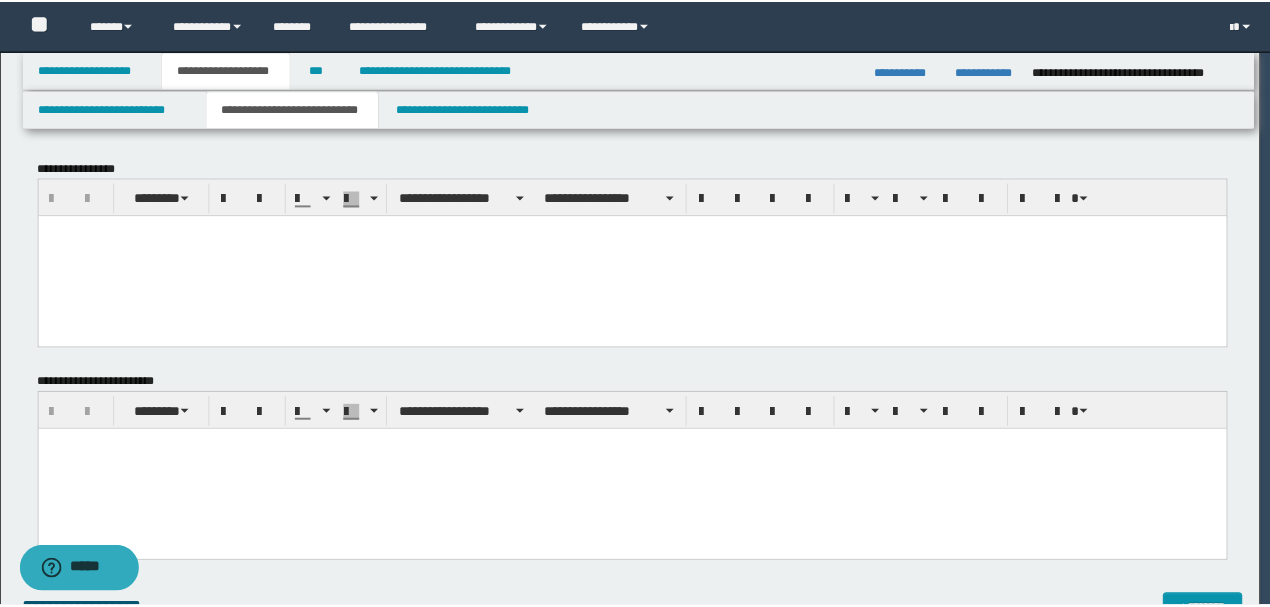 scroll, scrollTop: 0, scrollLeft: 0, axis: both 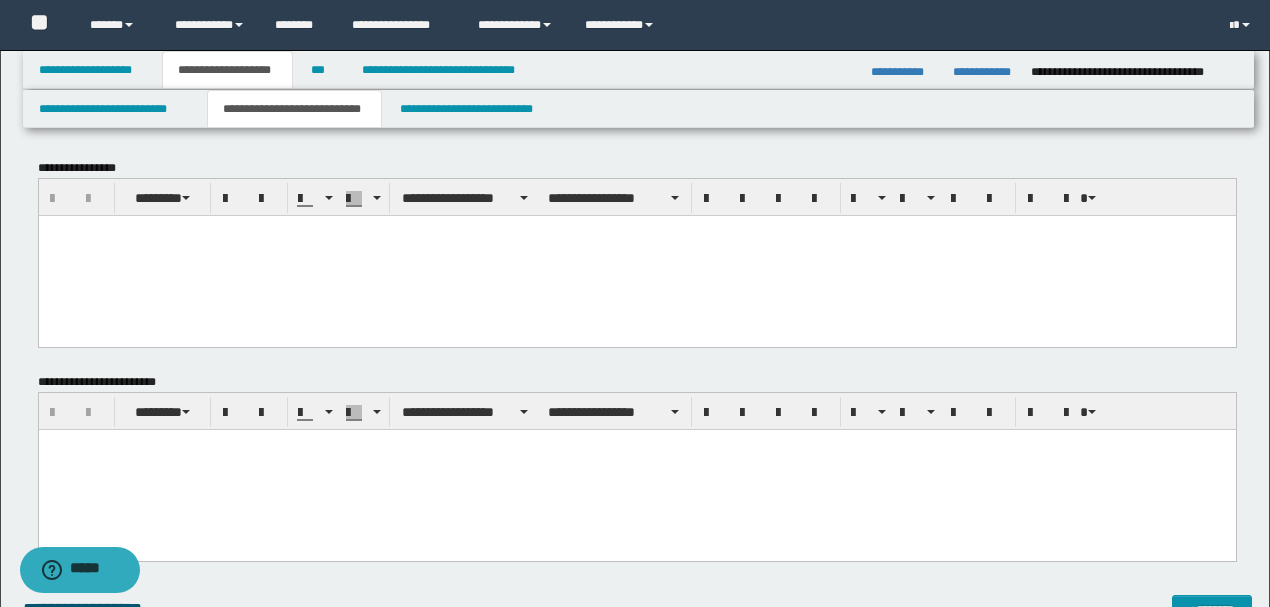 click at bounding box center [636, 255] 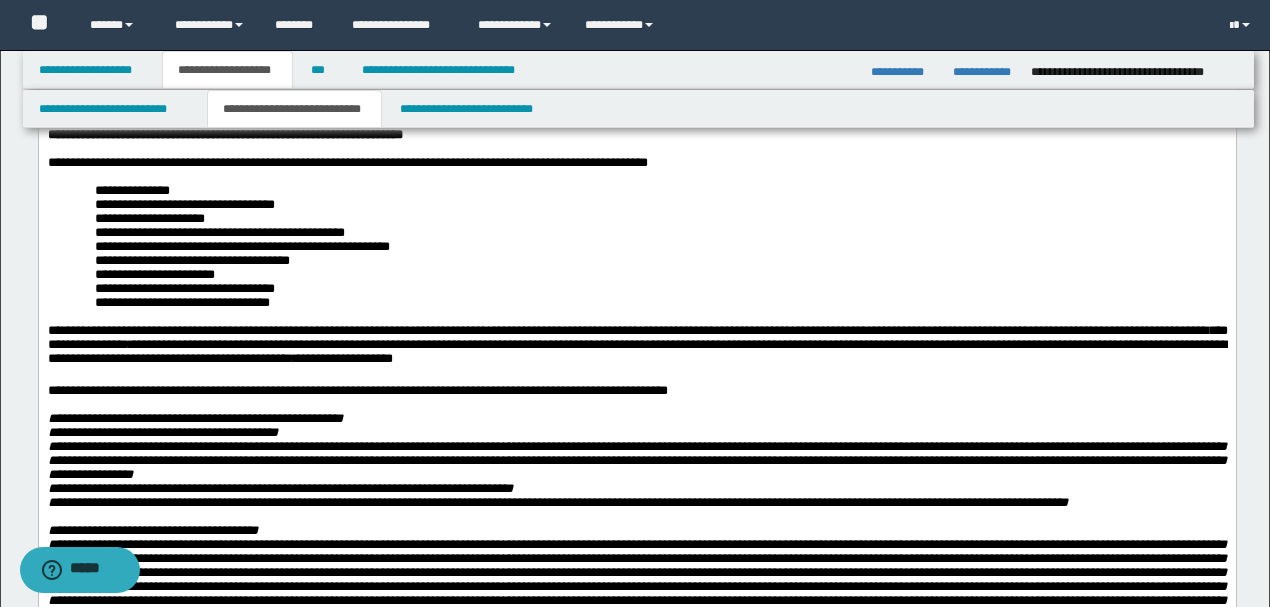 scroll, scrollTop: 1400, scrollLeft: 0, axis: vertical 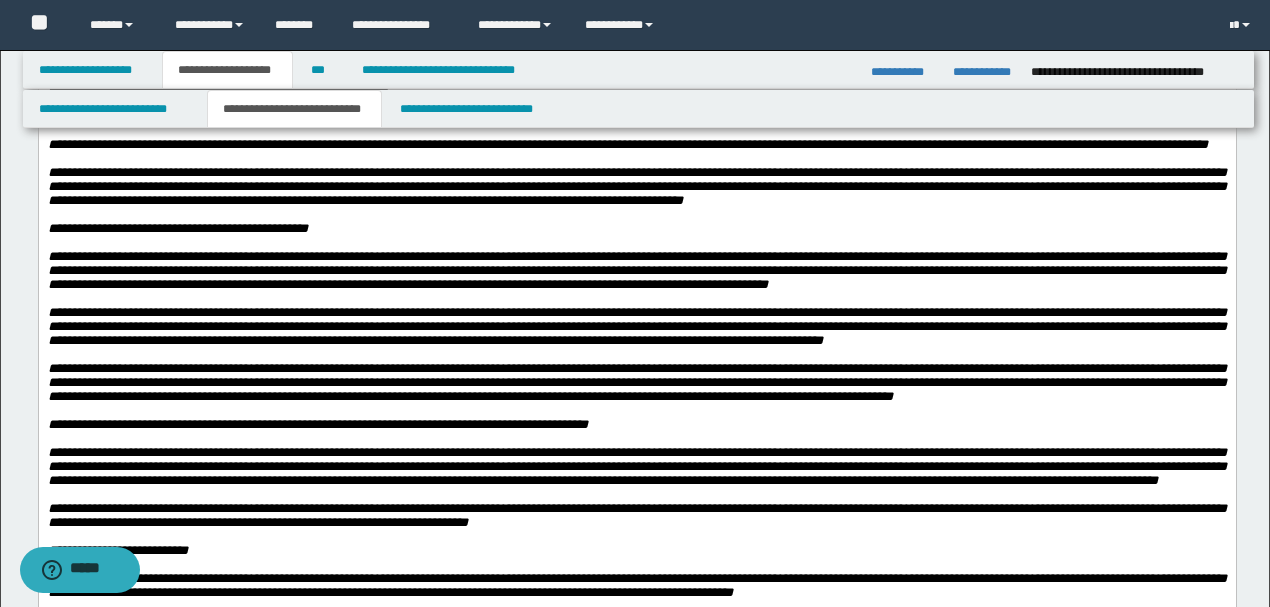 click at bounding box center (636, -65) 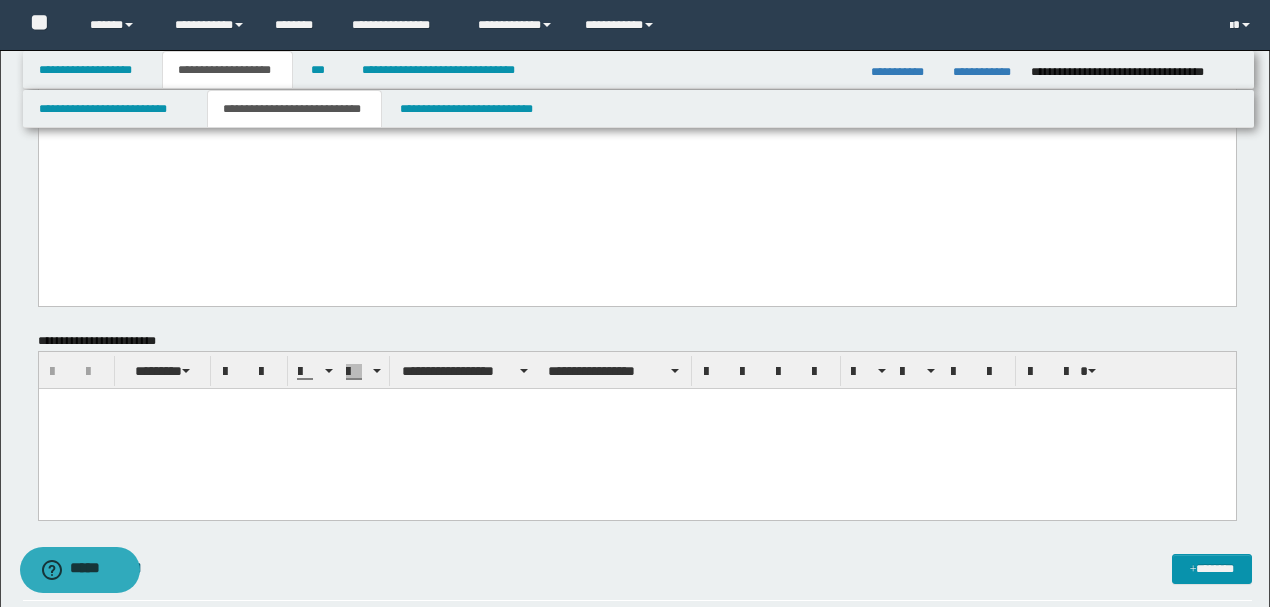 scroll, scrollTop: 3800, scrollLeft: 0, axis: vertical 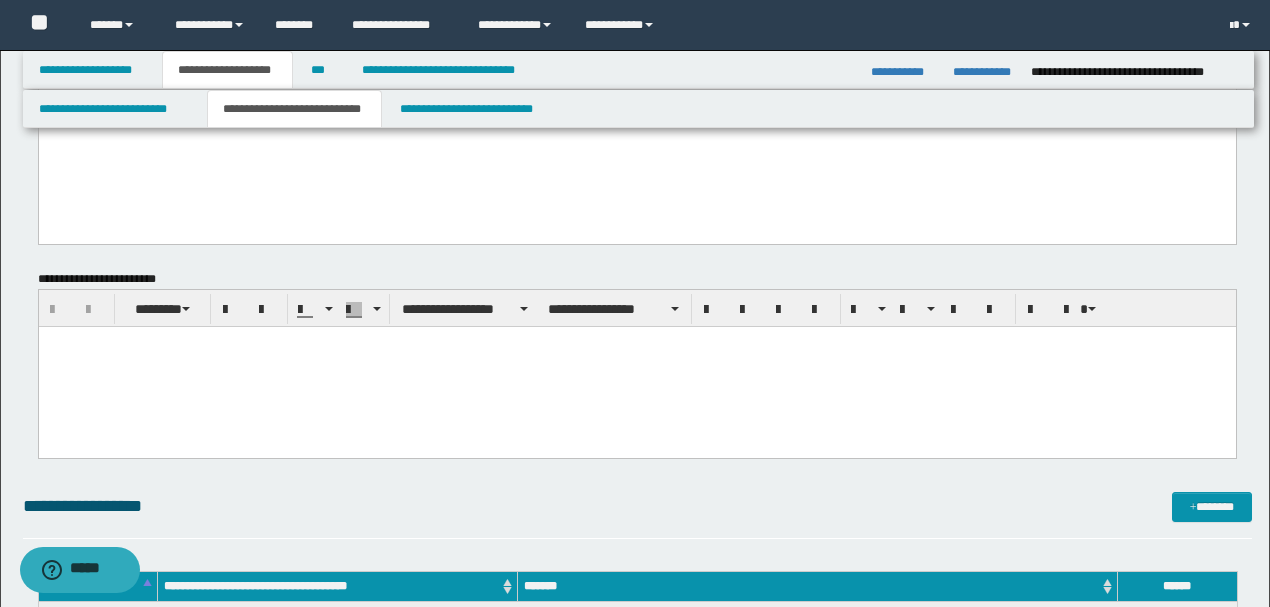 click at bounding box center (636, 342) 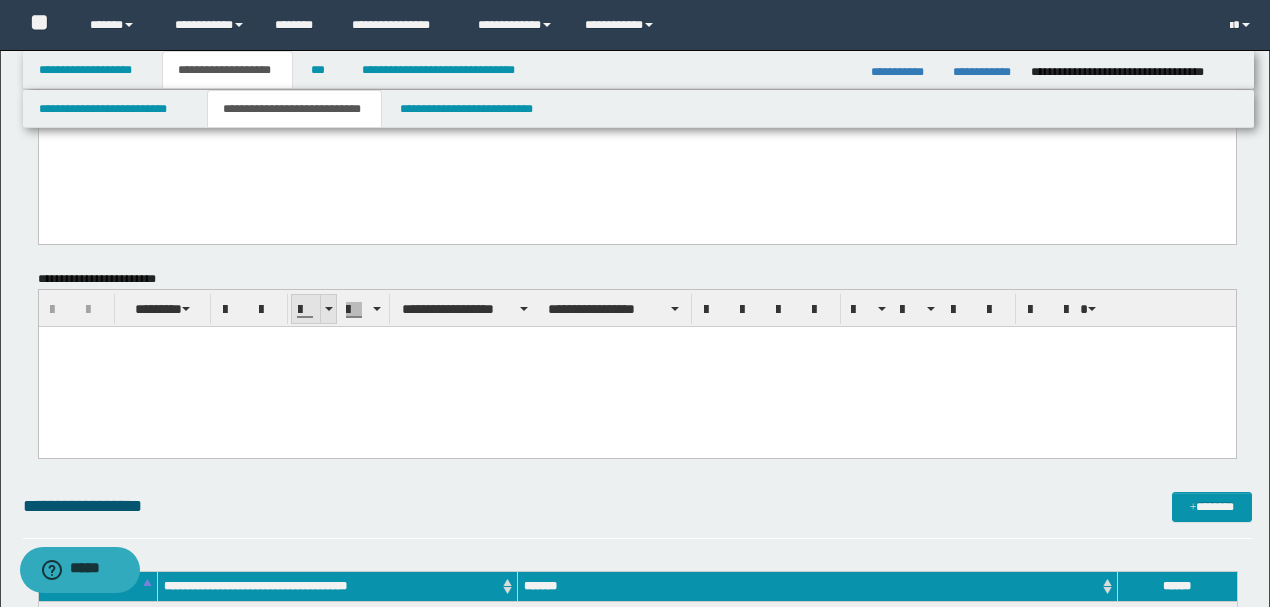 type 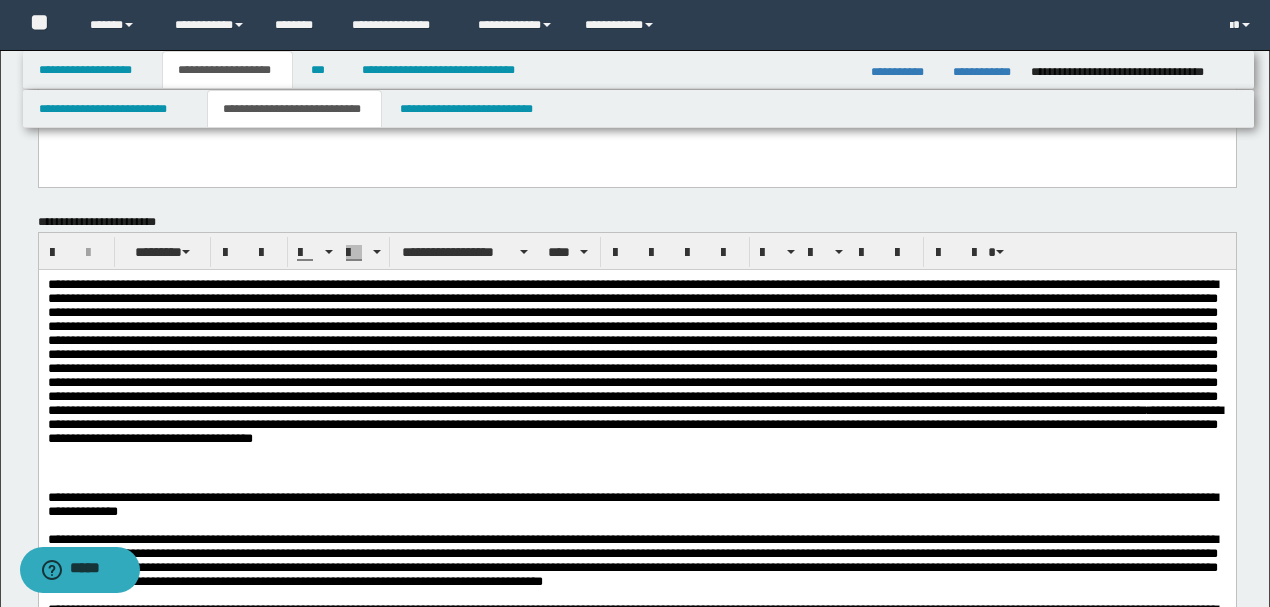 scroll, scrollTop: 3933, scrollLeft: 0, axis: vertical 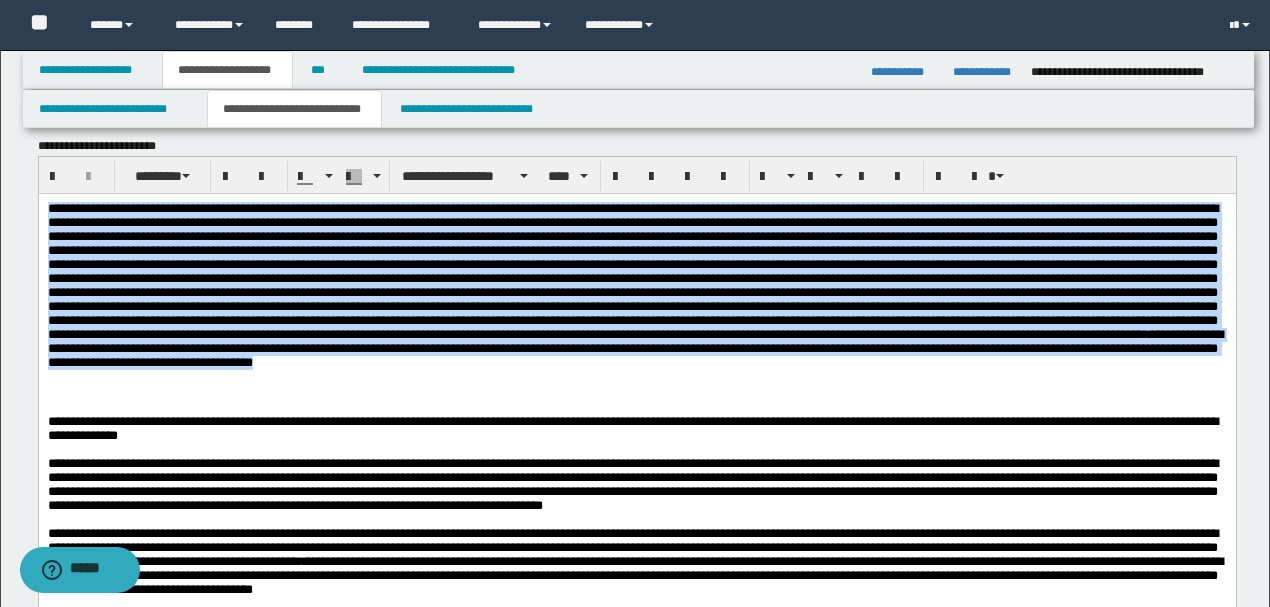 drag, startPoint x: 45, startPoint y: 208, endPoint x: 331, endPoint y: 397, distance: 342.80753 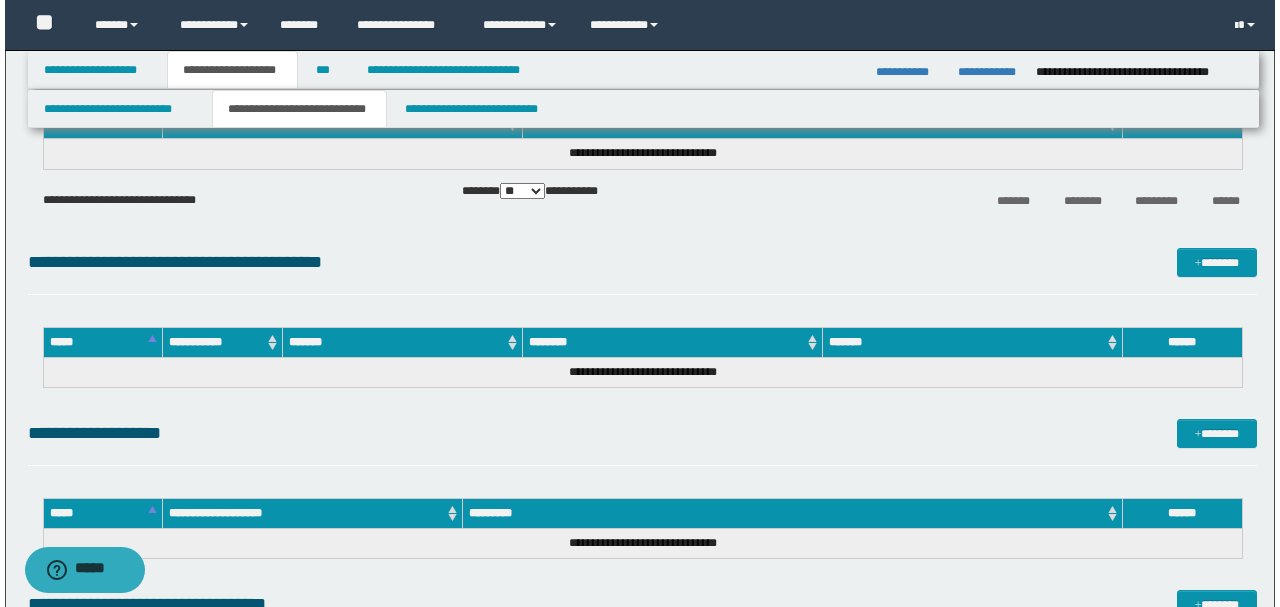 scroll, scrollTop: 6266, scrollLeft: 0, axis: vertical 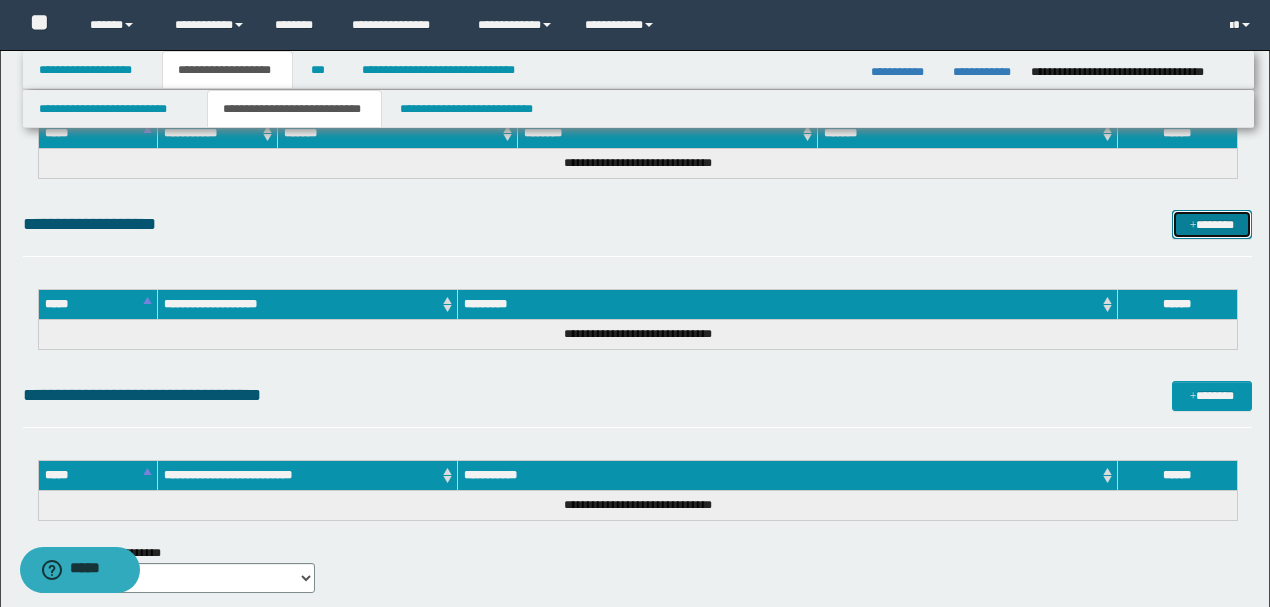 click at bounding box center (1193, 226) 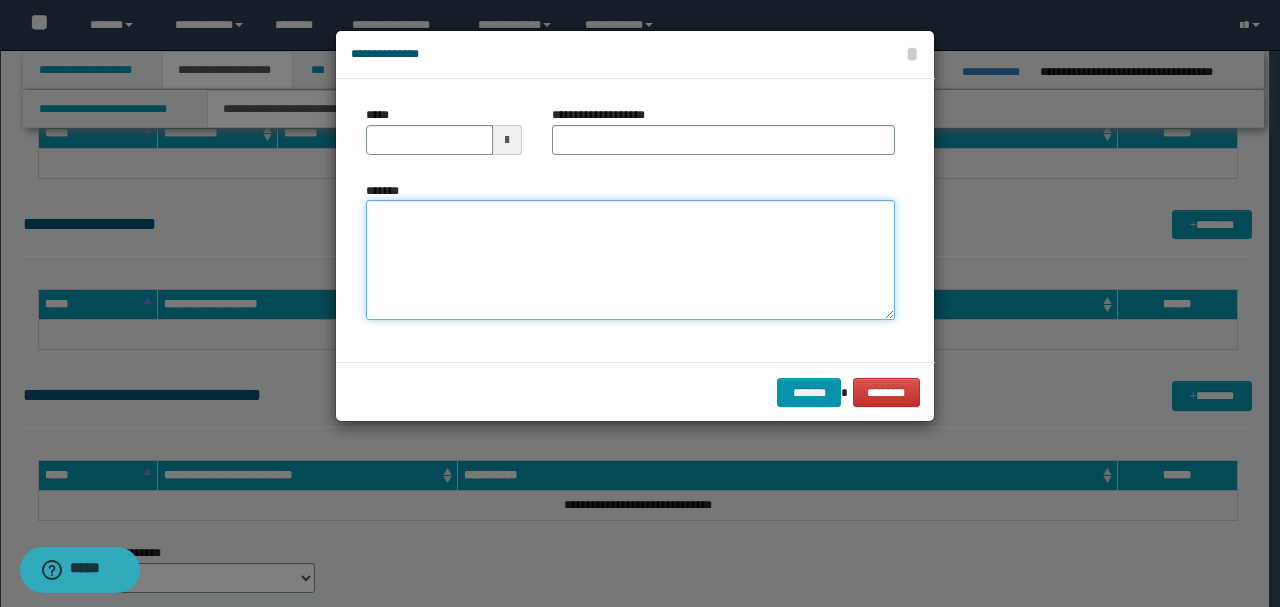 click on "*******" at bounding box center [630, 260] 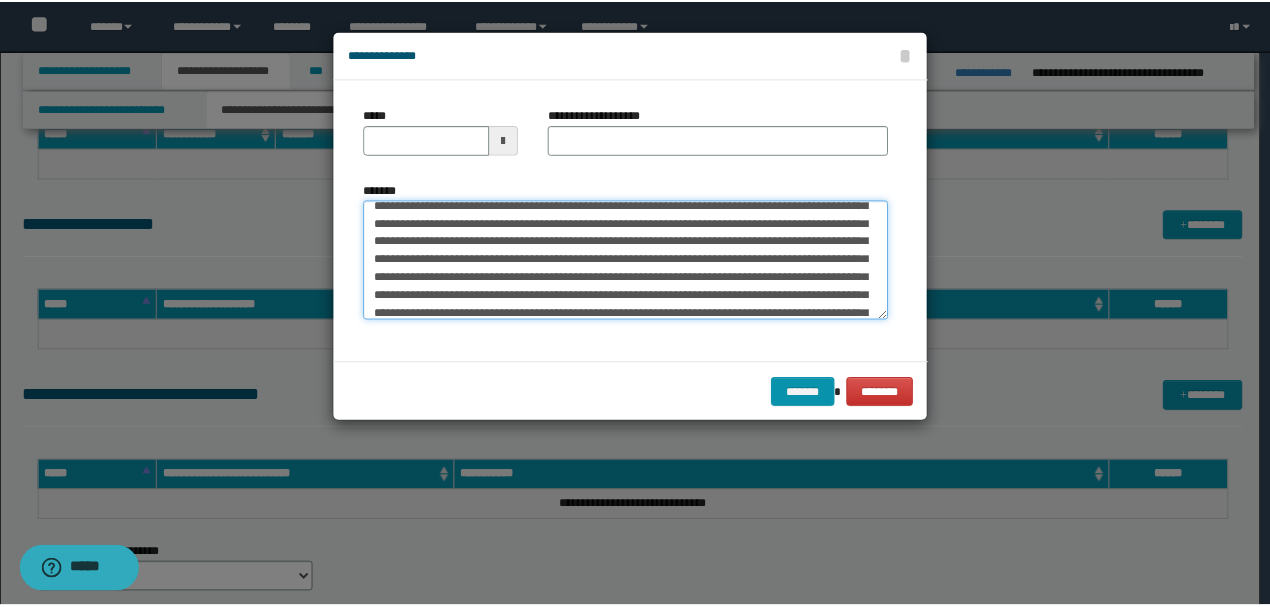 scroll, scrollTop: 0, scrollLeft: 0, axis: both 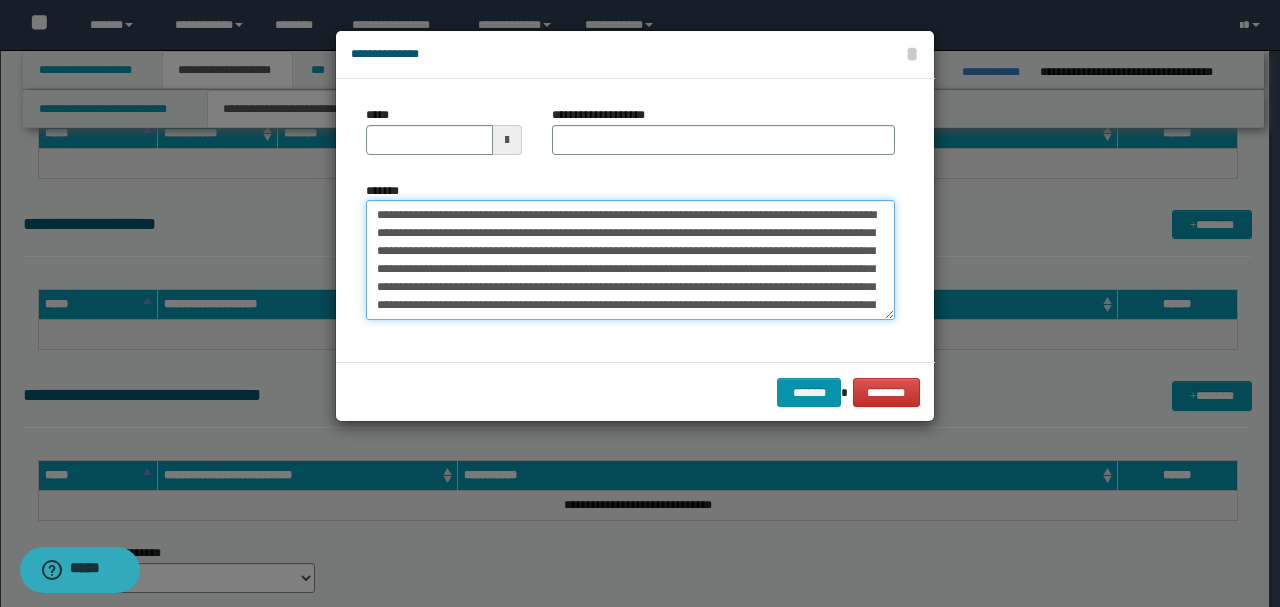 drag, startPoint x: 440, startPoint y: 214, endPoint x: 350, endPoint y: 211, distance: 90.04999 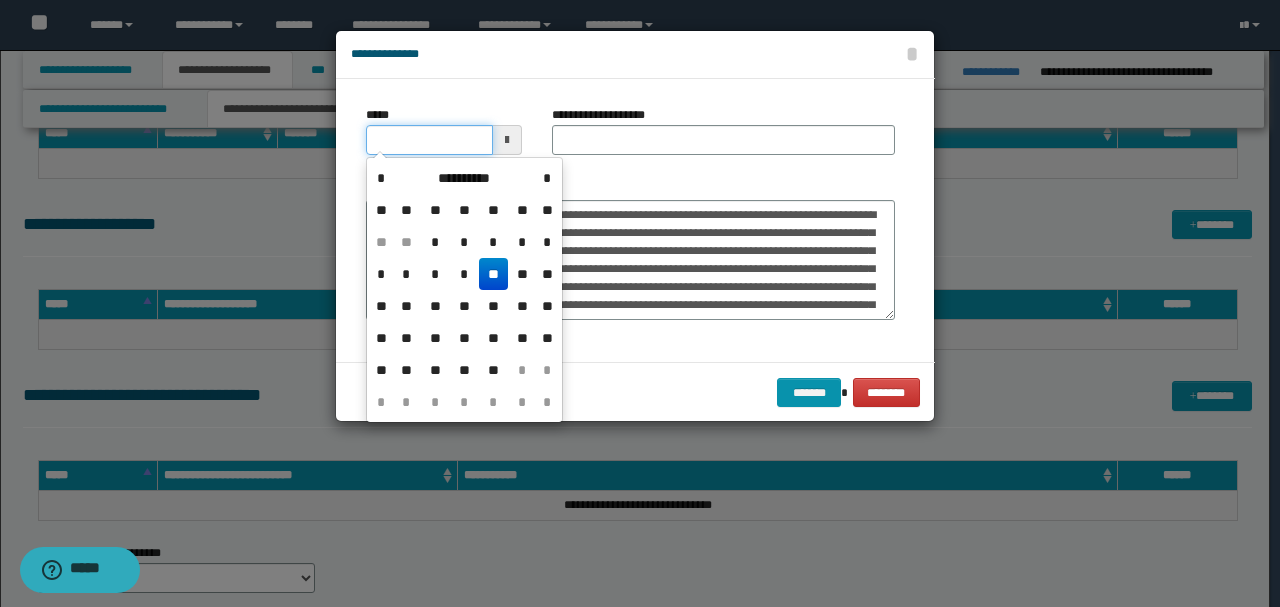 click on "*****" at bounding box center [429, 140] 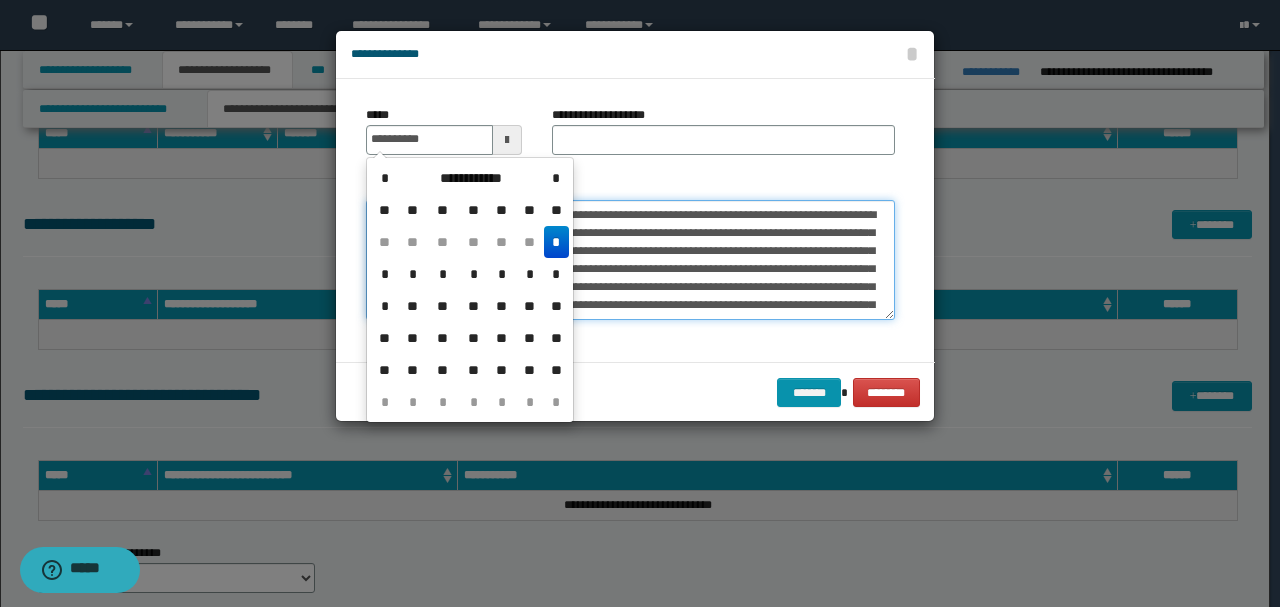 type on "**********" 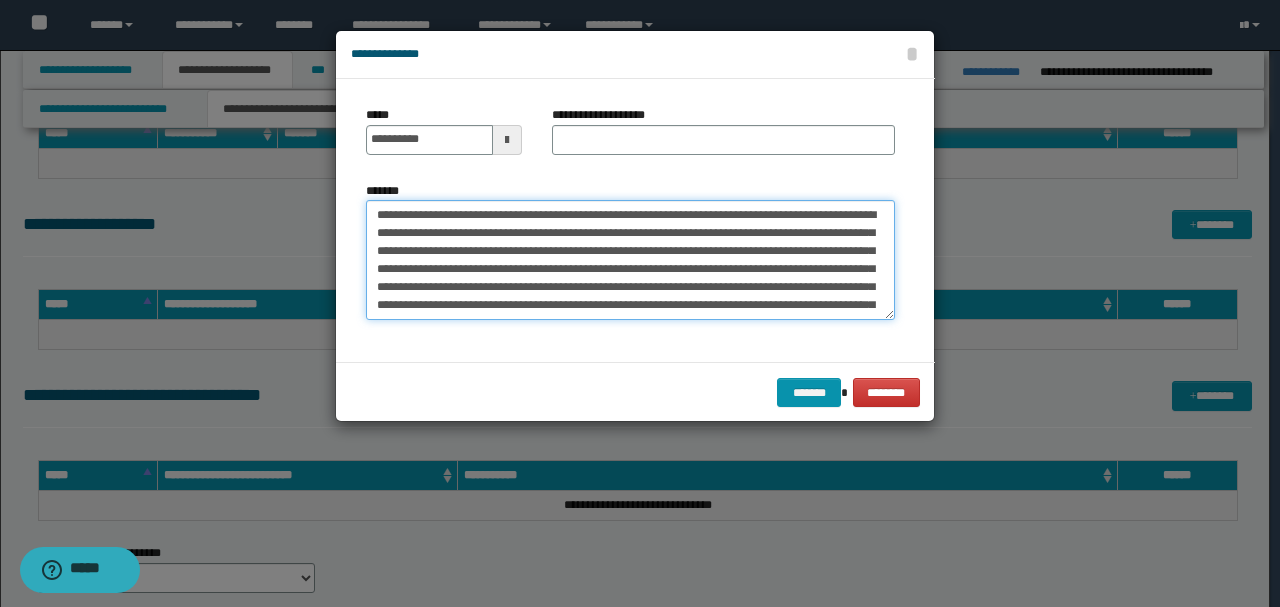 drag, startPoint x: 590, startPoint y: 210, endPoint x: 331, endPoint y: 210, distance: 259 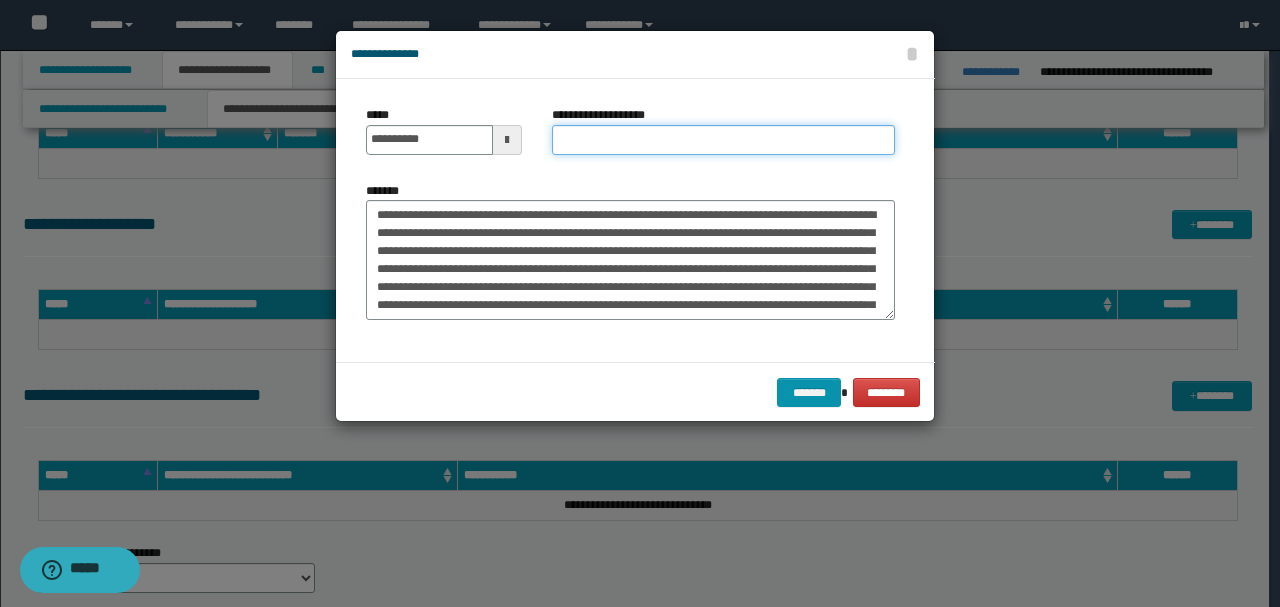 click on "**********" at bounding box center [723, 140] 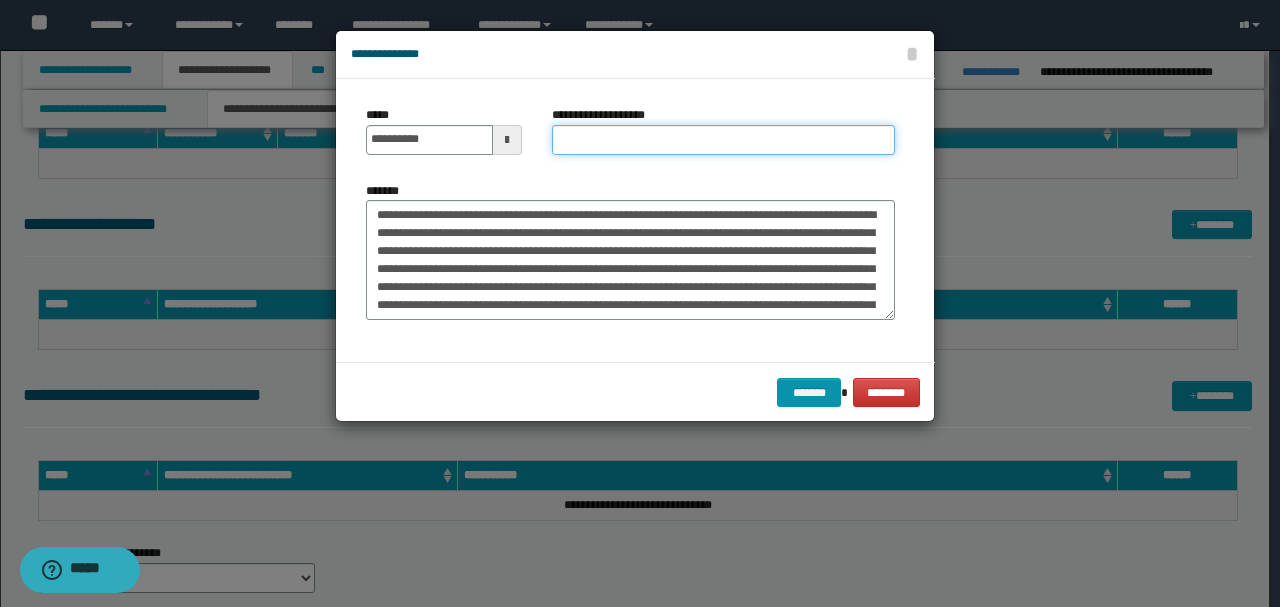 paste on "**********" 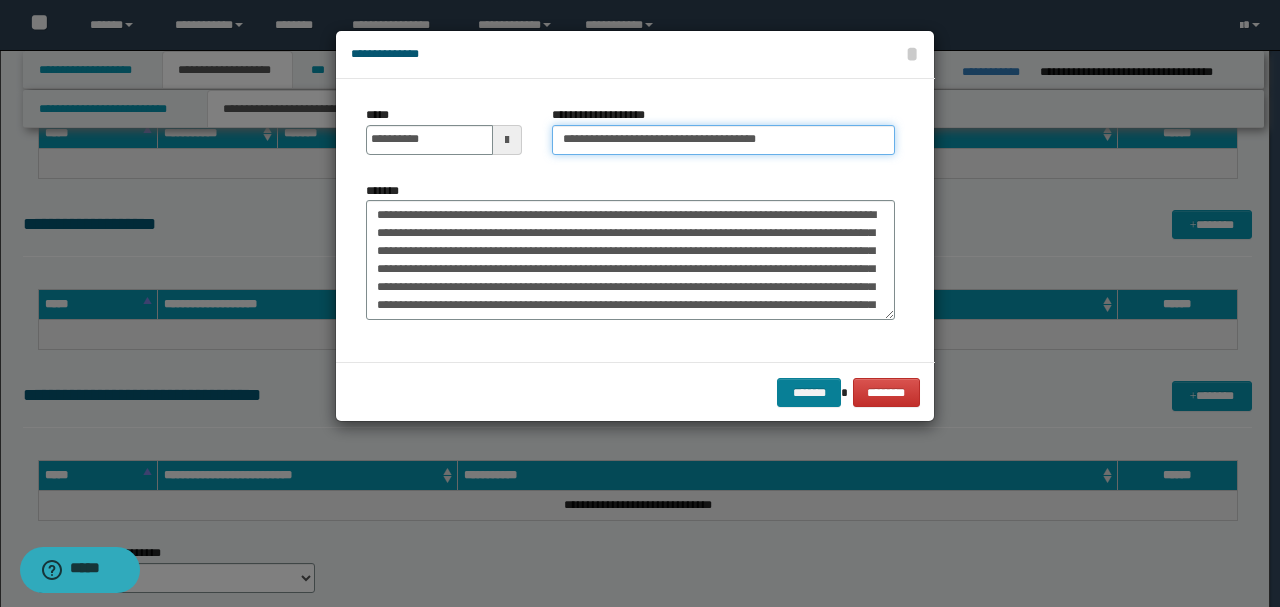 type on "**********" 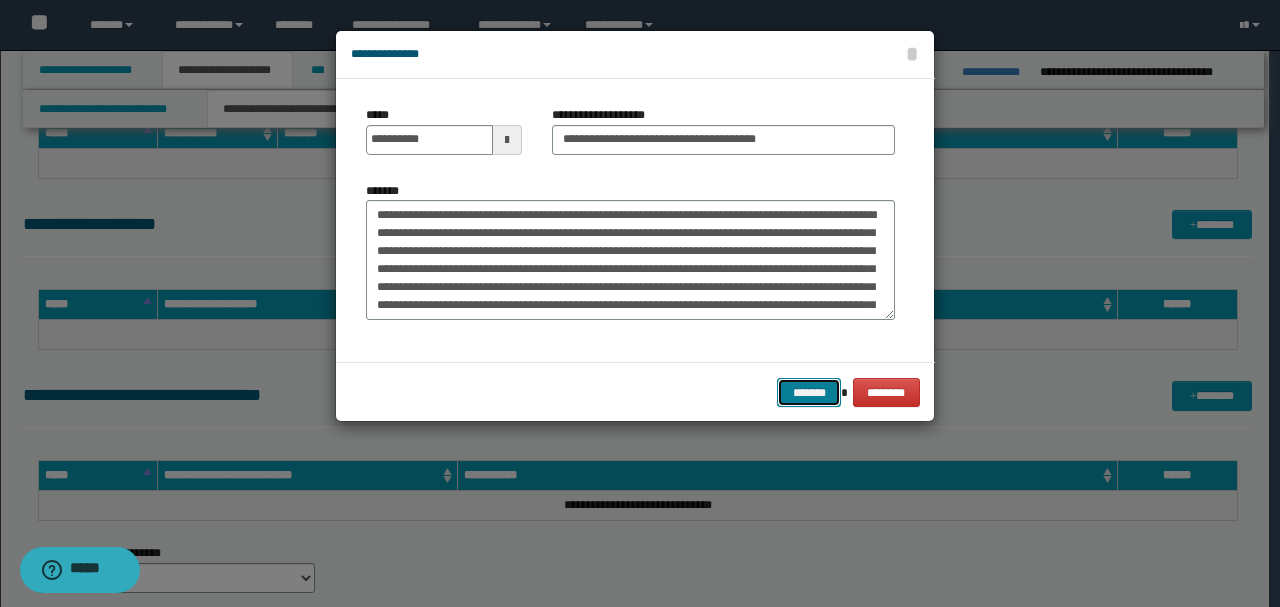 click on "*******" at bounding box center (809, 392) 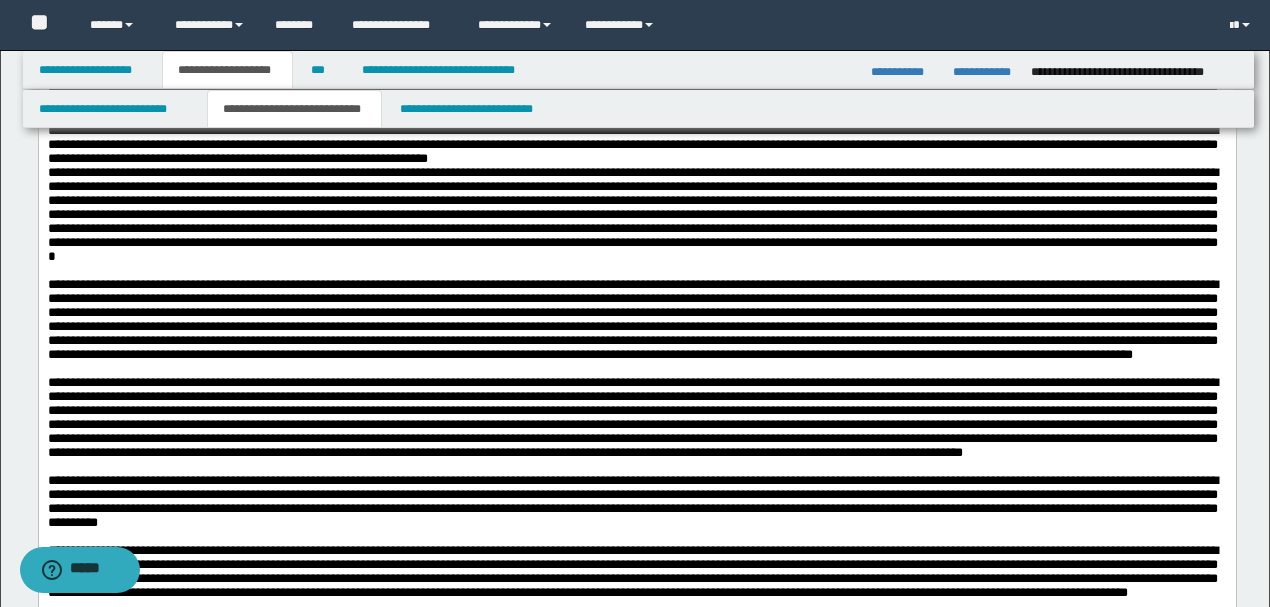 scroll, scrollTop: 5066, scrollLeft: 0, axis: vertical 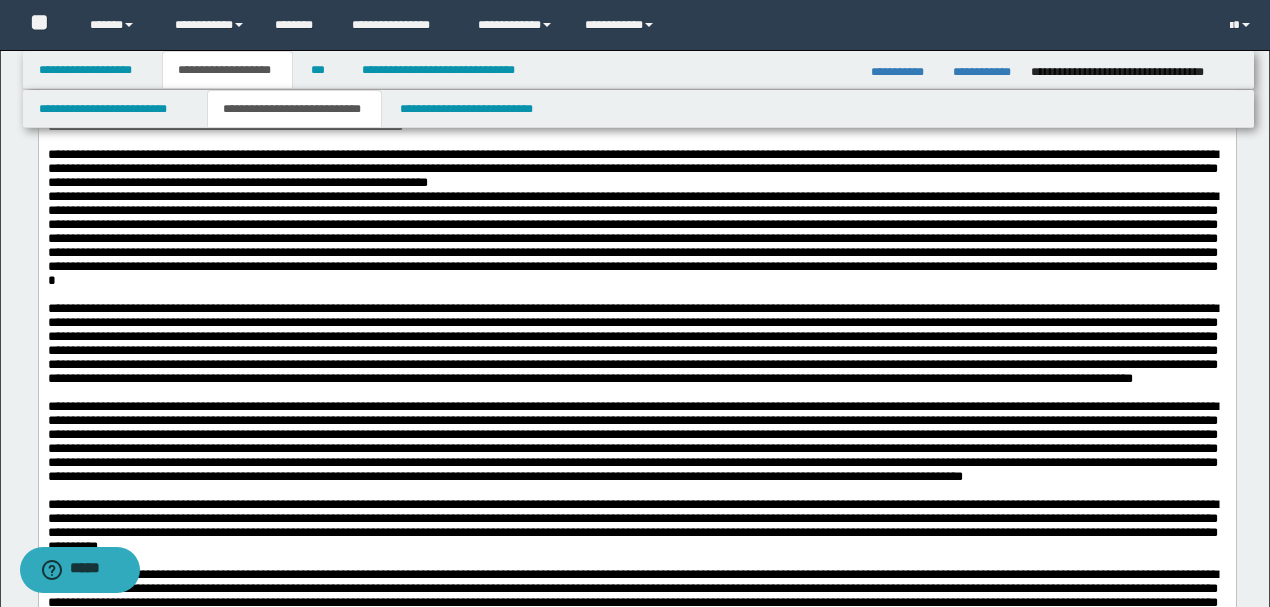 click on "**********" at bounding box center (636, 170) 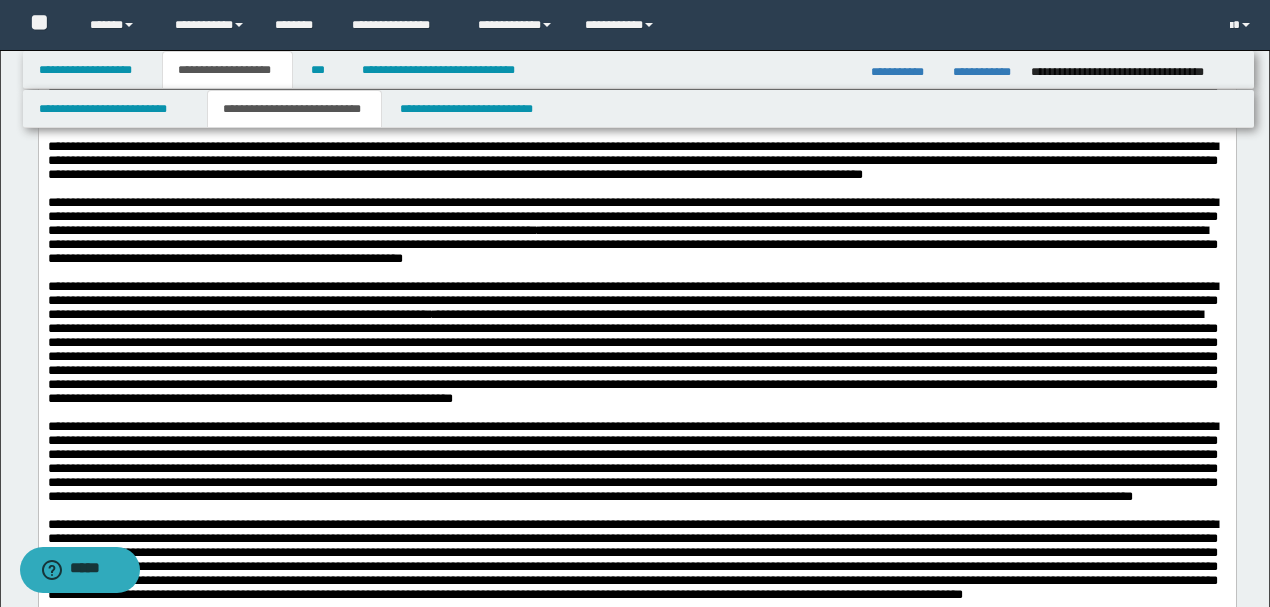 scroll, scrollTop: 4933, scrollLeft: 0, axis: vertical 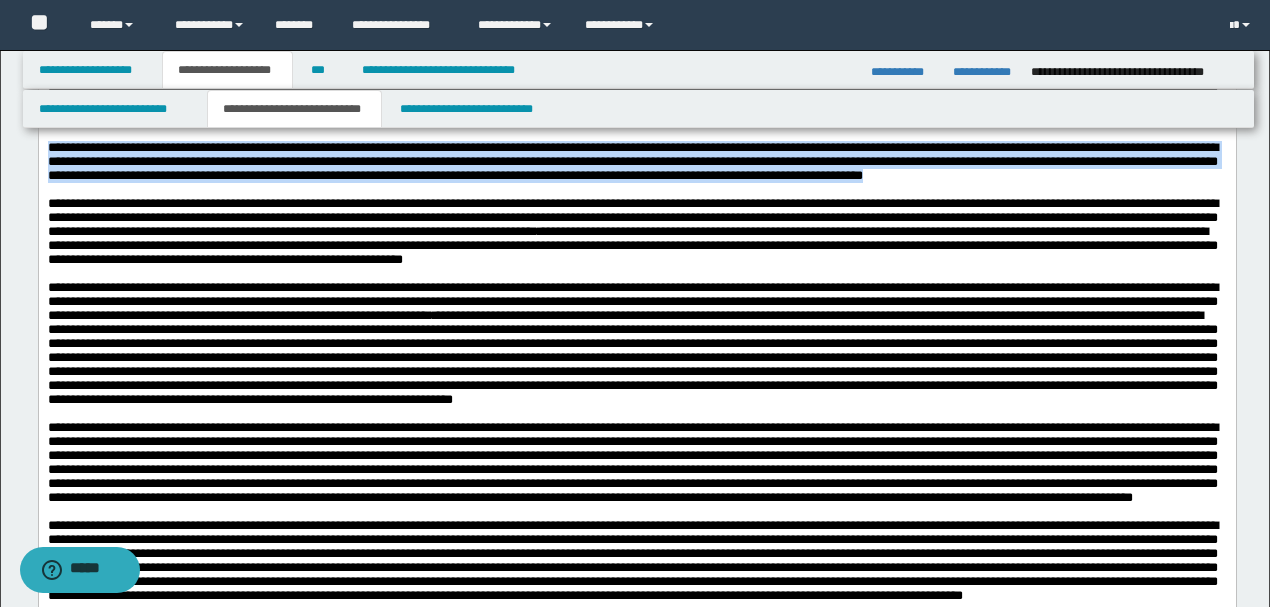 drag, startPoint x: 48, startPoint y: 298, endPoint x: 1142, endPoint y: 332, distance: 1094.5282 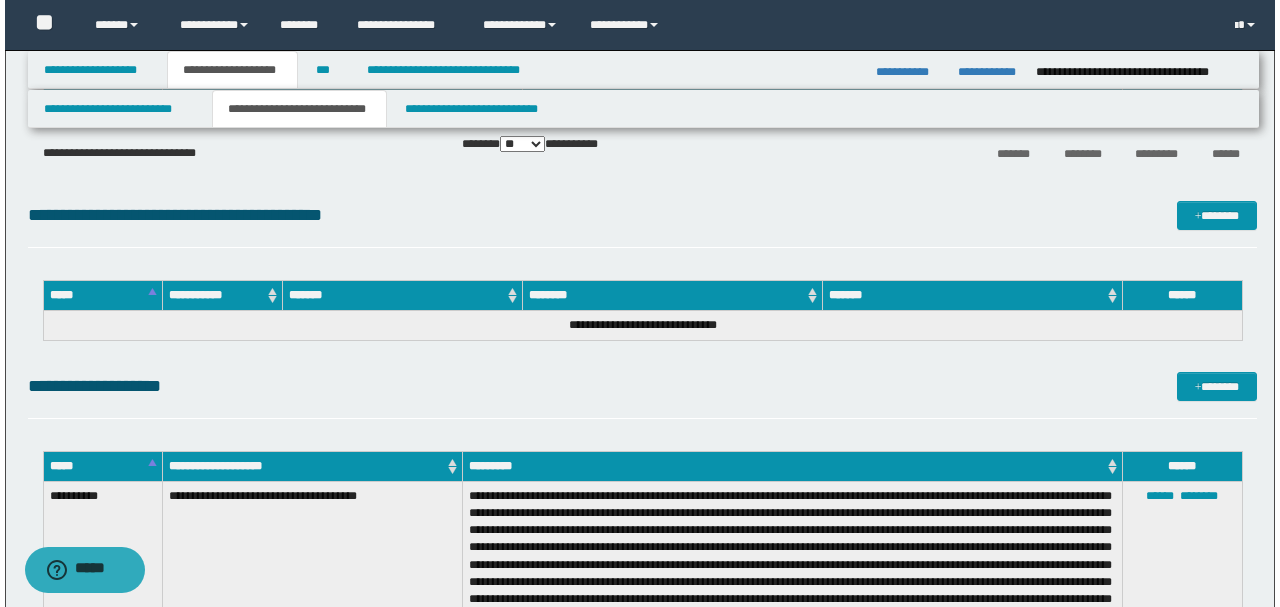 scroll, scrollTop: 6200, scrollLeft: 0, axis: vertical 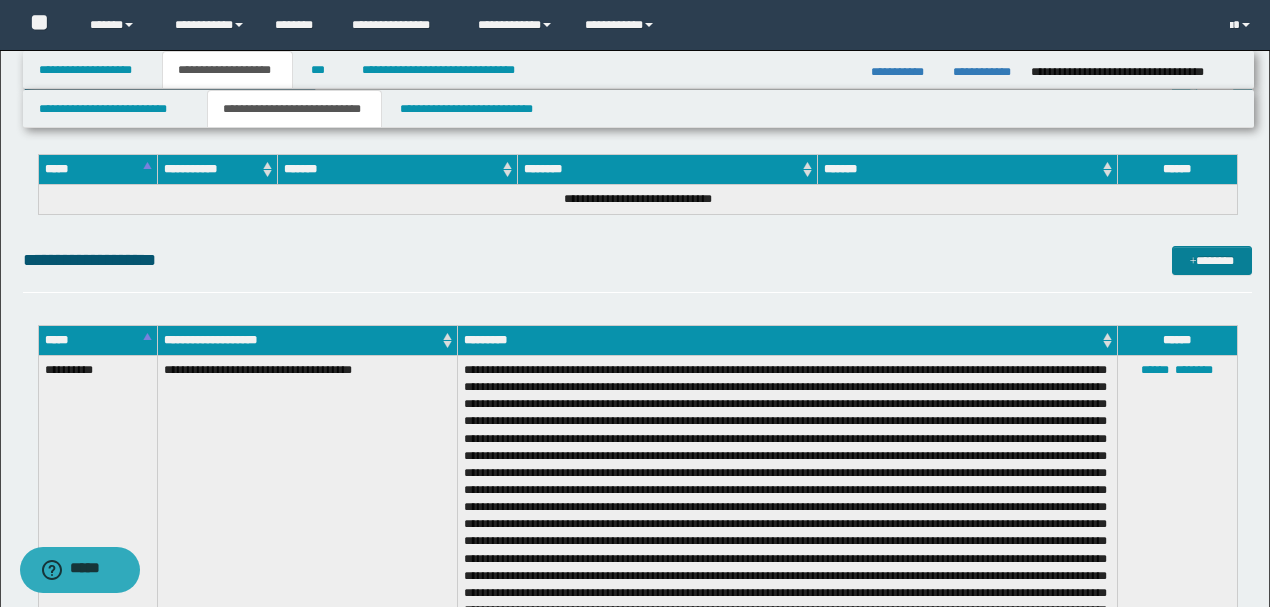 click on "*******" at bounding box center [1211, 260] 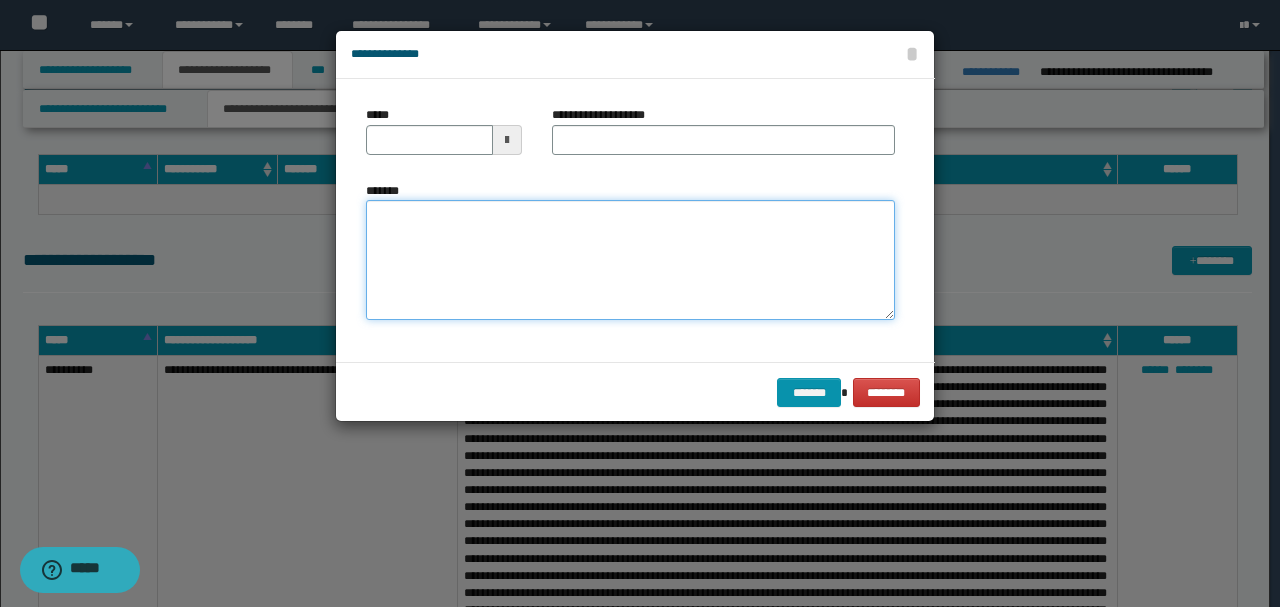 click on "*******" at bounding box center (630, 259) 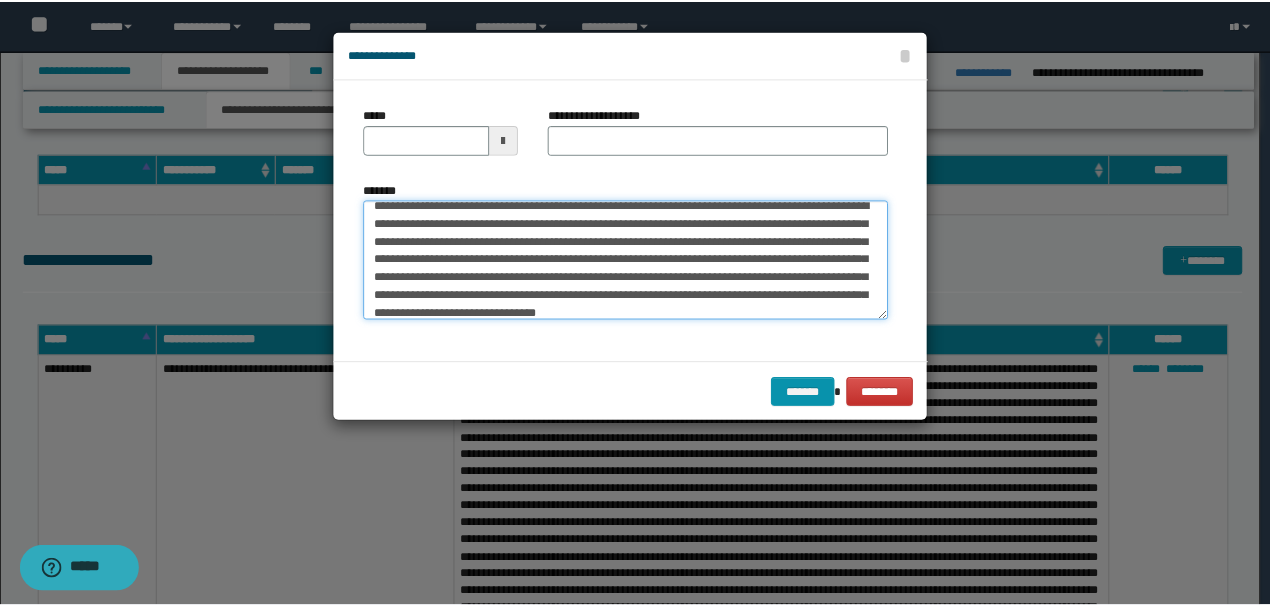scroll, scrollTop: 0, scrollLeft: 0, axis: both 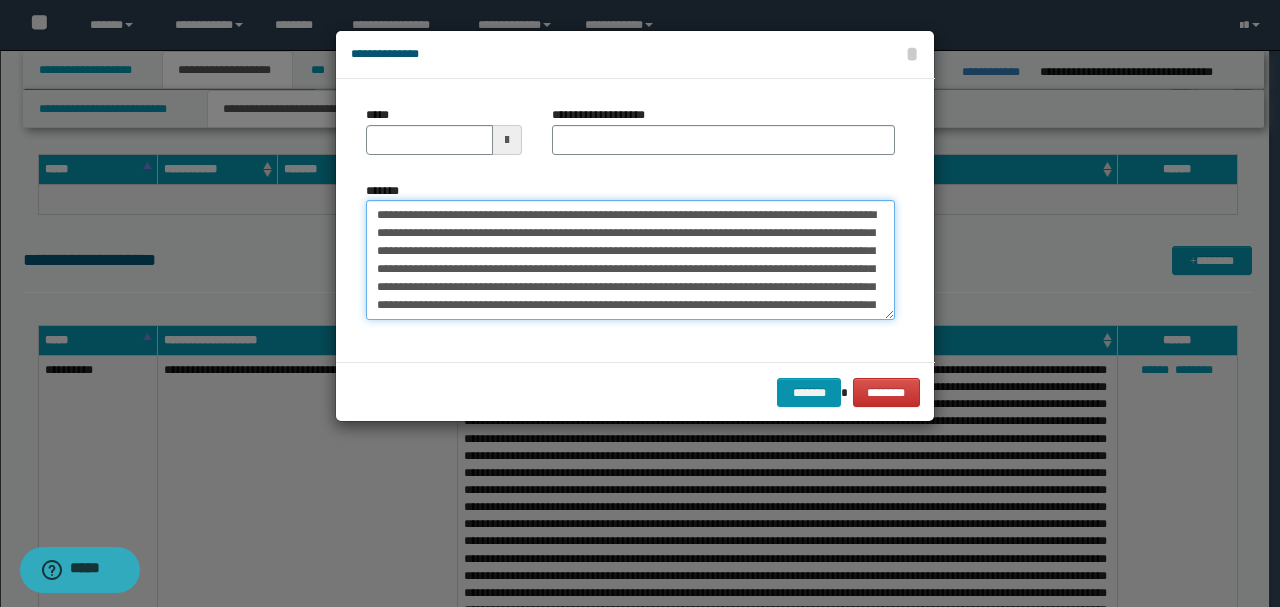 drag, startPoint x: 440, startPoint y: 214, endPoint x: 330, endPoint y: 204, distance: 110.45361 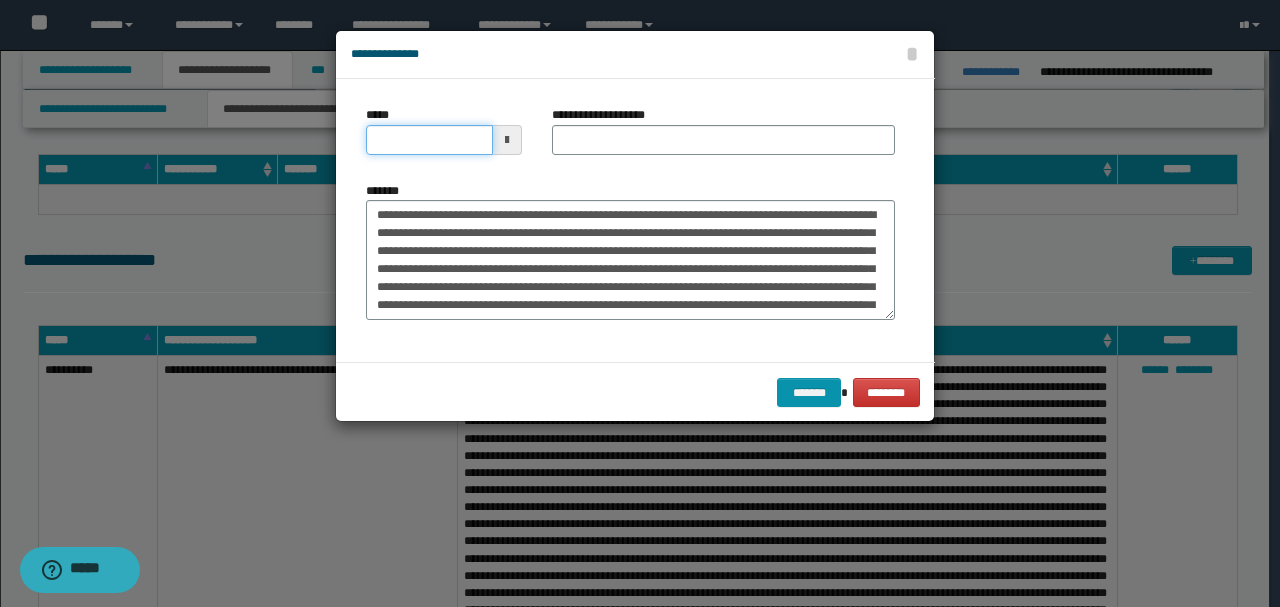 click on "*****" at bounding box center [429, 140] 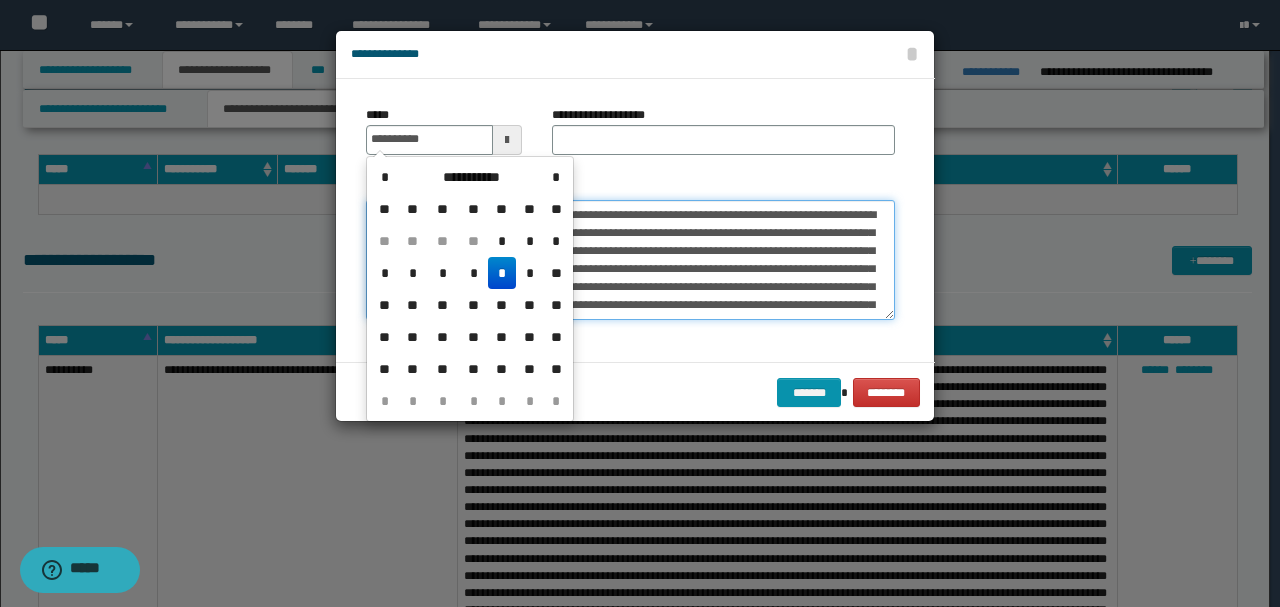 type on "**********" 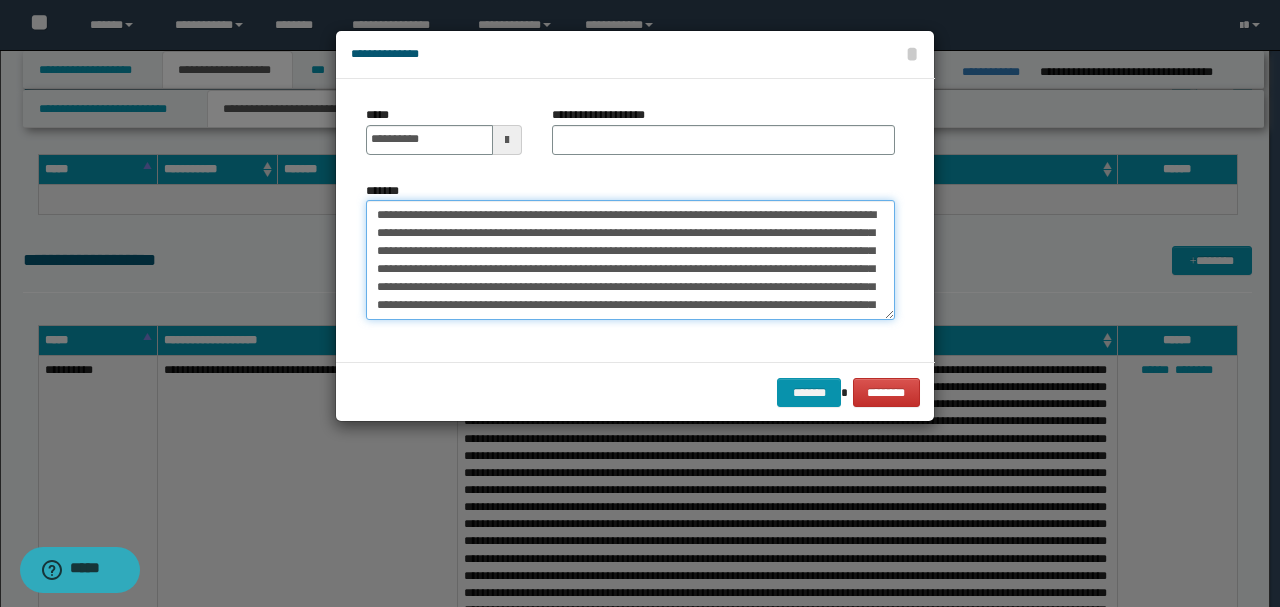 drag, startPoint x: 610, startPoint y: 214, endPoint x: 322, endPoint y: 214, distance: 288 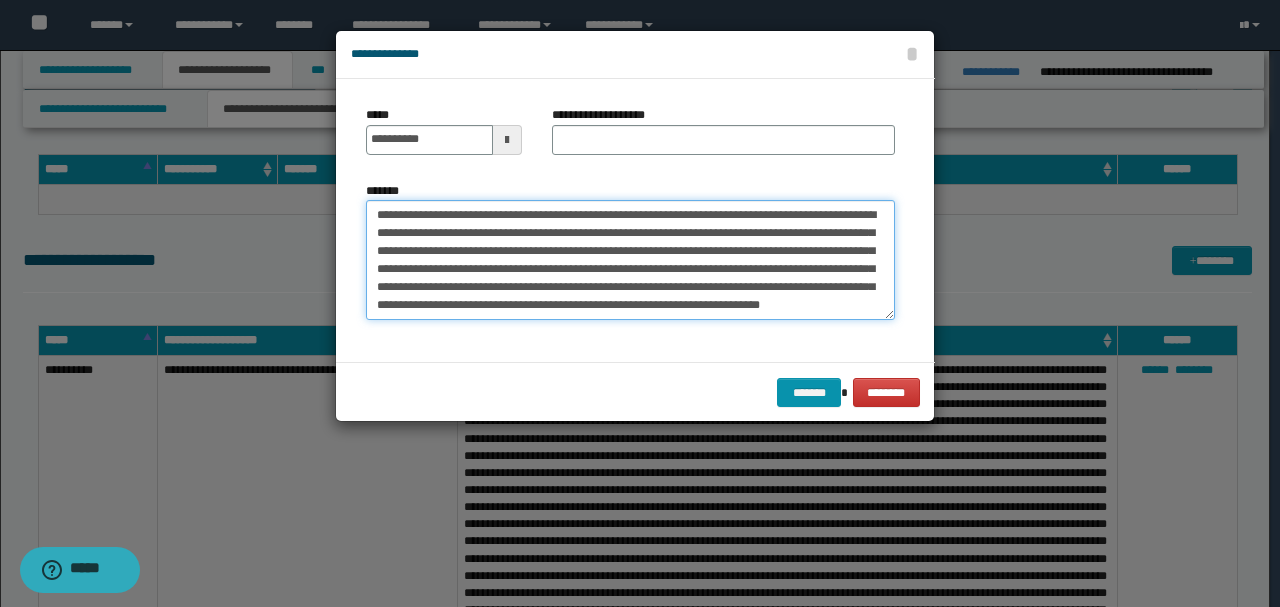 type on "**********" 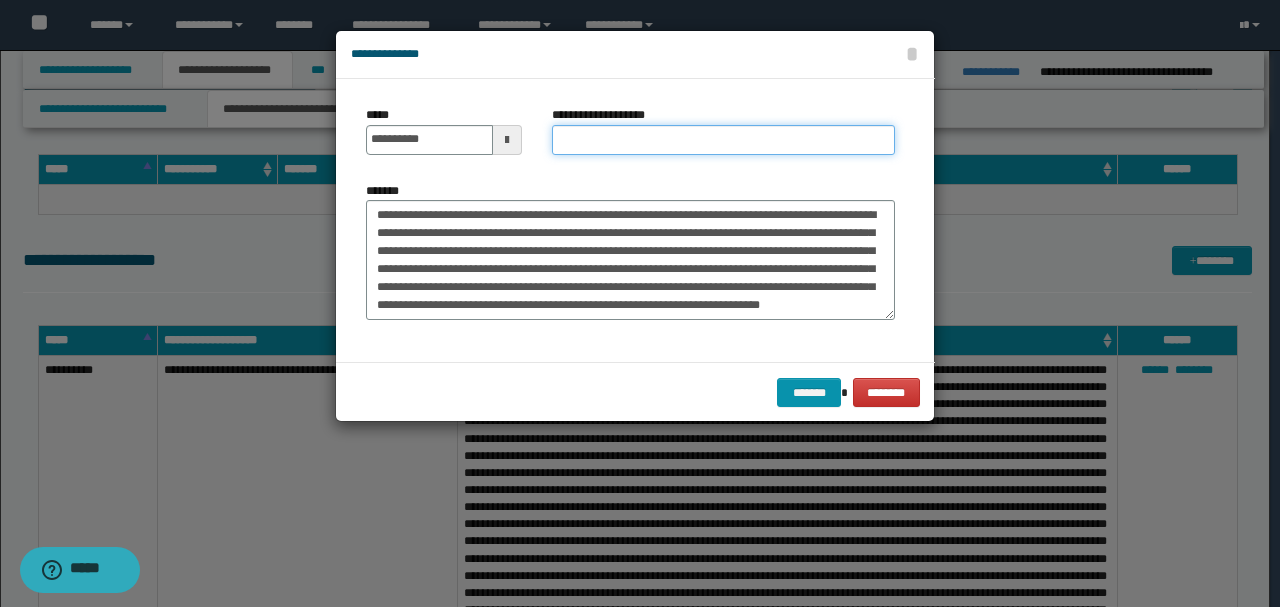 click on "**********" at bounding box center (723, 140) 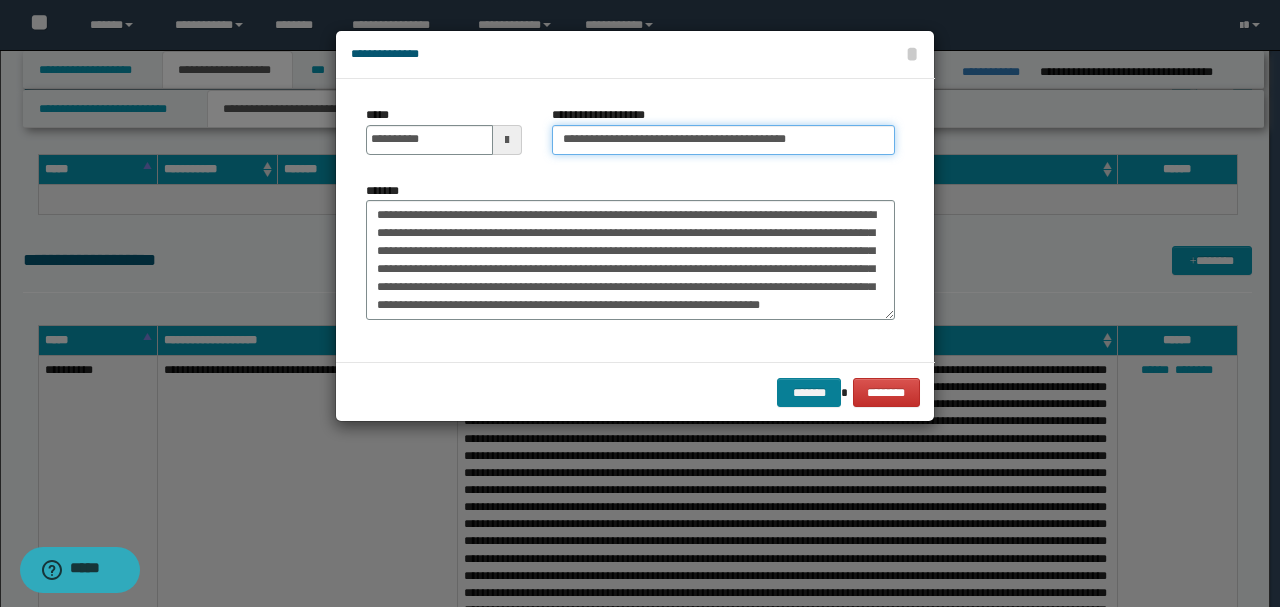 type on "**********" 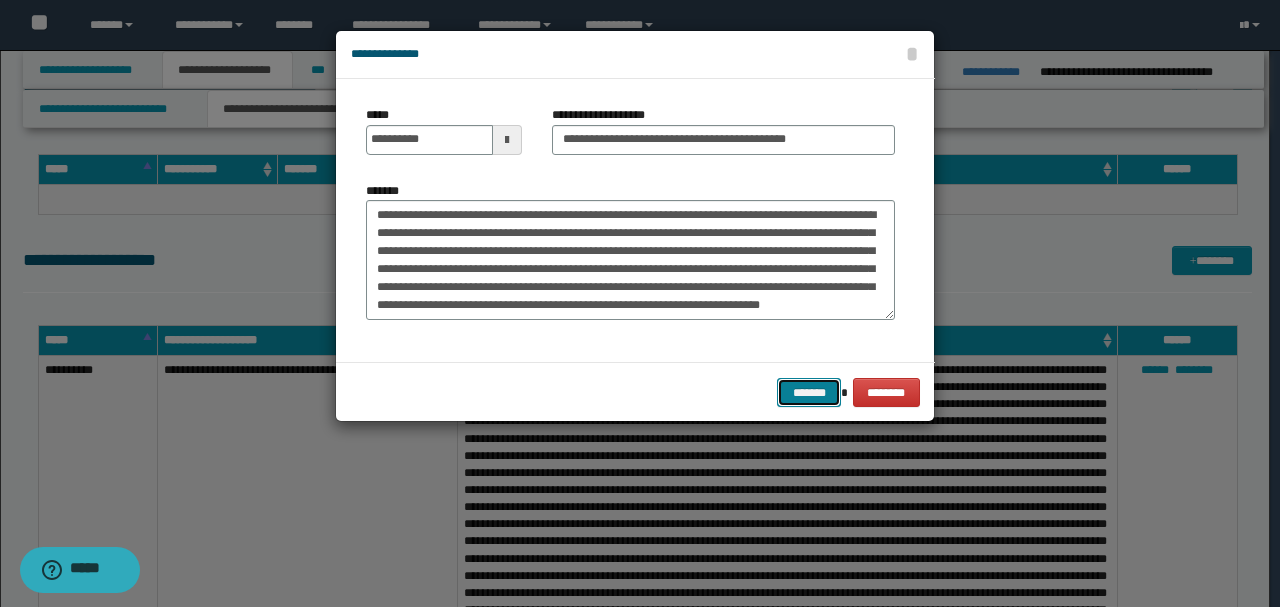 click on "*******" at bounding box center (809, 392) 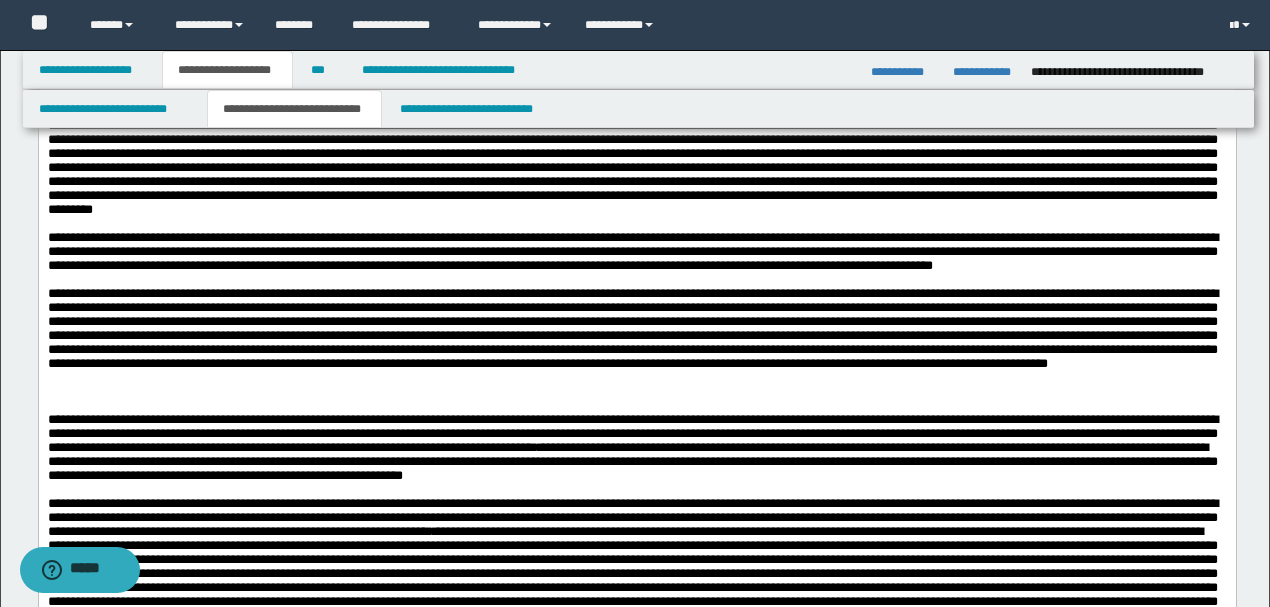 scroll, scrollTop: 4733, scrollLeft: 0, axis: vertical 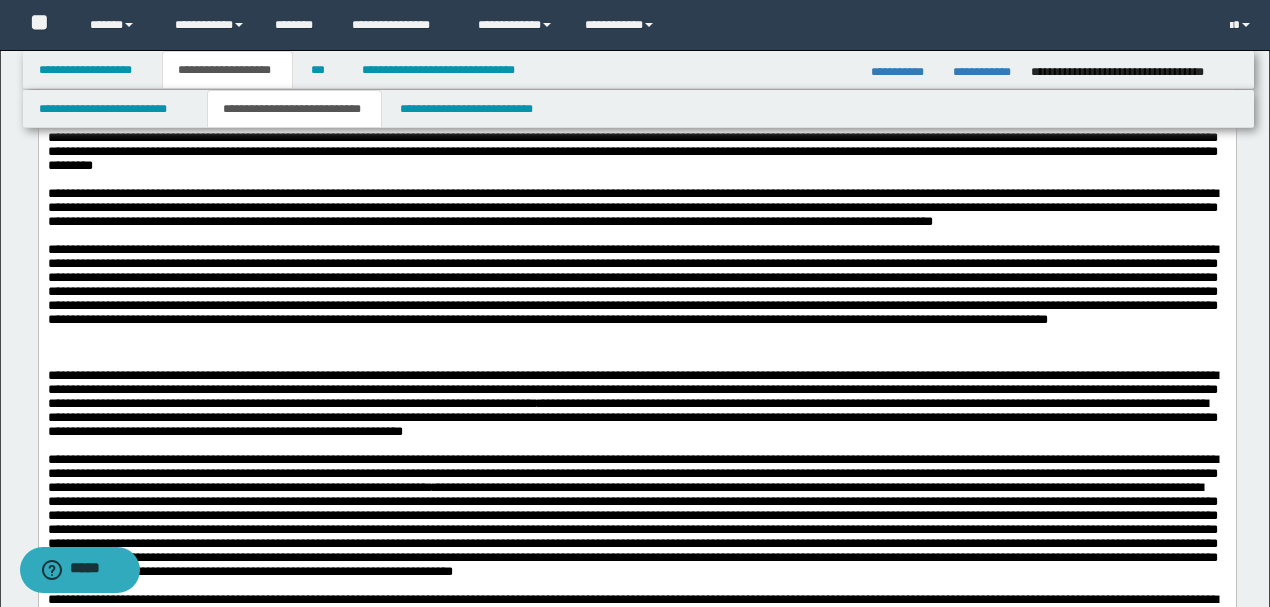 click on "**********" at bounding box center [632, 208] 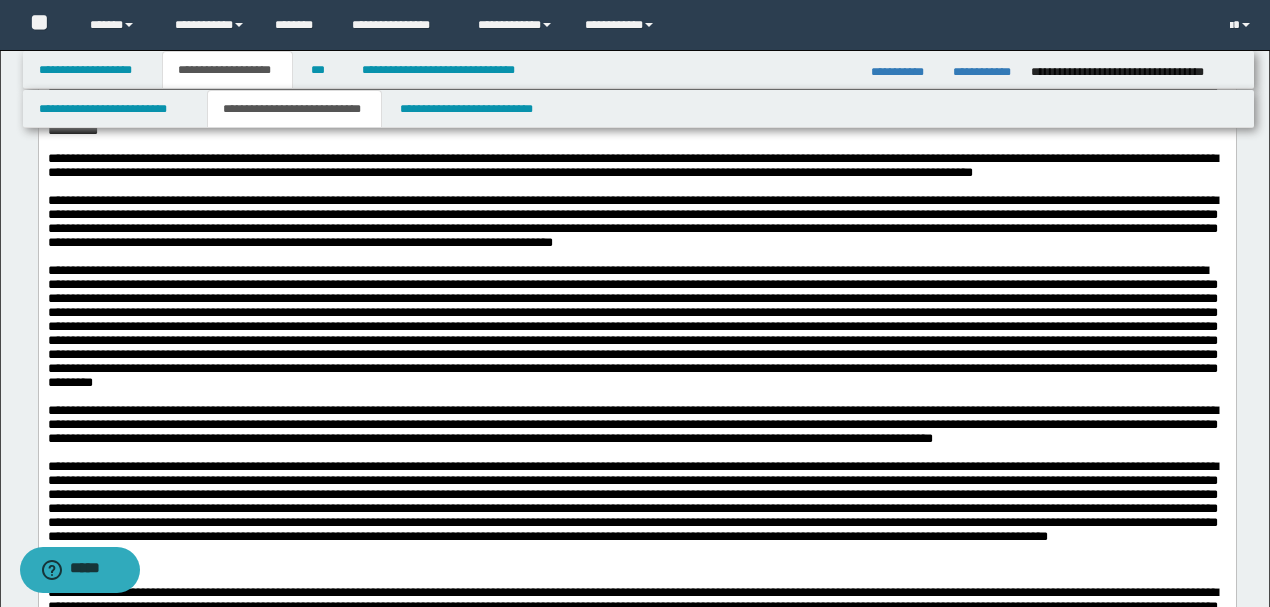 scroll, scrollTop: 4466, scrollLeft: 0, axis: vertical 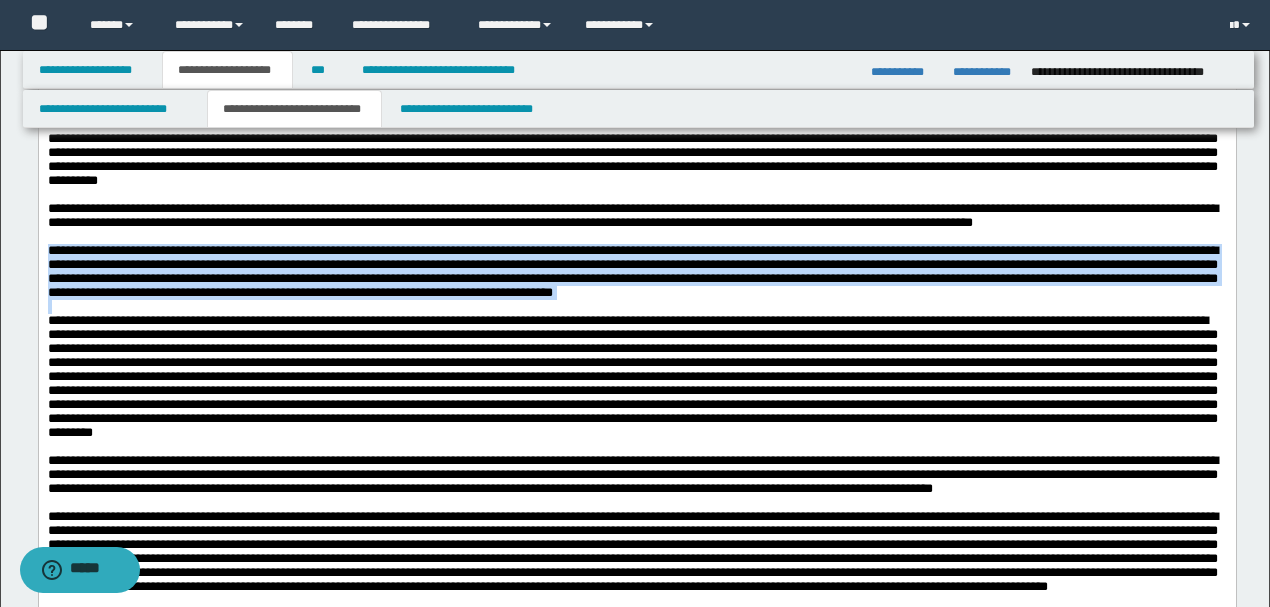 drag, startPoint x: 47, startPoint y: 337, endPoint x: 872, endPoint y: 391, distance: 826.7654 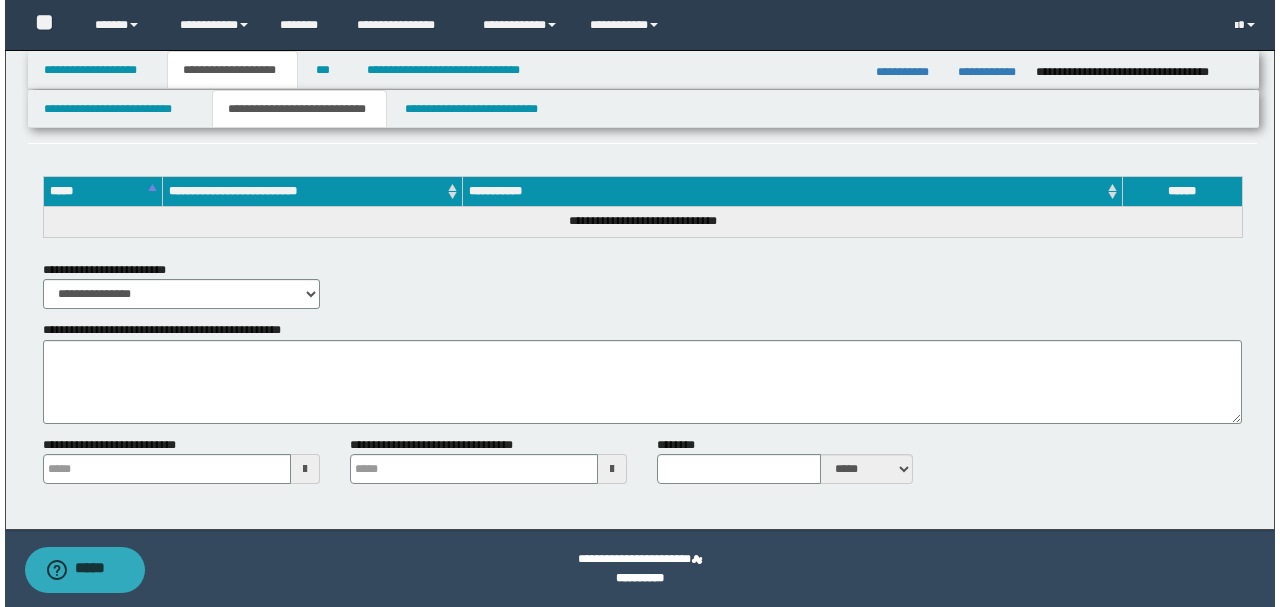 scroll, scrollTop: 6568, scrollLeft: 0, axis: vertical 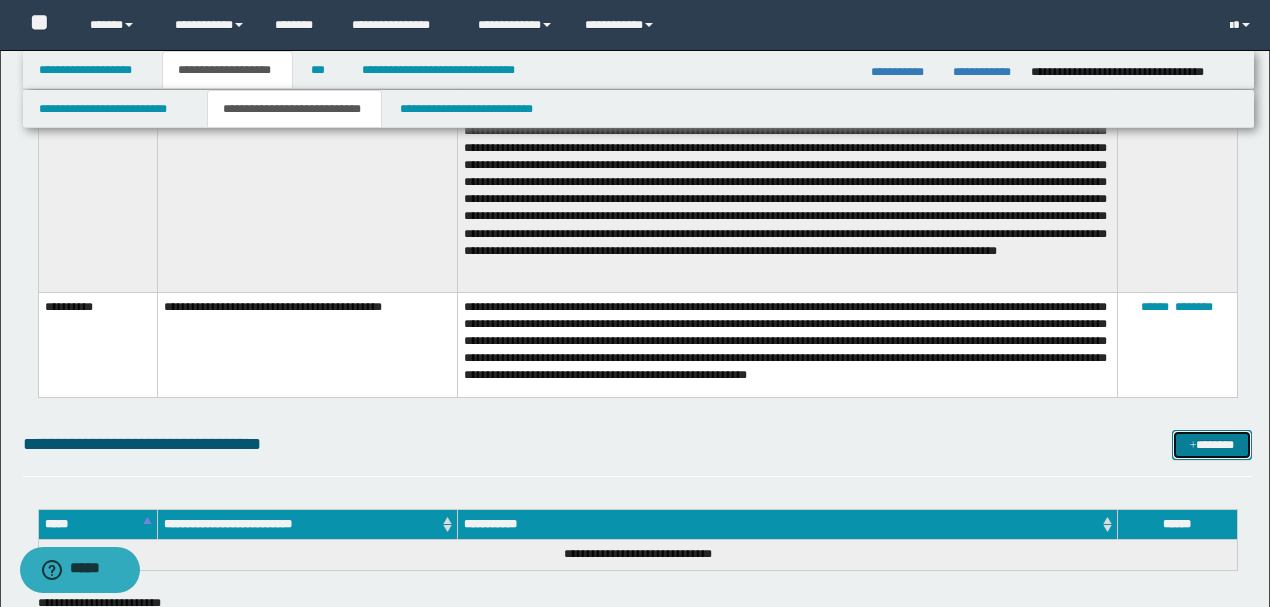 click on "*******" at bounding box center (1211, 444) 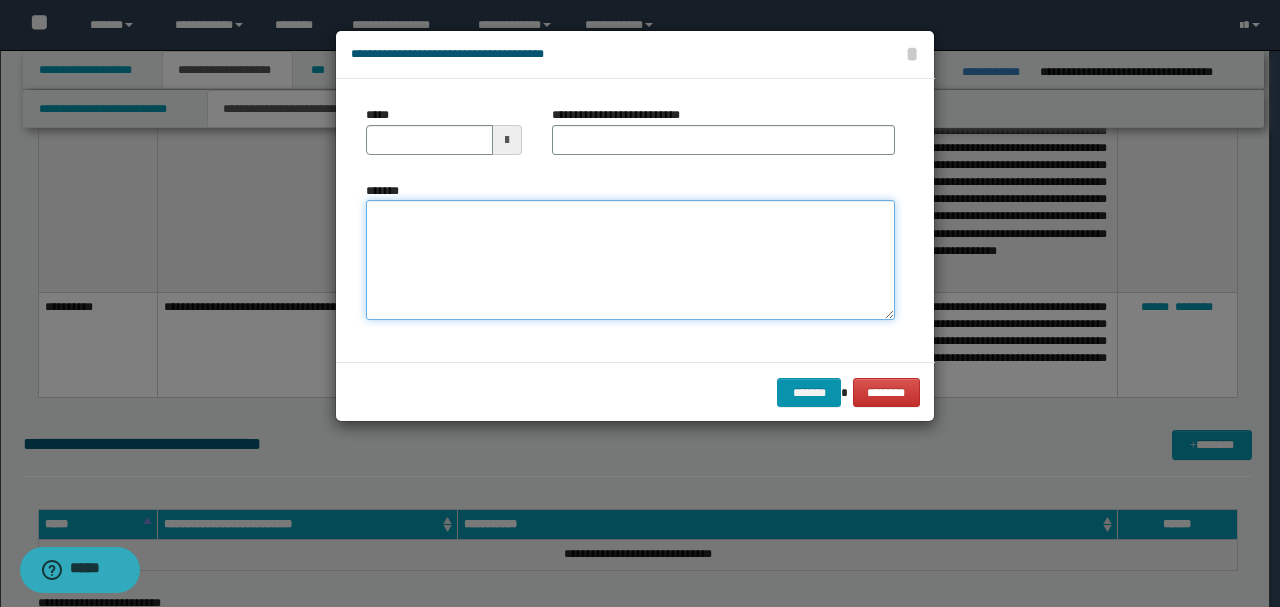click on "*******" at bounding box center [630, 260] 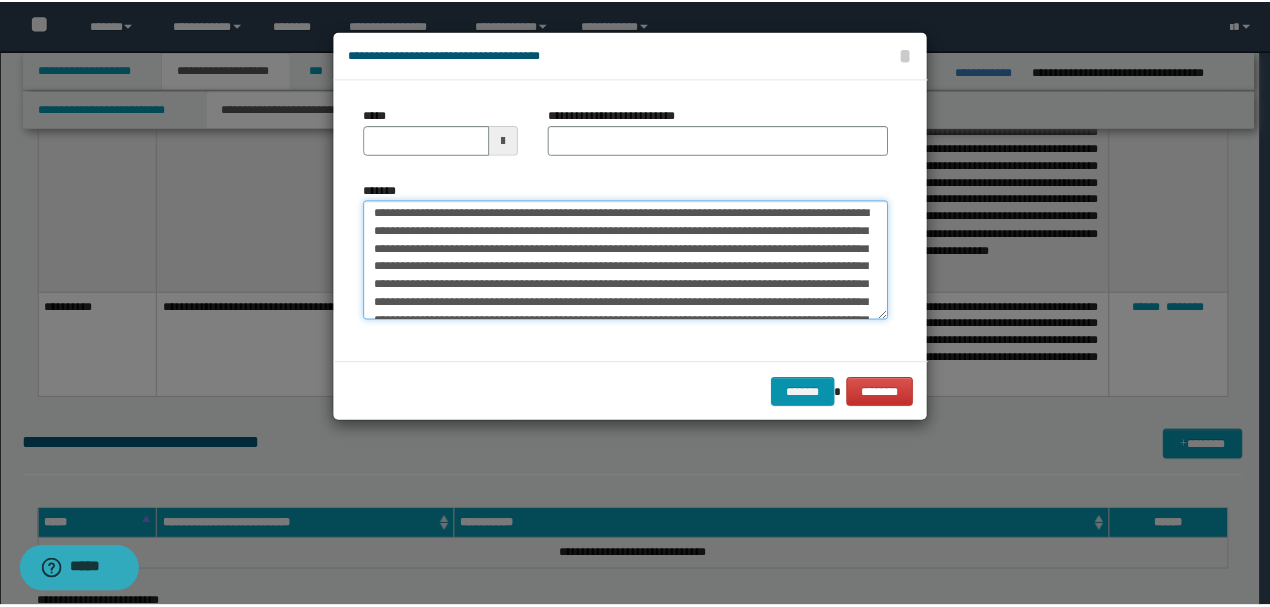 scroll, scrollTop: 0, scrollLeft: 0, axis: both 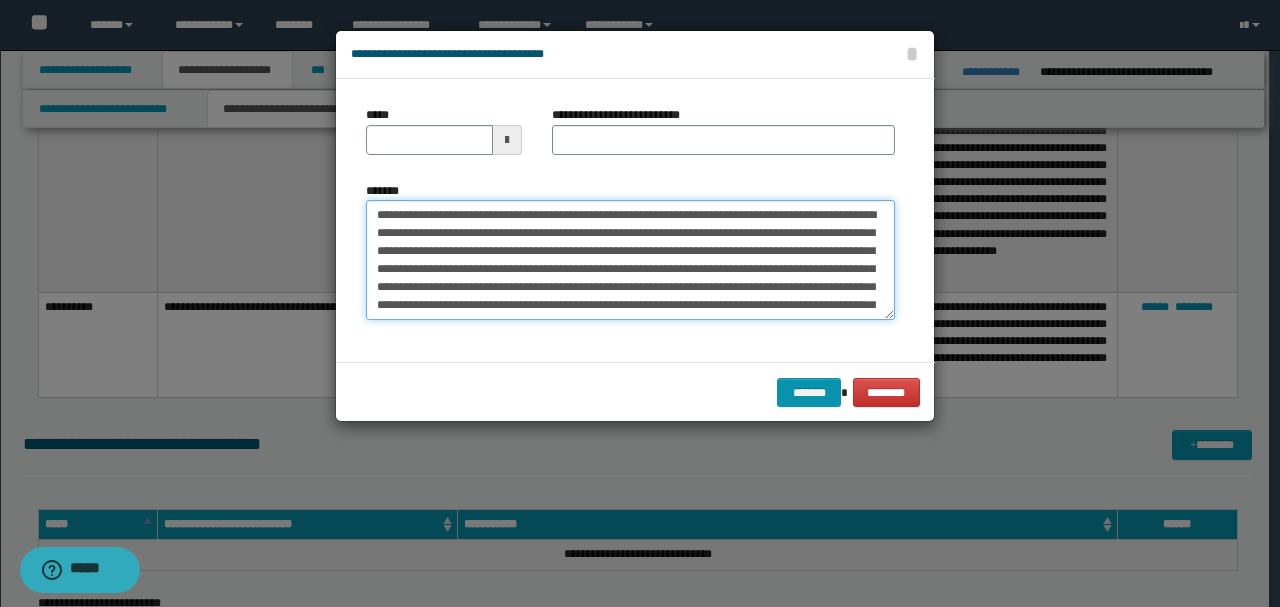drag, startPoint x: 431, startPoint y: 214, endPoint x: 304, endPoint y: 214, distance: 127 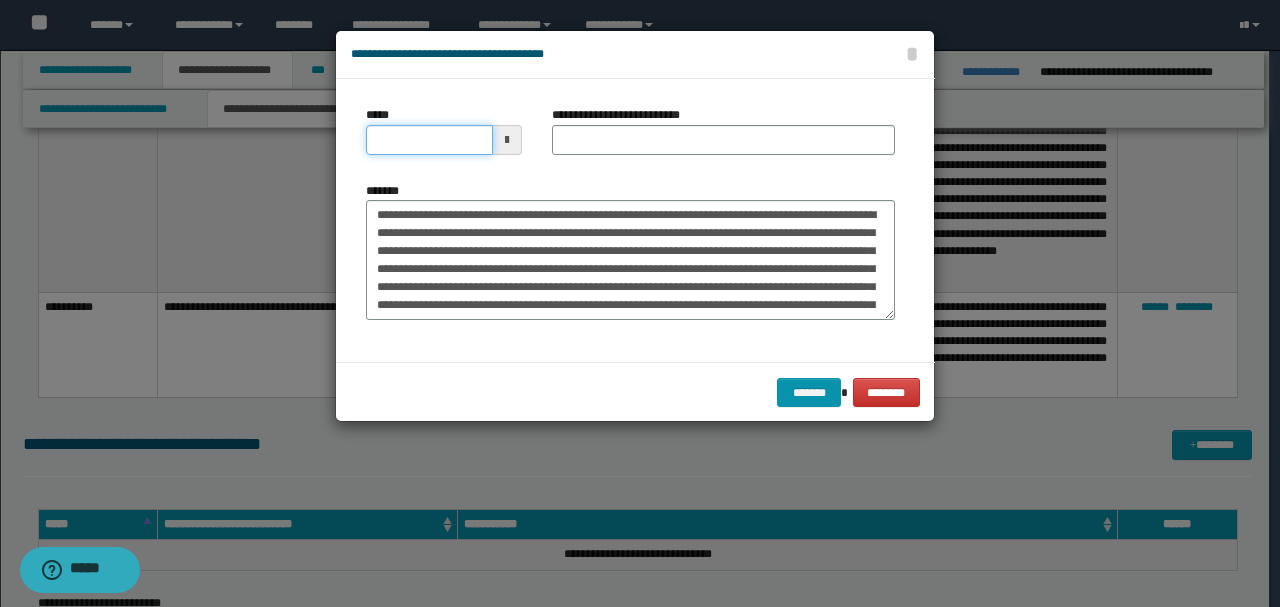 click on "*****" at bounding box center [429, 140] 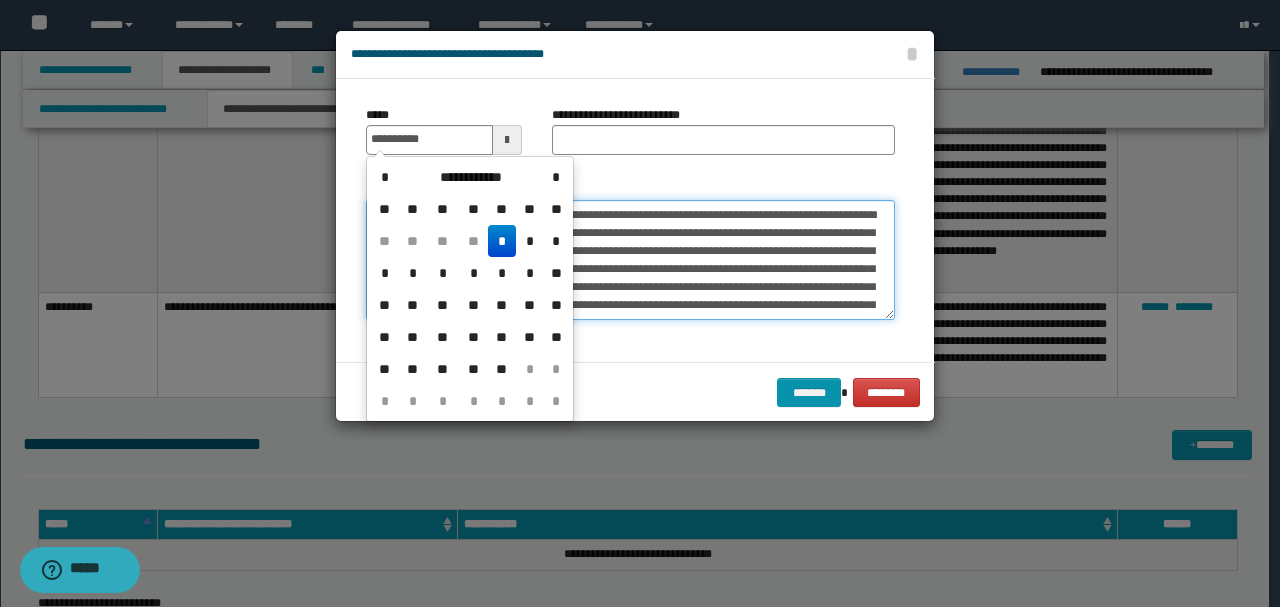 type on "**********" 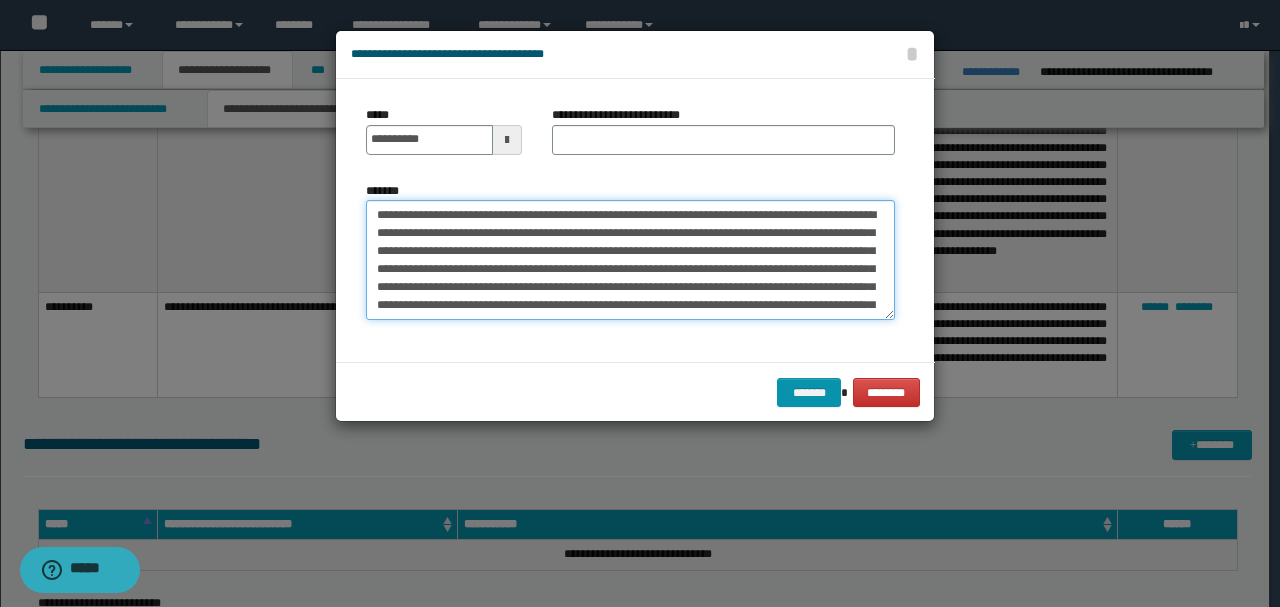 click on "**********" at bounding box center [630, 259] 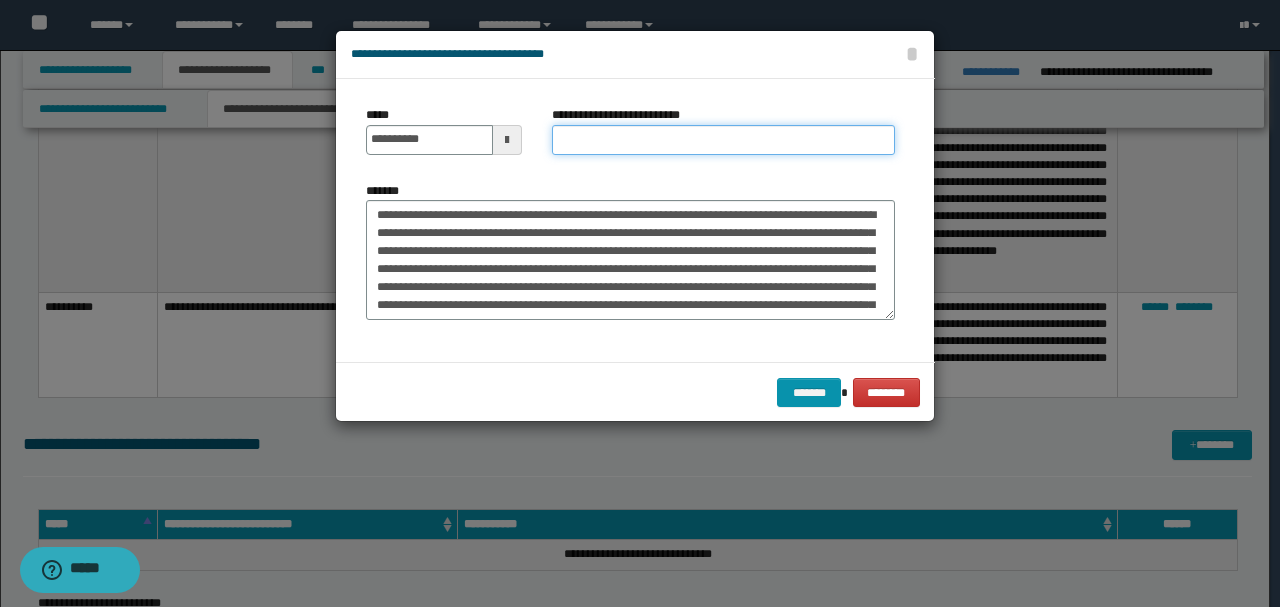 click on "**********" at bounding box center [723, 140] 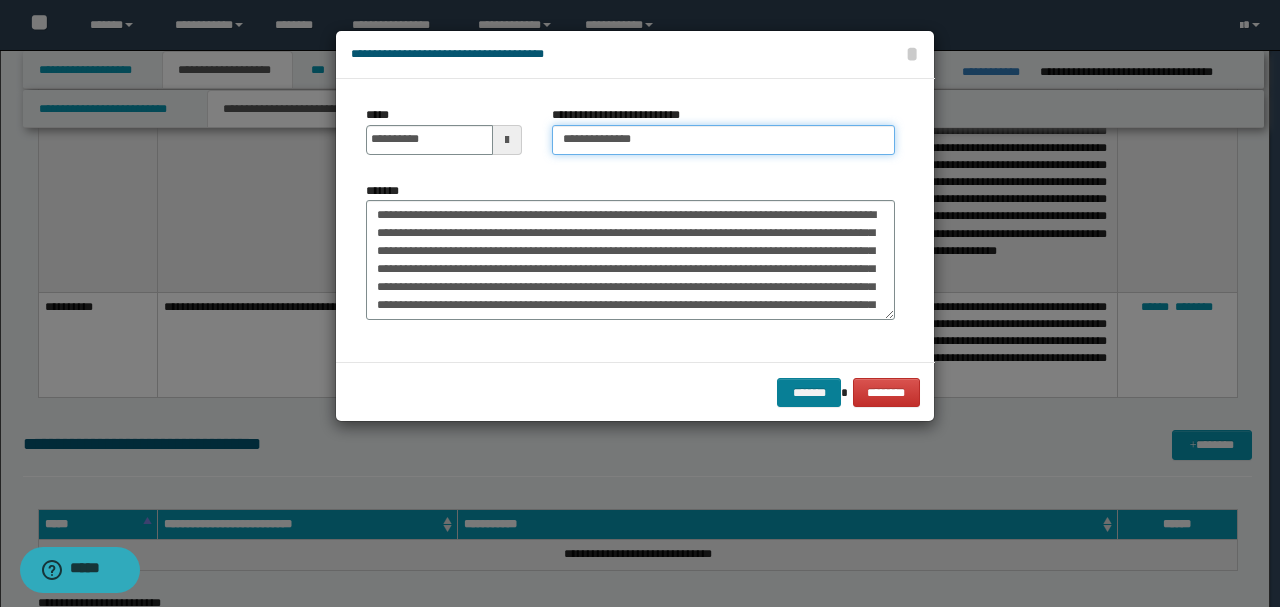 type on "**********" 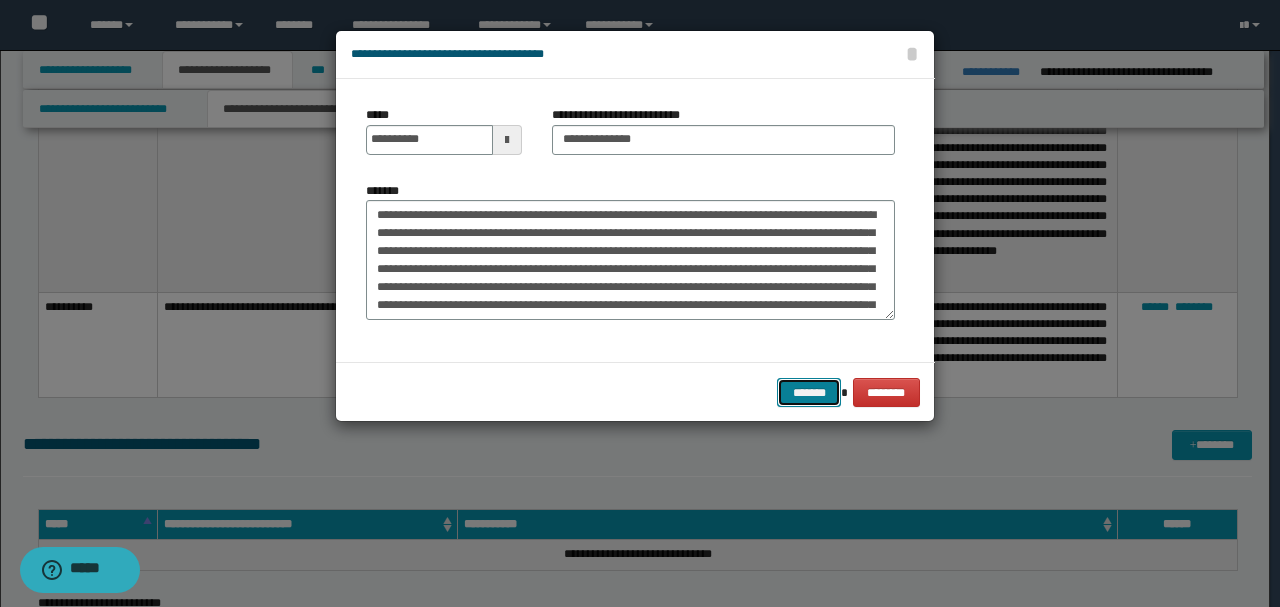 click on "*******" at bounding box center [809, 392] 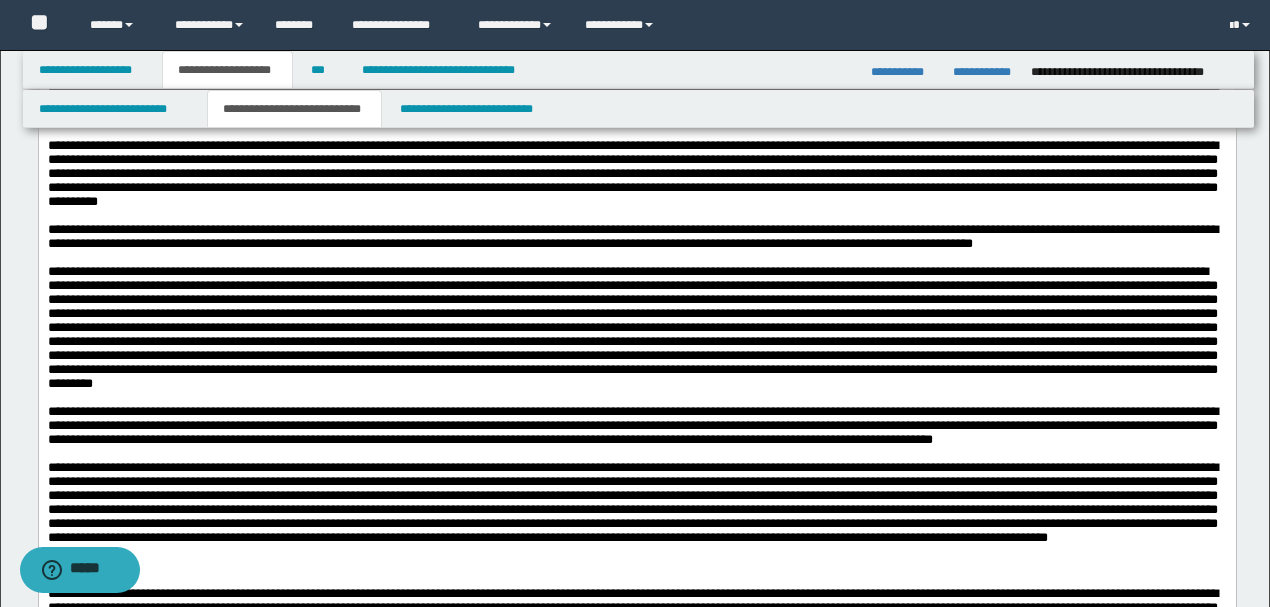 scroll, scrollTop: 4434, scrollLeft: 0, axis: vertical 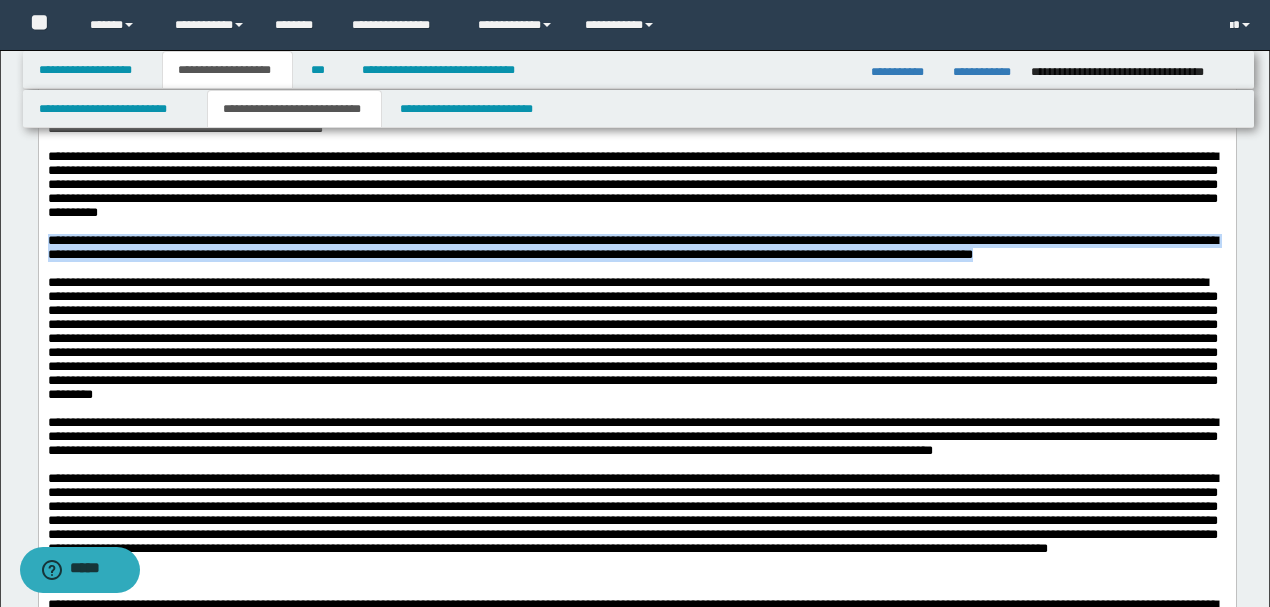 drag, startPoint x: 47, startPoint y: 320, endPoint x: 1215, endPoint y: 343, distance: 1168.2264 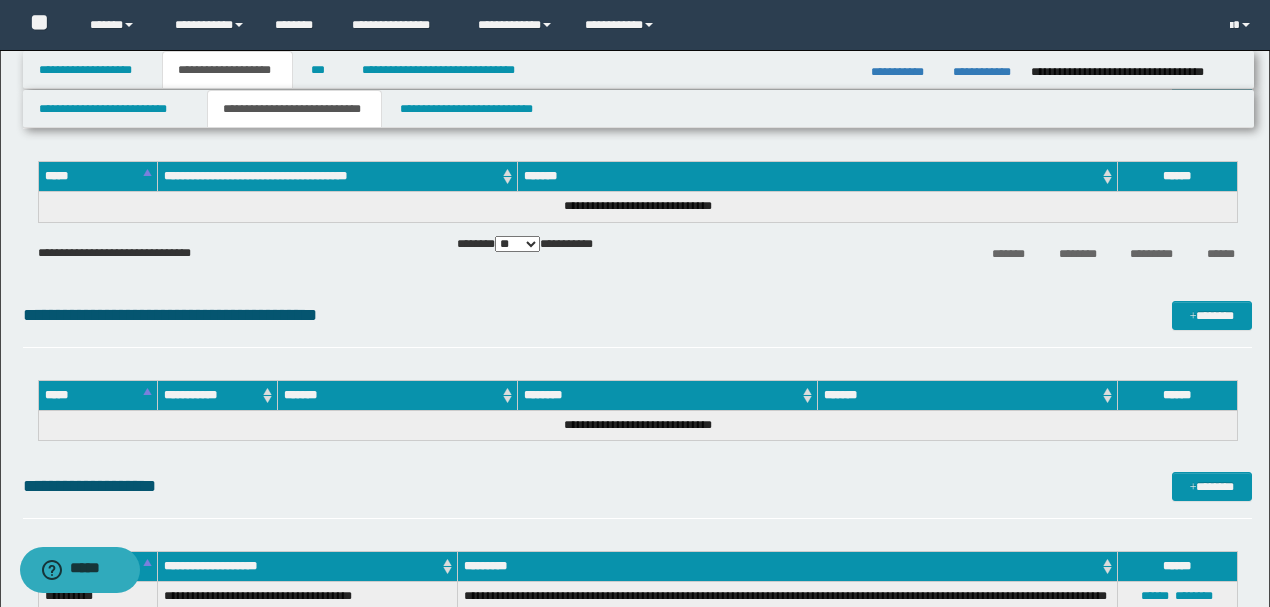 scroll, scrollTop: 6101, scrollLeft: 0, axis: vertical 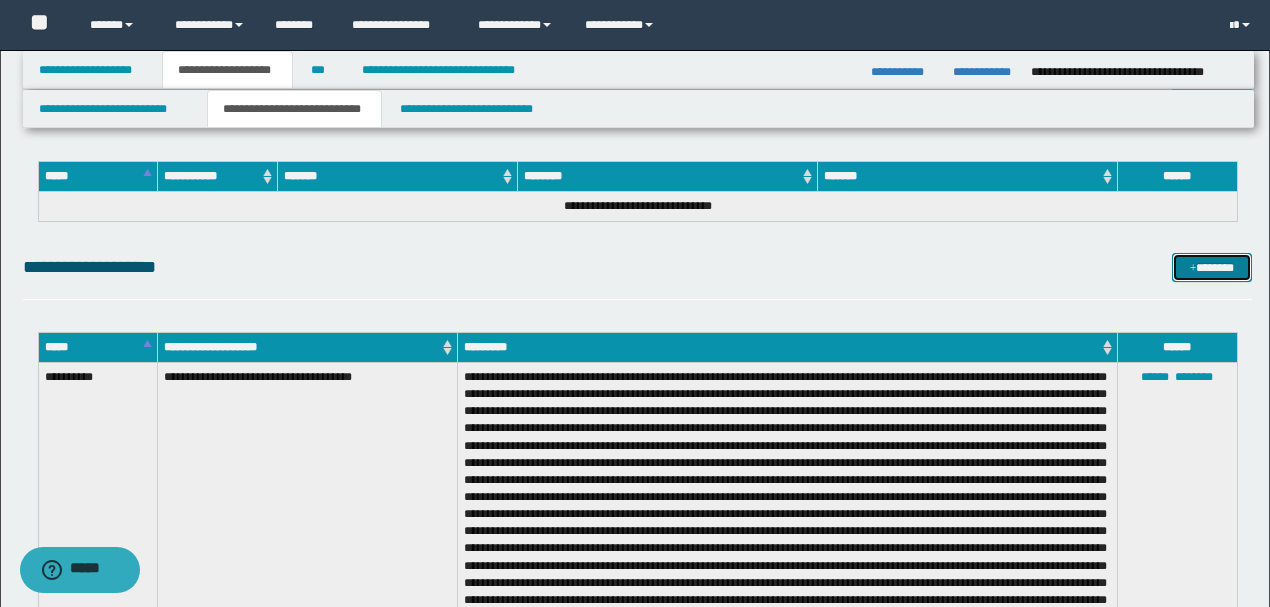 click on "*******" at bounding box center [1211, 267] 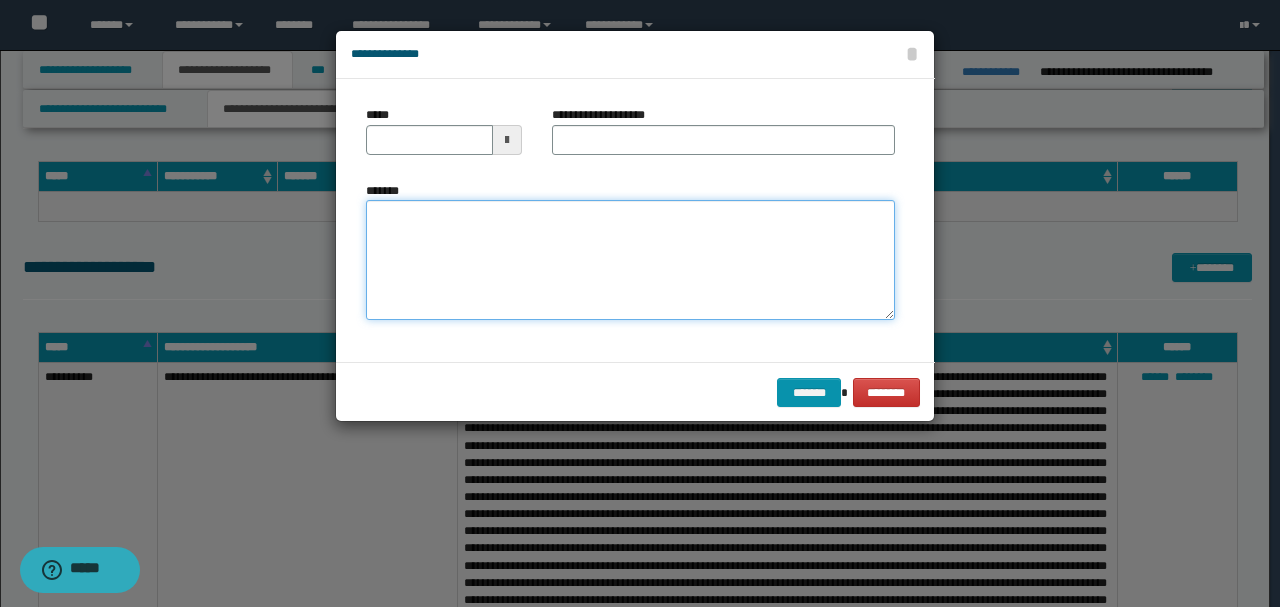 click on "*******" at bounding box center [630, 259] 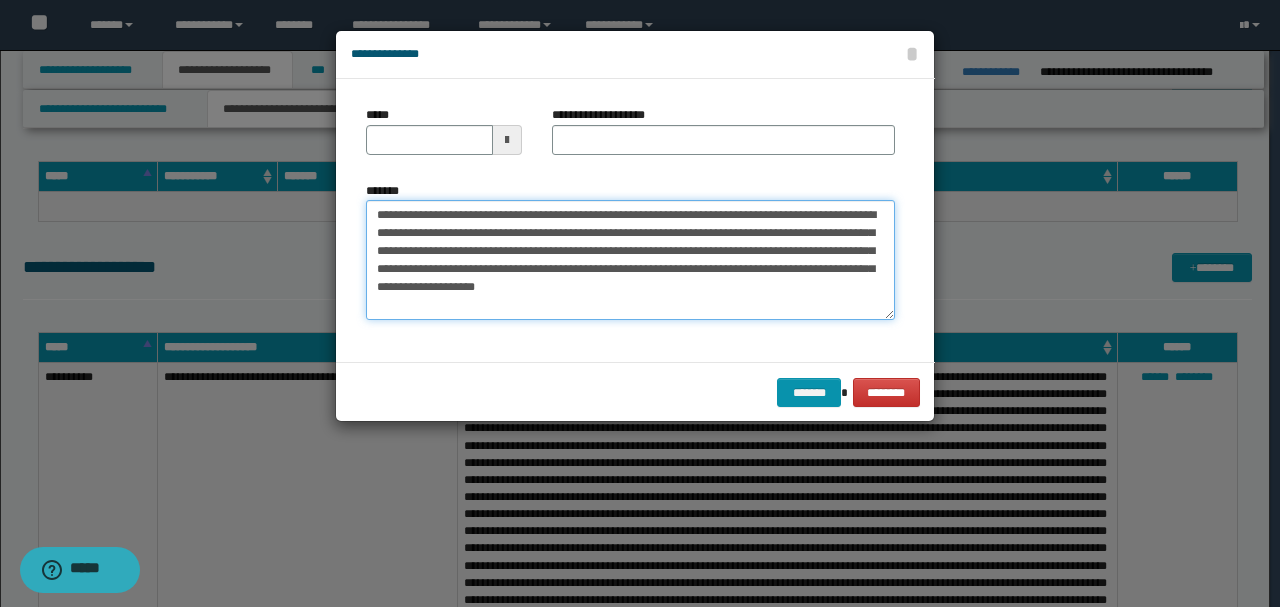 drag, startPoint x: 440, startPoint y: 213, endPoint x: 343, endPoint y: 213, distance: 97 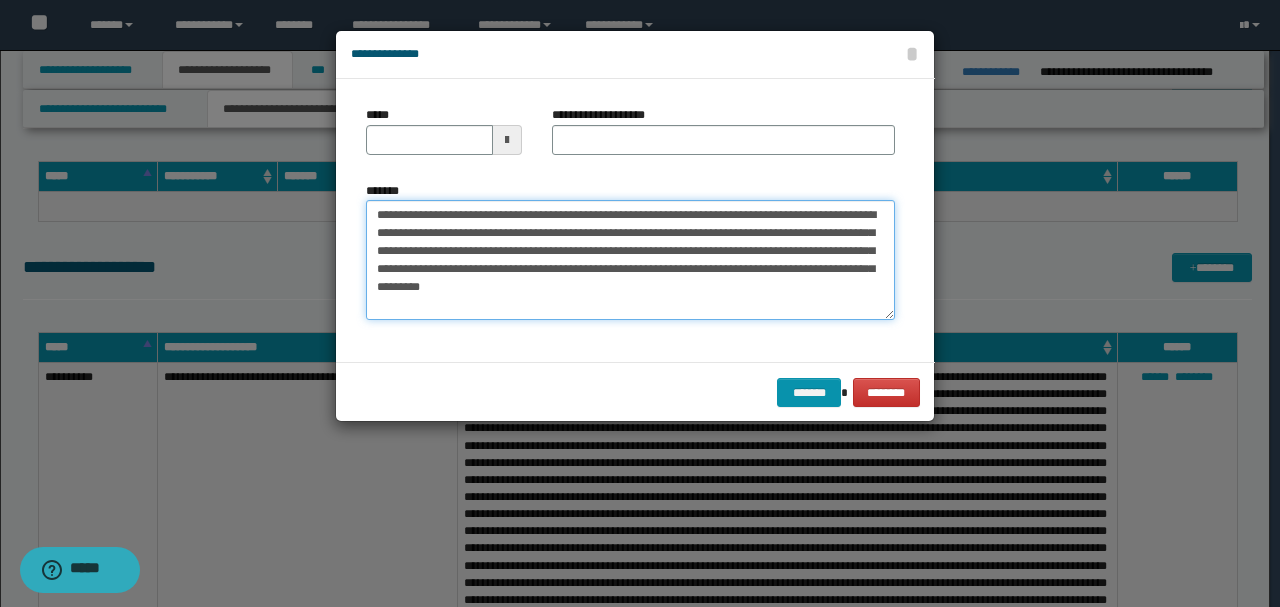 type 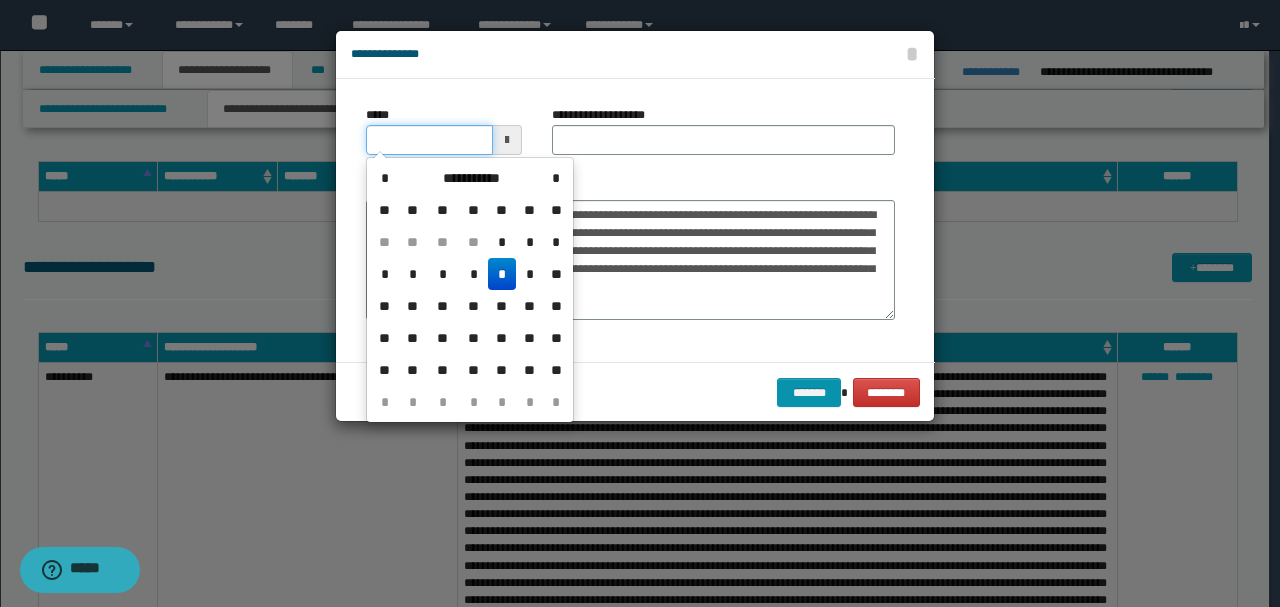 click on "*****" at bounding box center [429, 140] 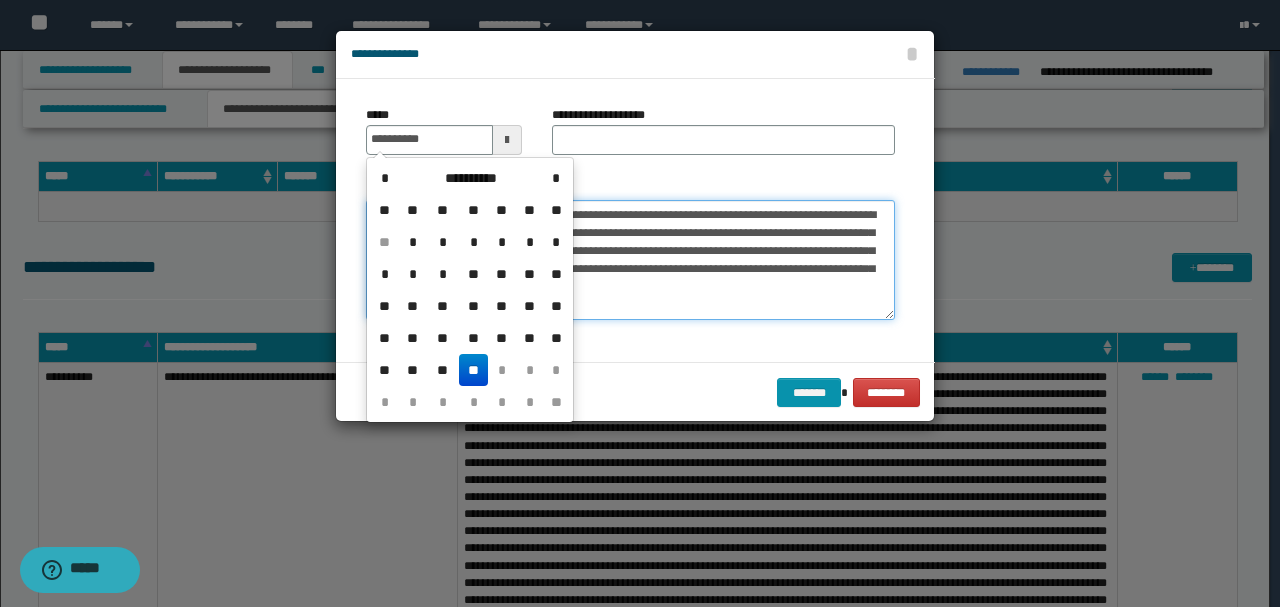 type on "**********" 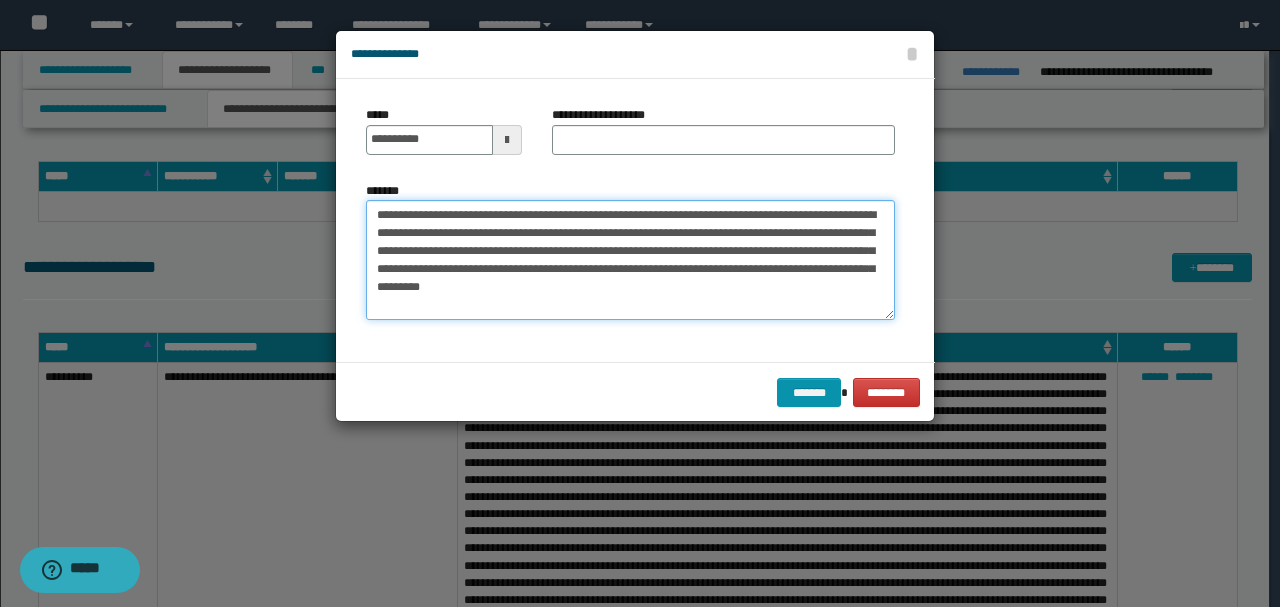 drag, startPoint x: 466, startPoint y: 212, endPoint x: 348, endPoint y: 212, distance: 118 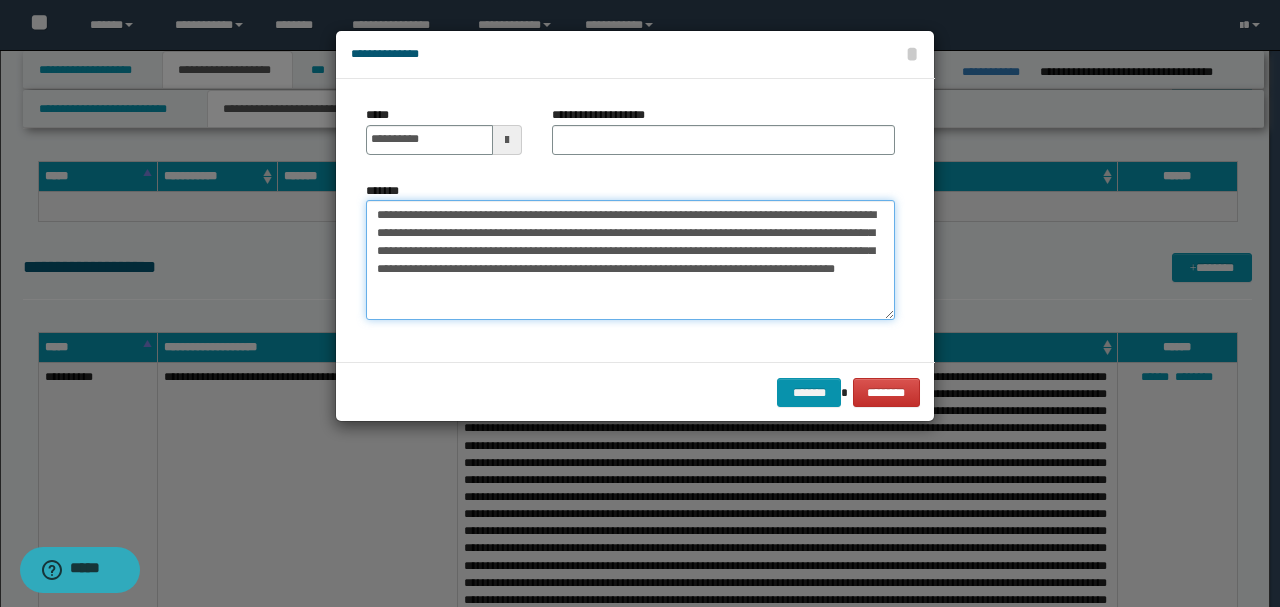 type on "**********" 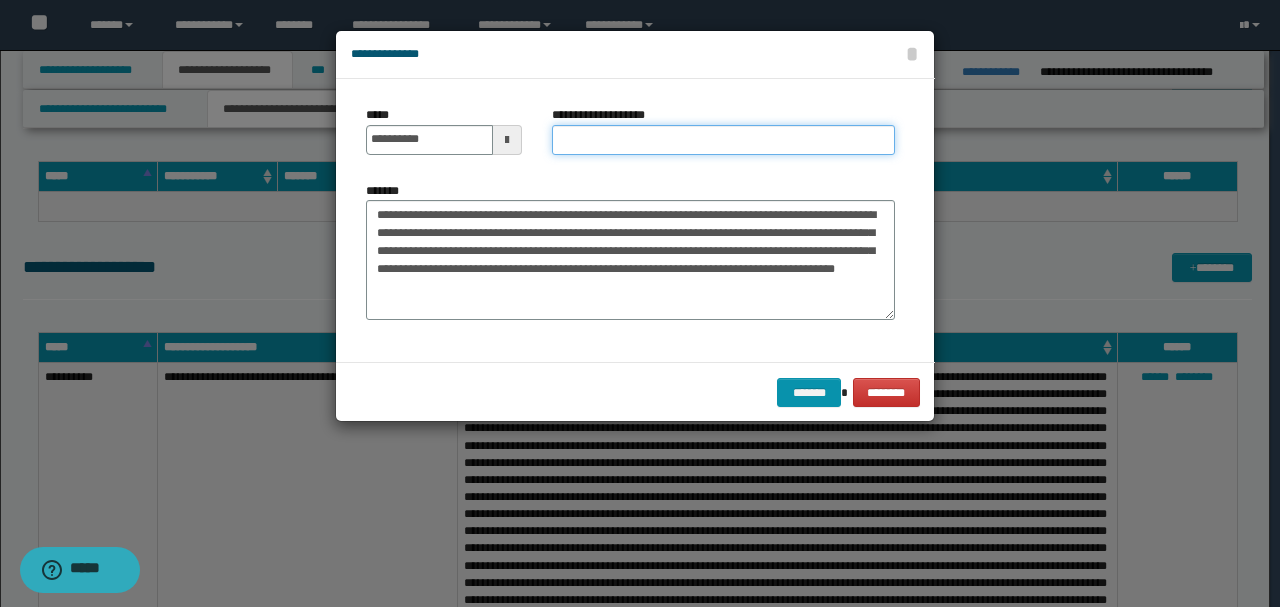 click on "**********" at bounding box center [723, 140] 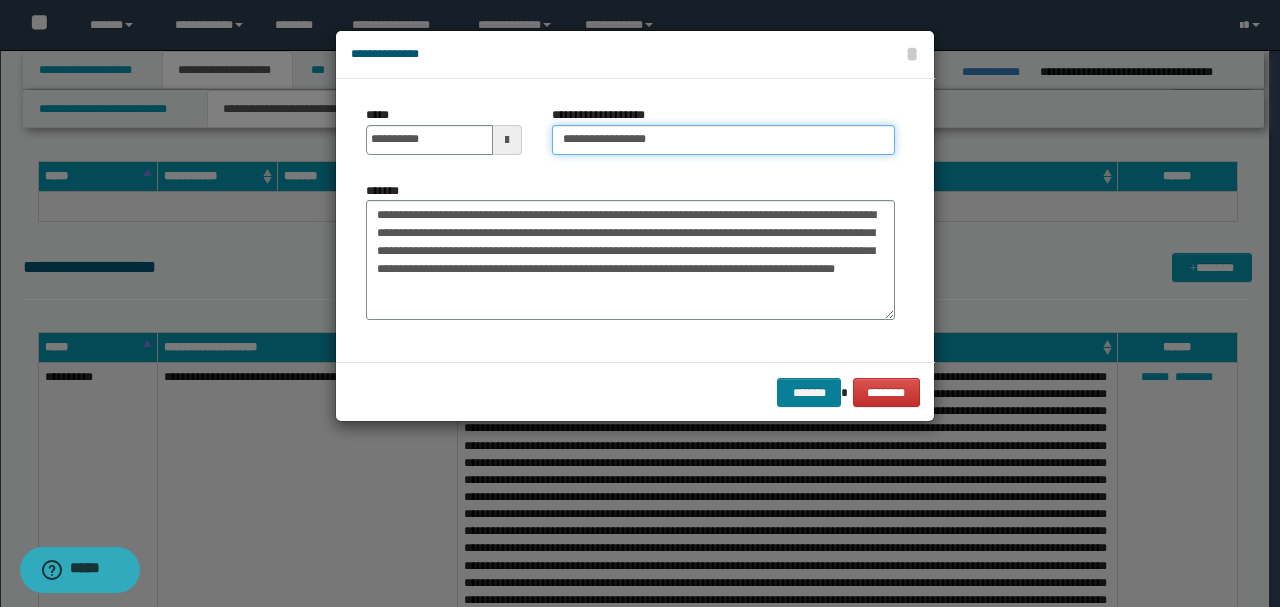 type on "**********" 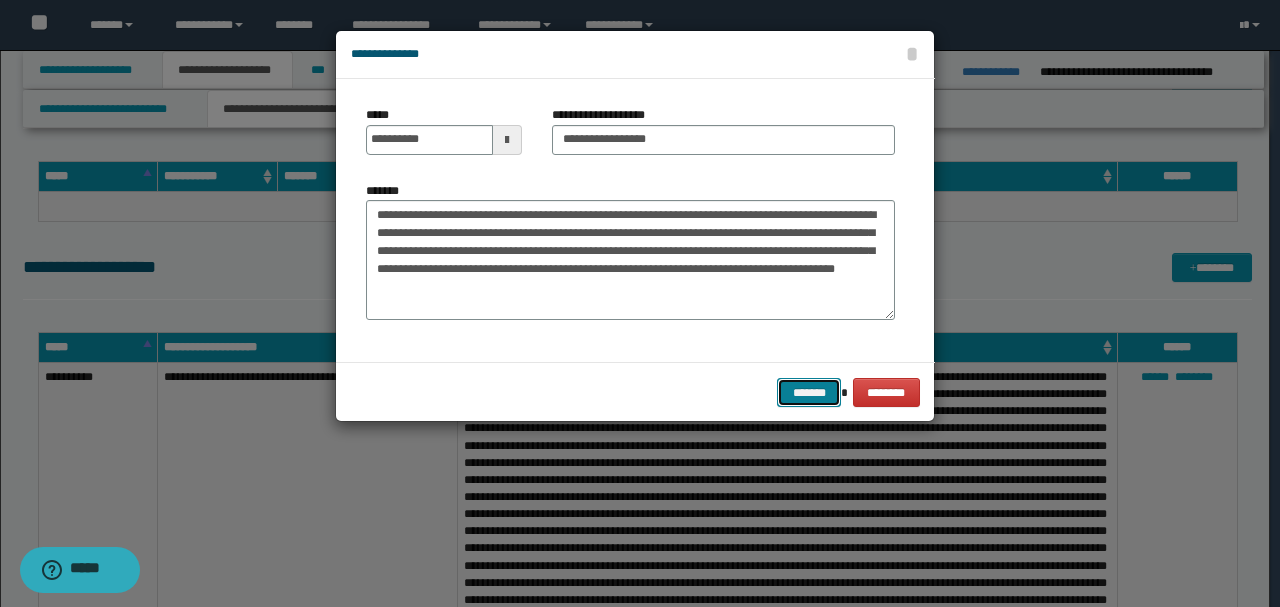 click on "*******" at bounding box center (809, 392) 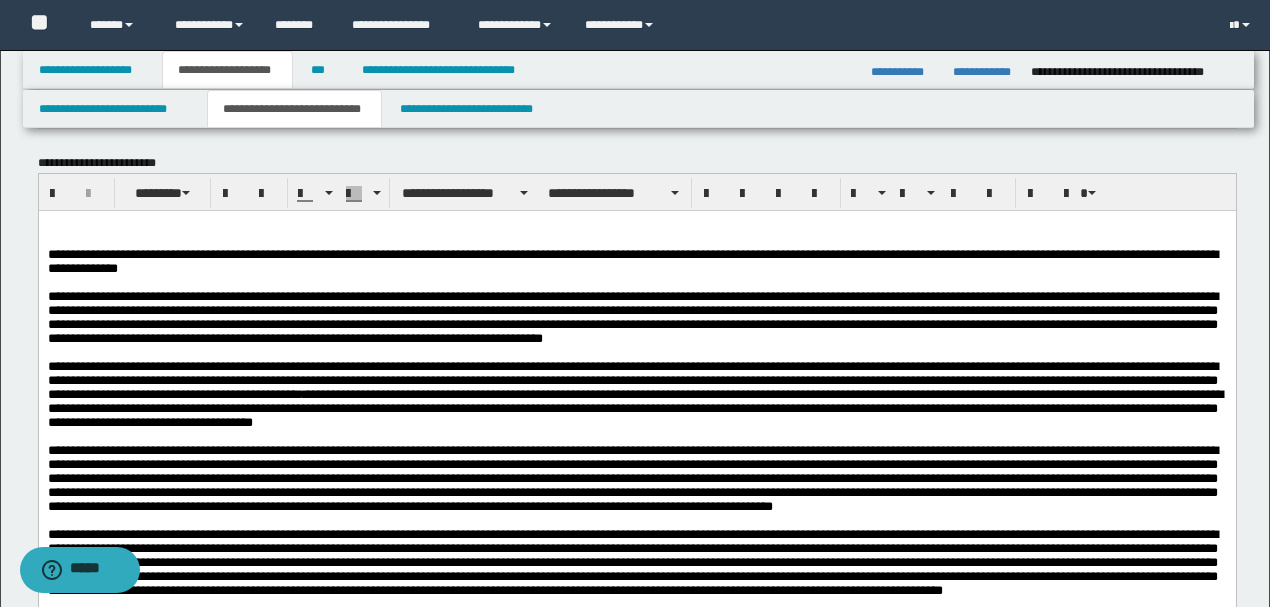 scroll, scrollTop: 3901, scrollLeft: 0, axis: vertical 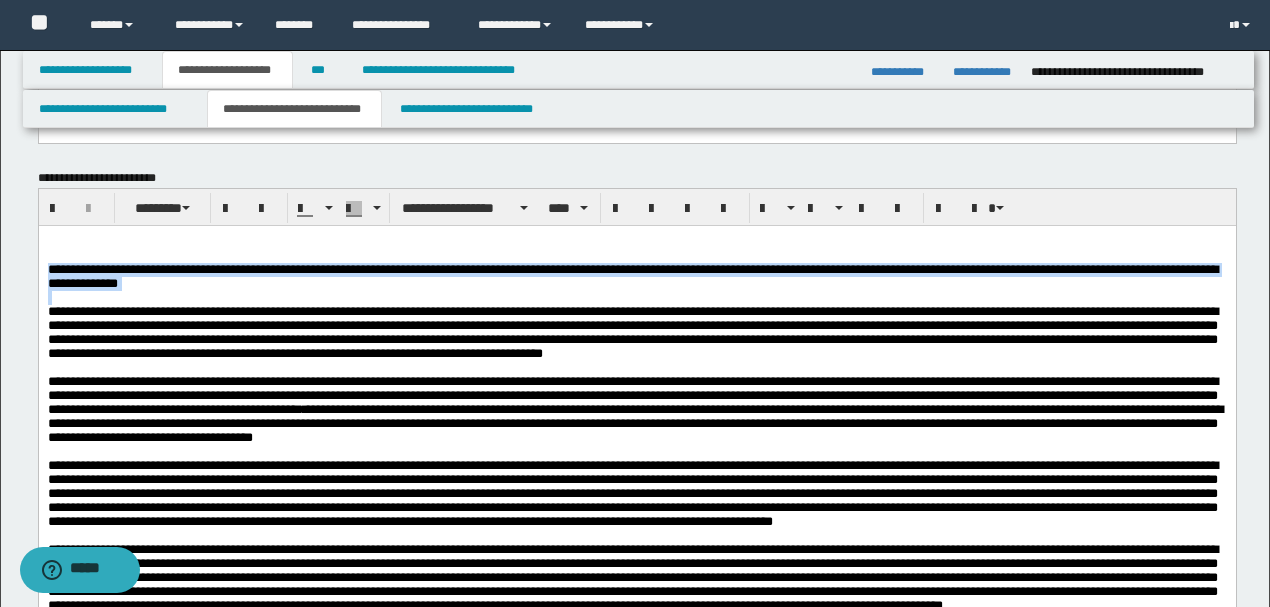 drag, startPoint x: 46, startPoint y: 272, endPoint x: 326, endPoint y: 303, distance: 281.71085 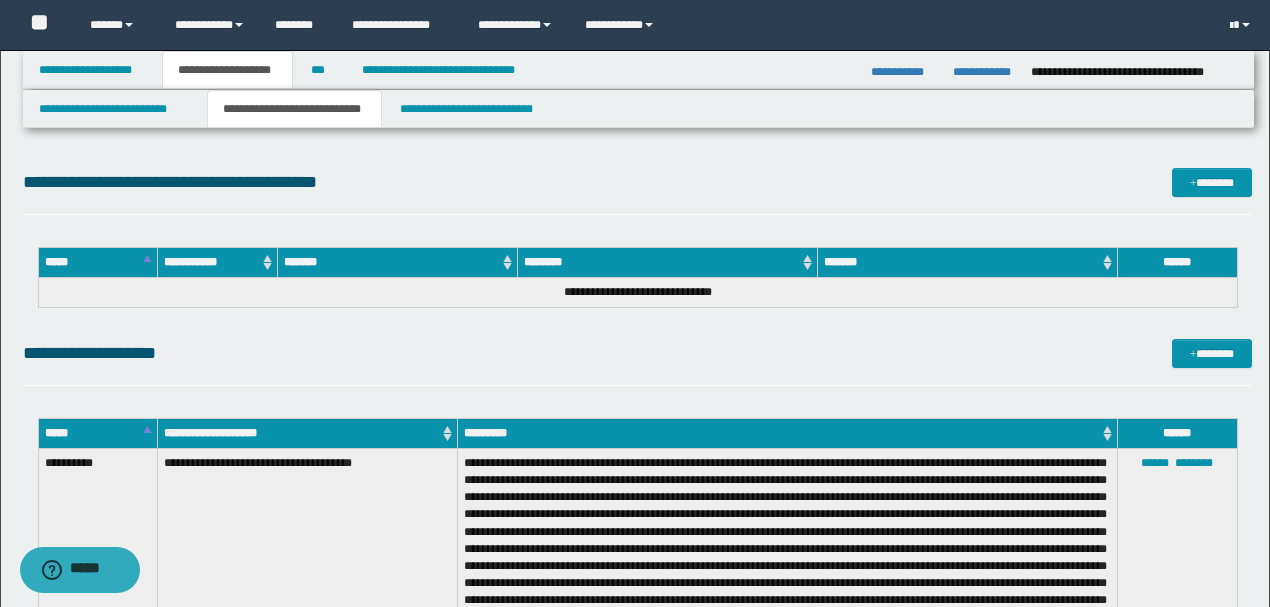 scroll, scrollTop: 5968, scrollLeft: 0, axis: vertical 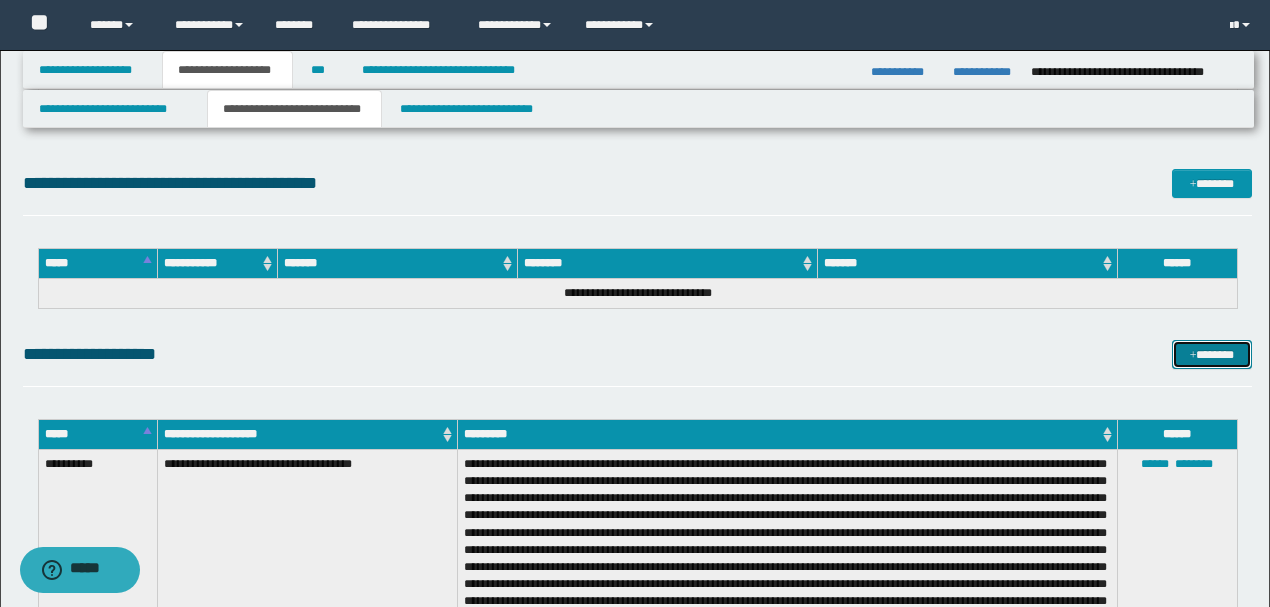 click on "*******" at bounding box center (1211, 354) 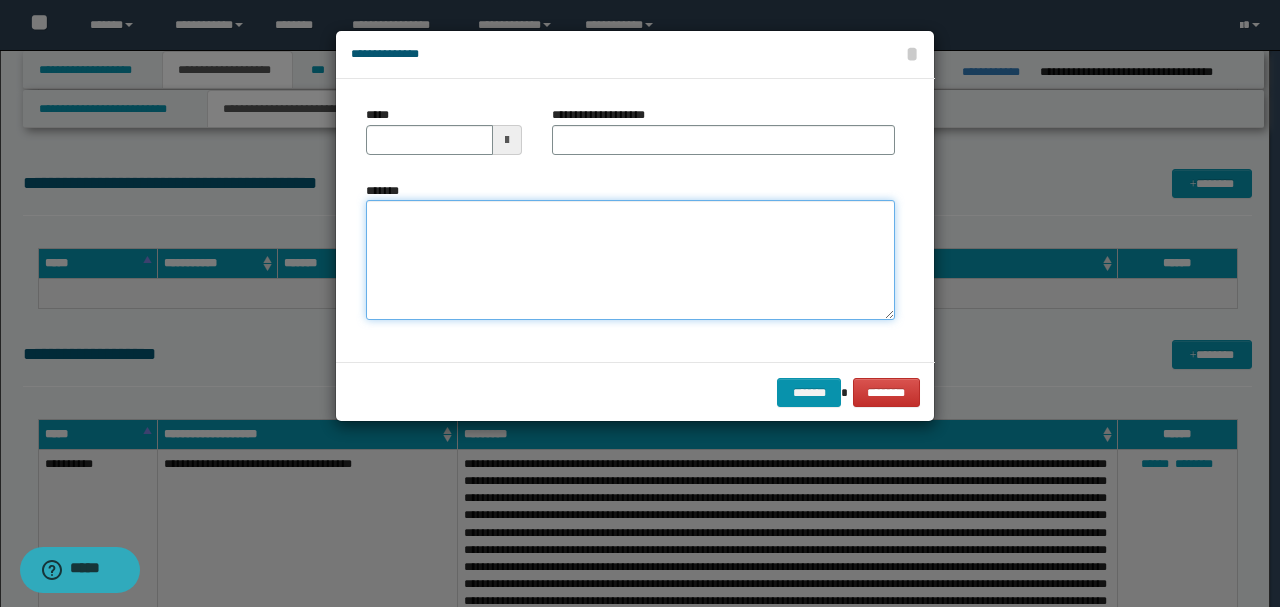 click on "*******" at bounding box center (630, 259) 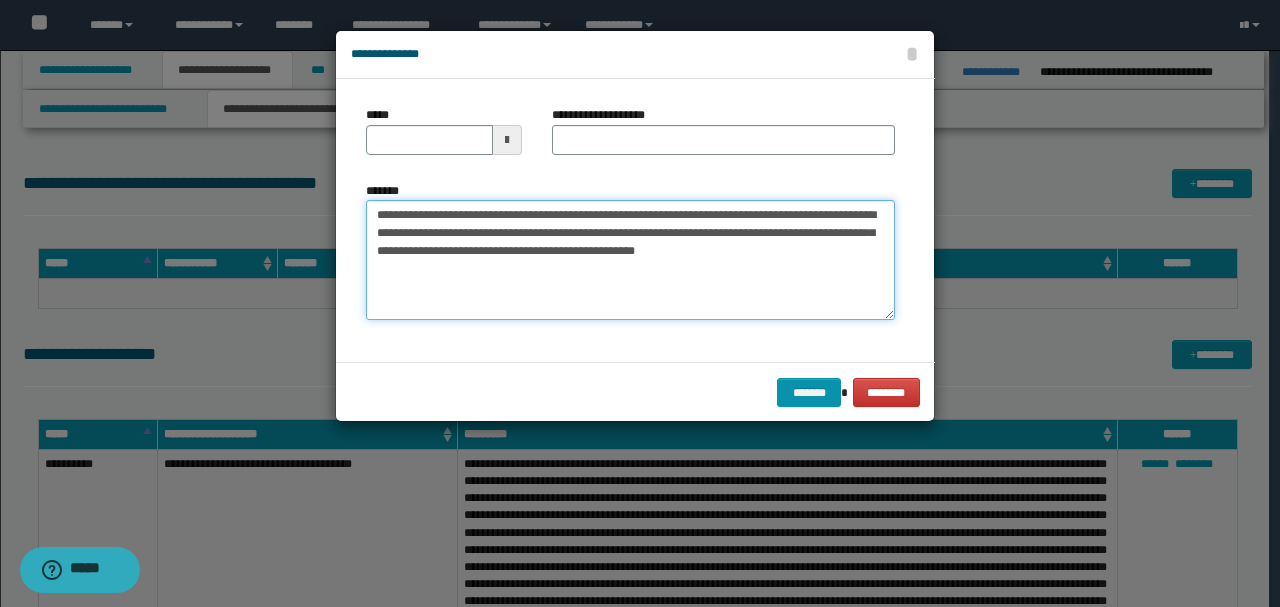 drag, startPoint x: 440, startPoint y: 216, endPoint x: 335, endPoint y: 214, distance: 105.01904 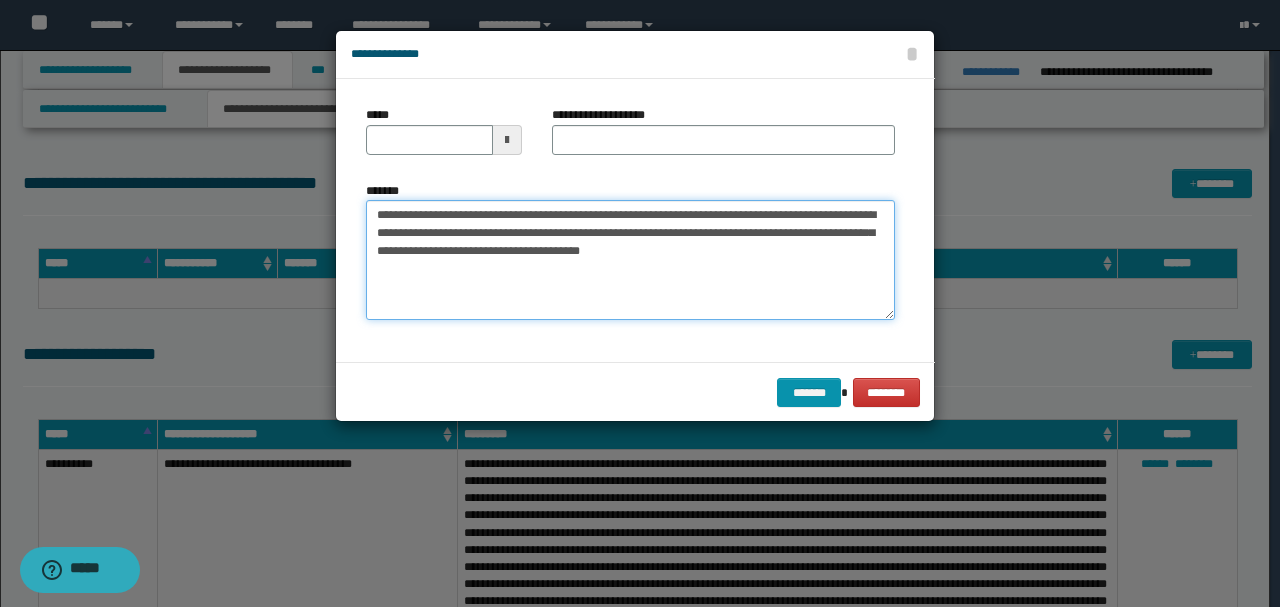 type 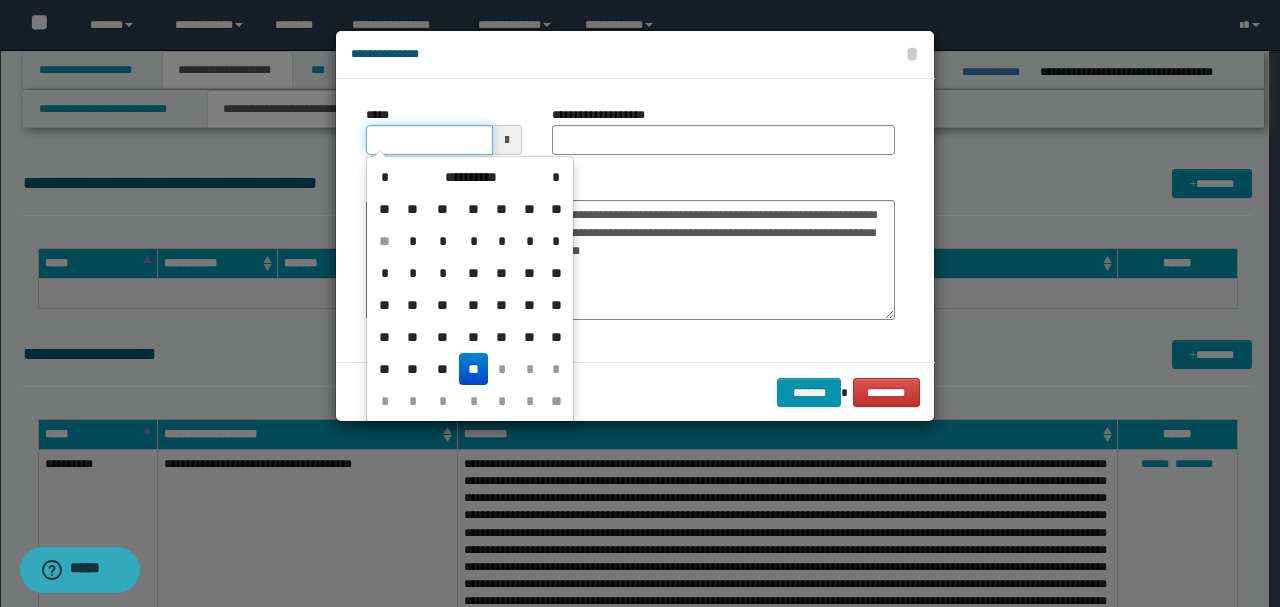 click on "*****" at bounding box center (429, 140) 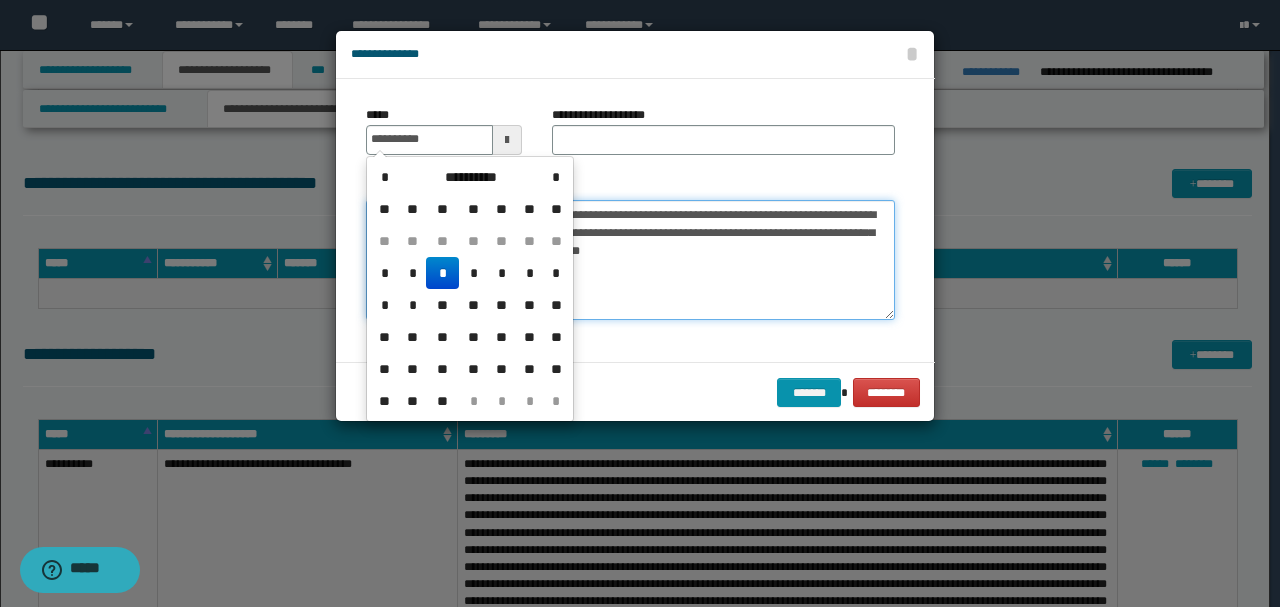type on "**********" 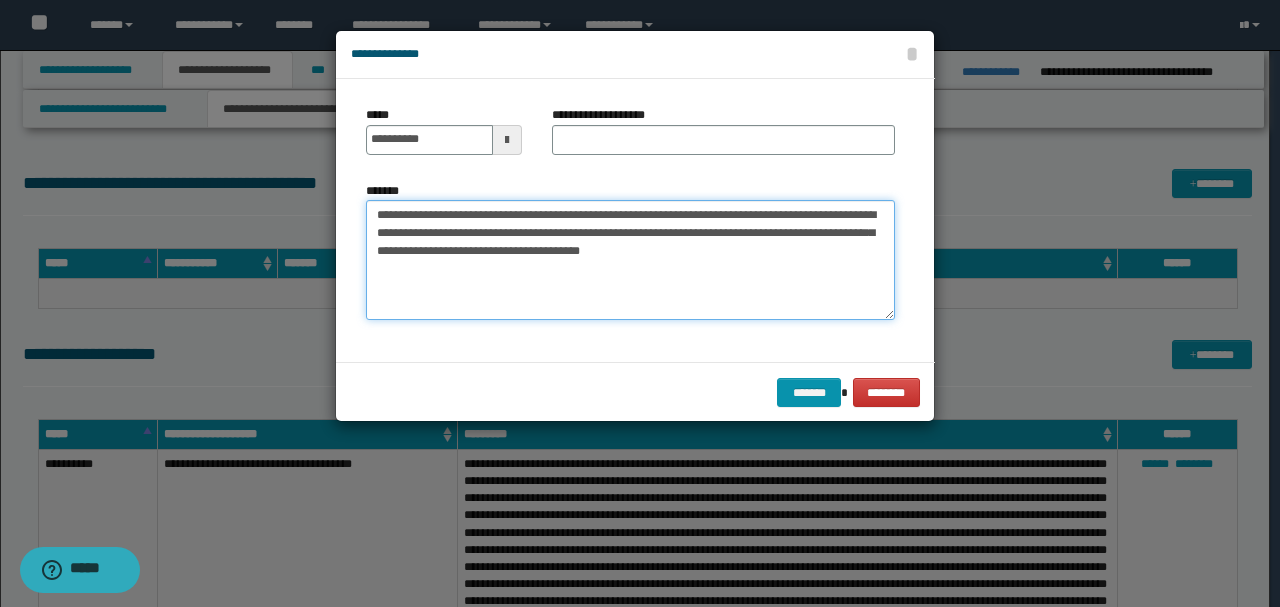 drag, startPoint x: 444, startPoint y: 214, endPoint x: 360, endPoint y: 214, distance: 84 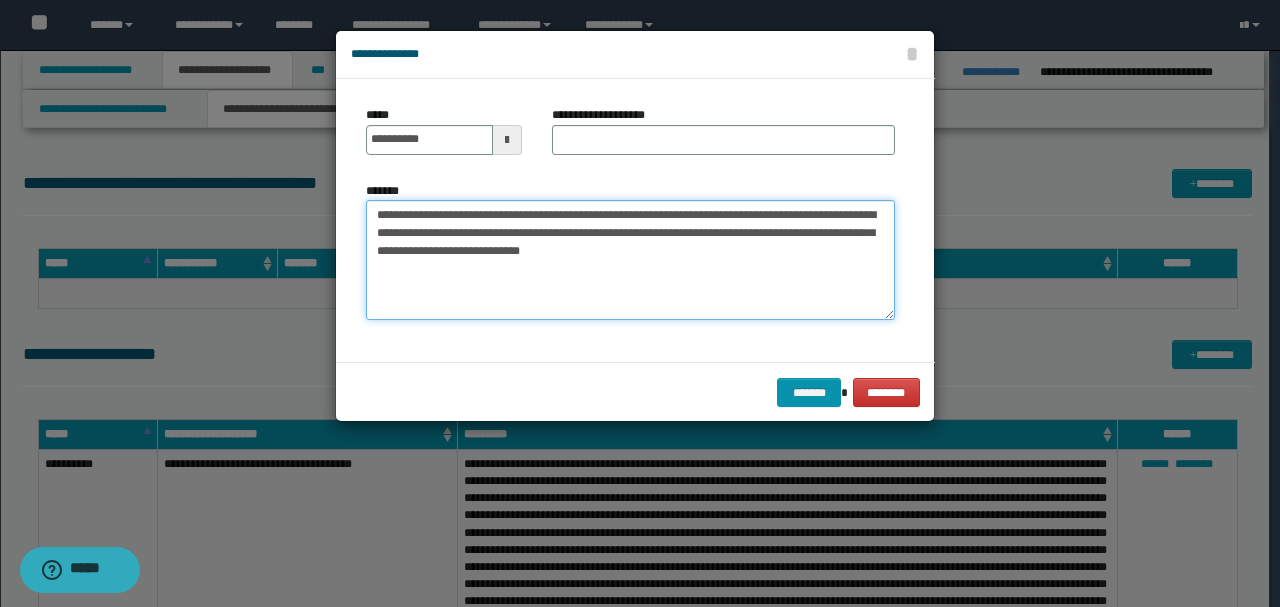 type on "**********" 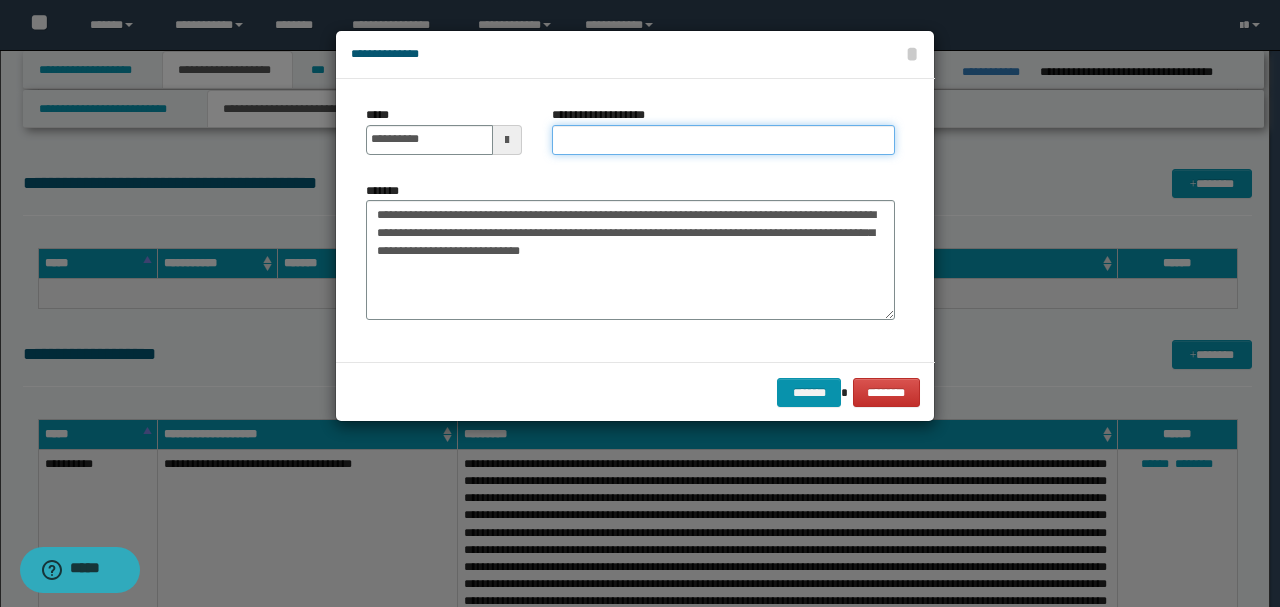 click on "**********" at bounding box center (723, 140) 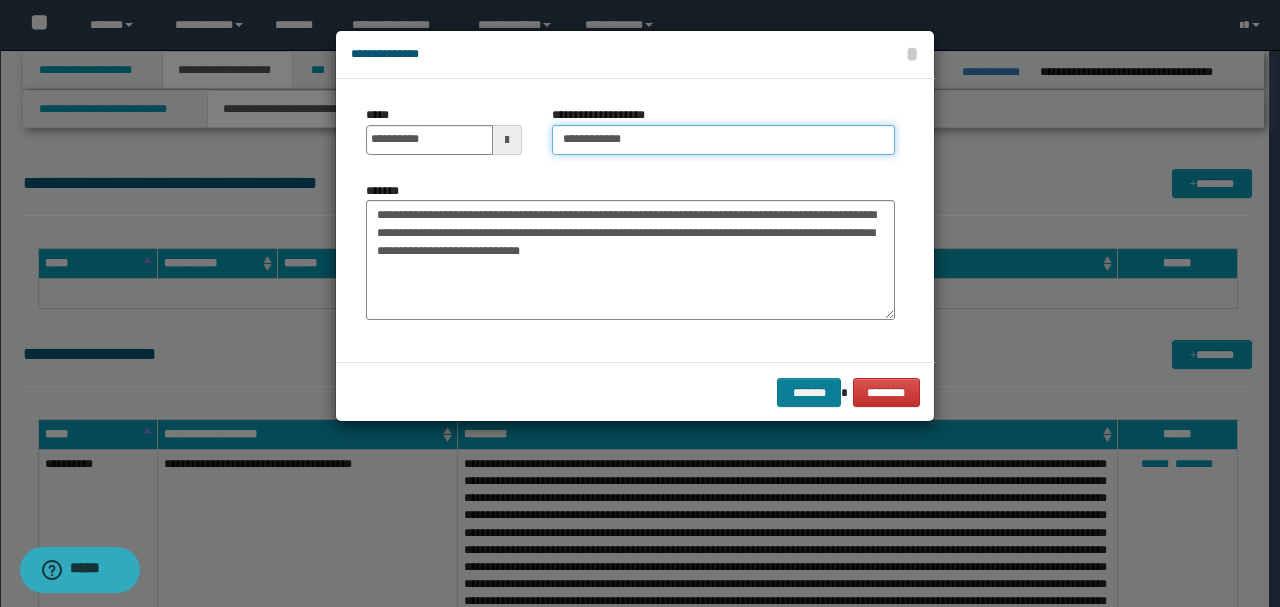 type on "**********" 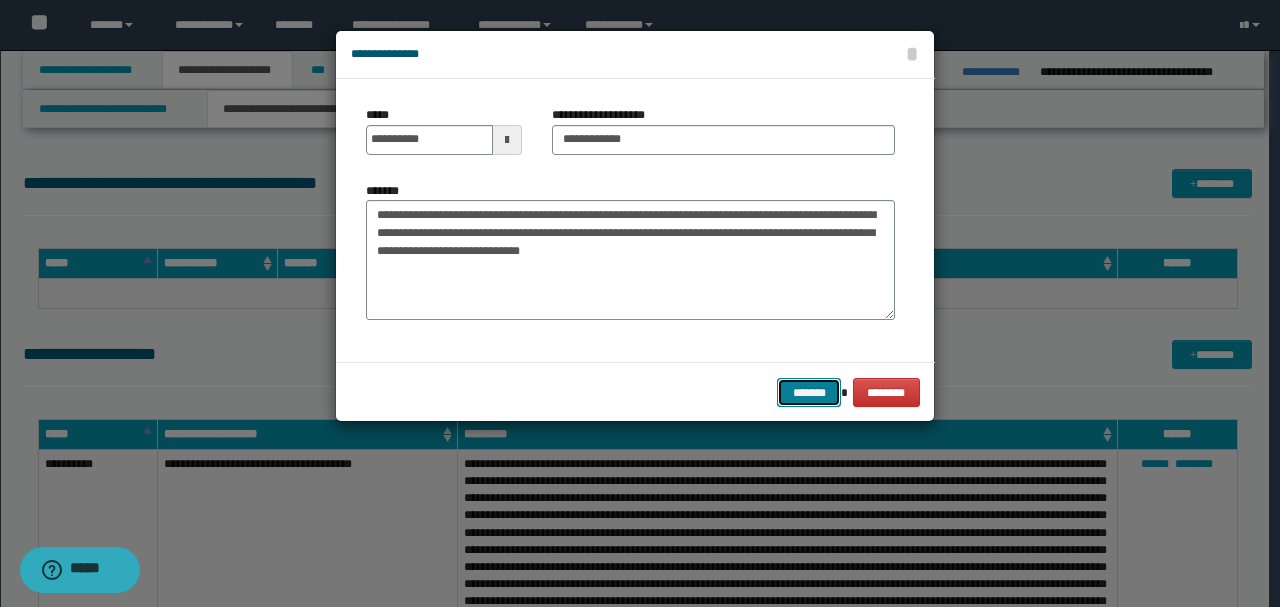 click on "*******" at bounding box center (809, 392) 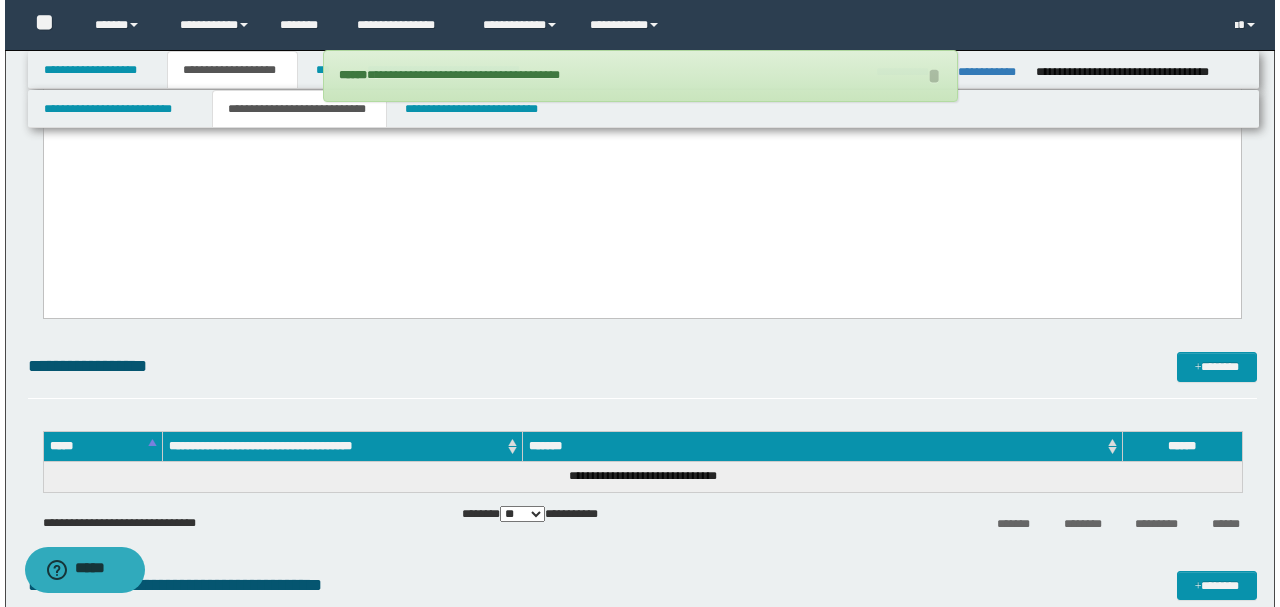 scroll, scrollTop: 5368, scrollLeft: 0, axis: vertical 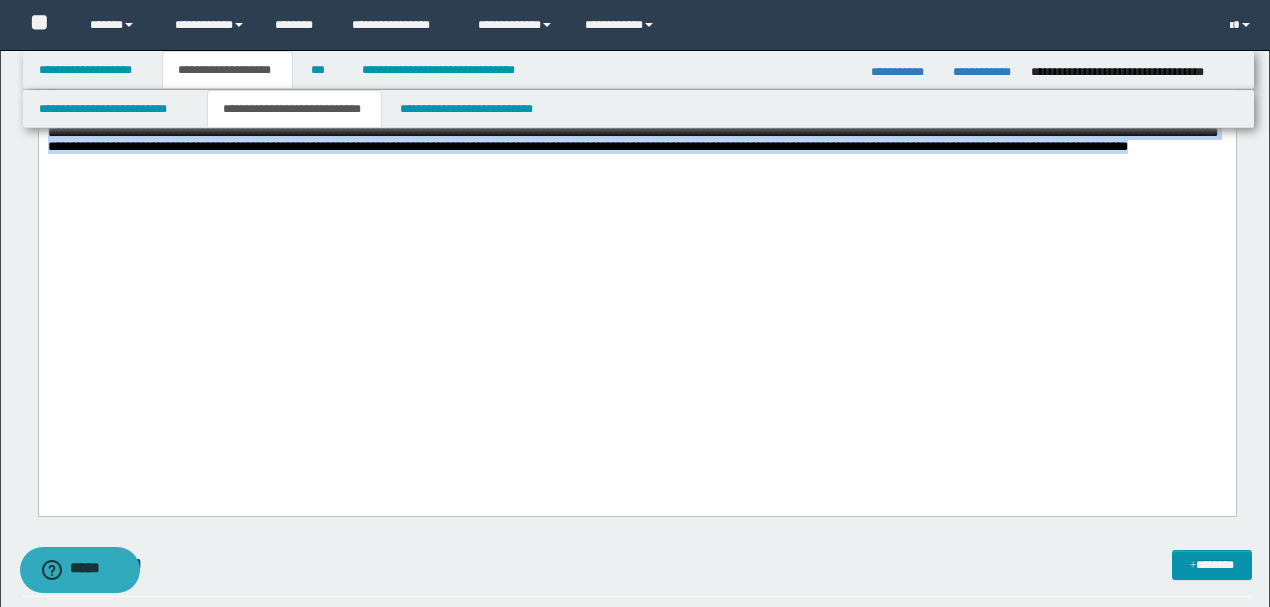 drag, startPoint x: 47, startPoint y: 257, endPoint x: 502, endPoint y: 451, distance: 494.63217 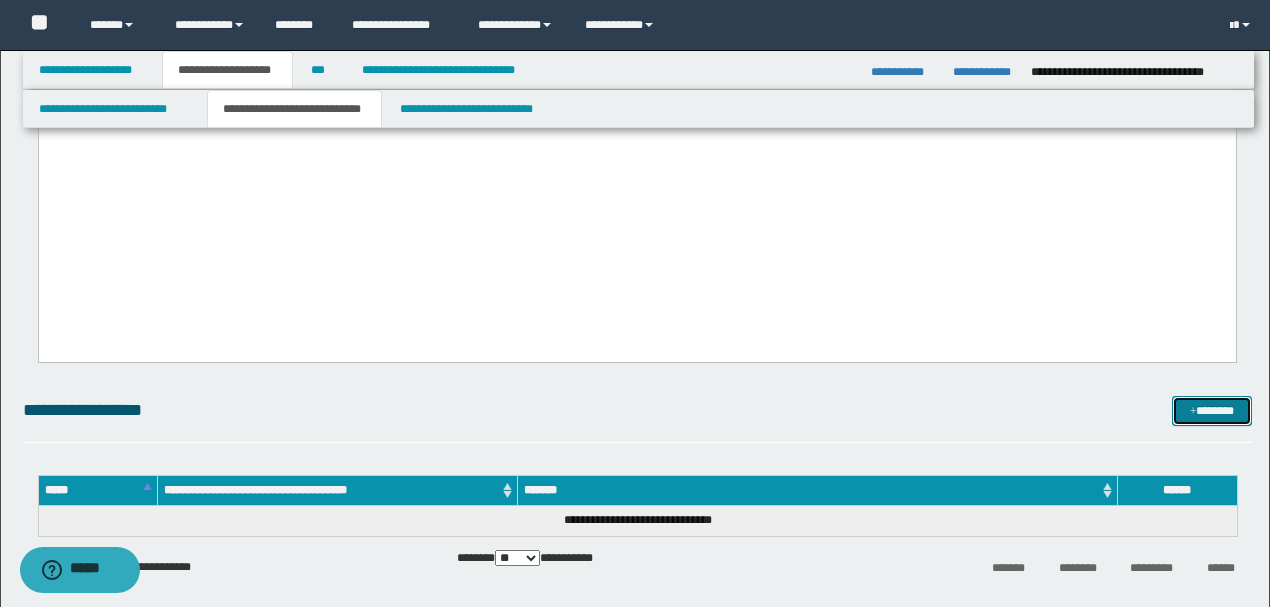 click on "*******" at bounding box center (1211, 410) 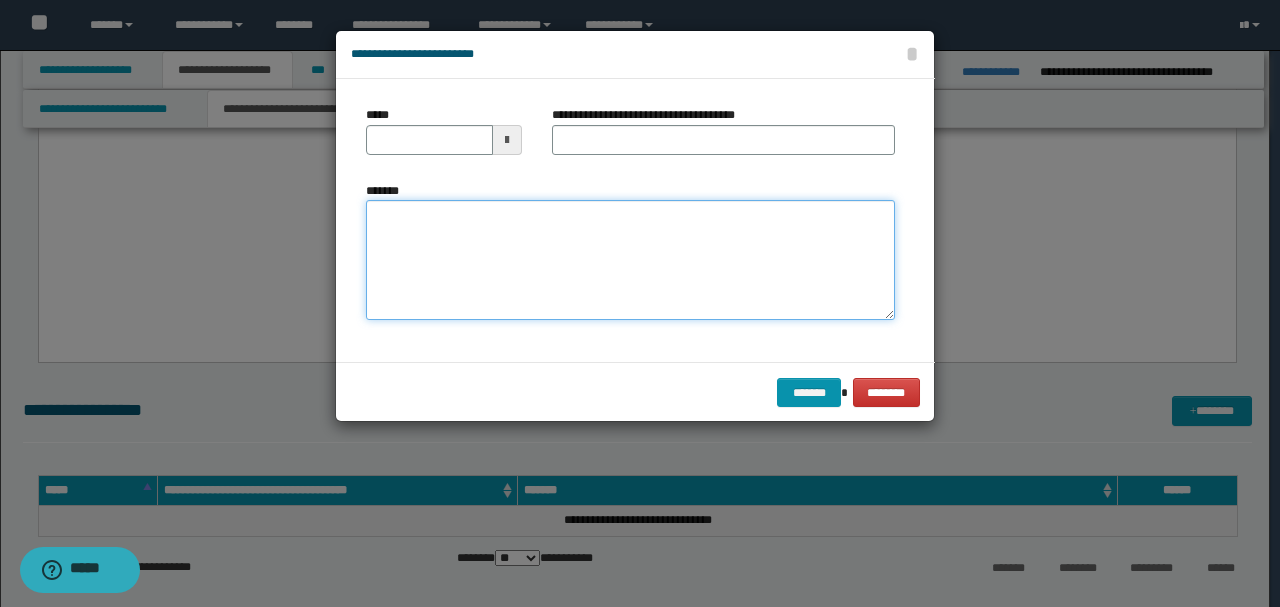 click on "*******" at bounding box center (630, 260) 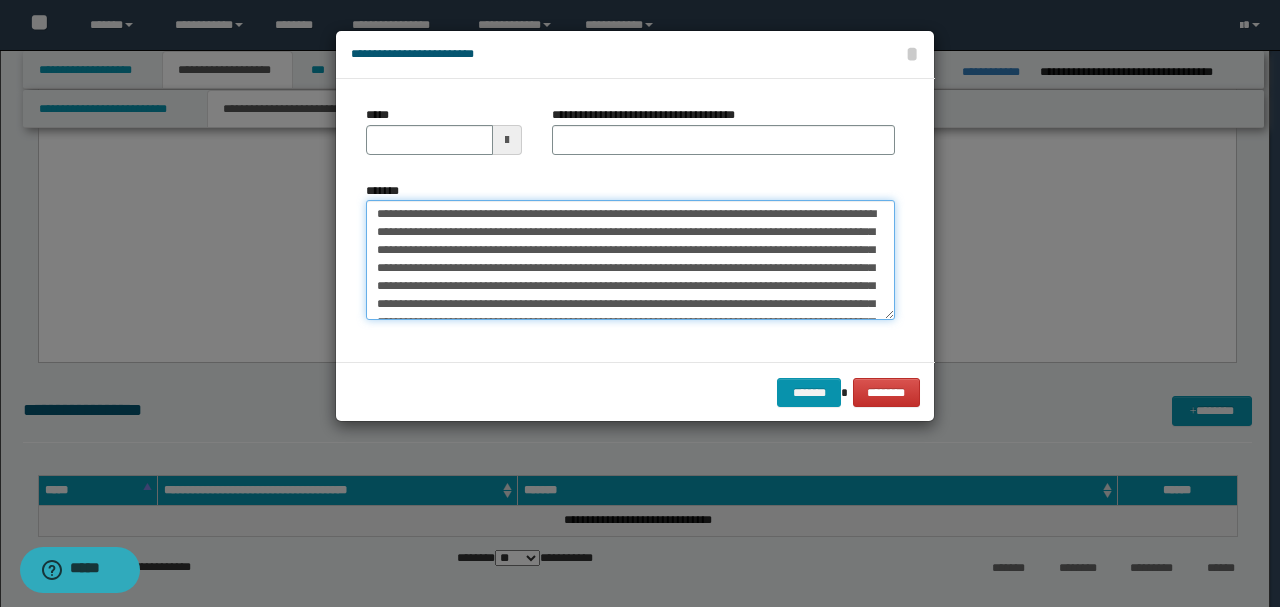 scroll, scrollTop: 0, scrollLeft: 0, axis: both 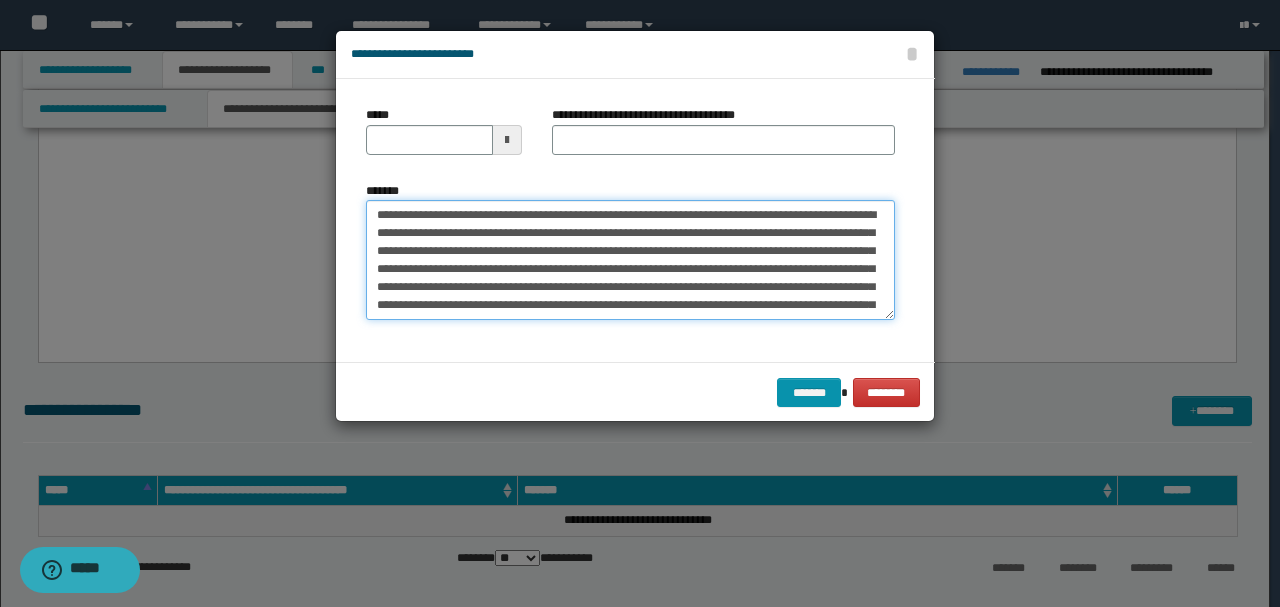 drag, startPoint x: 440, startPoint y: 212, endPoint x: 342, endPoint y: 196, distance: 99.29753 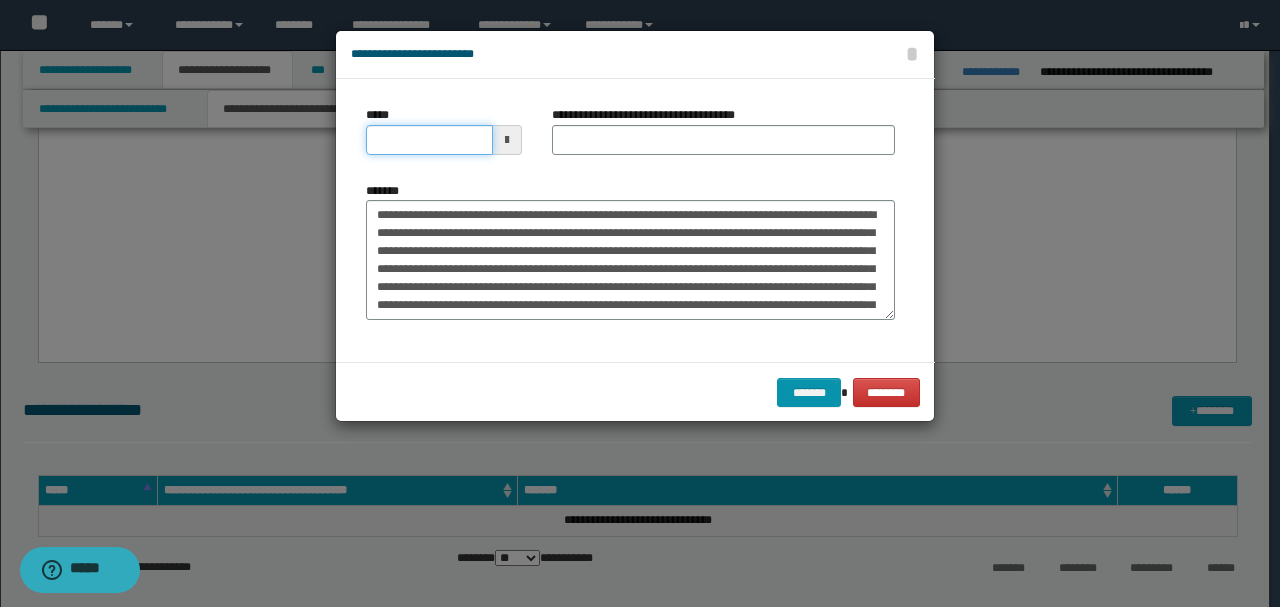 click on "*****" at bounding box center [429, 140] 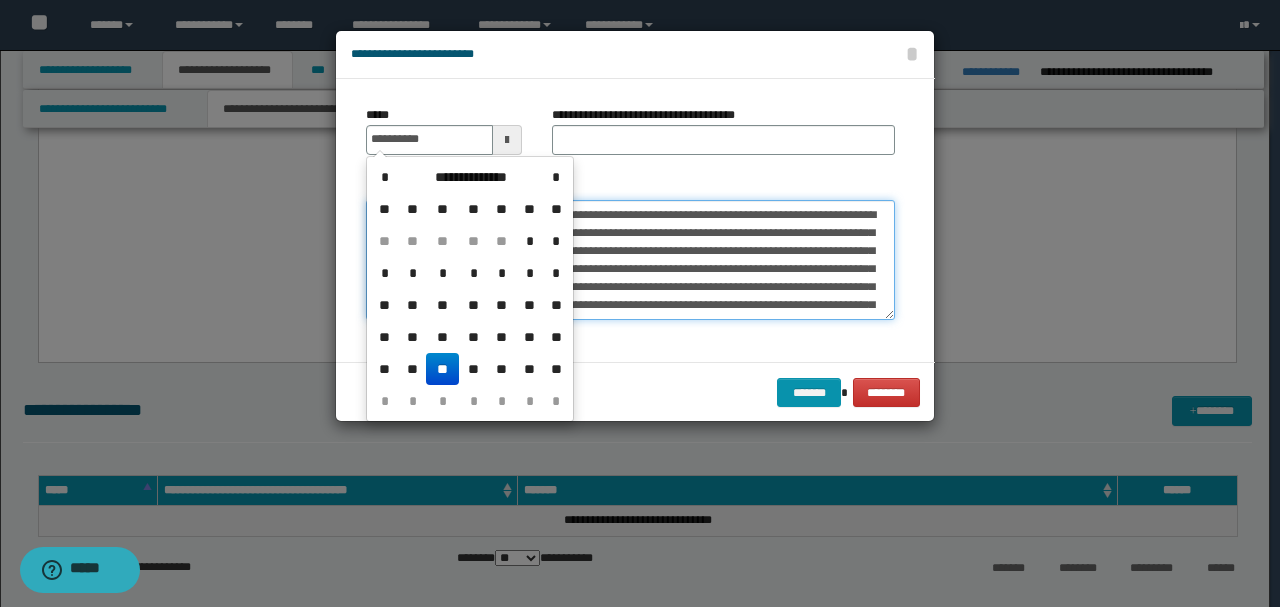 type on "**********" 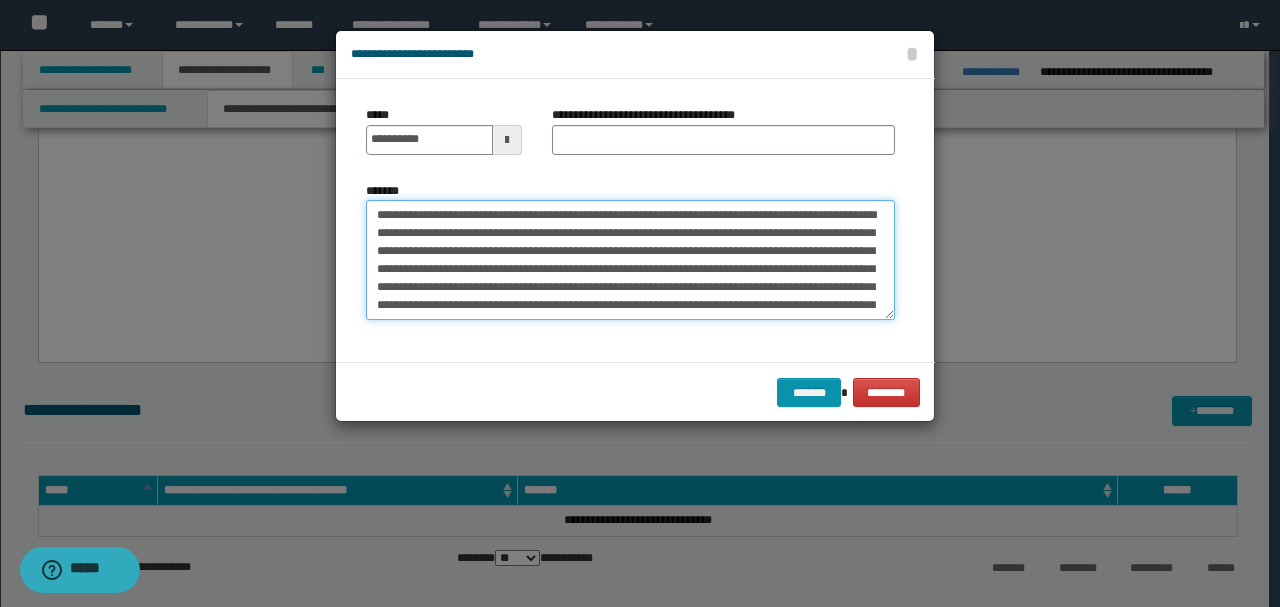 drag, startPoint x: 440, startPoint y: 211, endPoint x: 277, endPoint y: 211, distance: 163 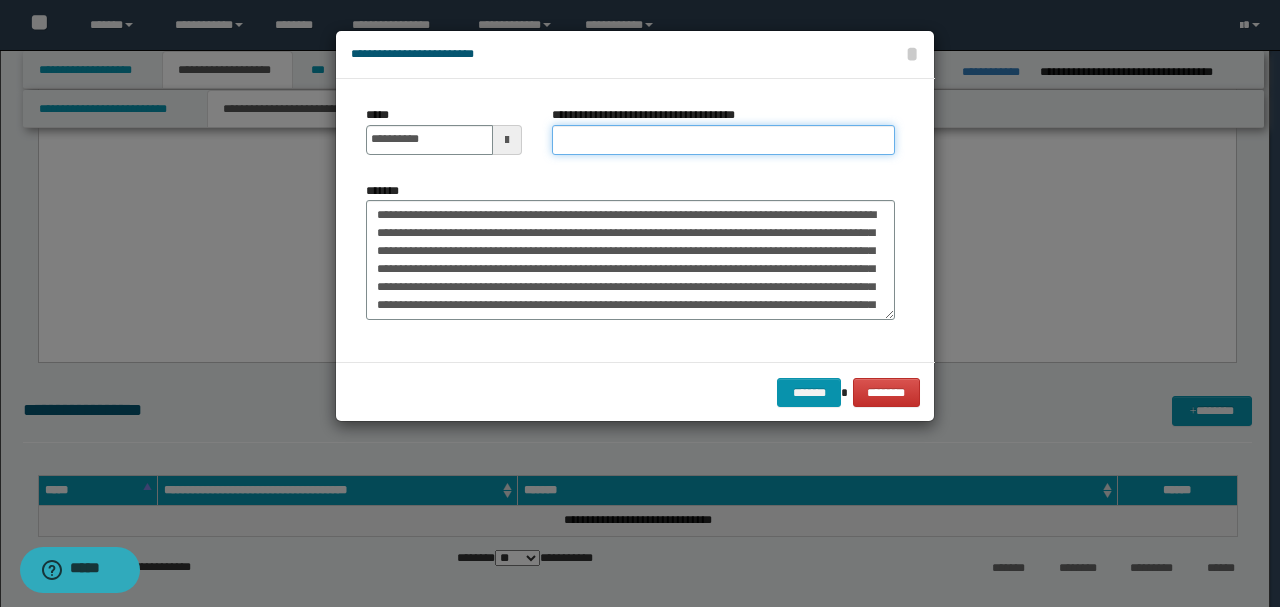 click on "**********" at bounding box center [723, 140] 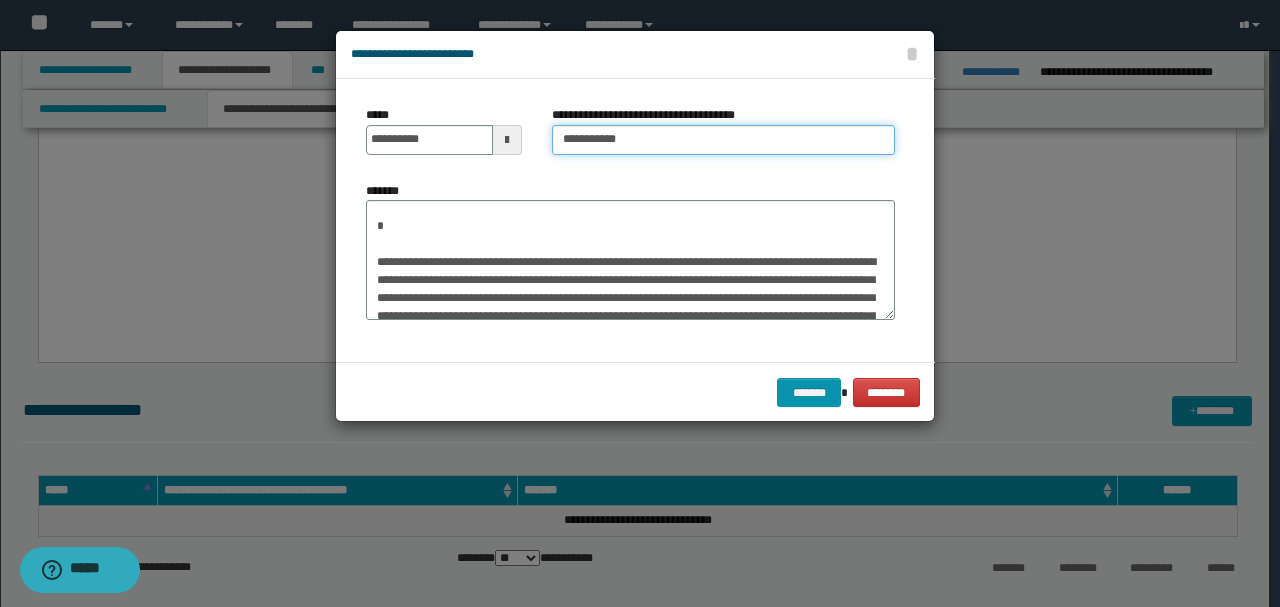 type on "**********" 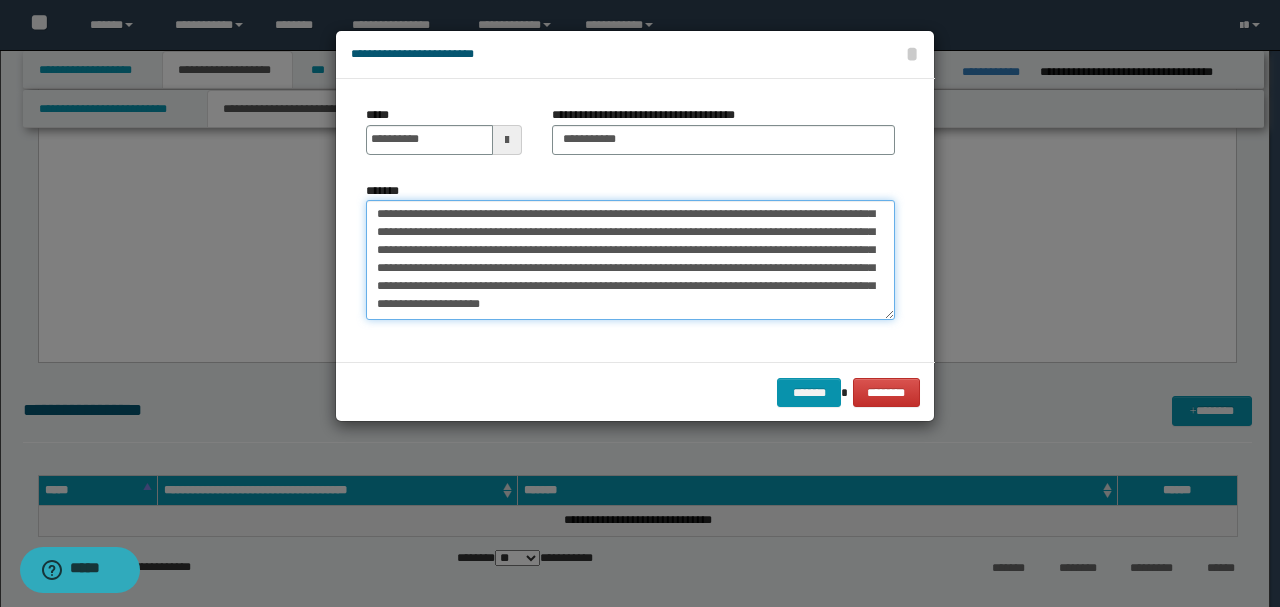 scroll, scrollTop: 288, scrollLeft: 0, axis: vertical 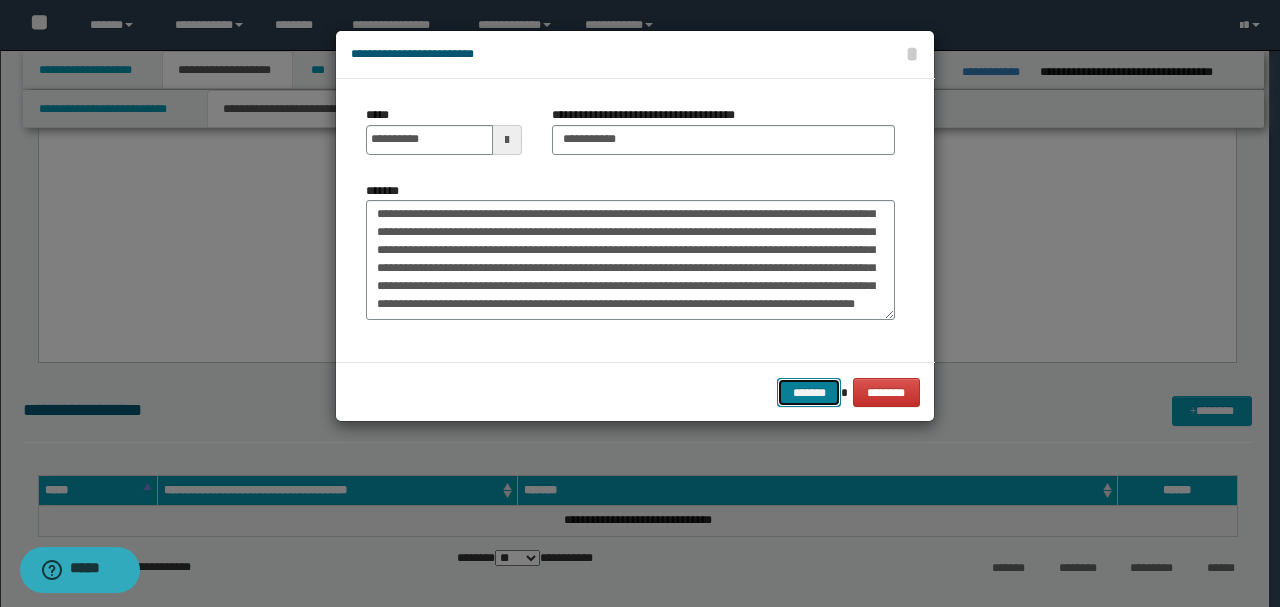 click on "*******" at bounding box center (809, 392) 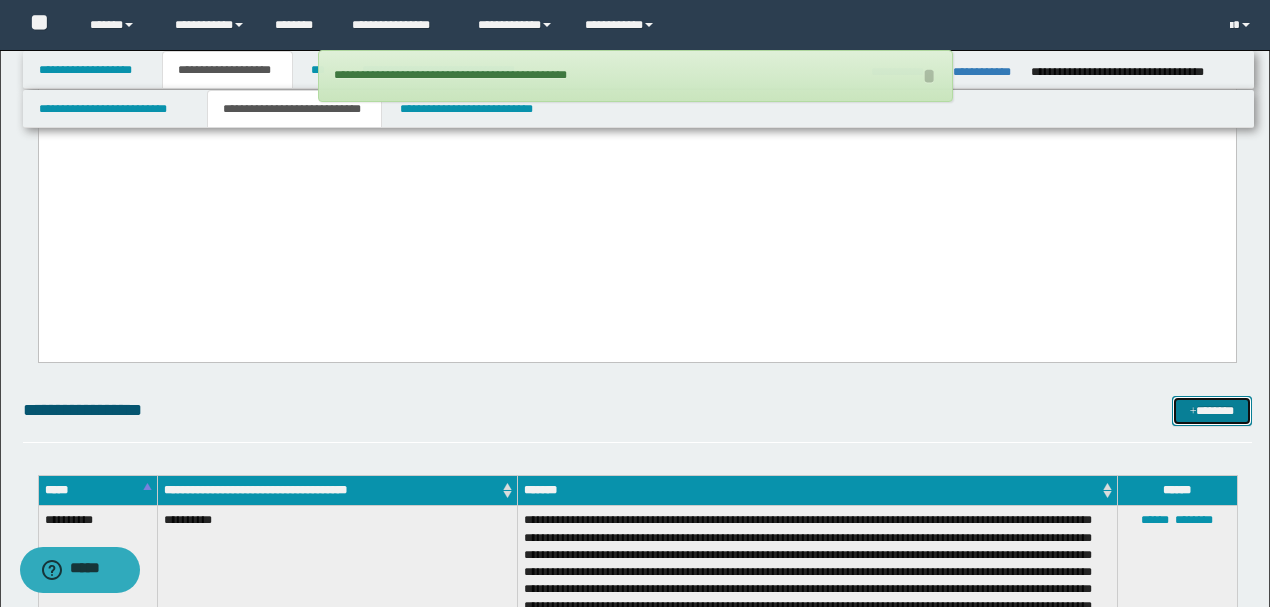 click on "*******" at bounding box center (1211, 410) 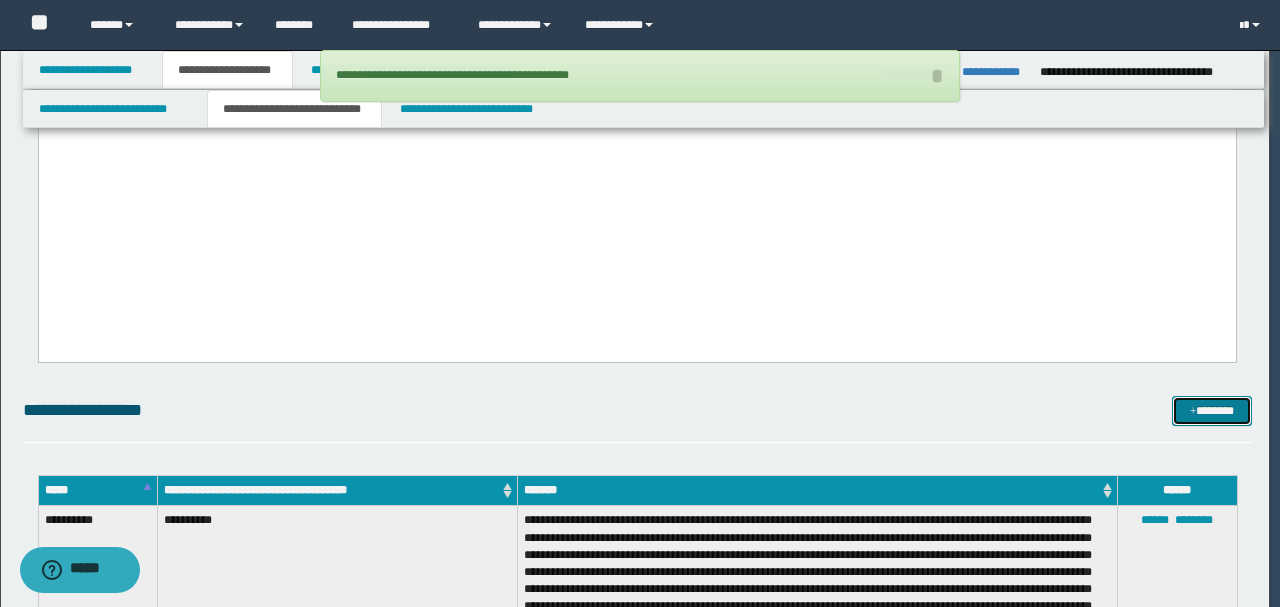 scroll, scrollTop: 0, scrollLeft: 0, axis: both 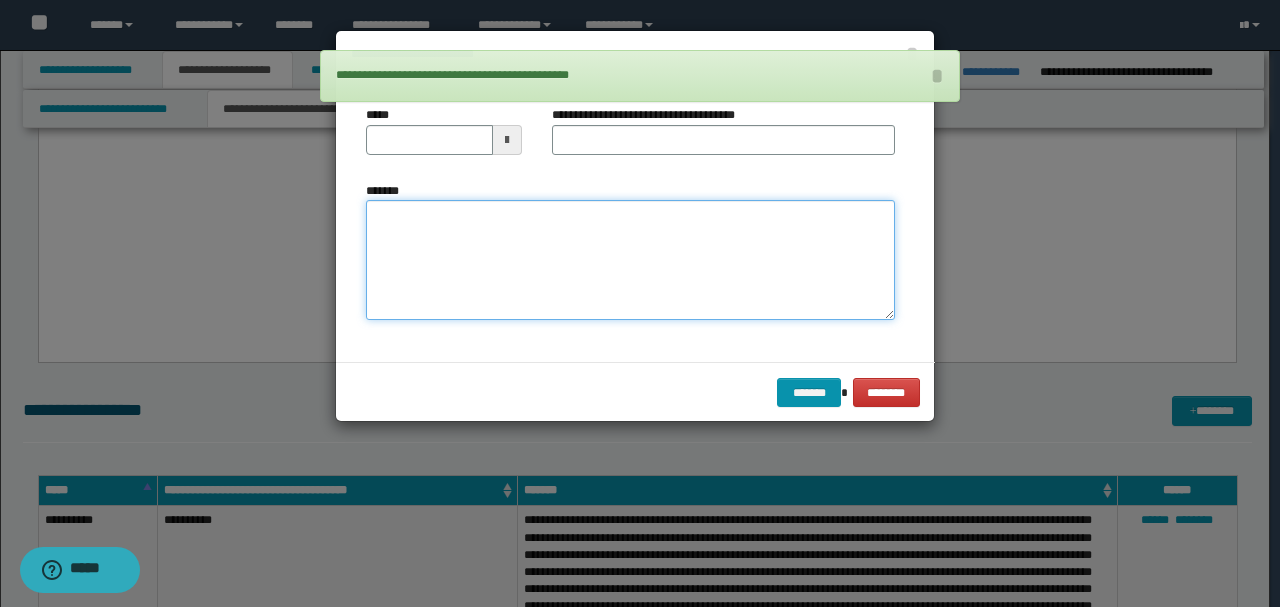 click on "*******" at bounding box center [630, 259] 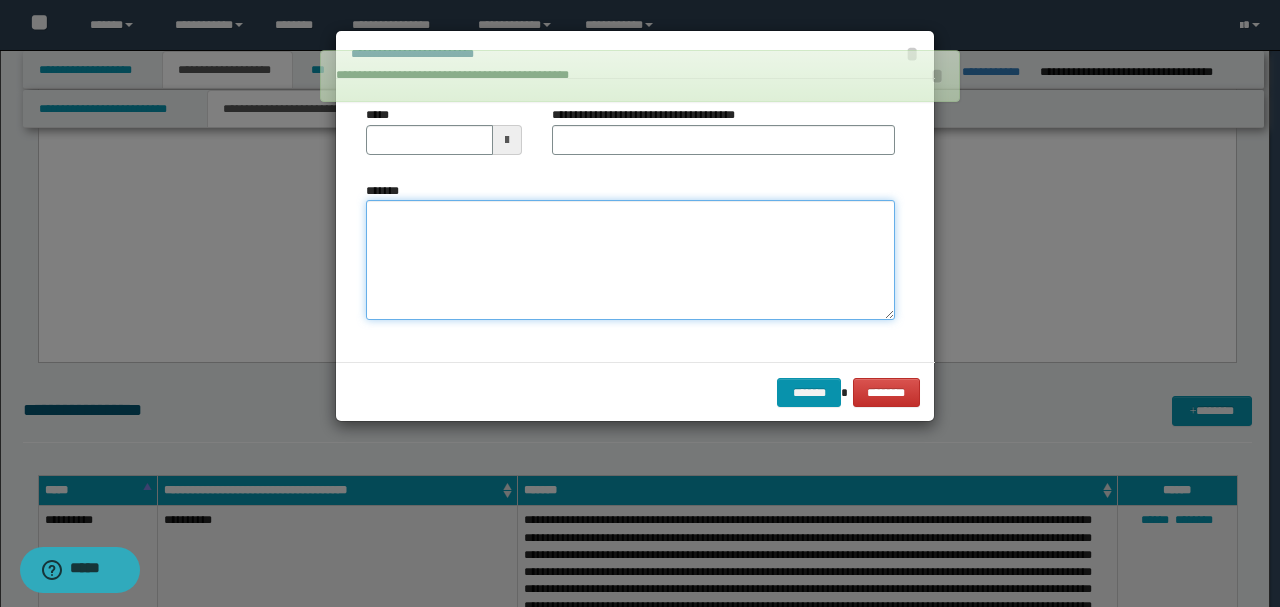 paste on "**********" 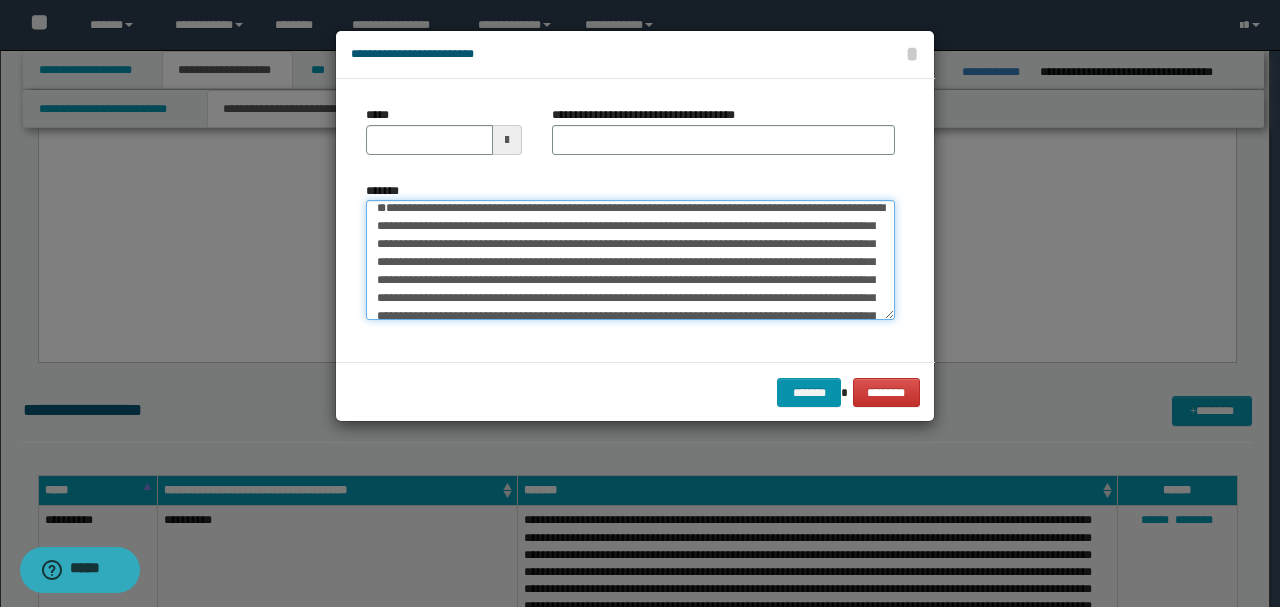 scroll, scrollTop: 0, scrollLeft: 0, axis: both 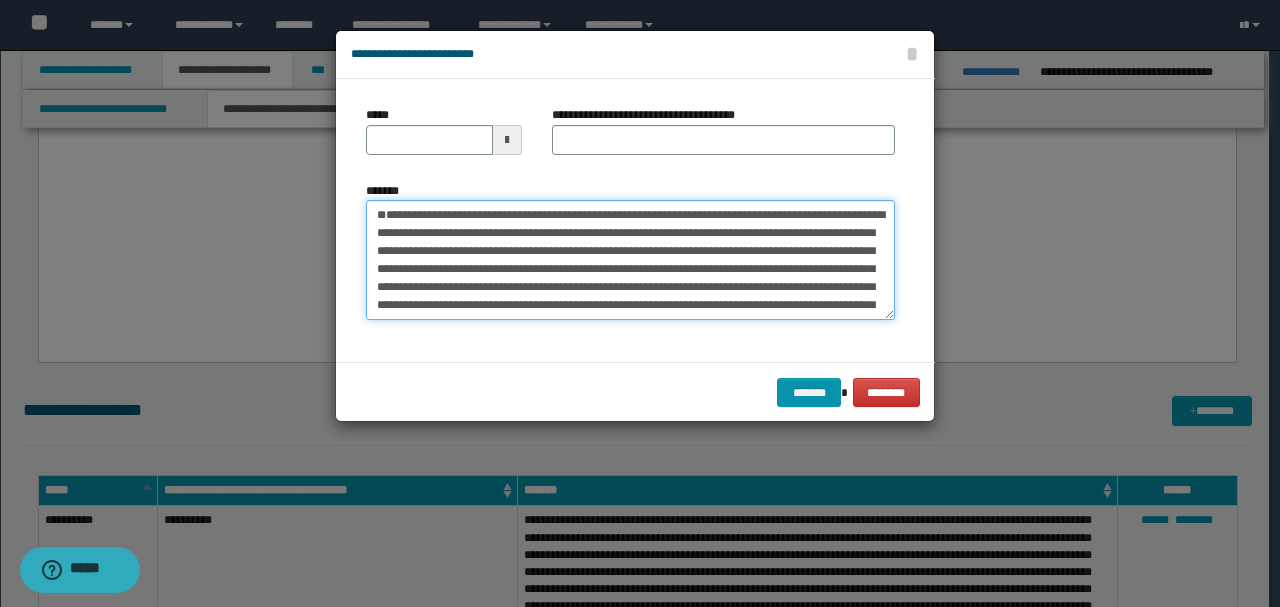 drag, startPoint x: 440, startPoint y: 247, endPoint x: 358, endPoint y: 191, distance: 99.29753 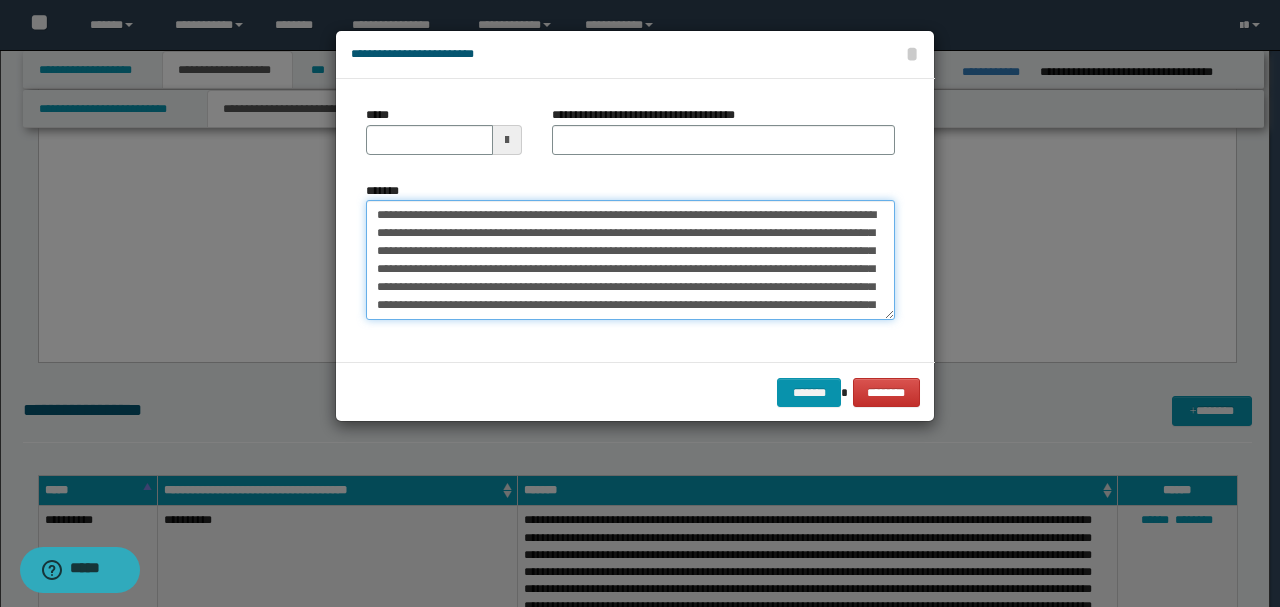 type 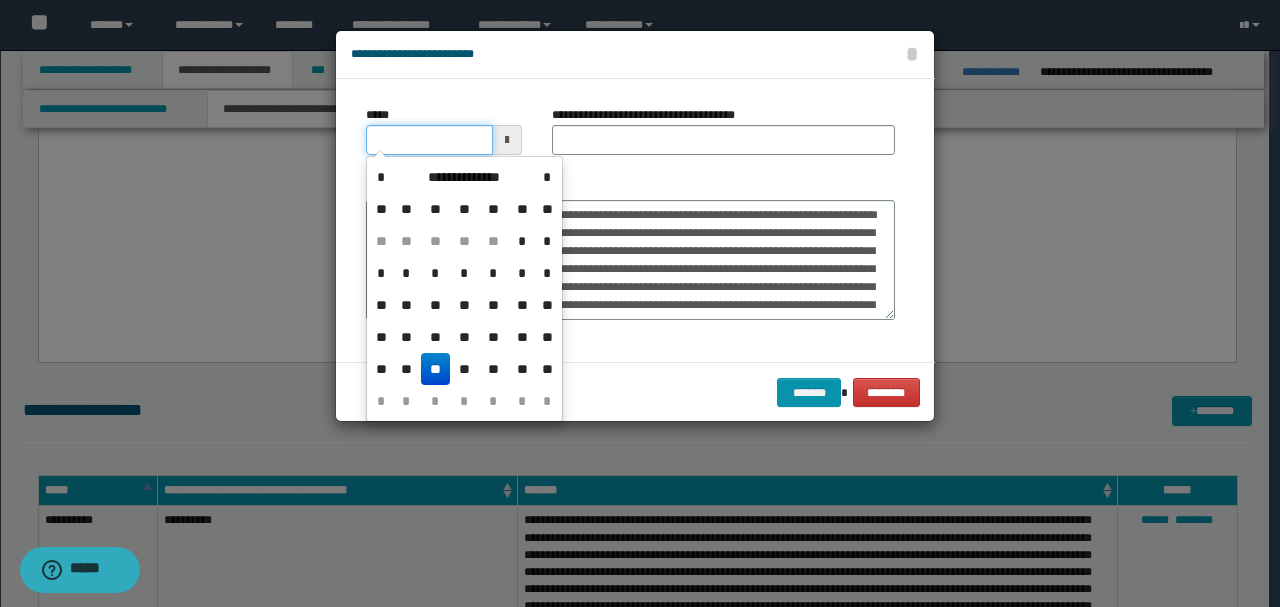 click on "*****" at bounding box center (429, 140) 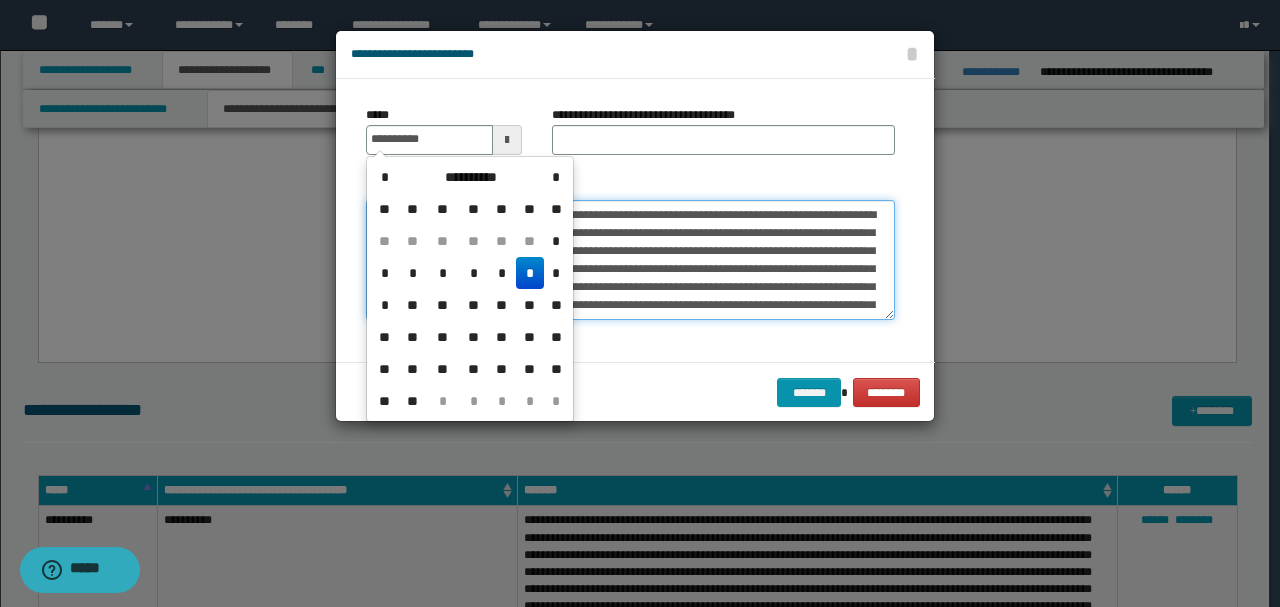 type on "**********" 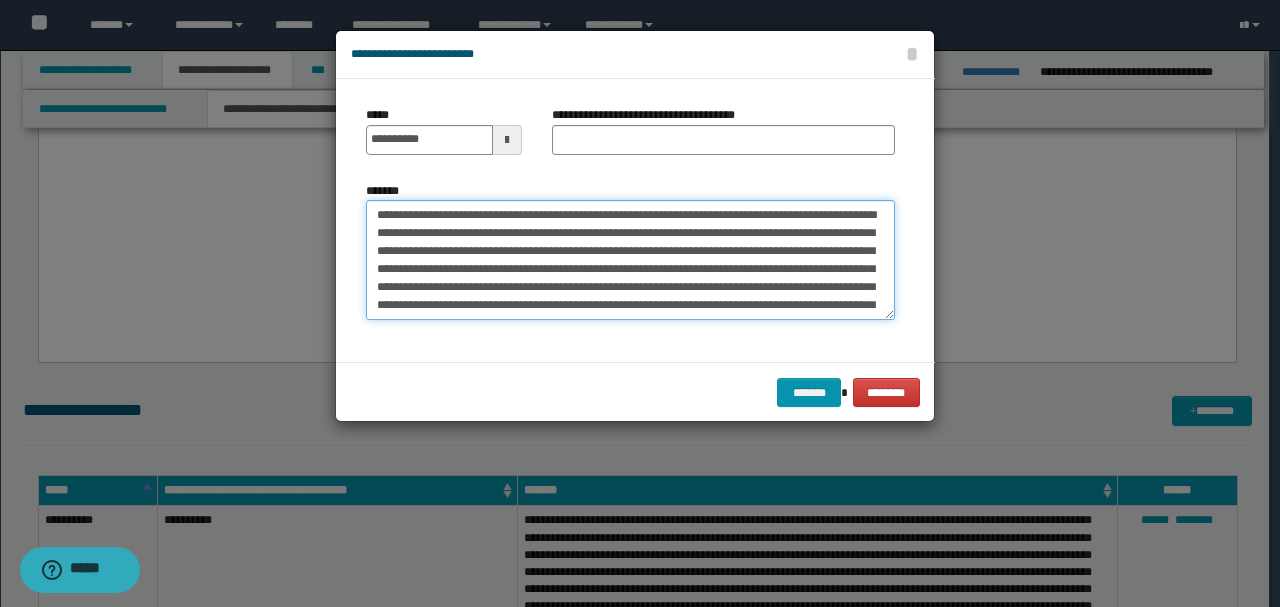 drag, startPoint x: 466, startPoint y: 208, endPoint x: 298, endPoint y: 202, distance: 168.1071 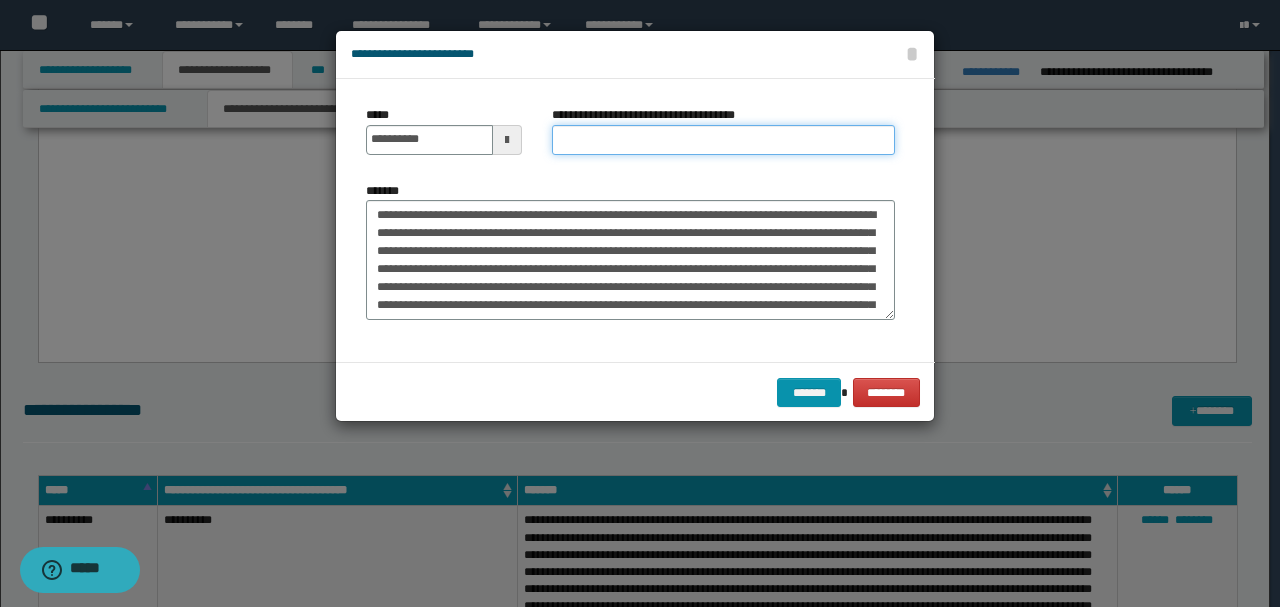 click on "**********" at bounding box center (723, 140) 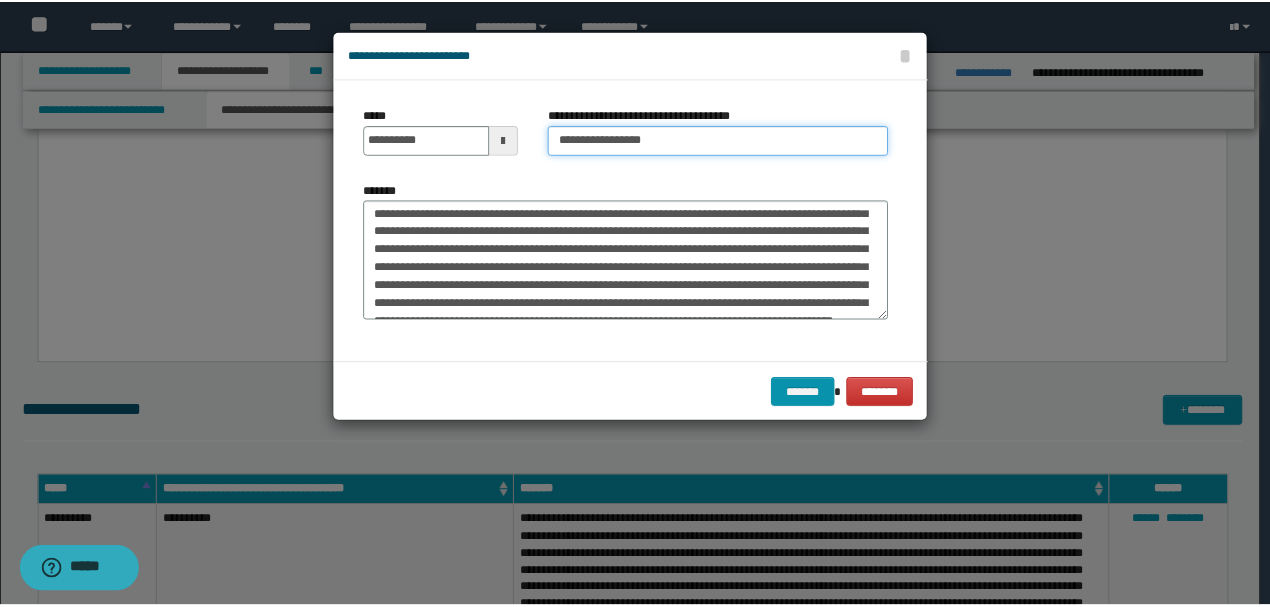 scroll, scrollTop: 72, scrollLeft: 0, axis: vertical 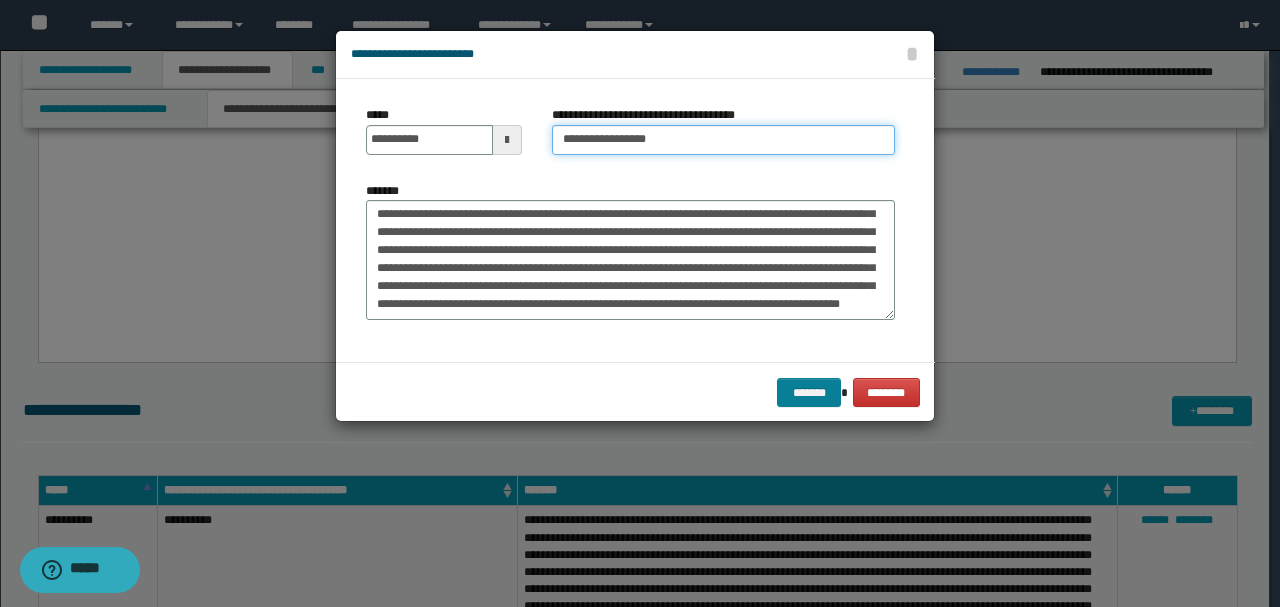 type on "**********" 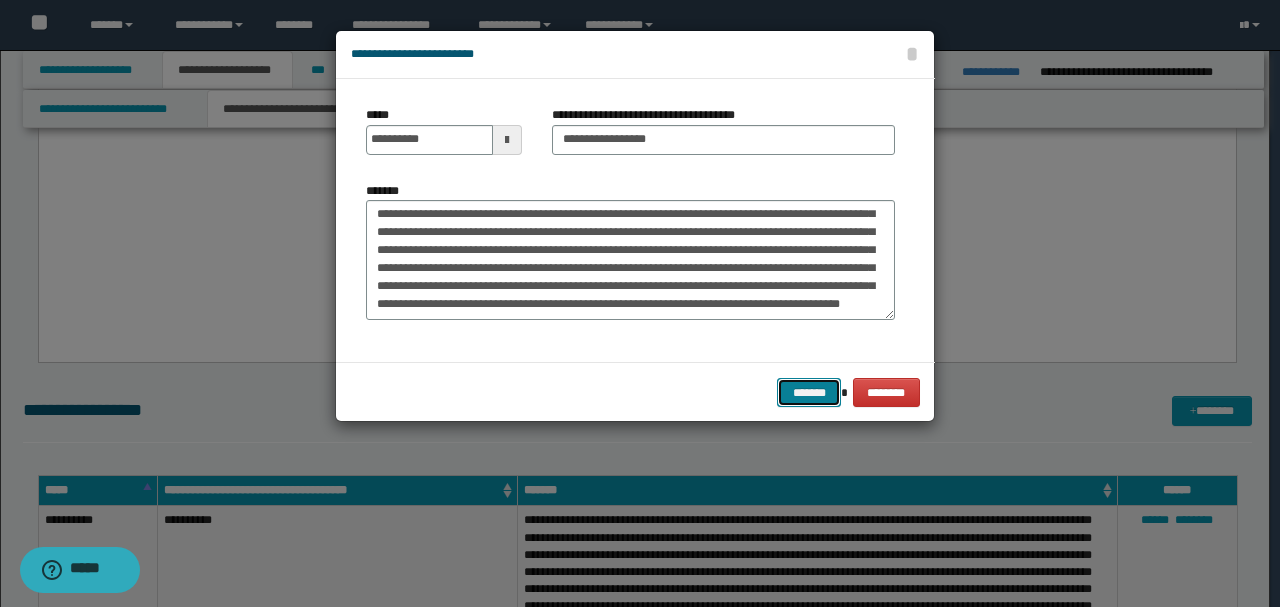 click on "*******" at bounding box center (809, 392) 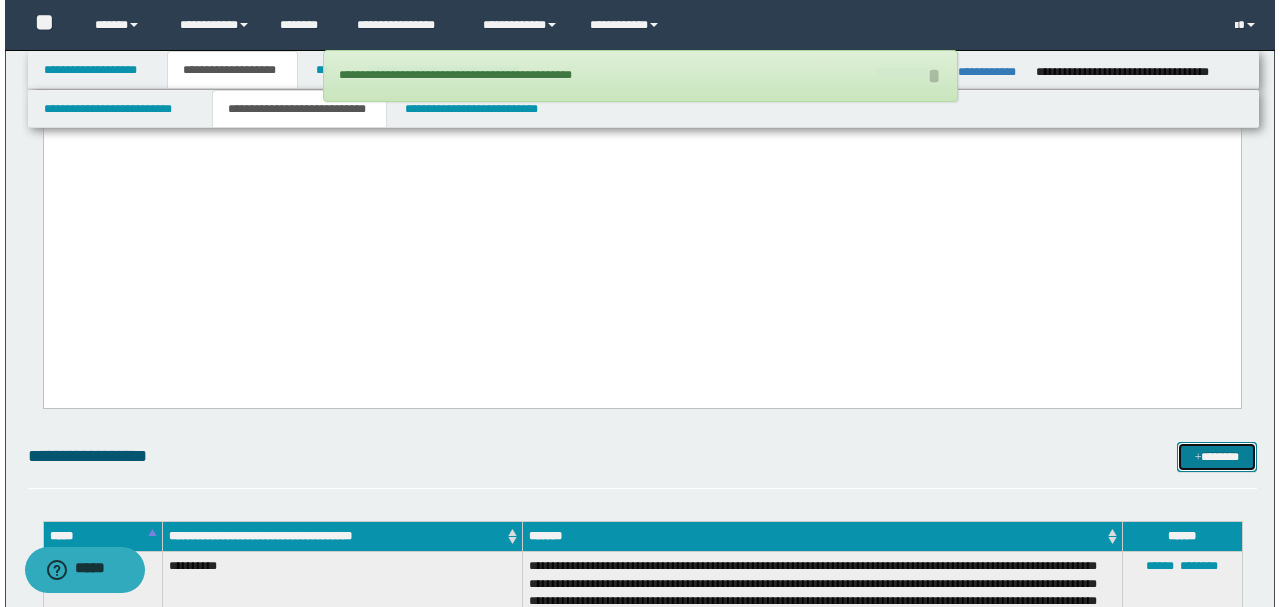 scroll, scrollTop: 5168, scrollLeft: 0, axis: vertical 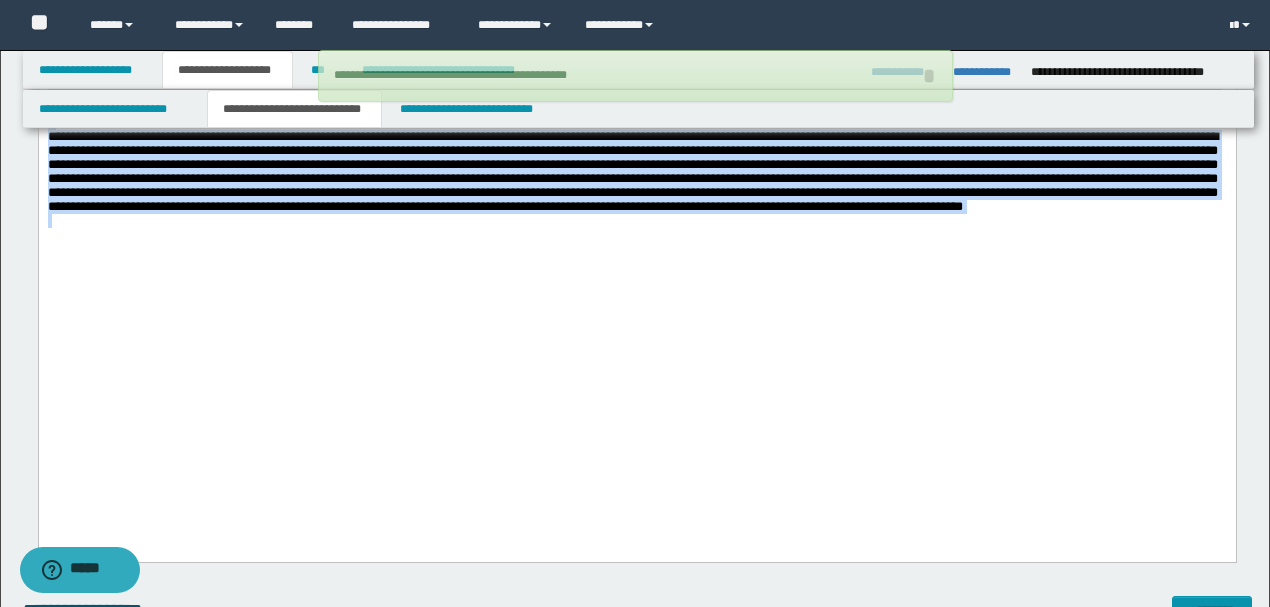 drag, startPoint x: 48, startPoint y: 217, endPoint x: 349, endPoint y: 495, distance: 409.73773 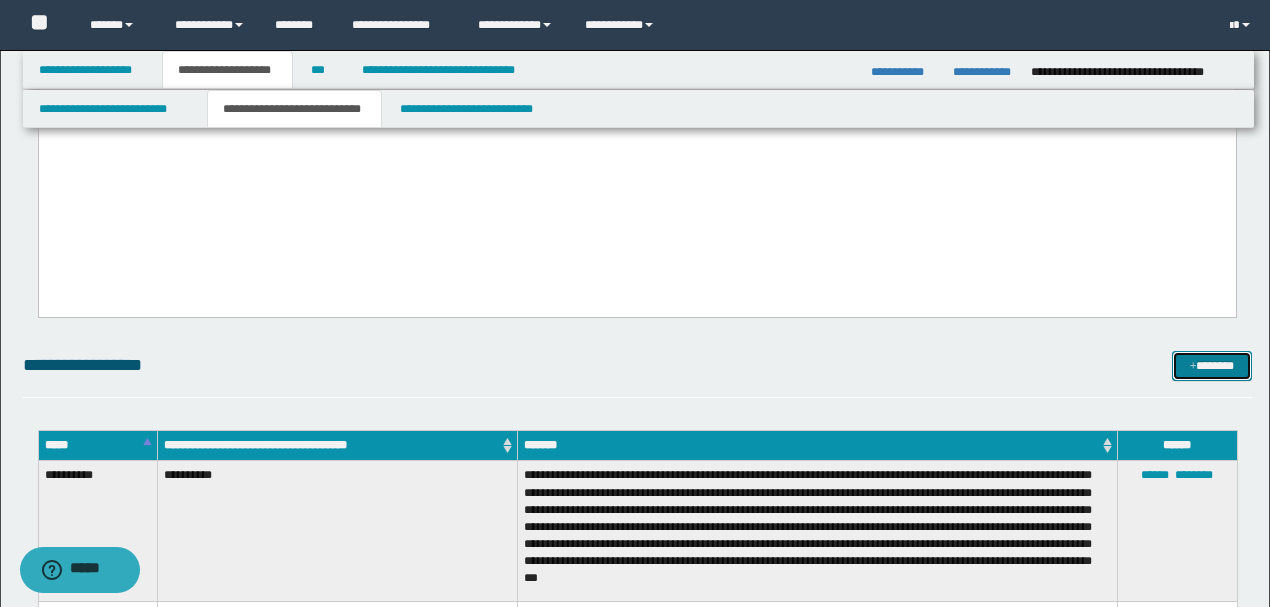 click at bounding box center [1193, 367] 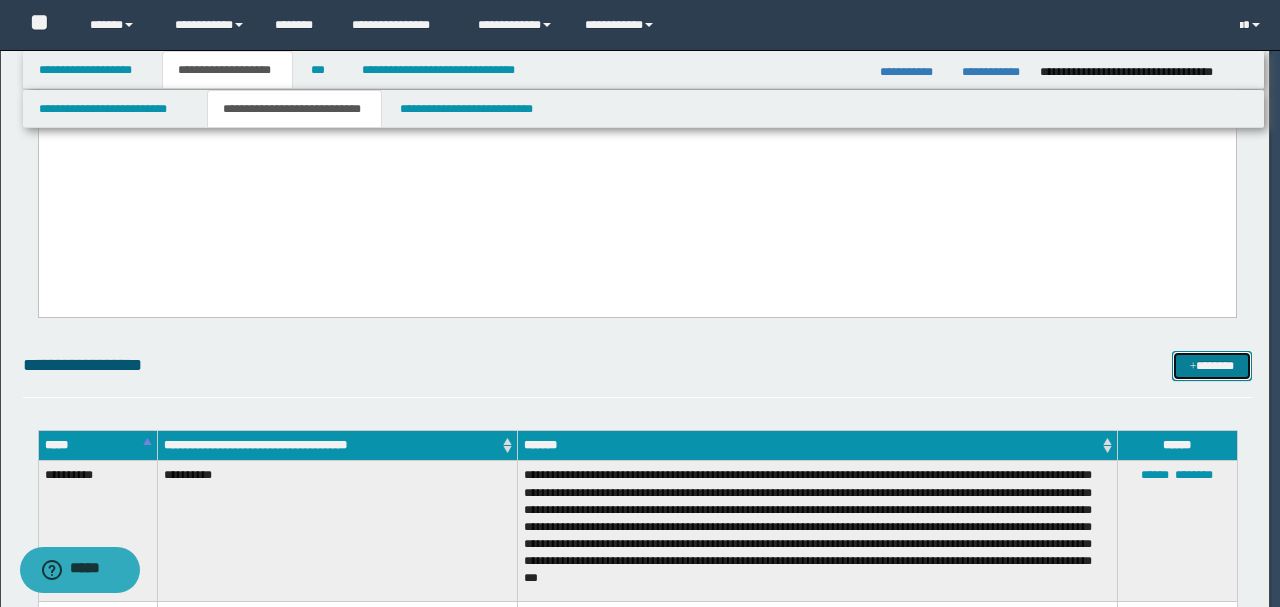 scroll, scrollTop: 0, scrollLeft: 0, axis: both 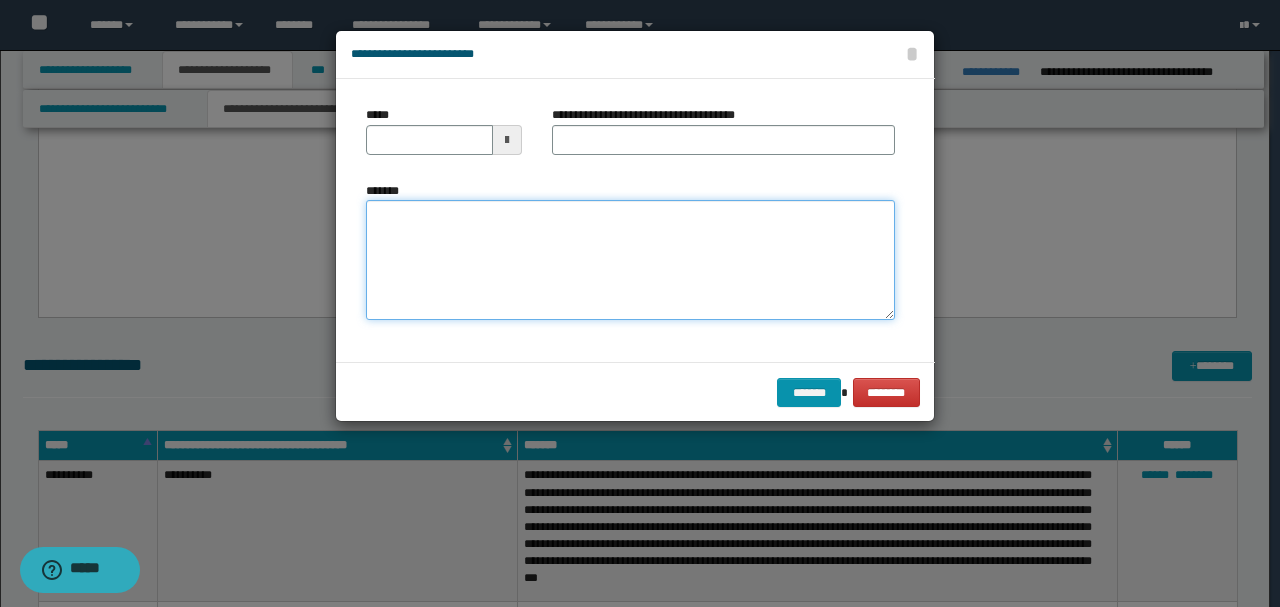 click on "*******" at bounding box center (630, 259) 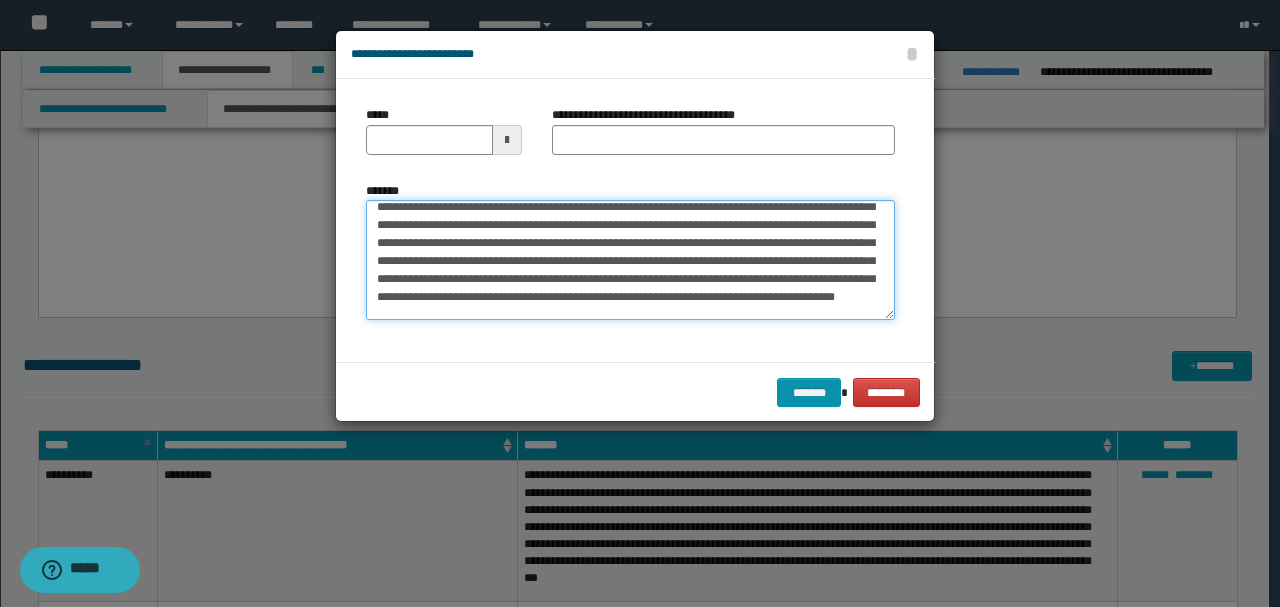 scroll, scrollTop: 0, scrollLeft: 0, axis: both 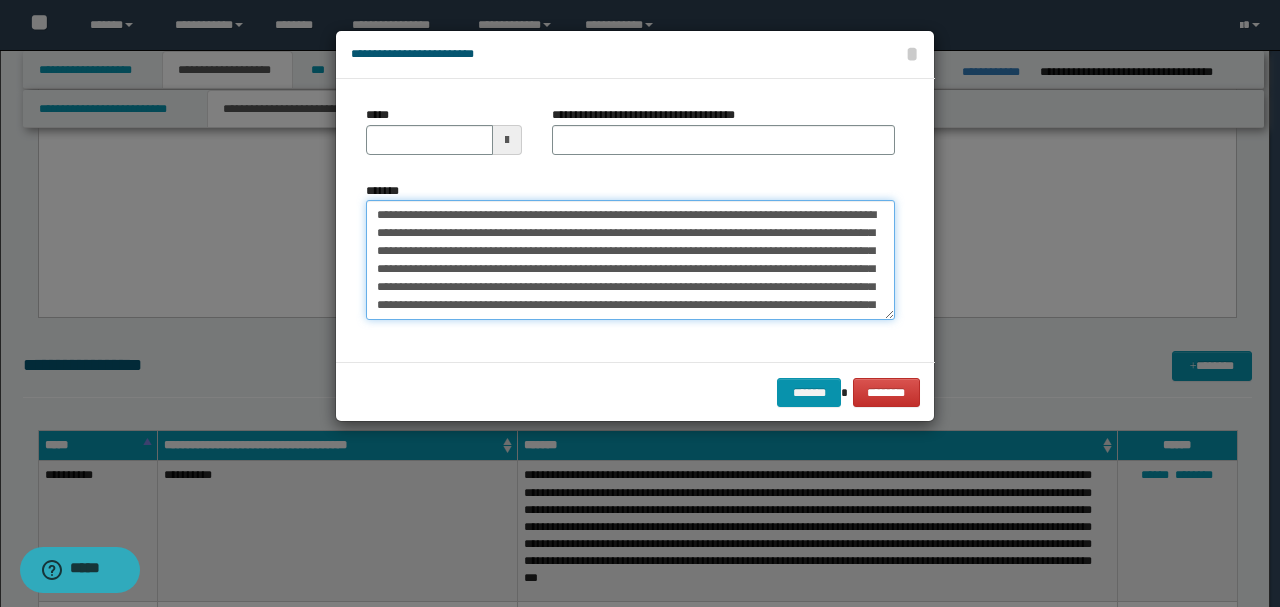 drag, startPoint x: 439, startPoint y: 212, endPoint x: 330, endPoint y: 201, distance: 109.55364 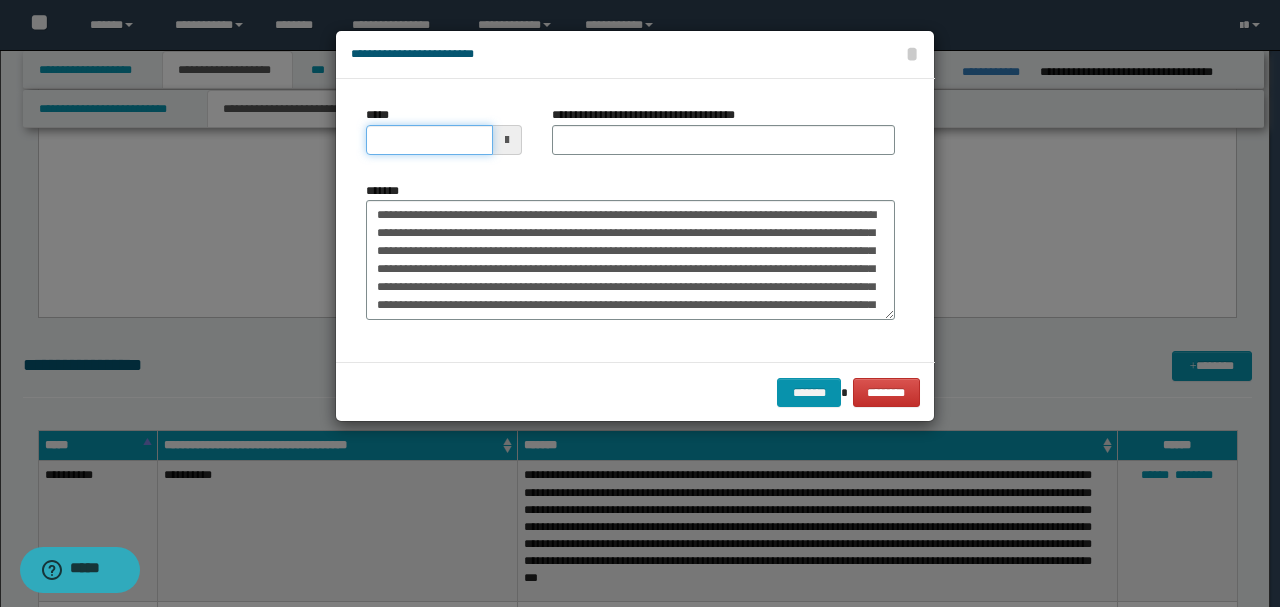 click on "*****" at bounding box center [429, 140] 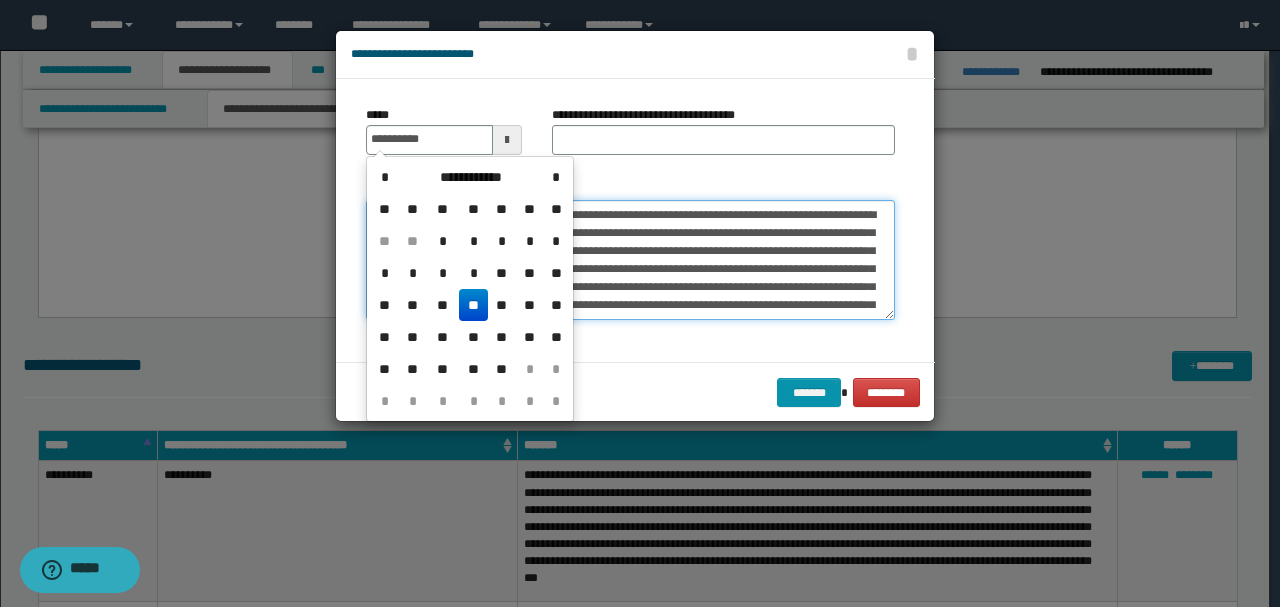 type on "**********" 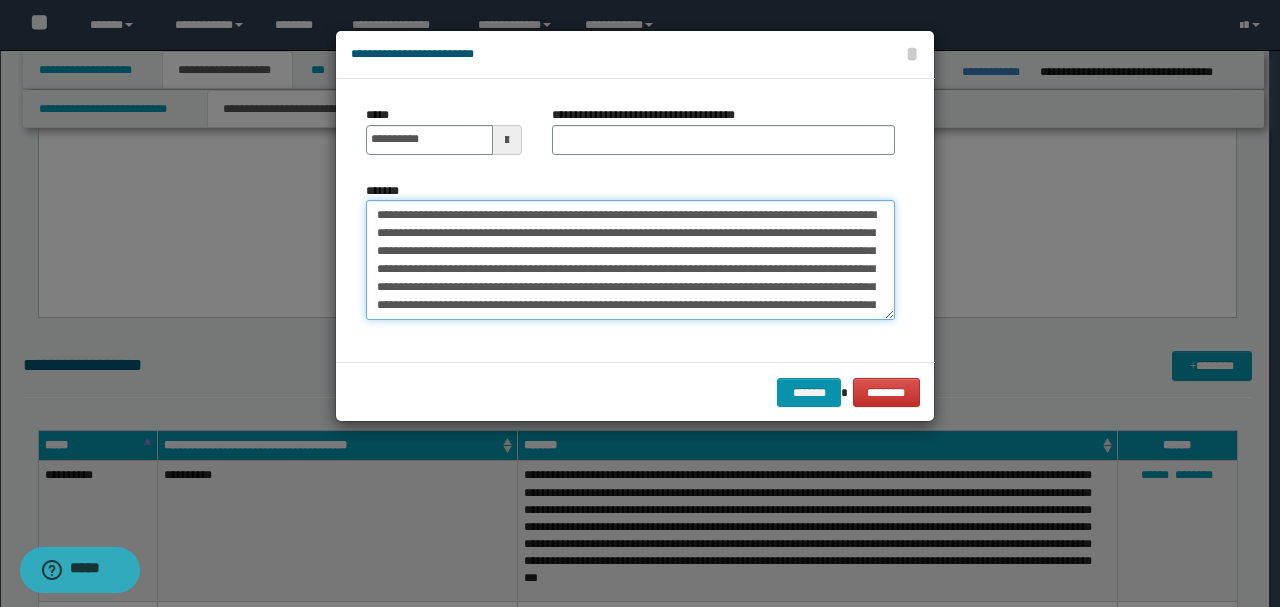 click on "*******" at bounding box center [630, 259] 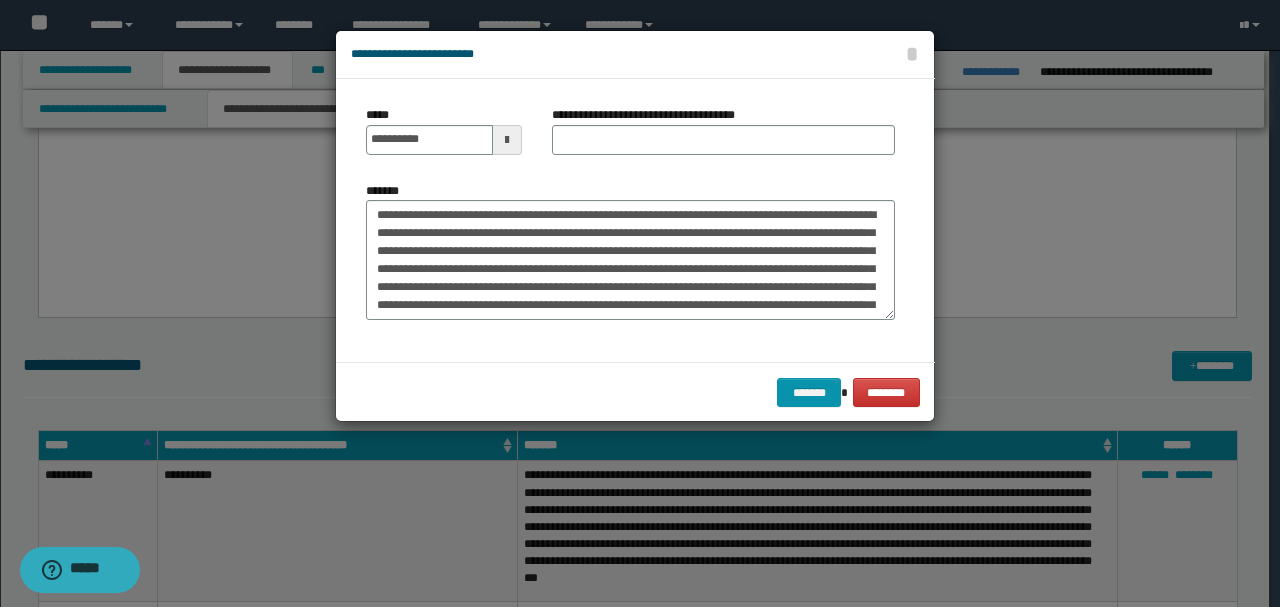 click on "**********" at bounding box center [651, 115] 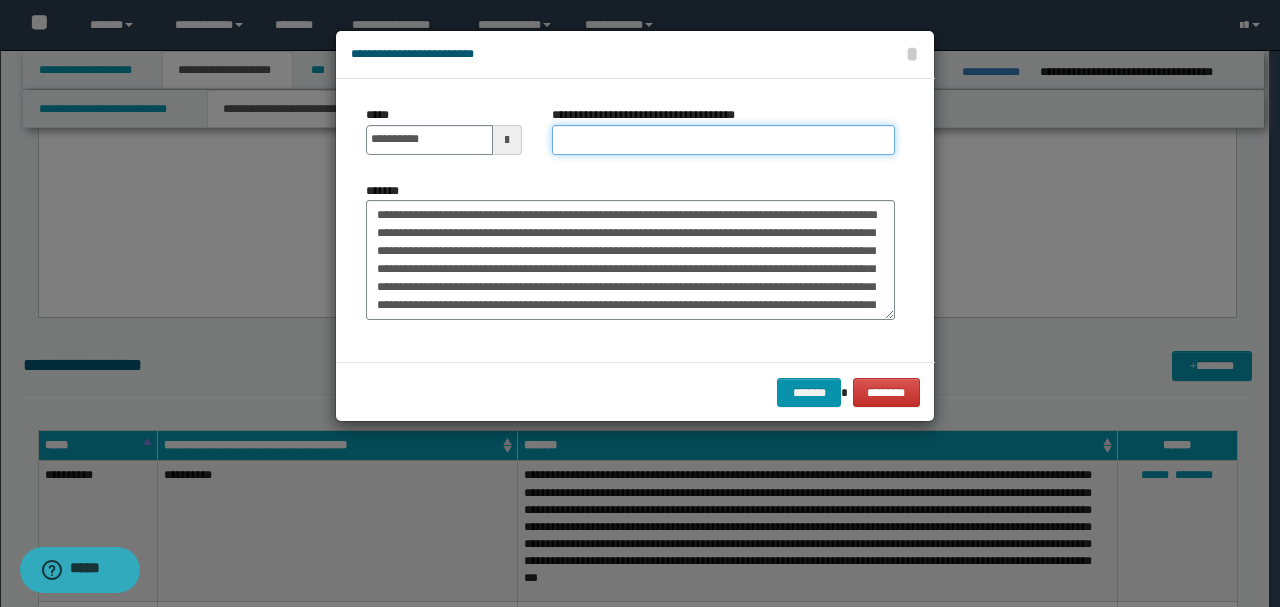 click on "**********" at bounding box center (723, 140) 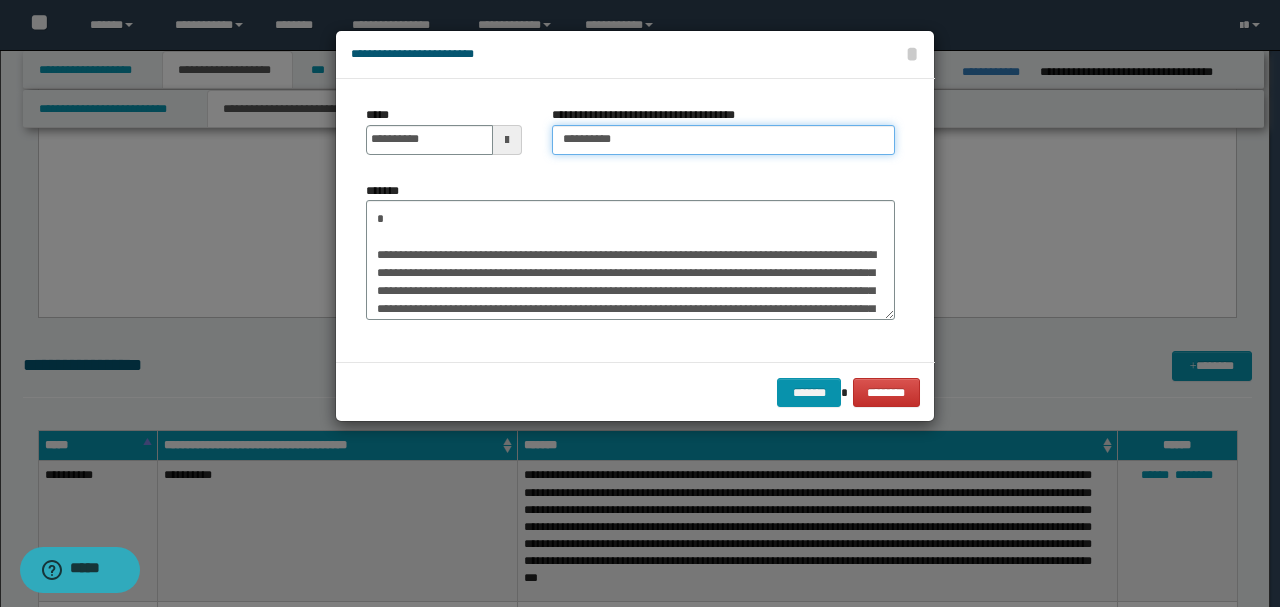 type on "*********" 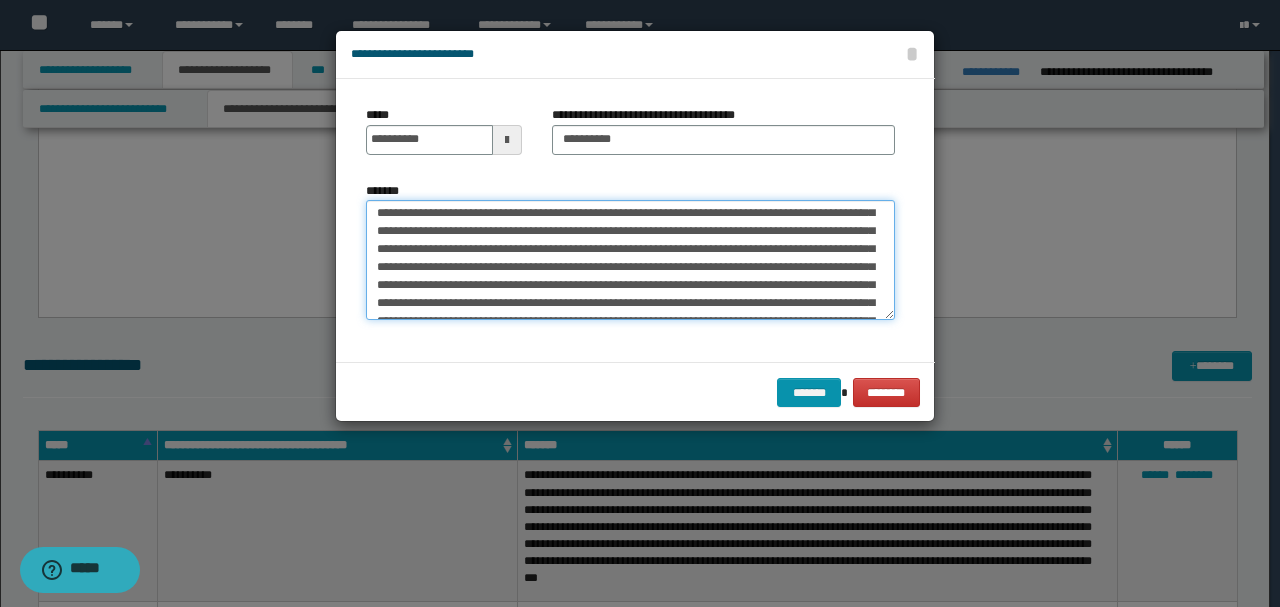 scroll, scrollTop: 558, scrollLeft: 0, axis: vertical 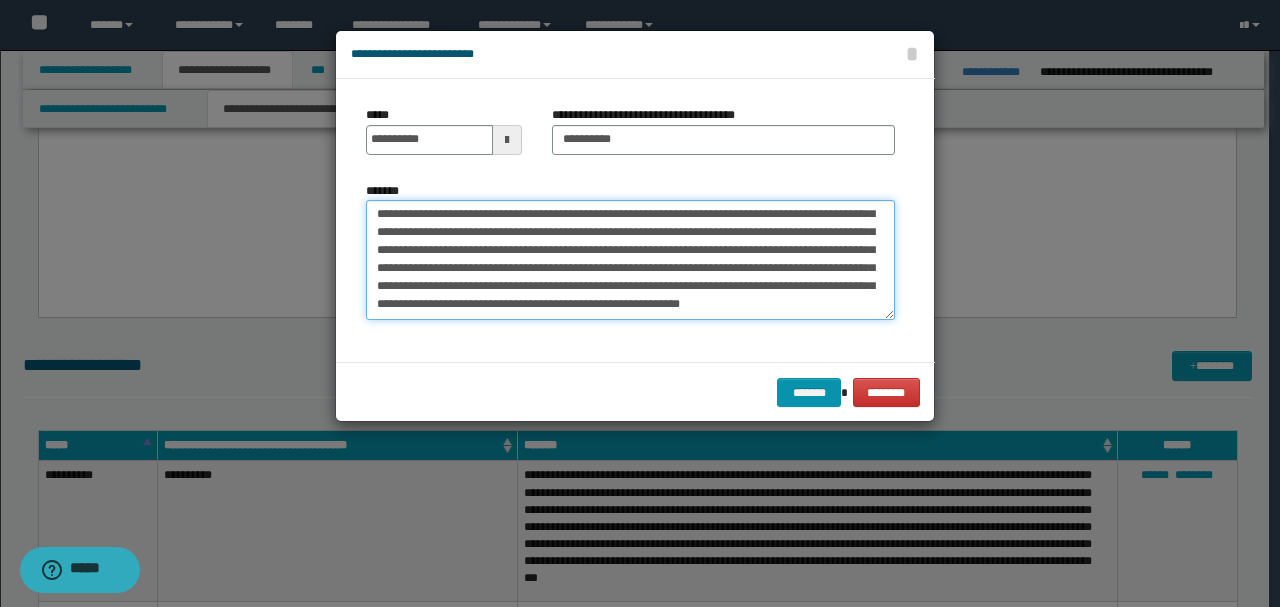 drag, startPoint x: 487, startPoint y: 266, endPoint x: 499, endPoint y: 350, distance: 84.85281 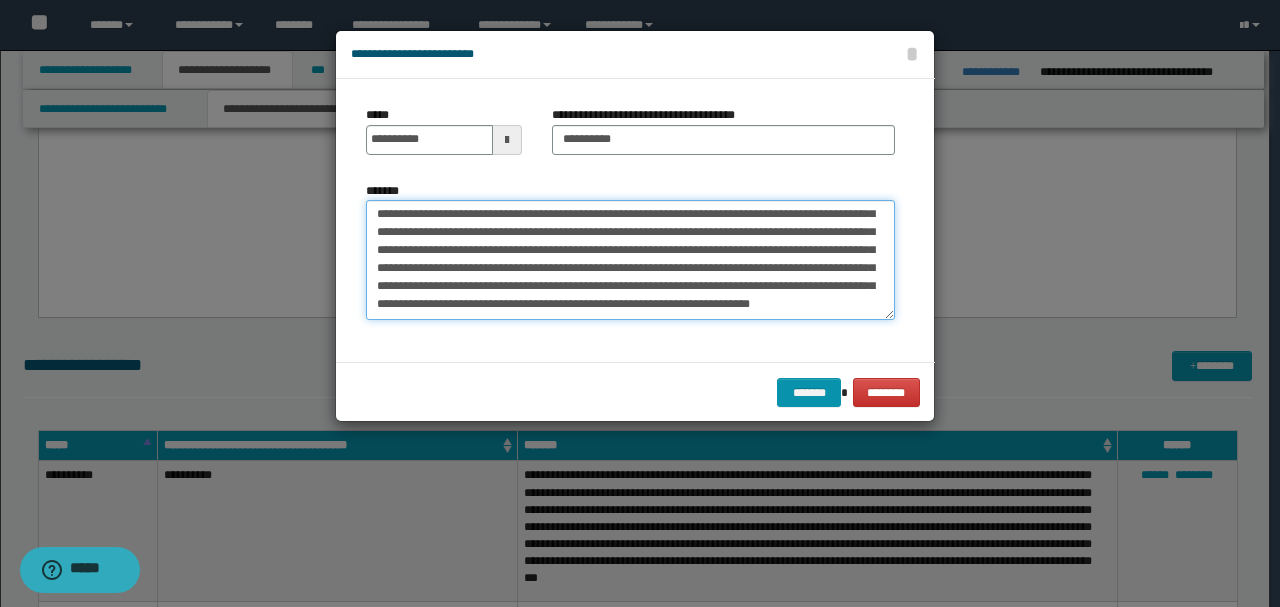 scroll, scrollTop: 234, scrollLeft: 0, axis: vertical 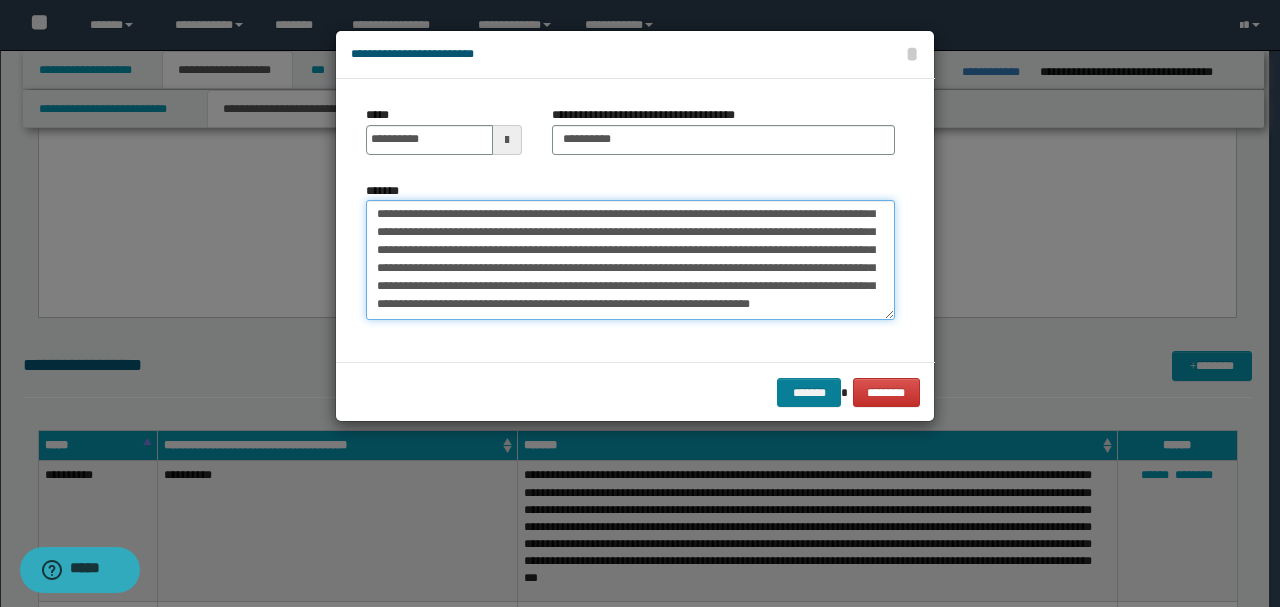 type on "**********" 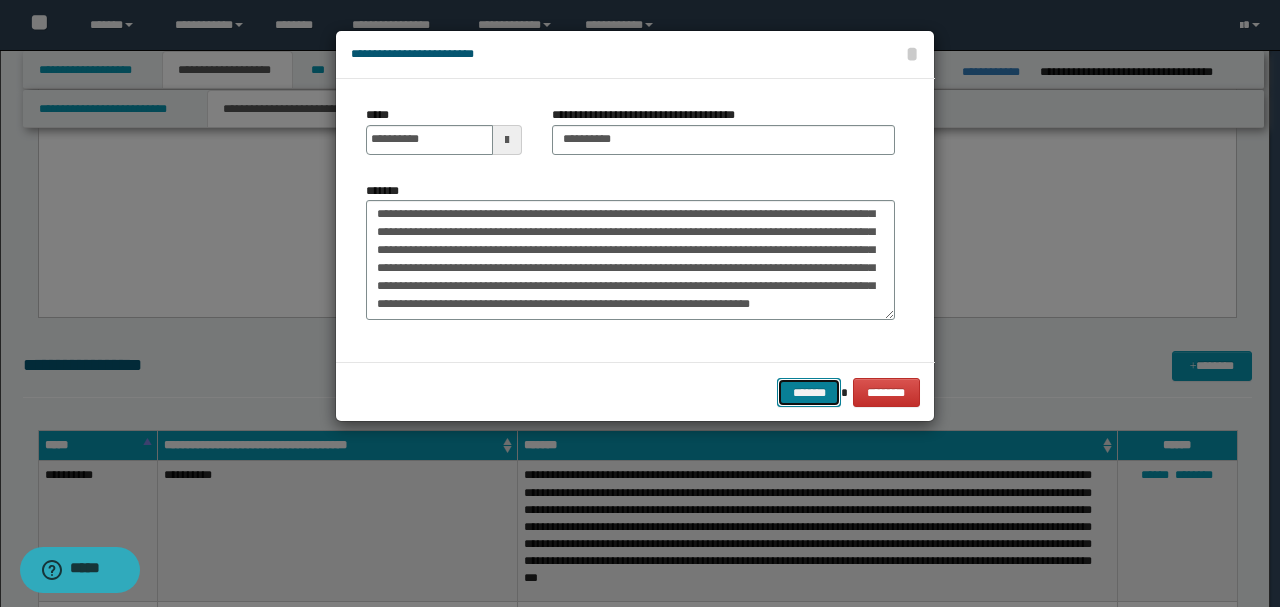 click on "*******" at bounding box center [809, 392] 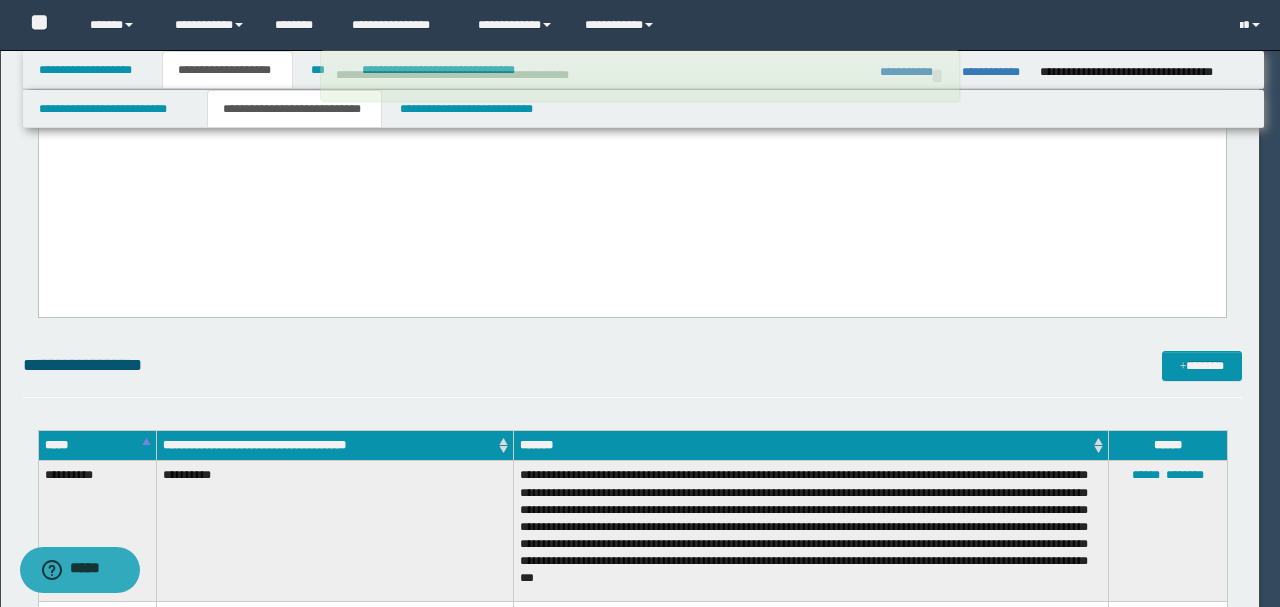 type 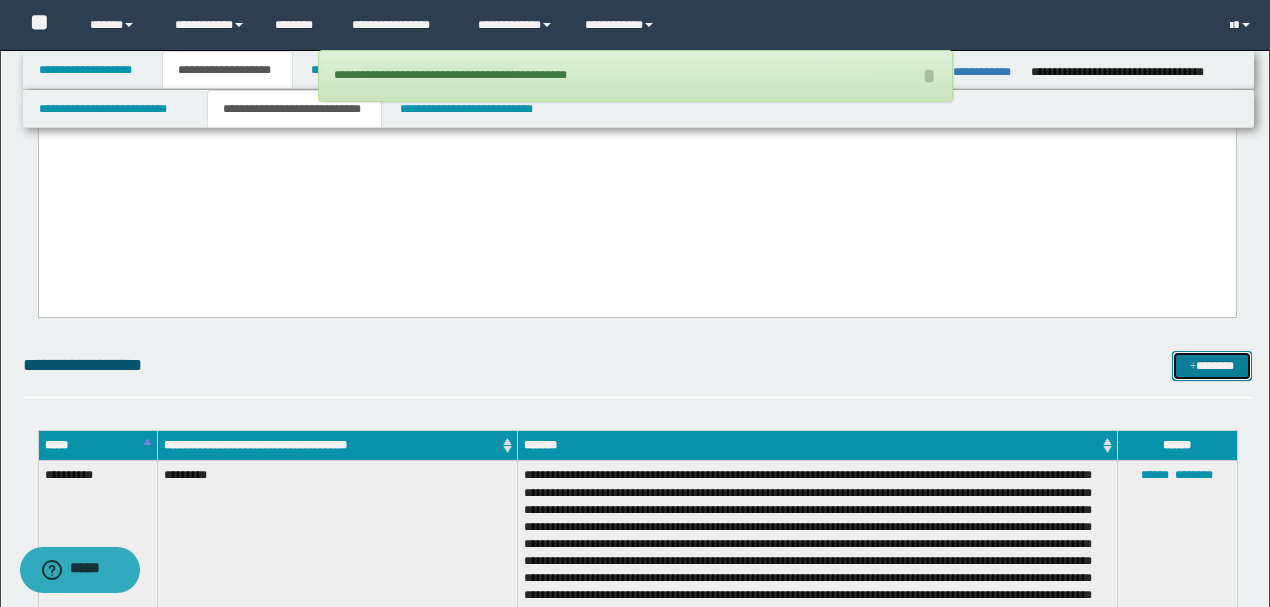 click at bounding box center (1193, 367) 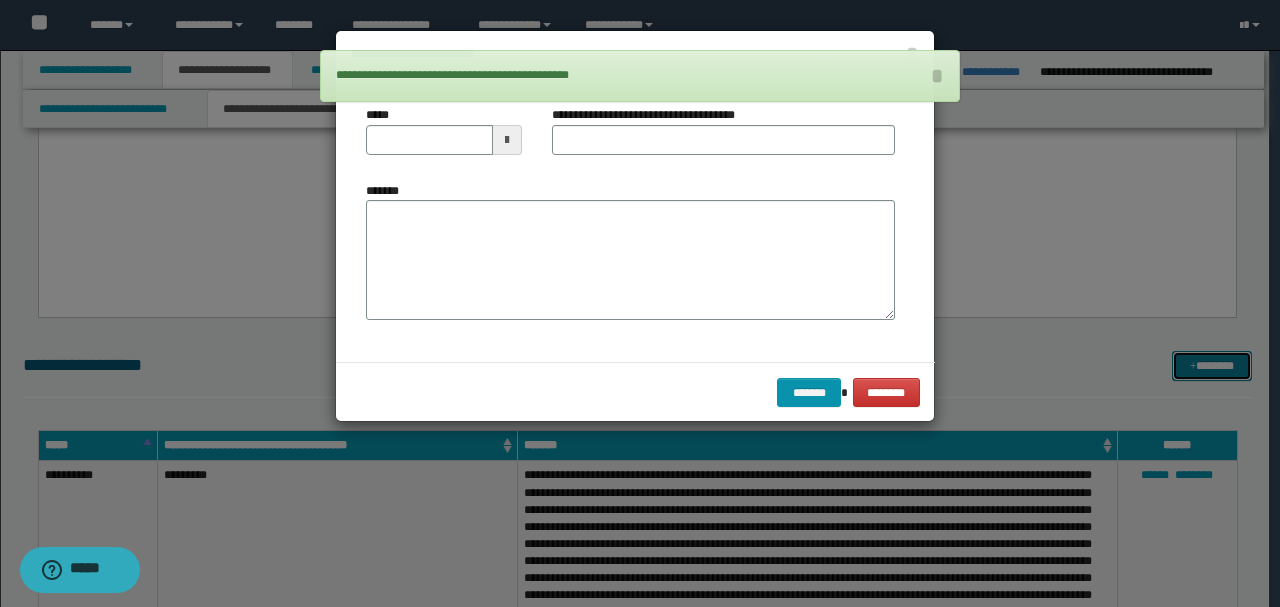 scroll, scrollTop: 0, scrollLeft: 0, axis: both 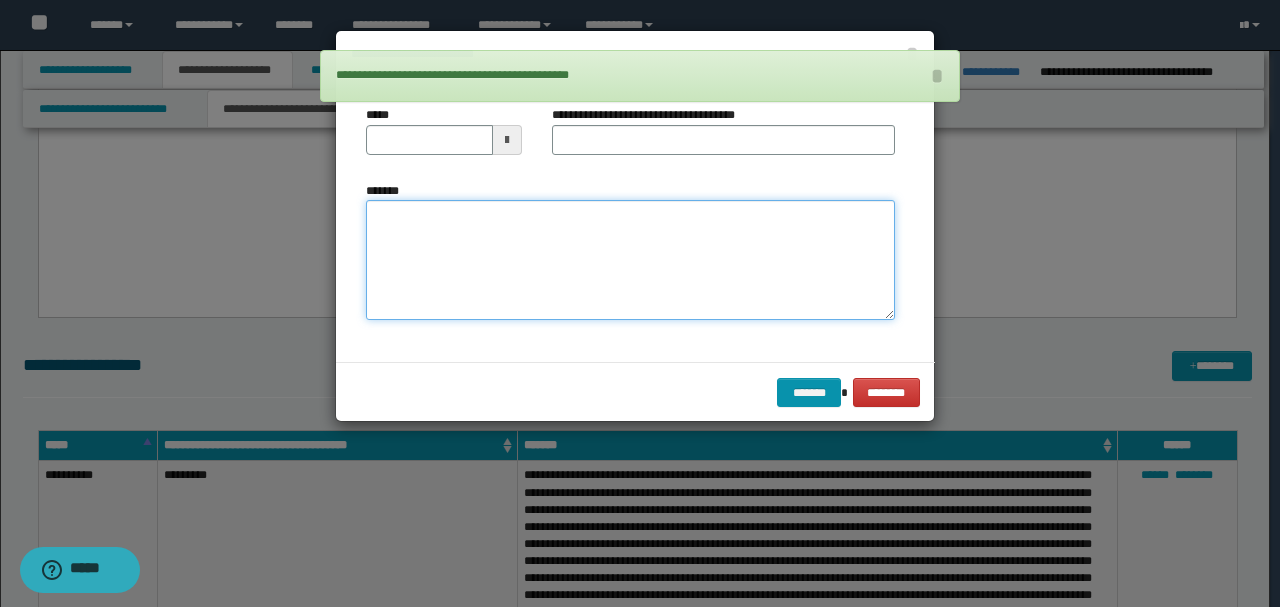 click on "*******" at bounding box center [630, 259] 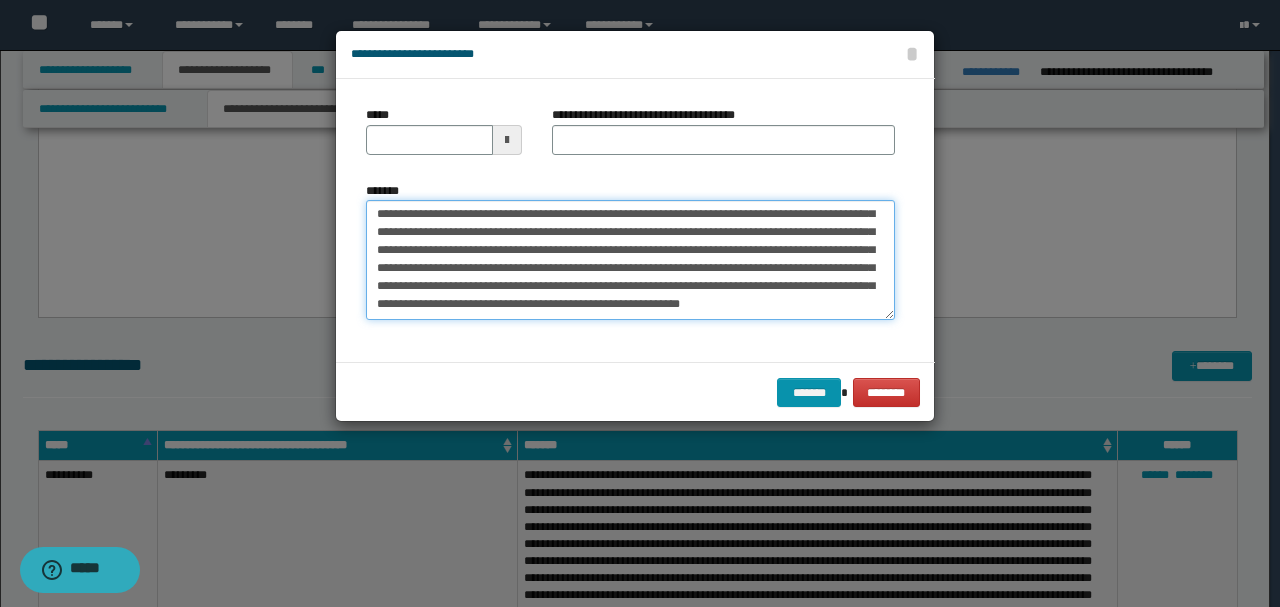 scroll, scrollTop: 0, scrollLeft: 0, axis: both 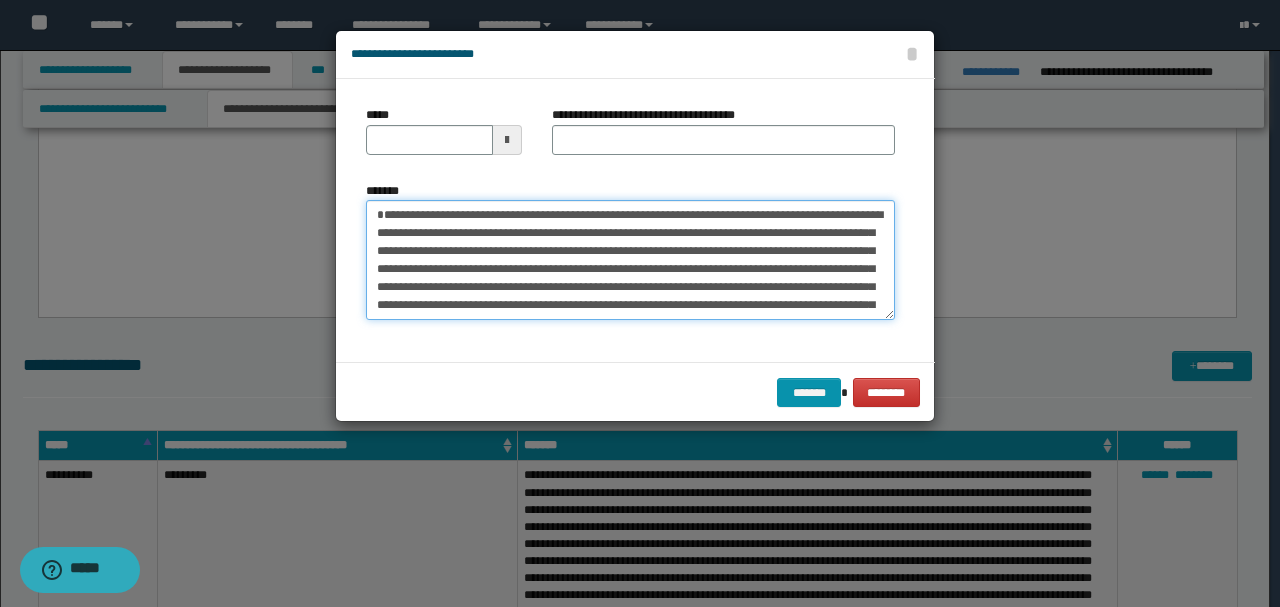 drag, startPoint x: 439, startPoint y: 228, endPoint x: 343, endPoint y: 200, distance: 100 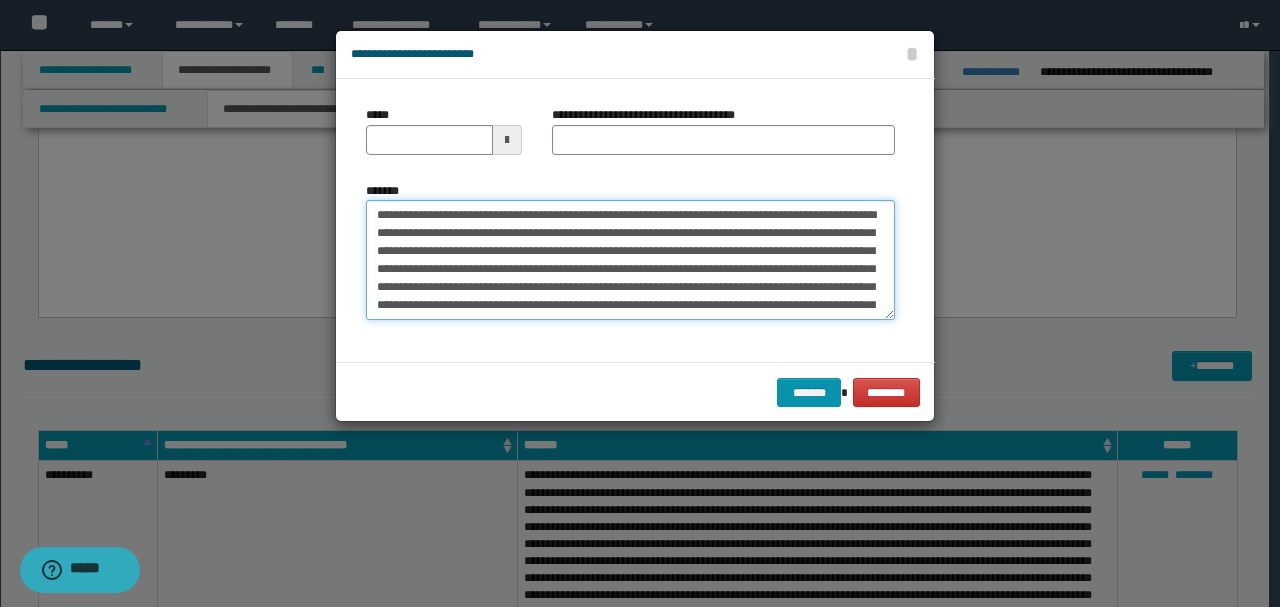 type 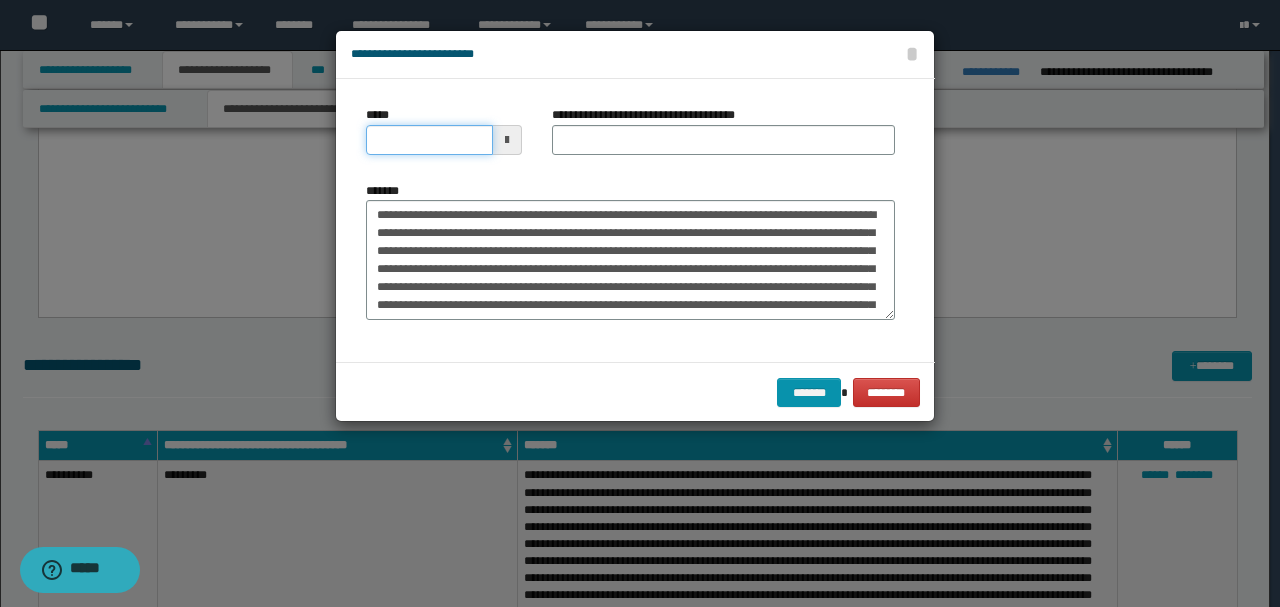 click on "*****" at bounding box center (429, 140) 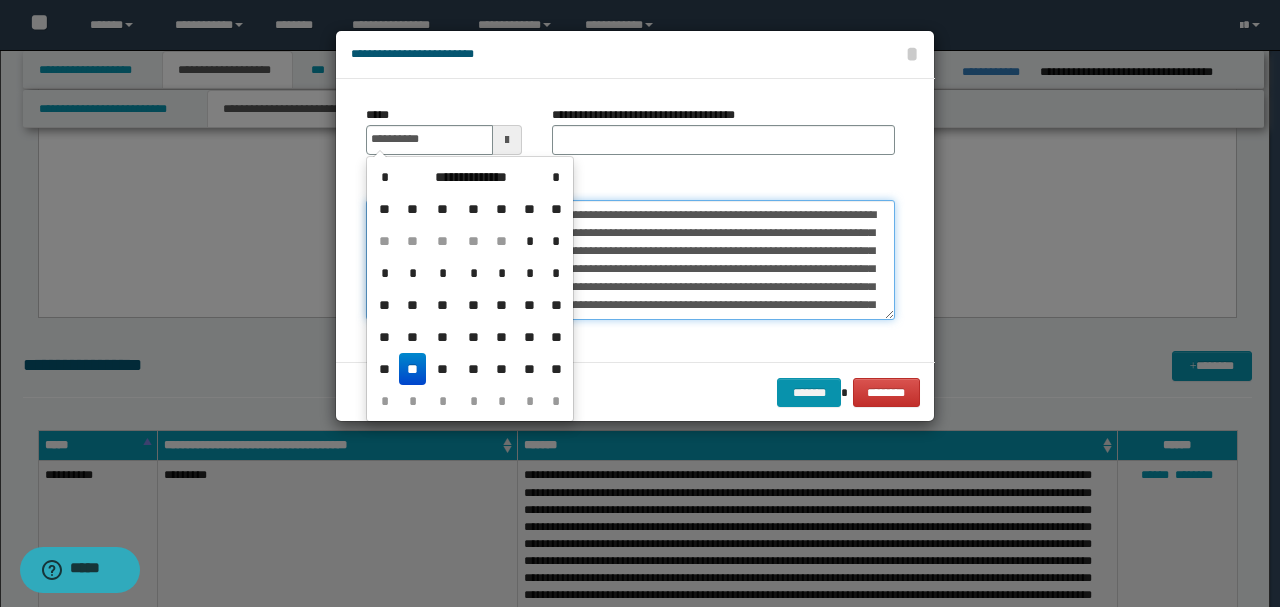 type on "**********" 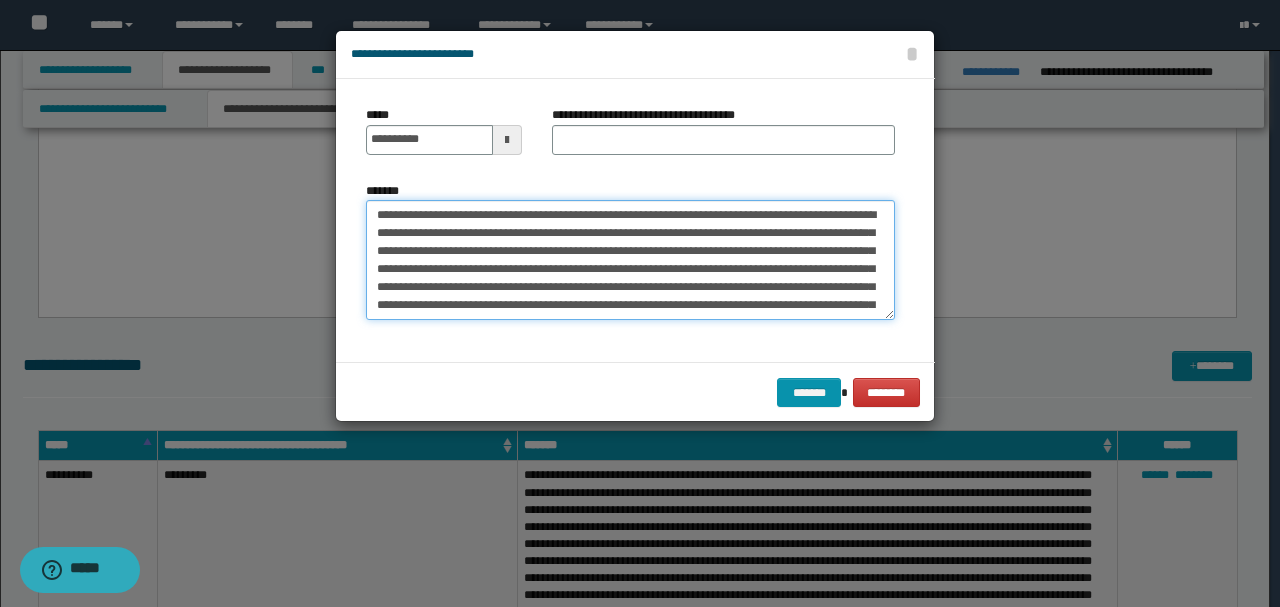 drag, startPoint x: 434, startPoint y: 212, endPoint x: 340, endPoint y: 212, distance: 94 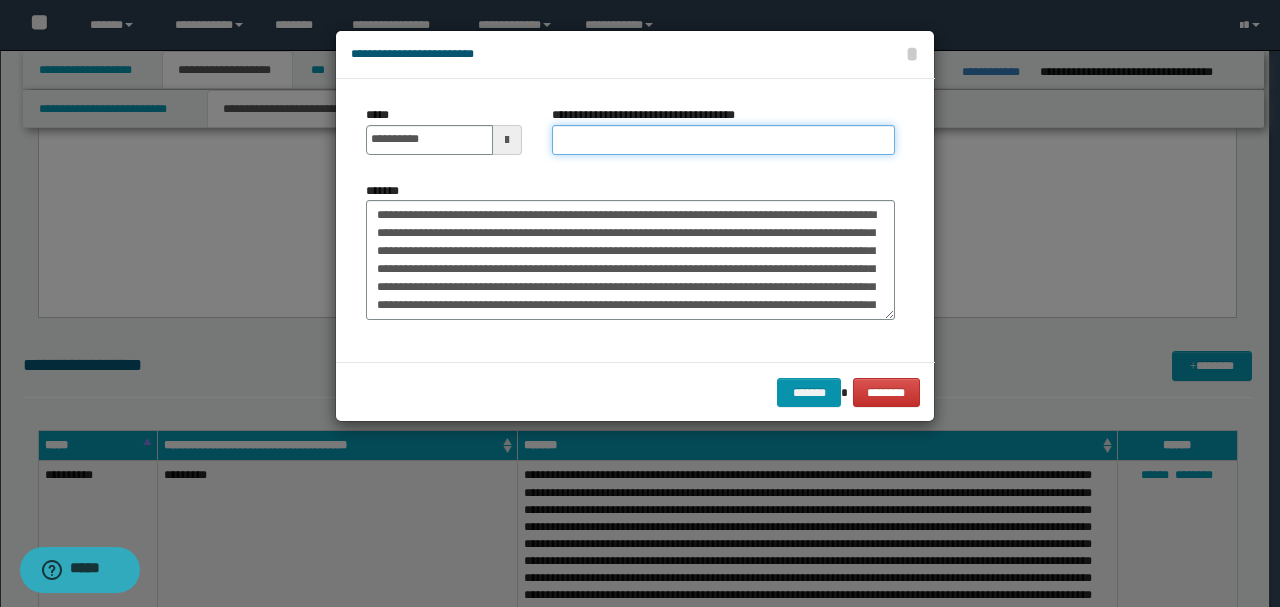 click on "**********" at bounding box center [723, 140] 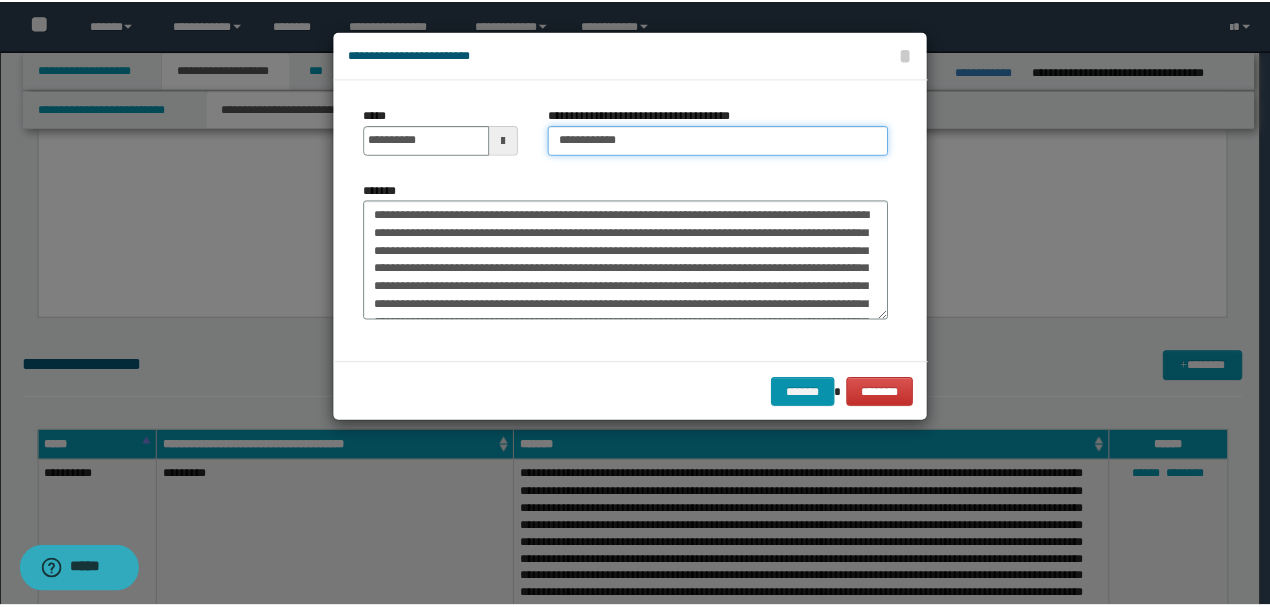 scroll, scrollTop: 198, scrollLeft: 0, axis: vertical 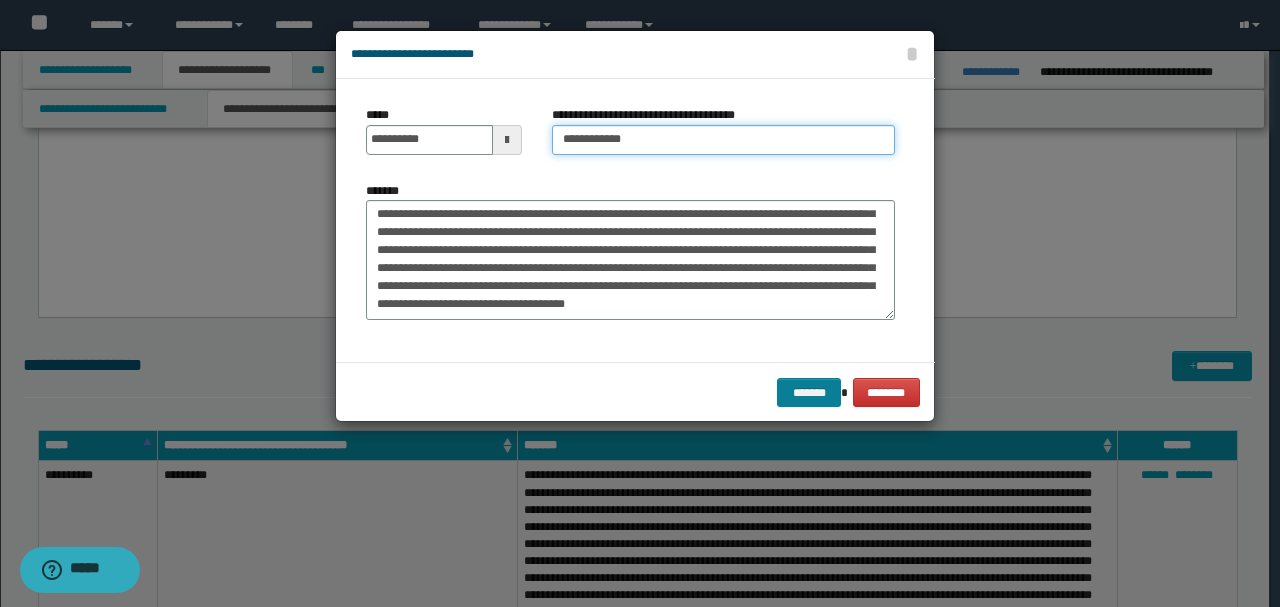 type on "**********" 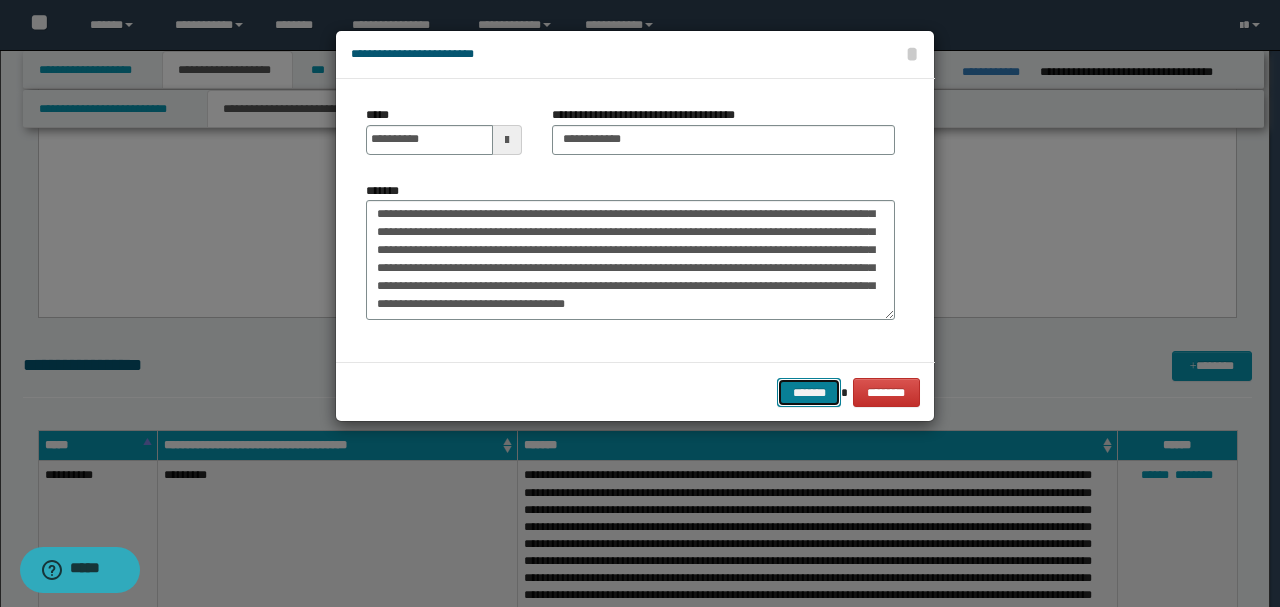 click on "*******" at bounding box center [809, 392] 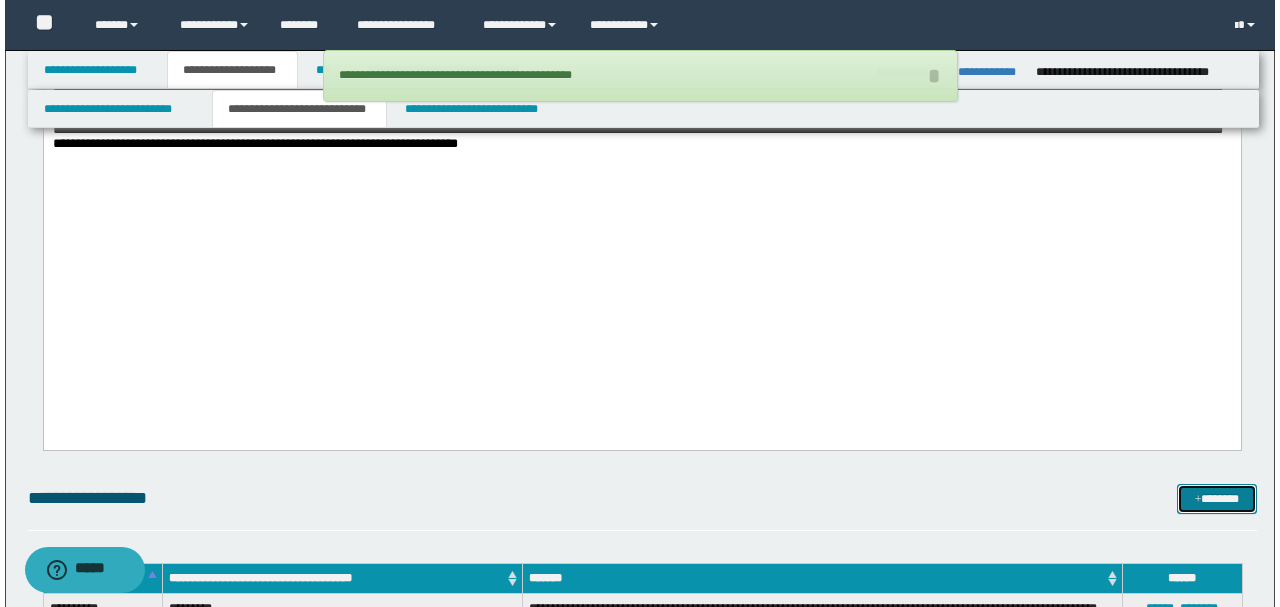 scroll, scrollTop: 5034, scrollLeft: 0, axis: vertical 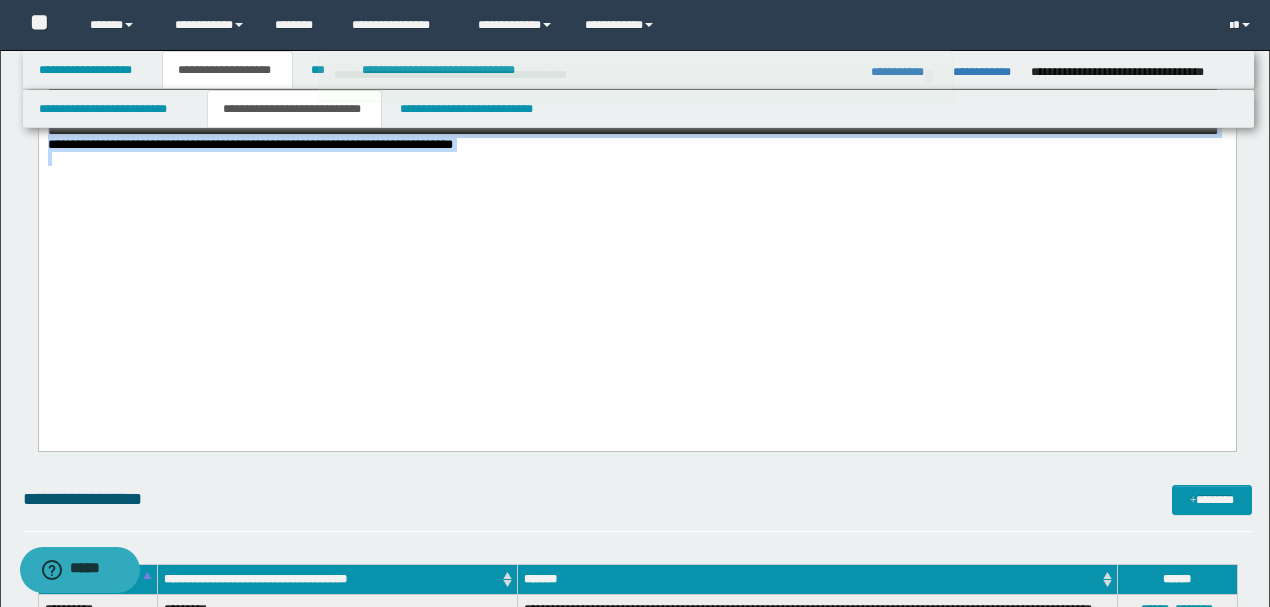 drag, startPoint x: 45, startPoint y: 179, endPoint x: 224, endPoint y: 347, distance: 245.4893 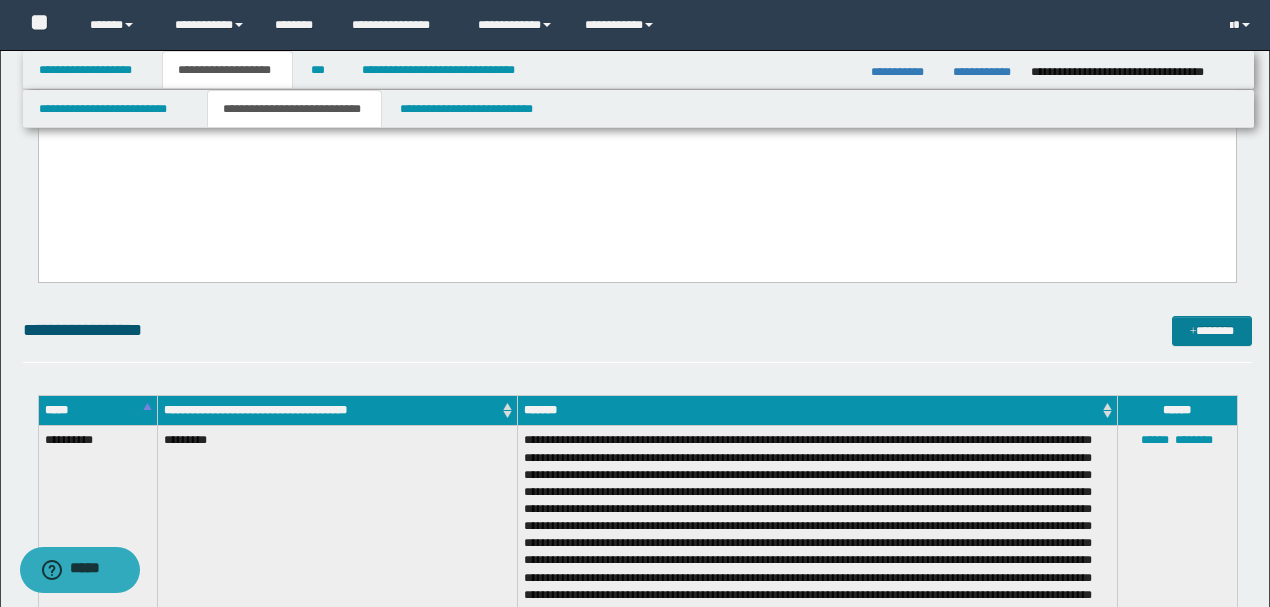 click on "*******" at bounding box center [1211, 330] 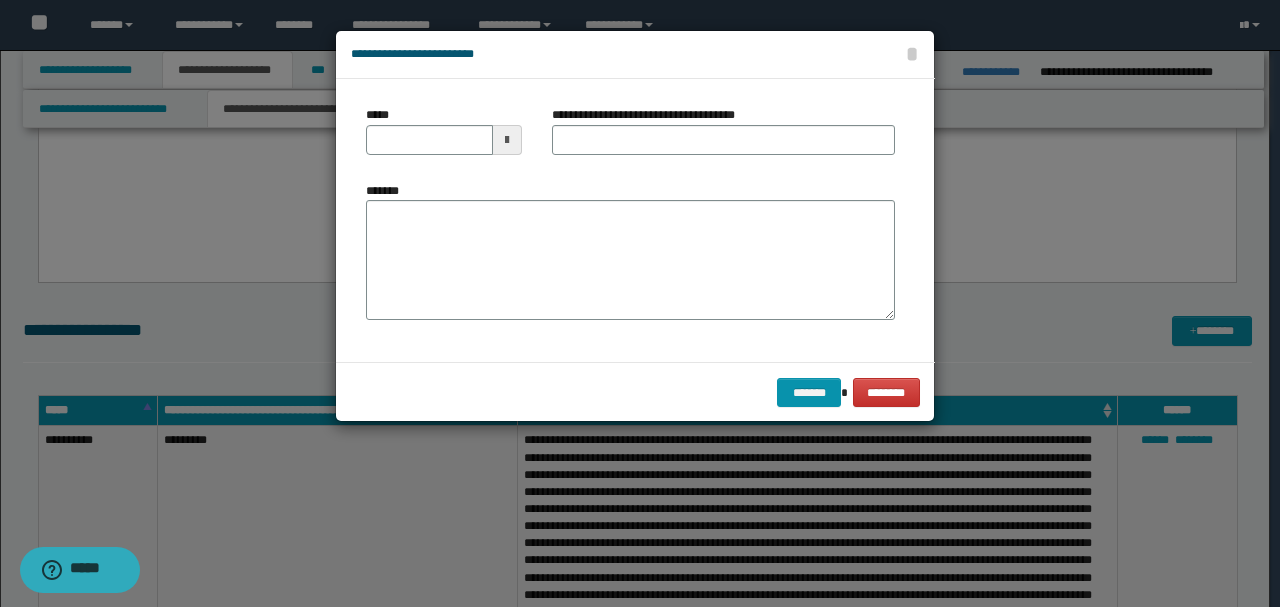 scroll, scrollTop: 0, scrollLeft: 0, axis: both 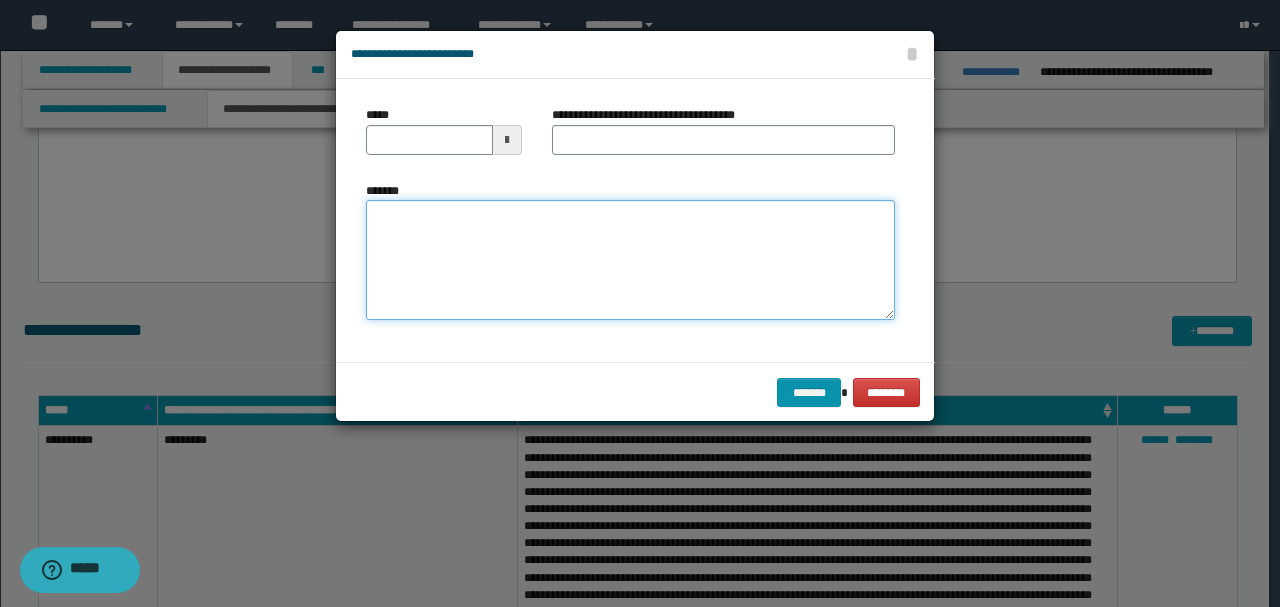 click on "*******" at bounding box center (630, 259) 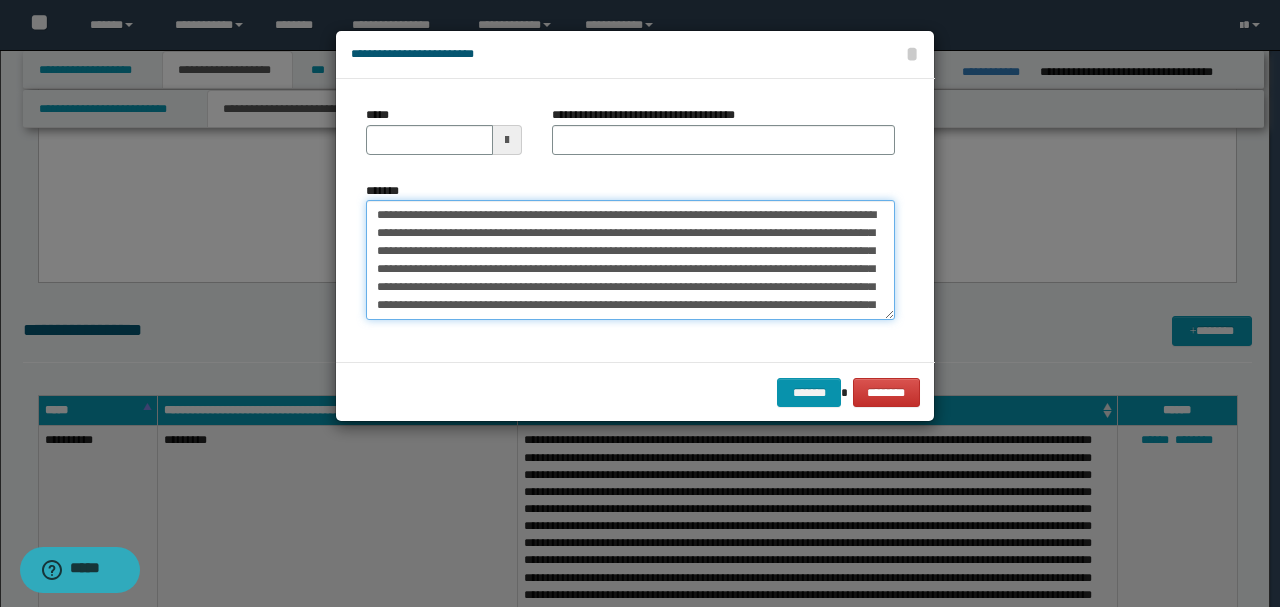 scroll, scrollTop: 318, scrollLeft: 0, axis: vertical 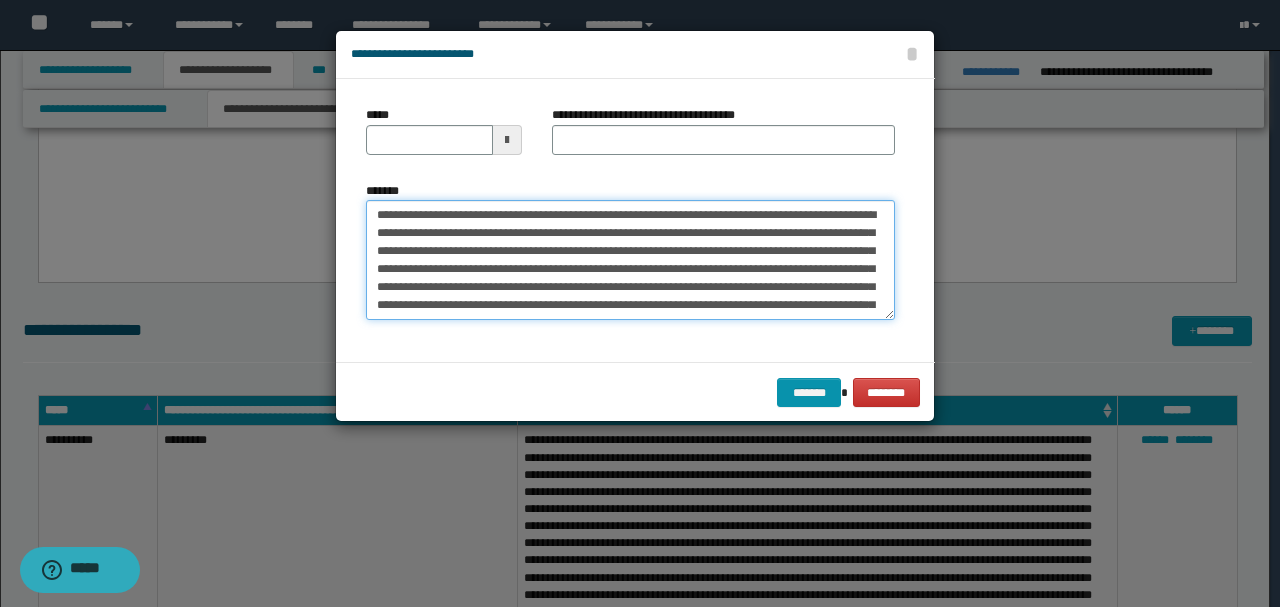 drag, startPoint x: 440, startPoint y: 212, endPoint x: 283, endPoint y: 212, distance: 157 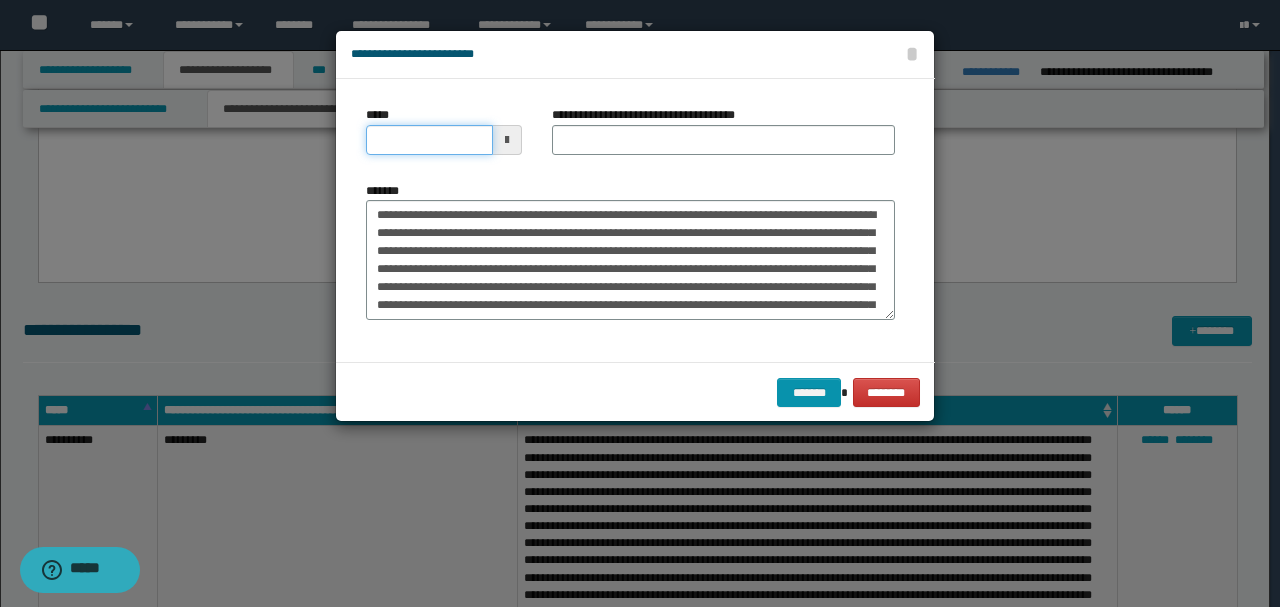 click on "*****" at bounding box center (429, 140) 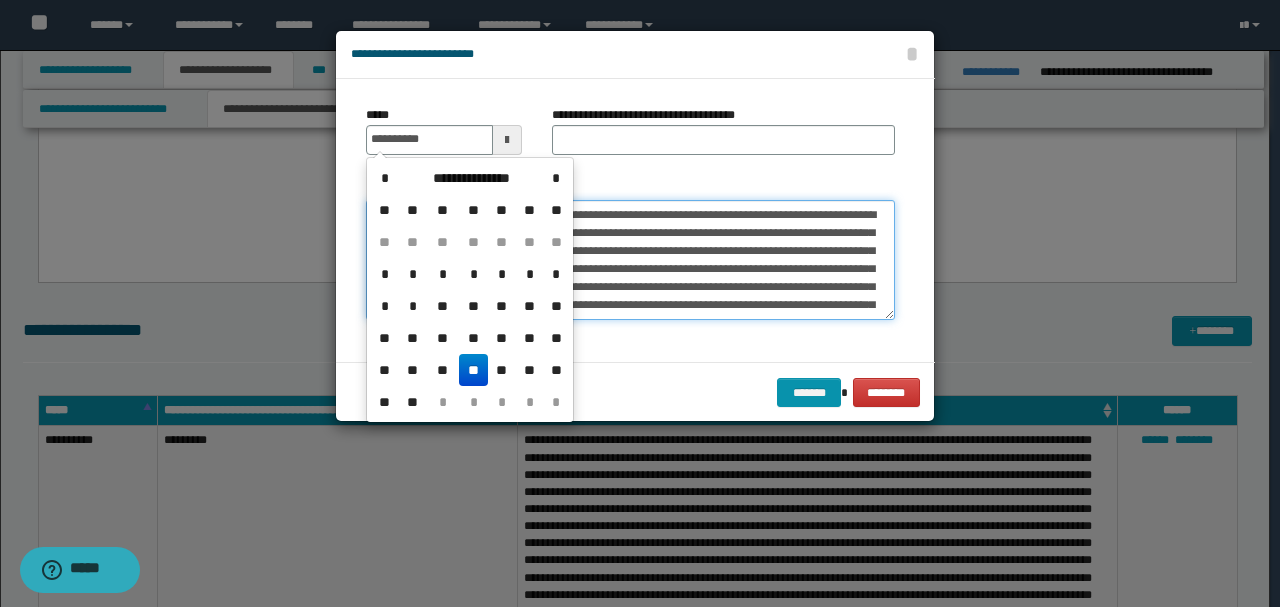type on "**********" 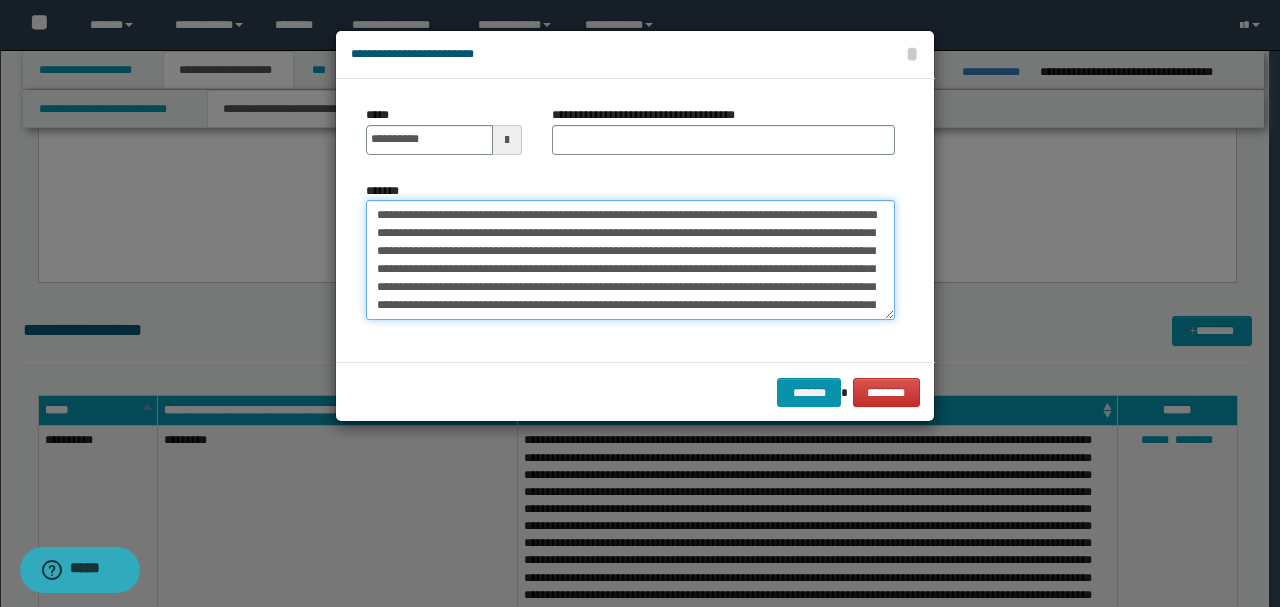 drag, startPoint x: 467, startPoint y: 214, endPoint x: 249, endPoint y: 211, distance: 218.02065 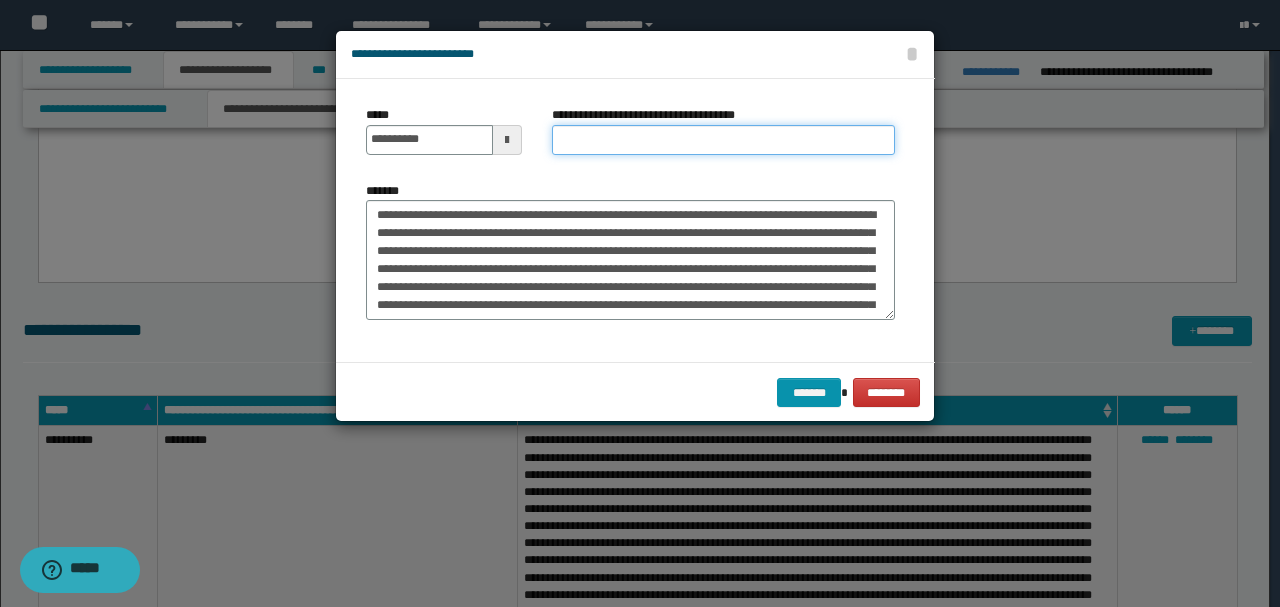 click on "**********" at bounding box center (723, 140) 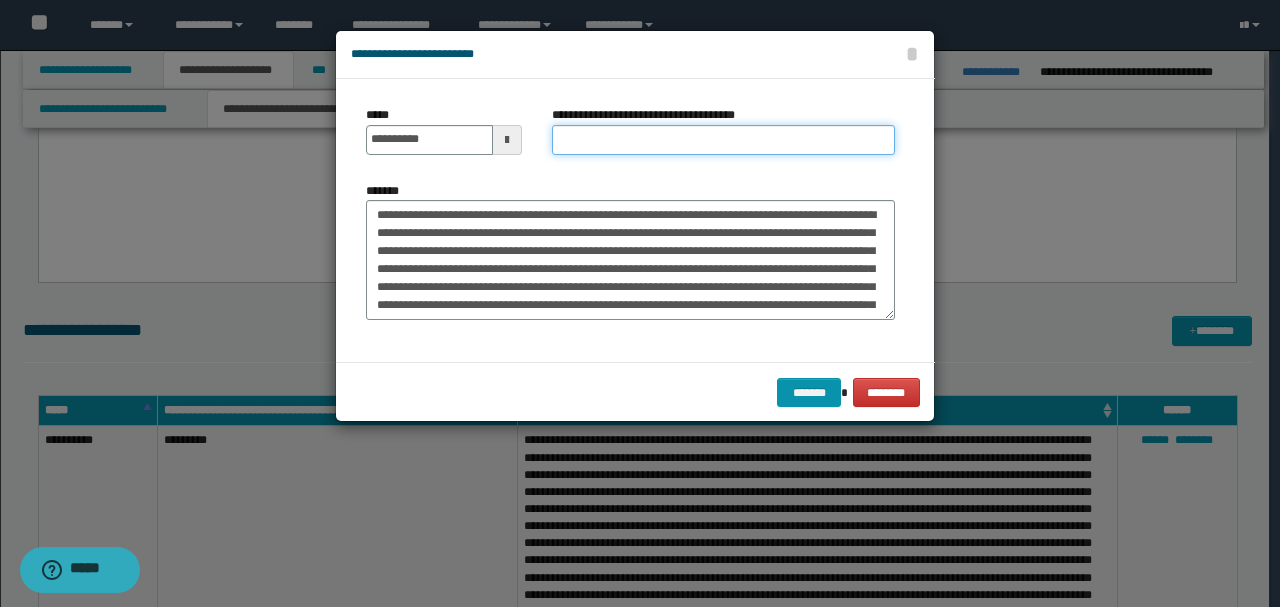 paste on "**********" 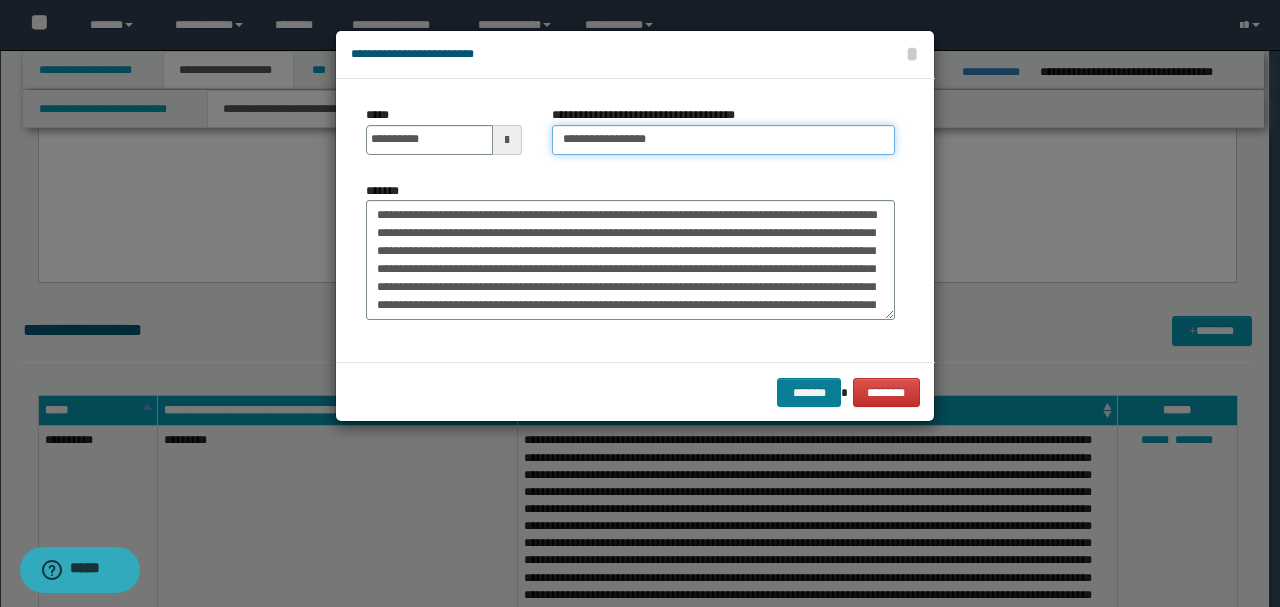 type on "**********" 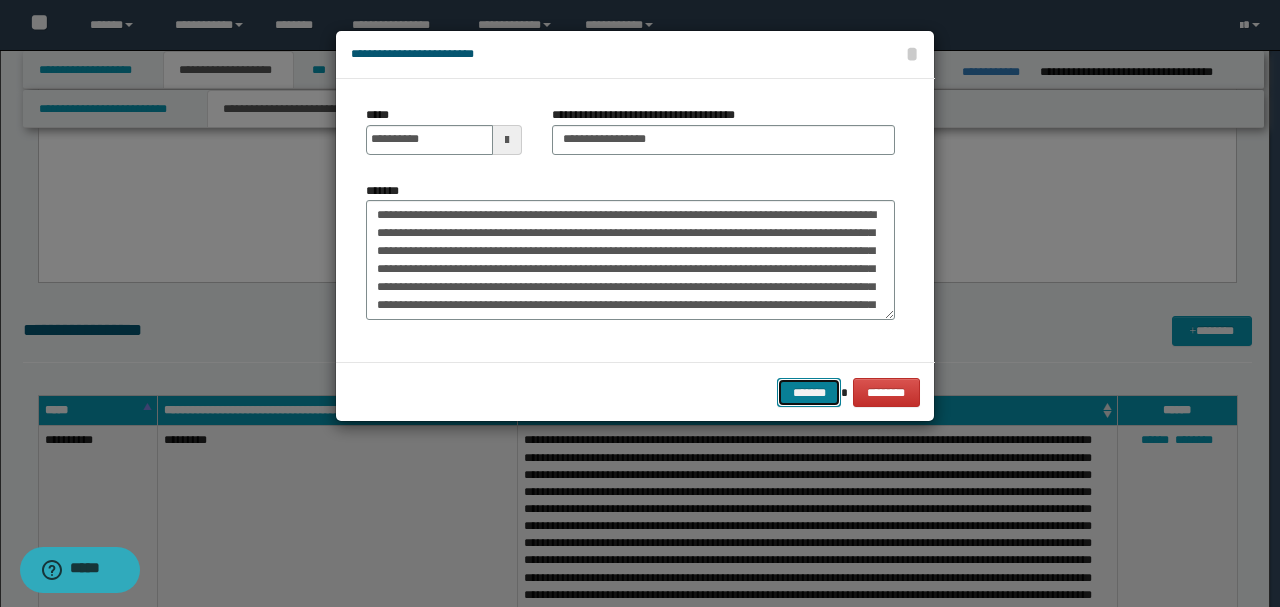 click on "*******" at bounding box center (809, 392) 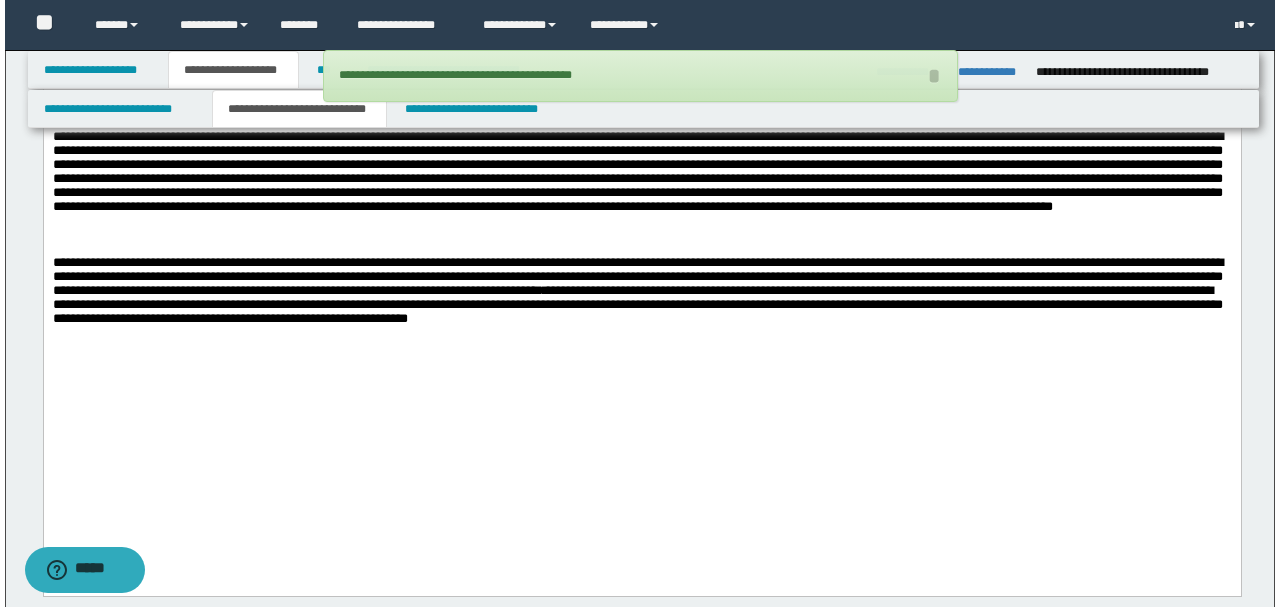 scroll, scrollTop: 4701, scrollLeft: 0, axis: vertical 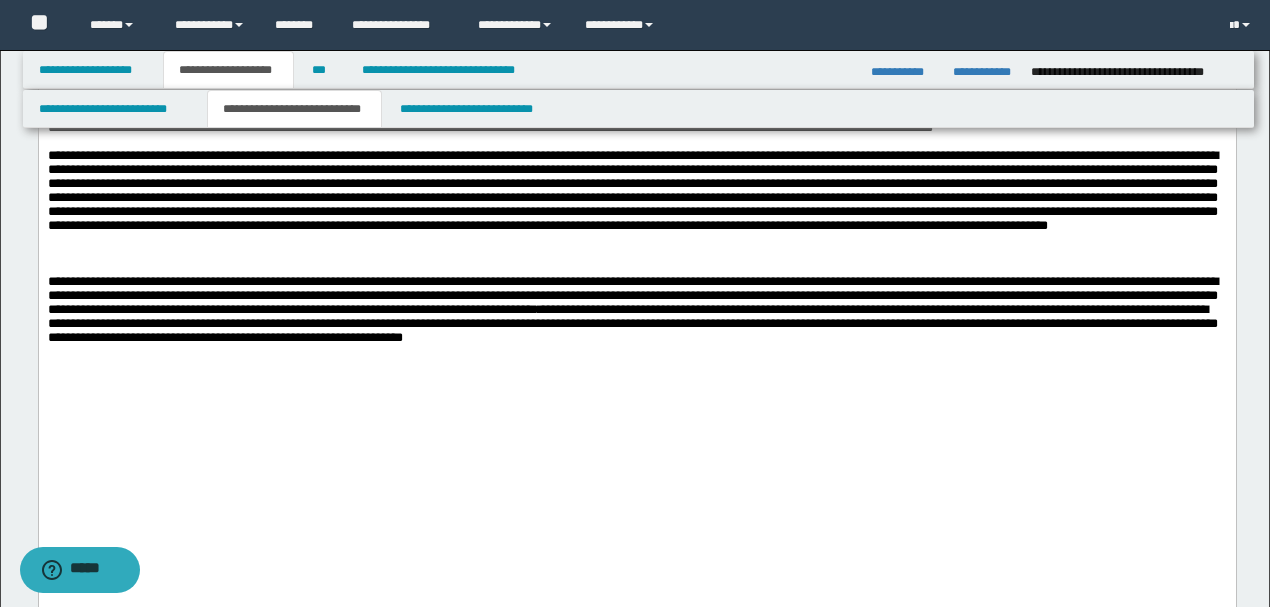 click at bounding box center [636, 192] 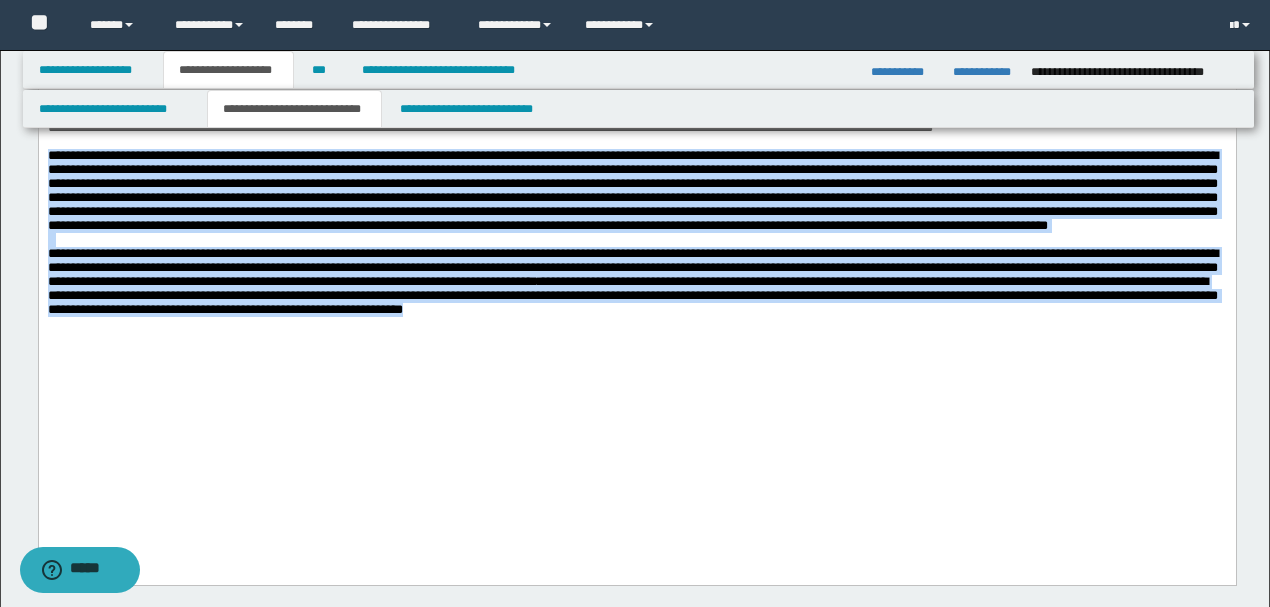 drag, startPoint x: 48, startPoint y: 269, endPoint x: 867, endPoint y: 454, distance: 839.63446 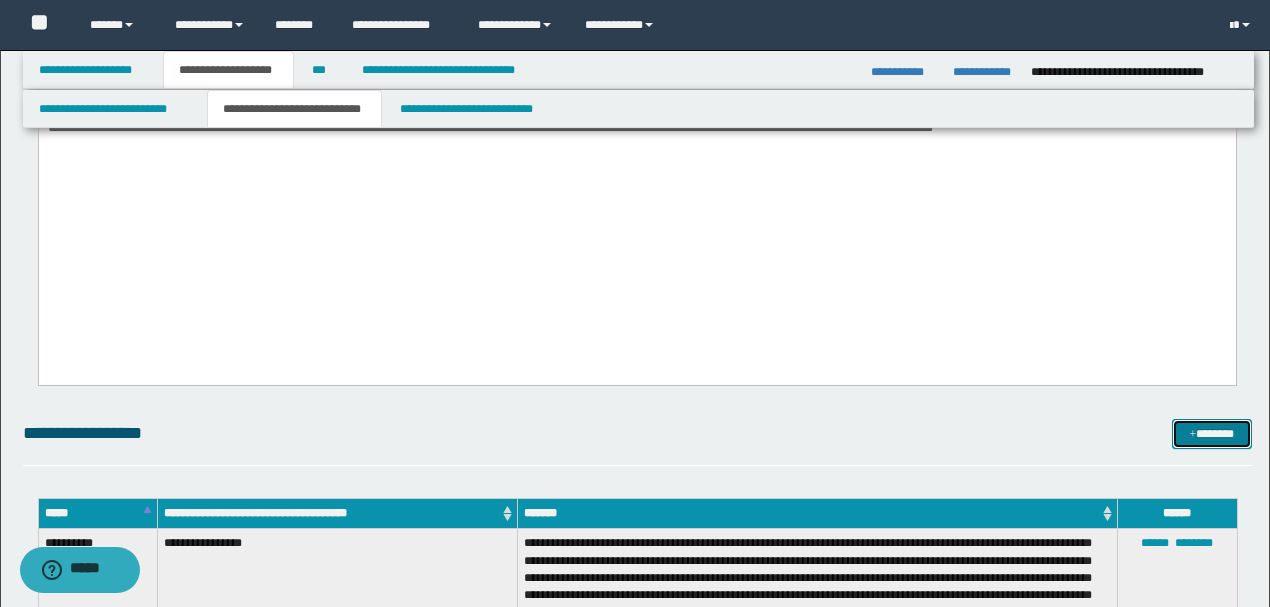 click on "*******" at bounding box center (1211, 434) 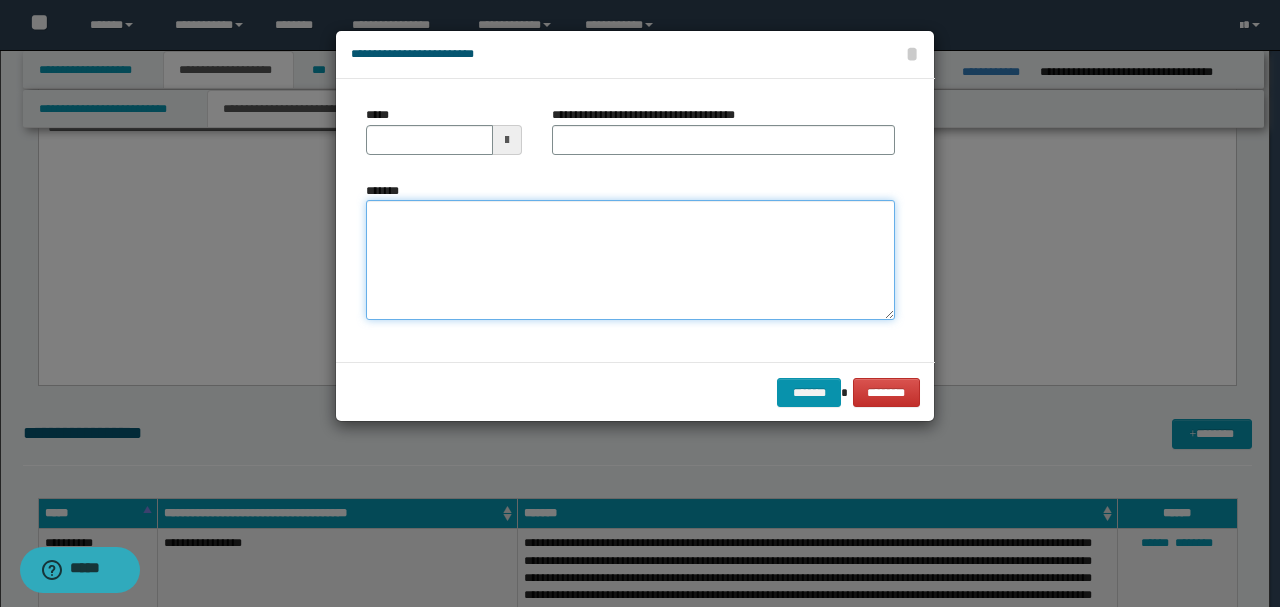 click on "*******" at bounding box center (630, 259) 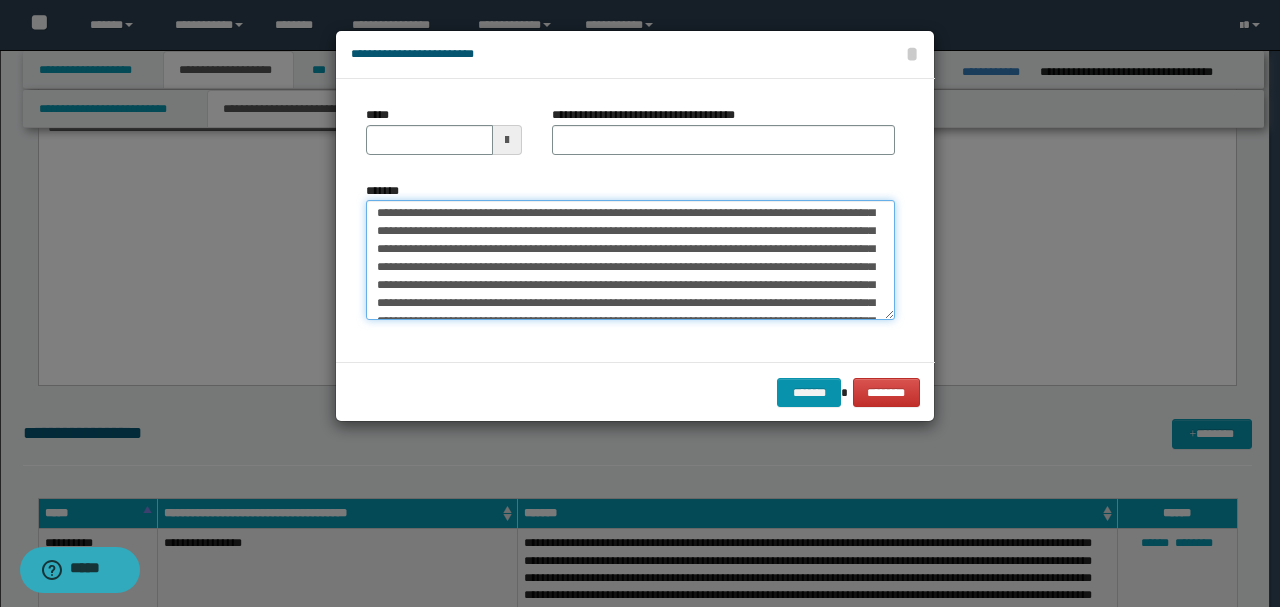 scroll, scrollTop: 0, scrollLeft: 0, axis: both 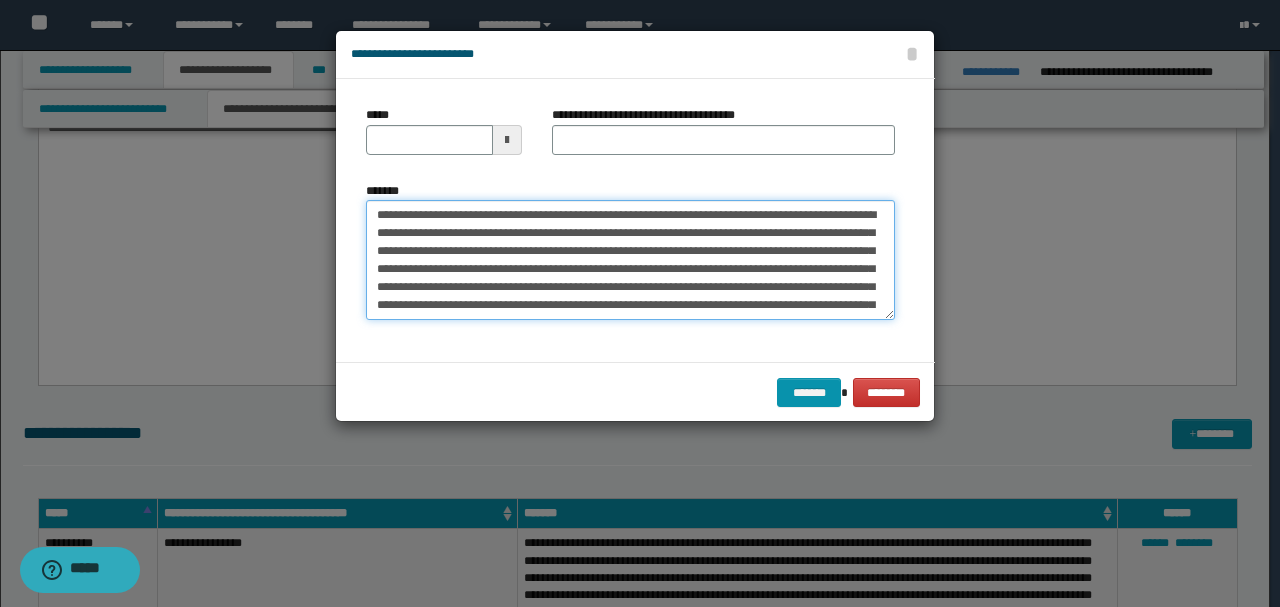 drag, startPoint x: 442, startPoint y: 216, endPoint x: 326, endPoint y: 196, distance: 117.71151 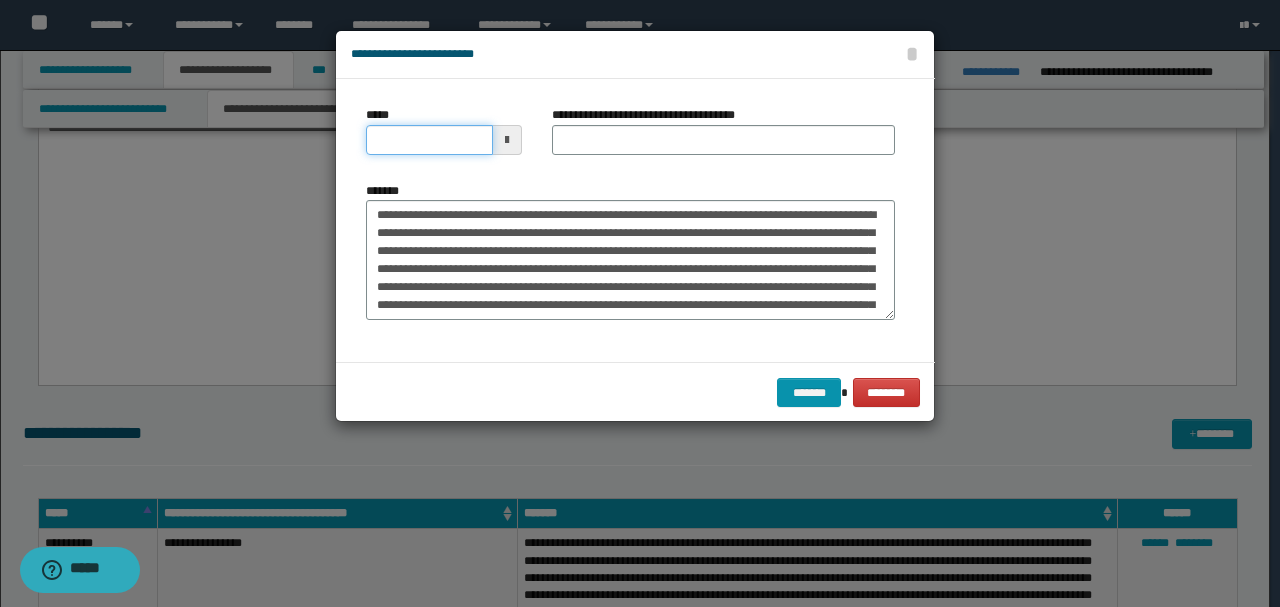 click on "*****" at bounding box center (429, 140) 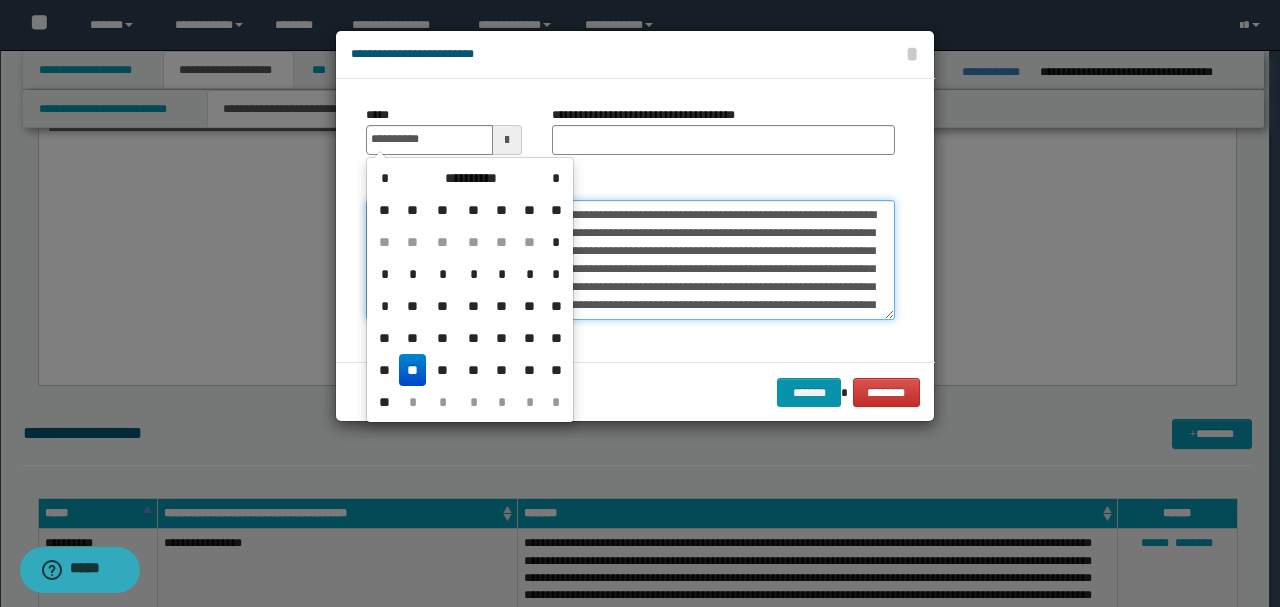 type on "**********" 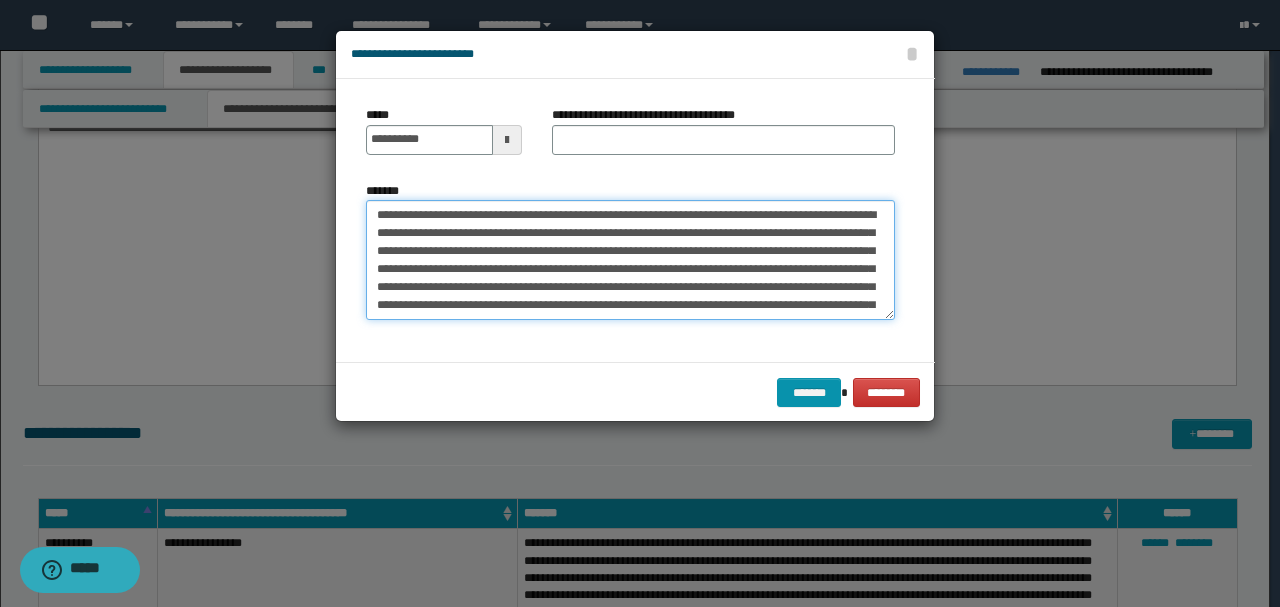 drag, startPoint x: 433, startPoint y: 213, endPoint x: 313, endPoint y: 212, distance: 120.004166 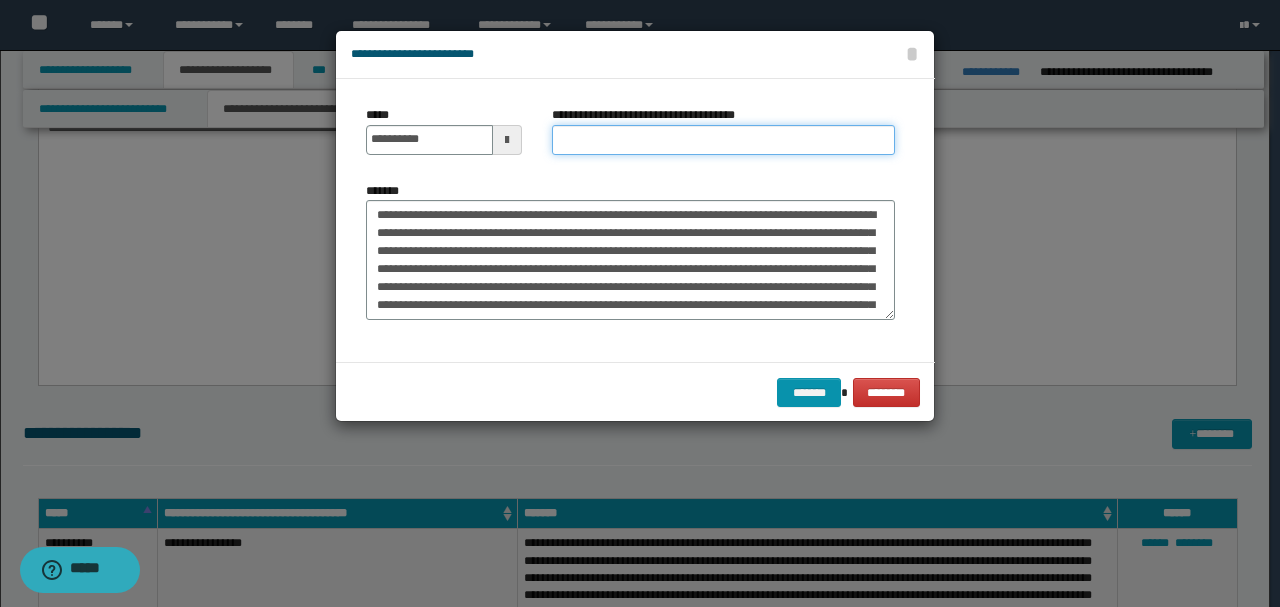click on "**********" at bounding box center [723, 140] 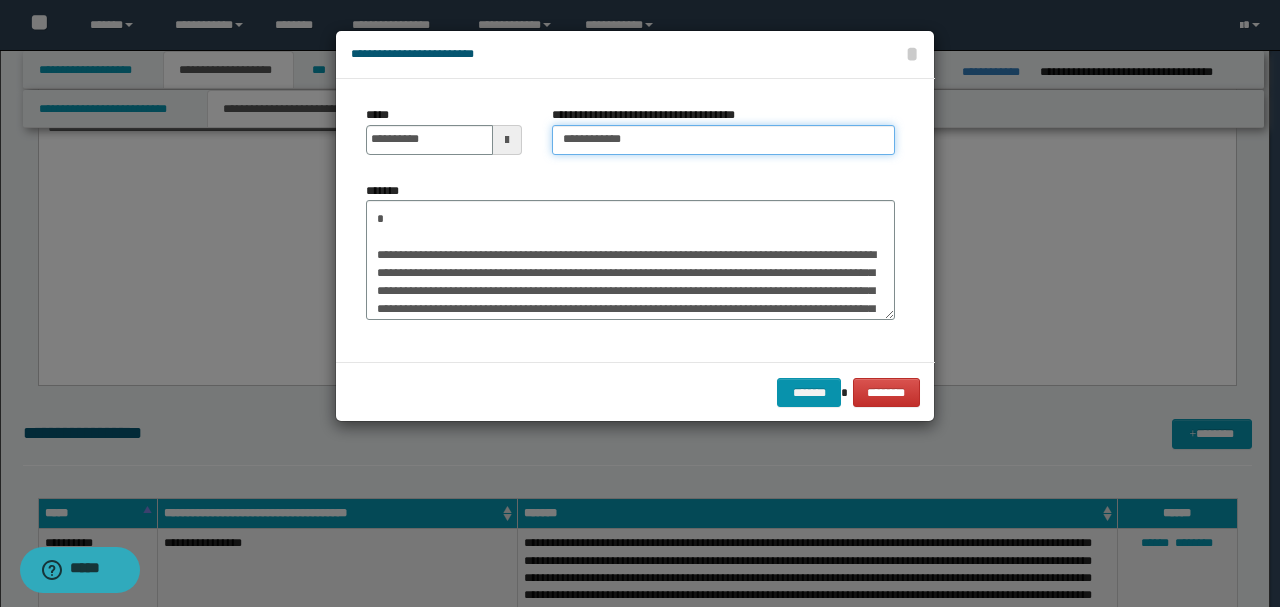 type on "**********" 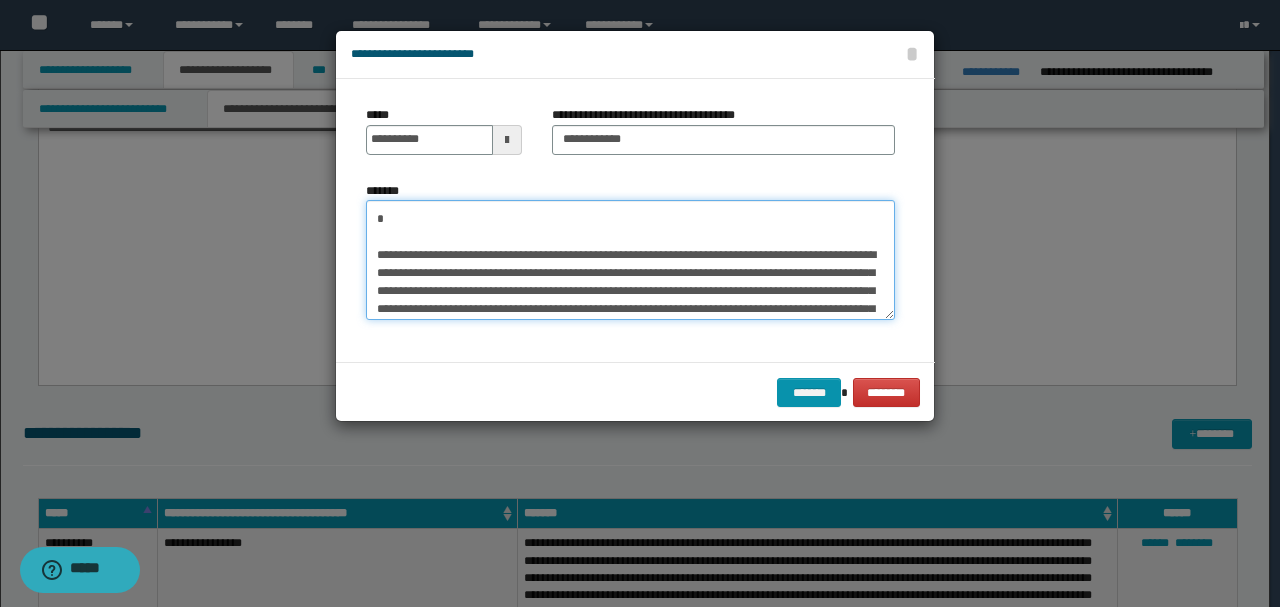 scroll, scrollTop: 432, scrollLeft: 0, axis: vertical 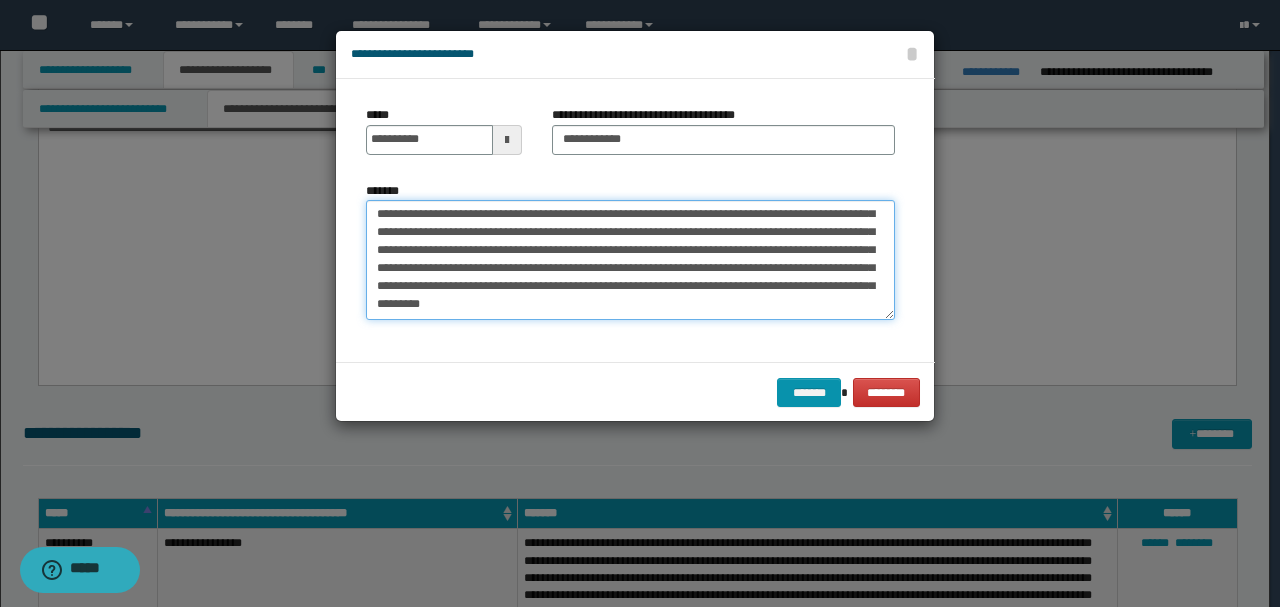 drag, startPoint x: 494, startPoint y: 238, endPoint x: 514, endPoint y: 351, distance: 114.75626 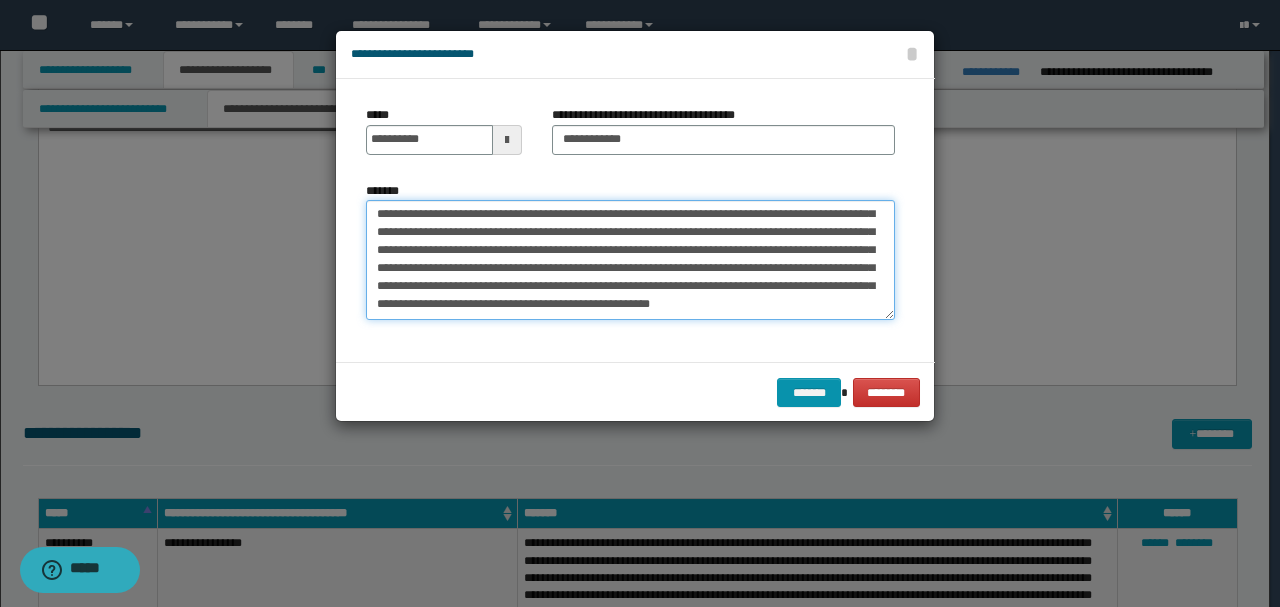 scroll, scrollTop: 198, scrollLeft: 0, axis: vertical 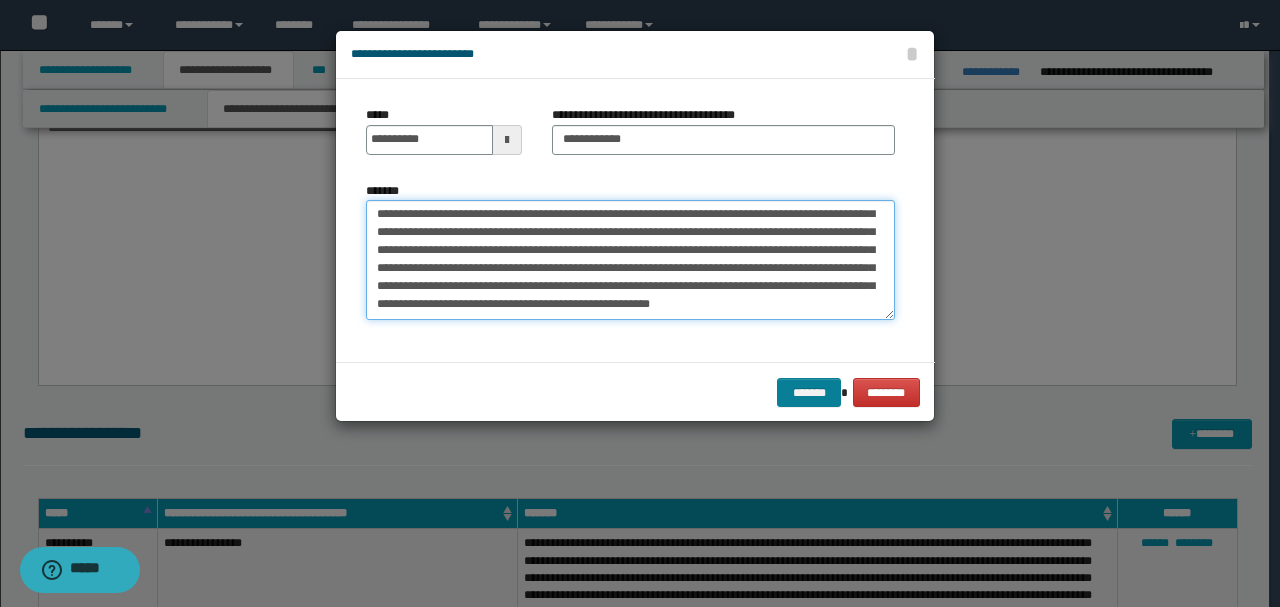 type on "**********" 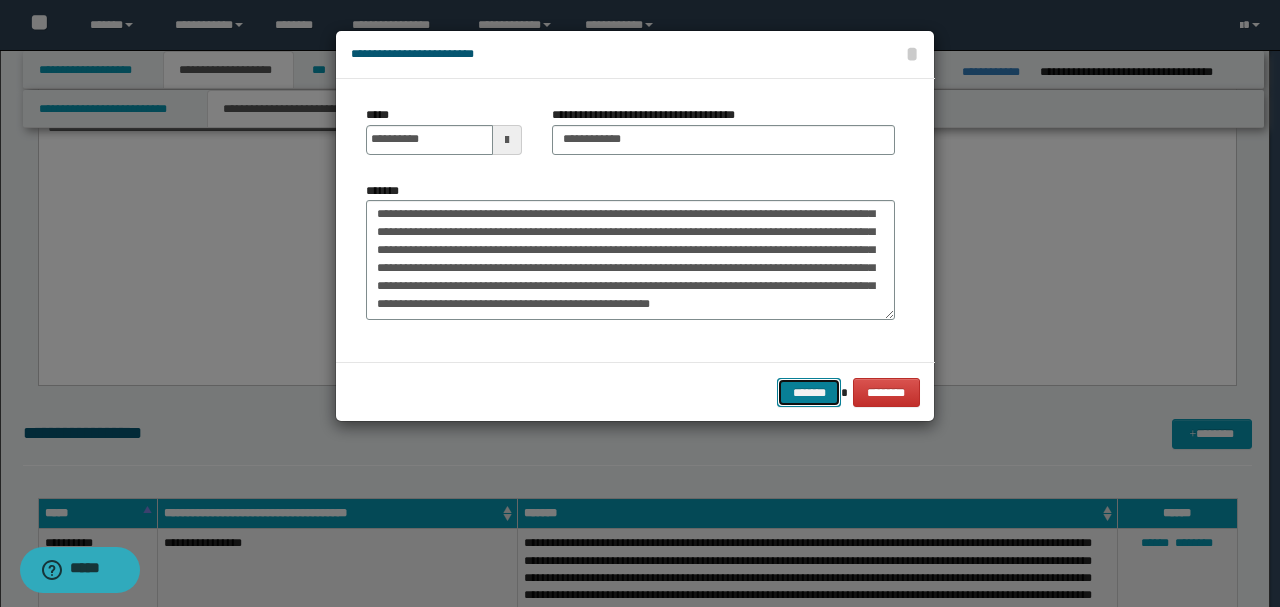click on "*******" at bounding box center [809, 392] 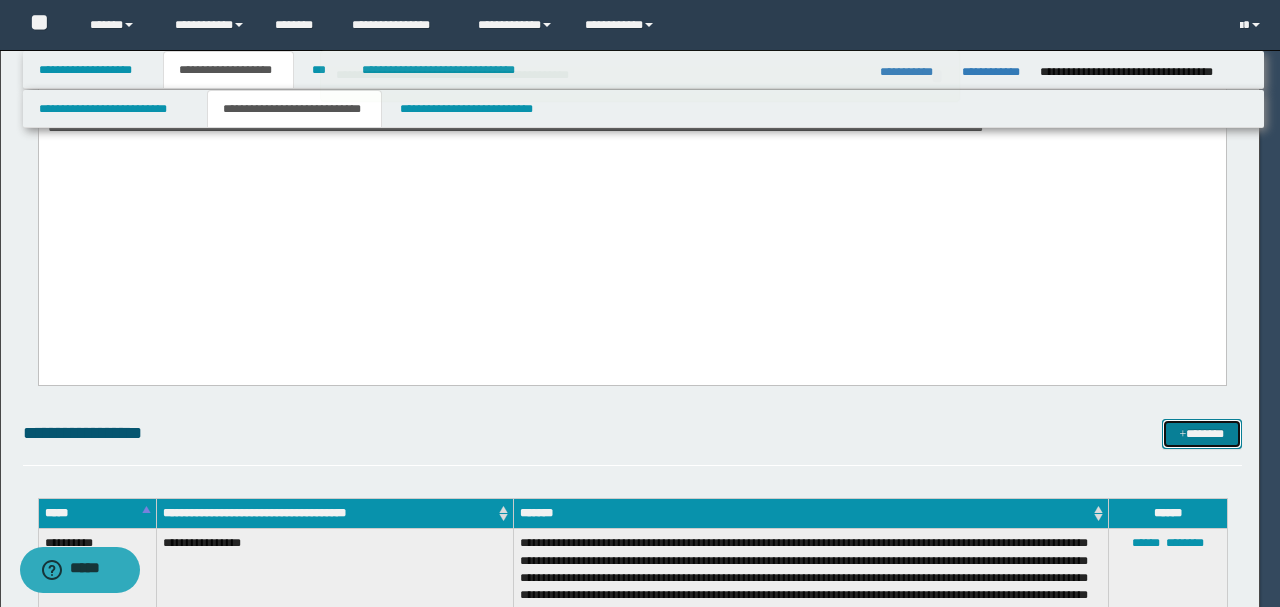 type 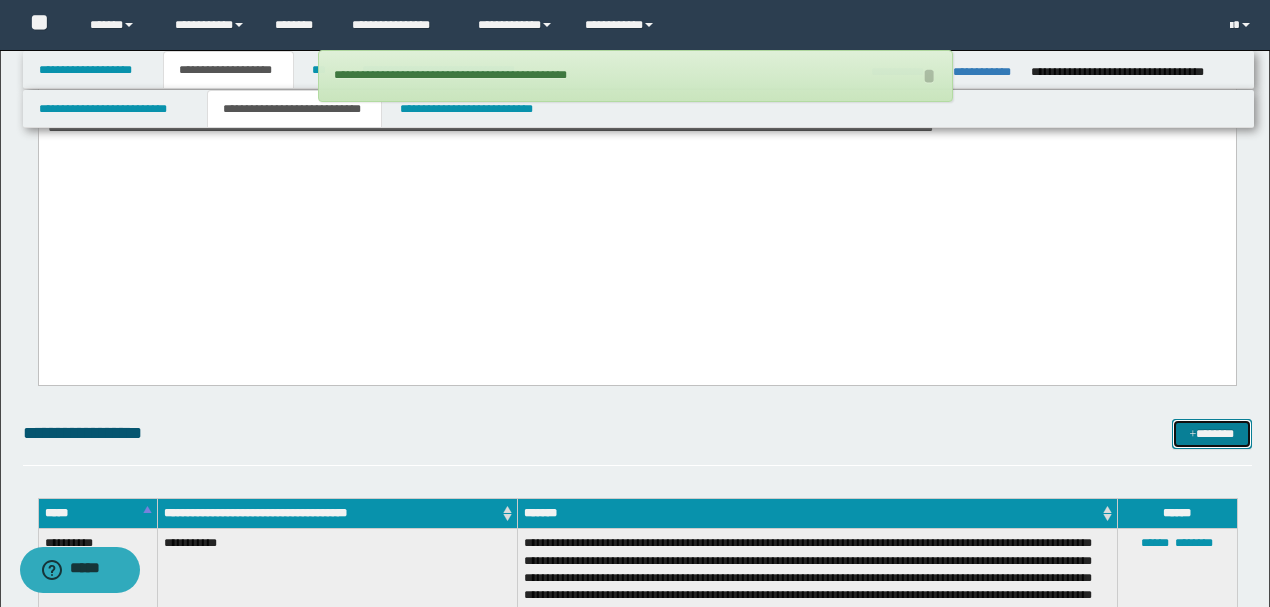 click on "*******" at bounding box center (1211, 434) 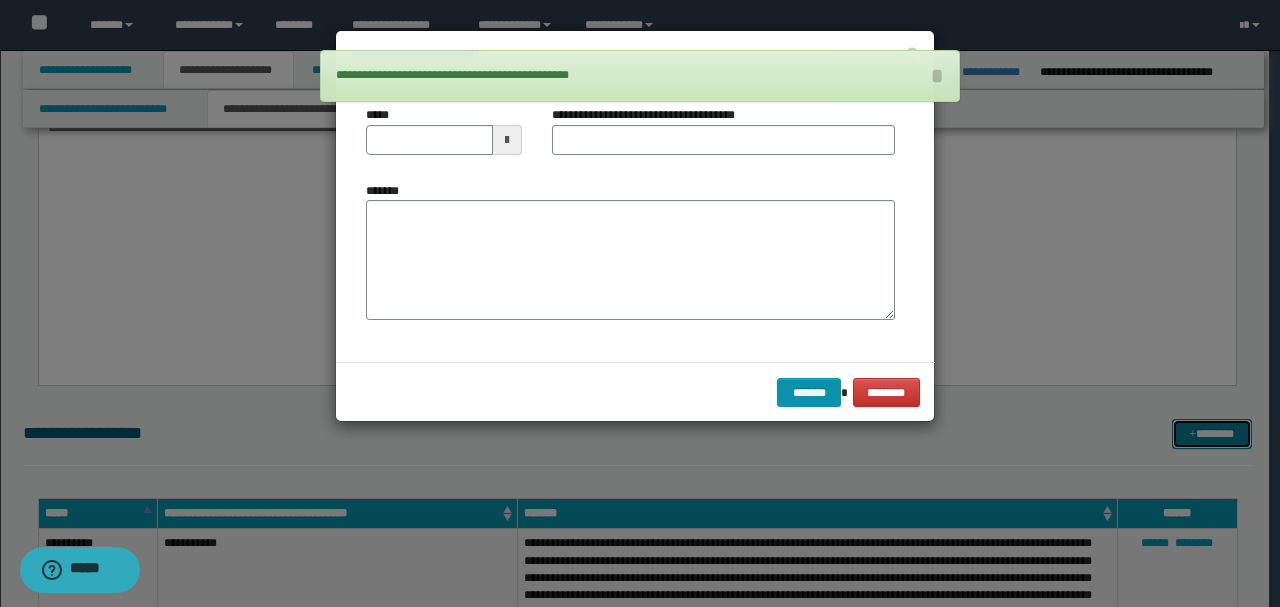 scroll, scrollTop: 0, scrollLeft: 0, axis: both 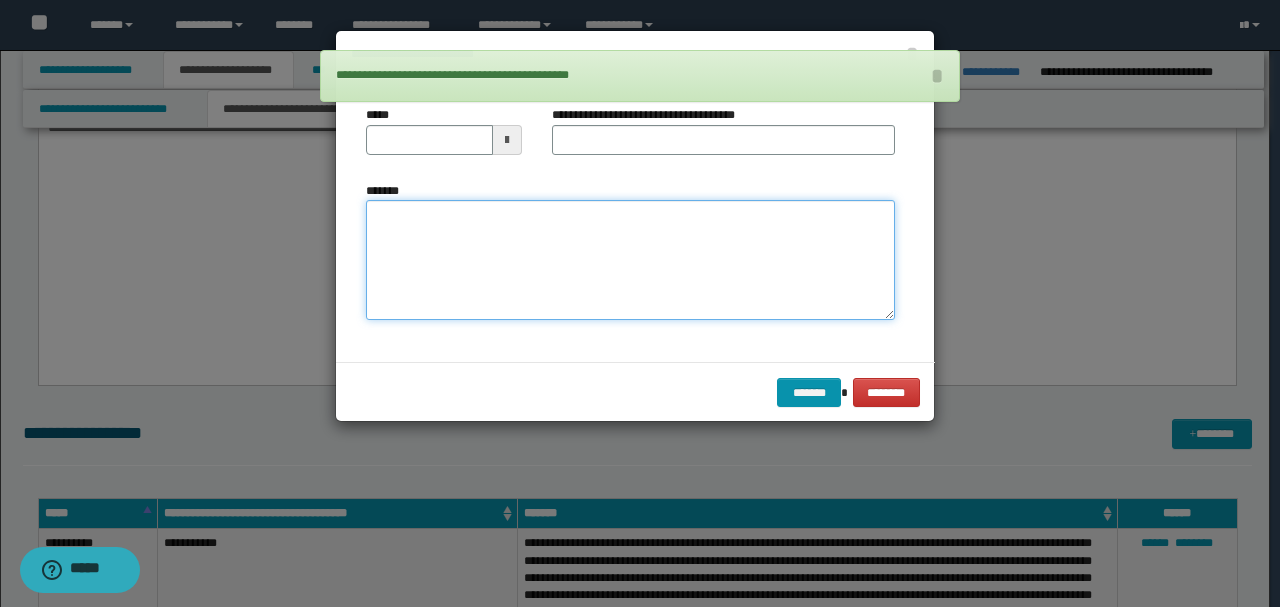 click on "*******" at bounding box center (630, 259) 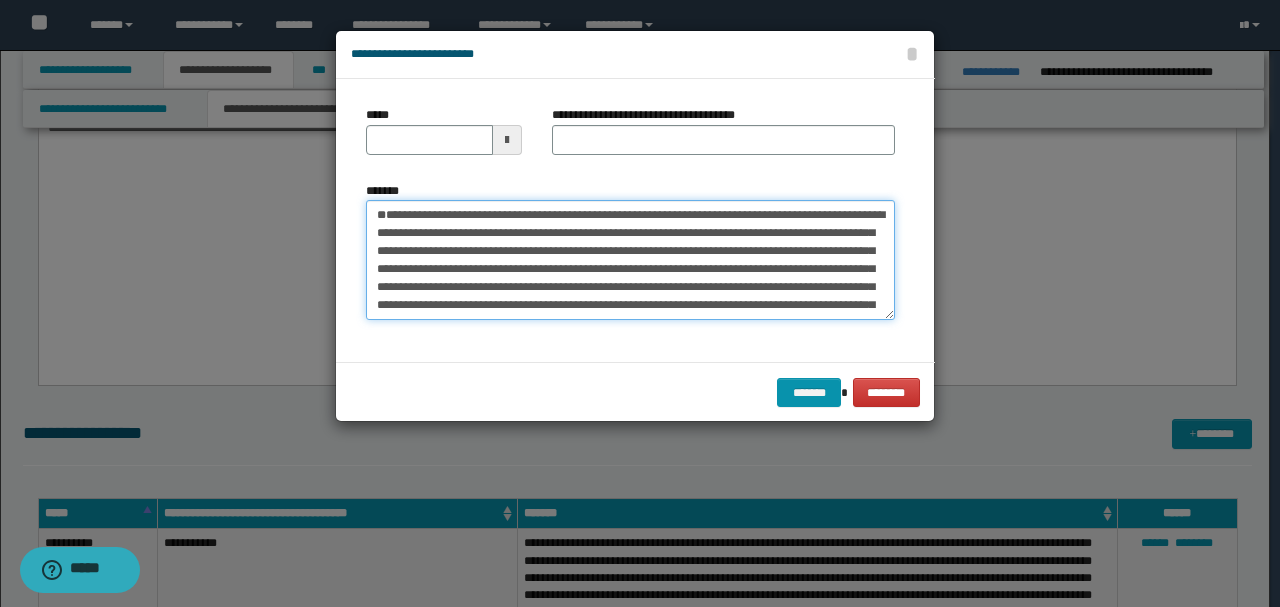 scroll, scrollTop: 0, scrollLeft: 0, axis: both 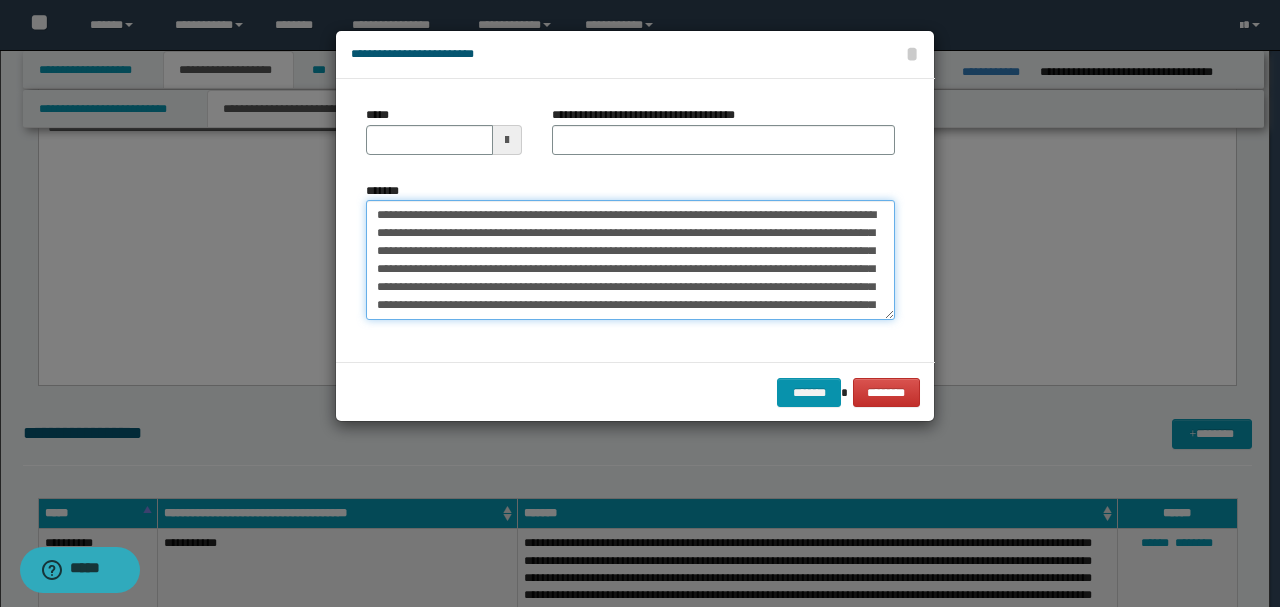 type 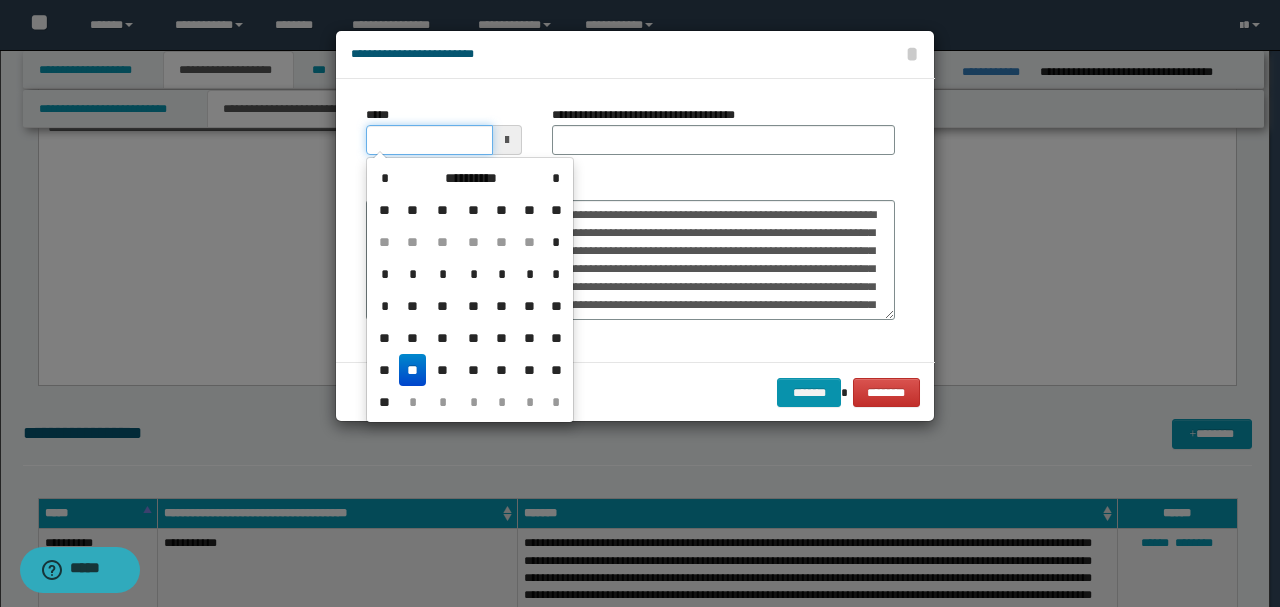 click on "*****" at bounding box center [429, 140] 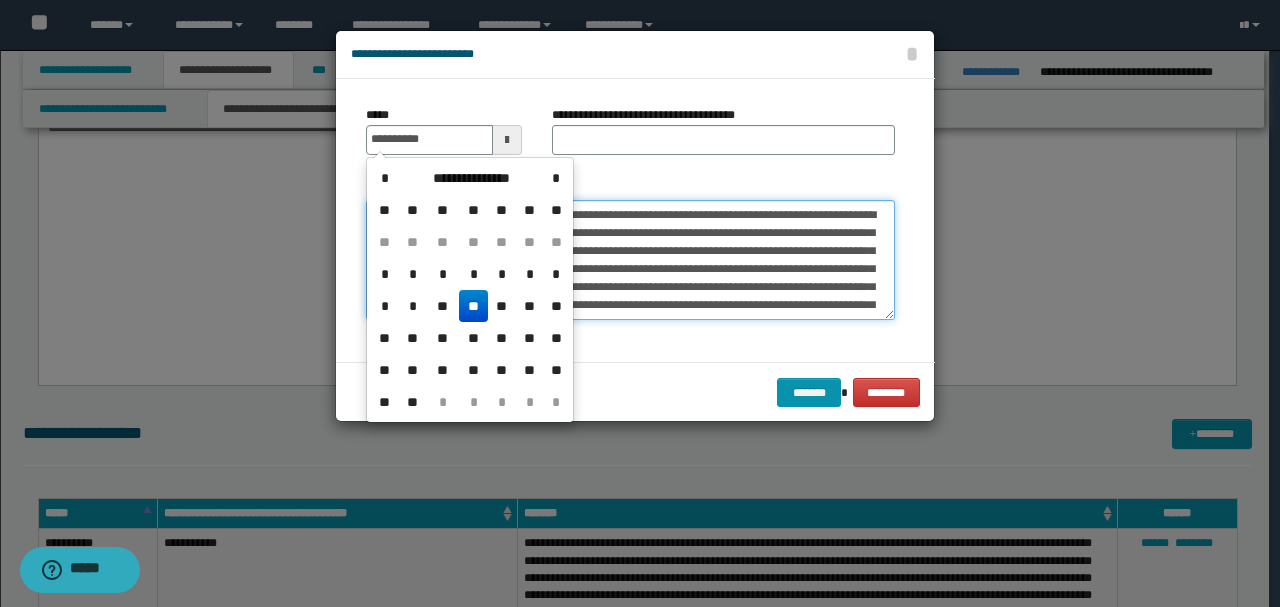 type on "**********" 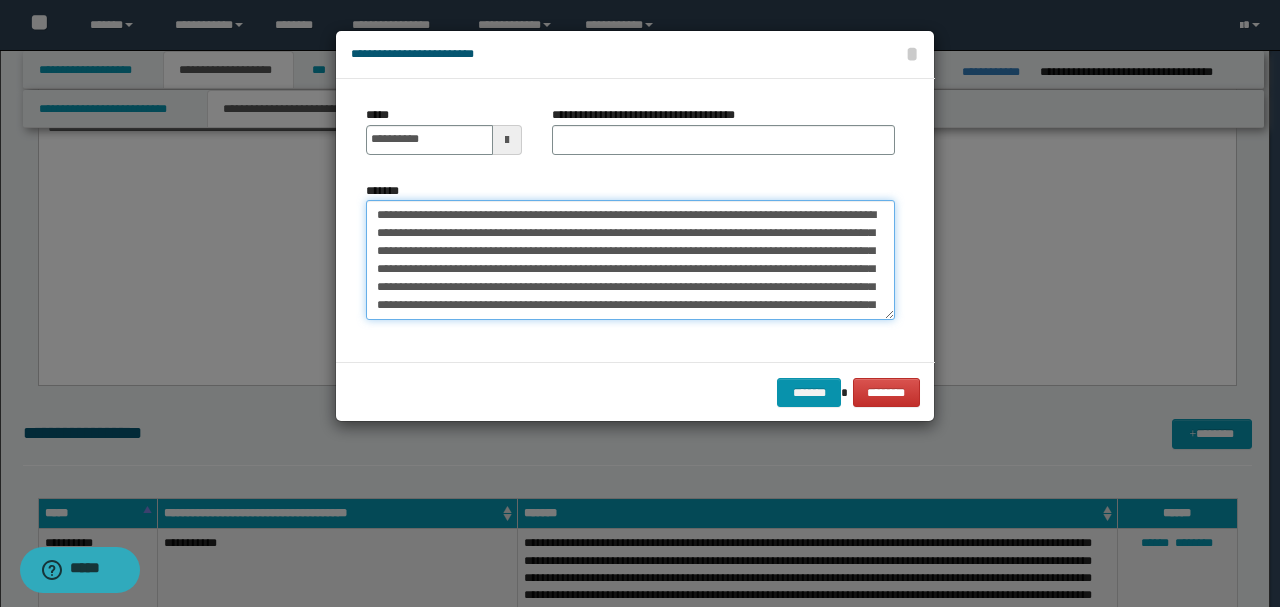 click on "**********" at bounding box center (630, 259) 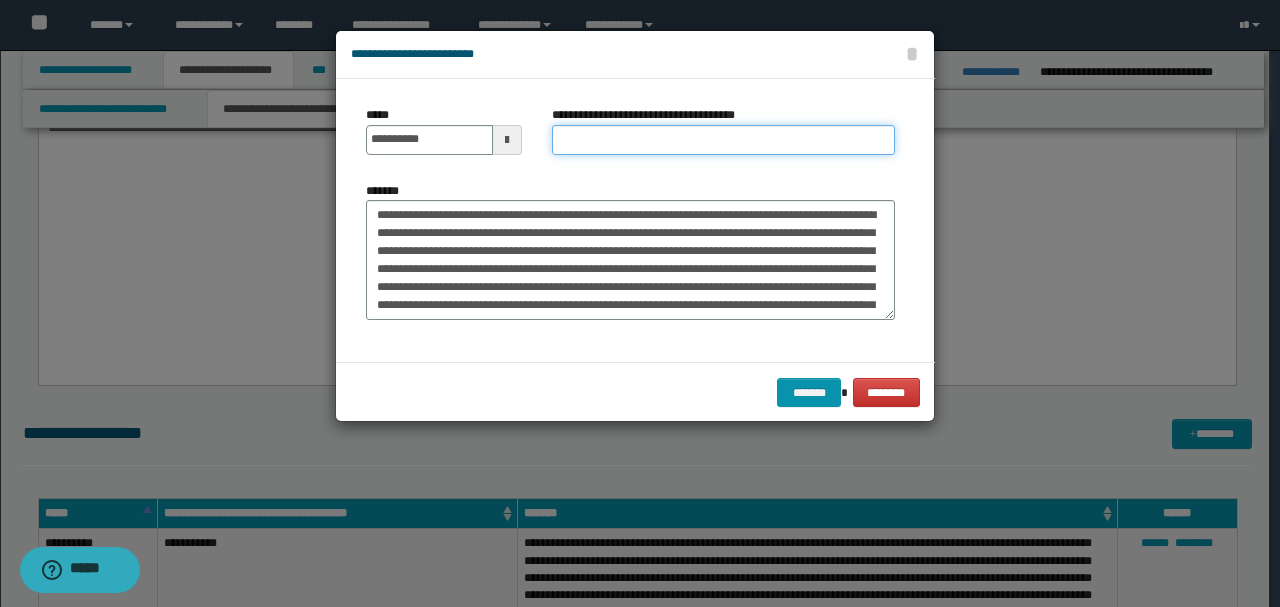 click on "**********" at bounding box center [723, 140] 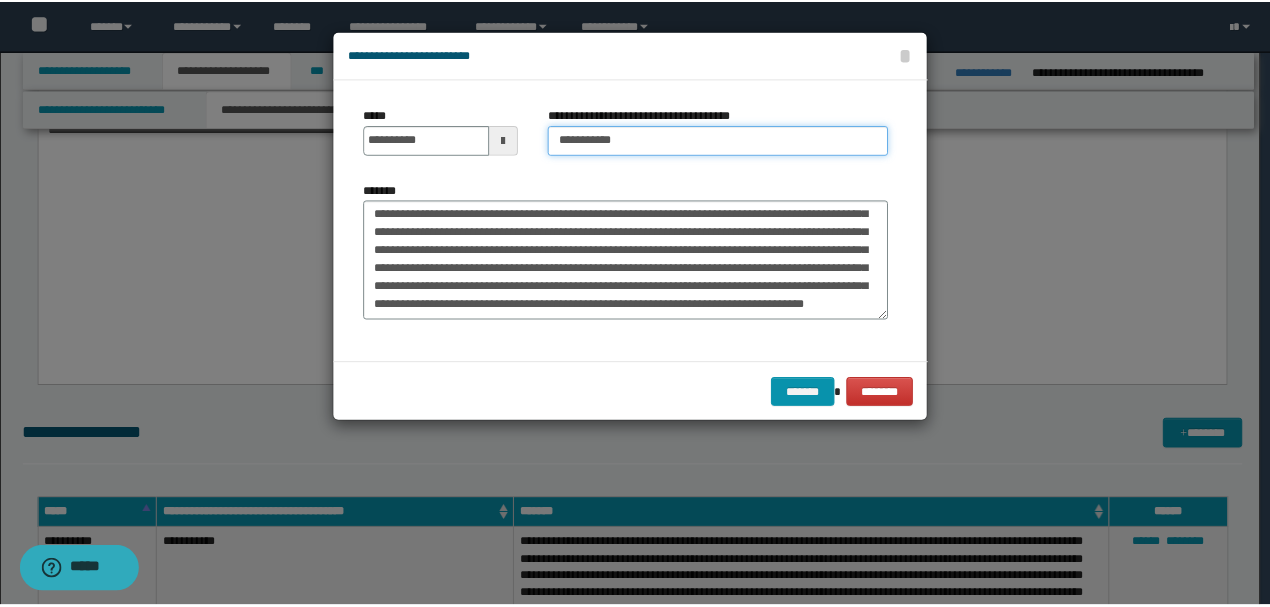 scroll, scrollTop: 90, scrollLeft: 0, axis: vertical 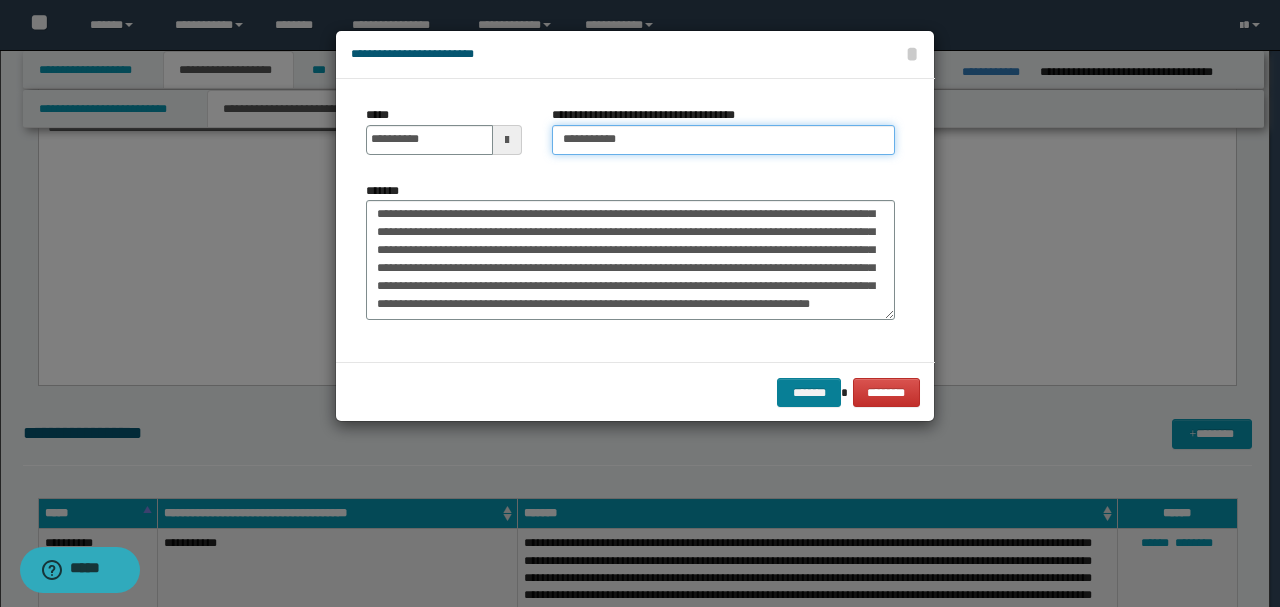 type on "**********" 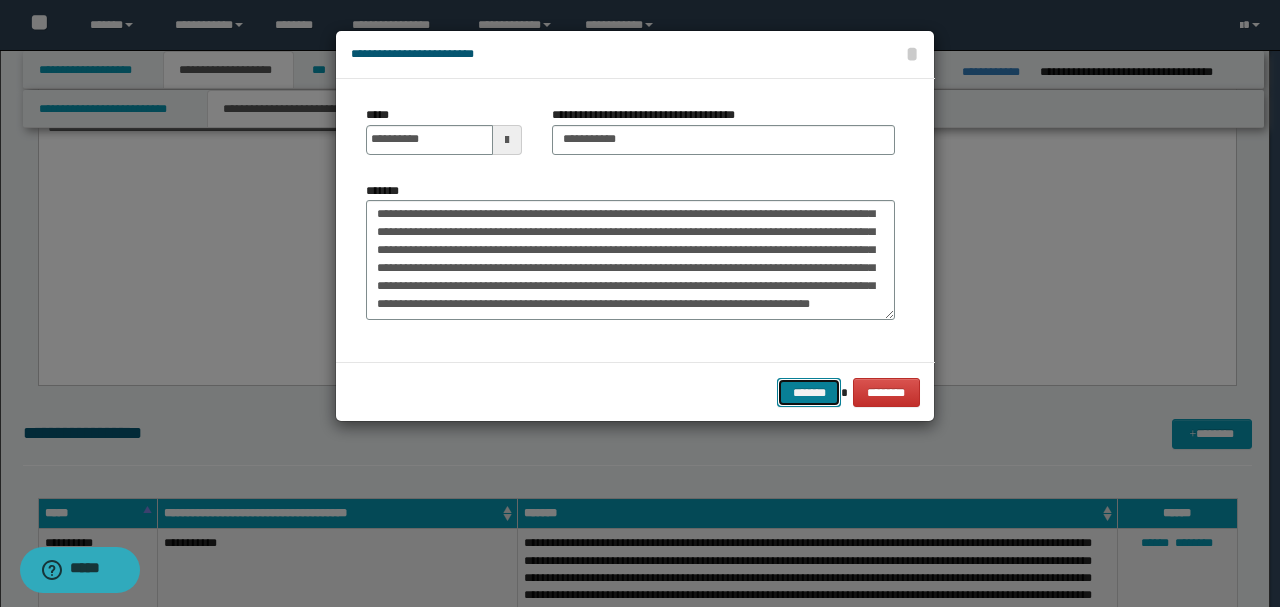 click on "*******" at bounding box center (809, 392) 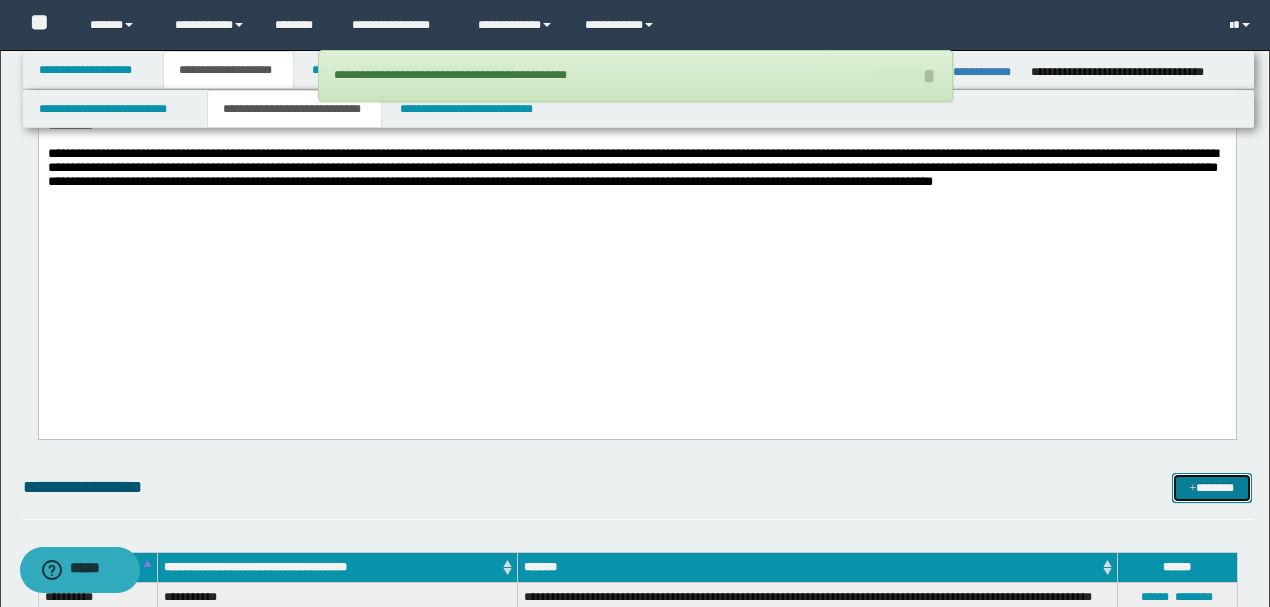 scroll, scrollTop: 4568, scrollLeft: 0, axis: vertical 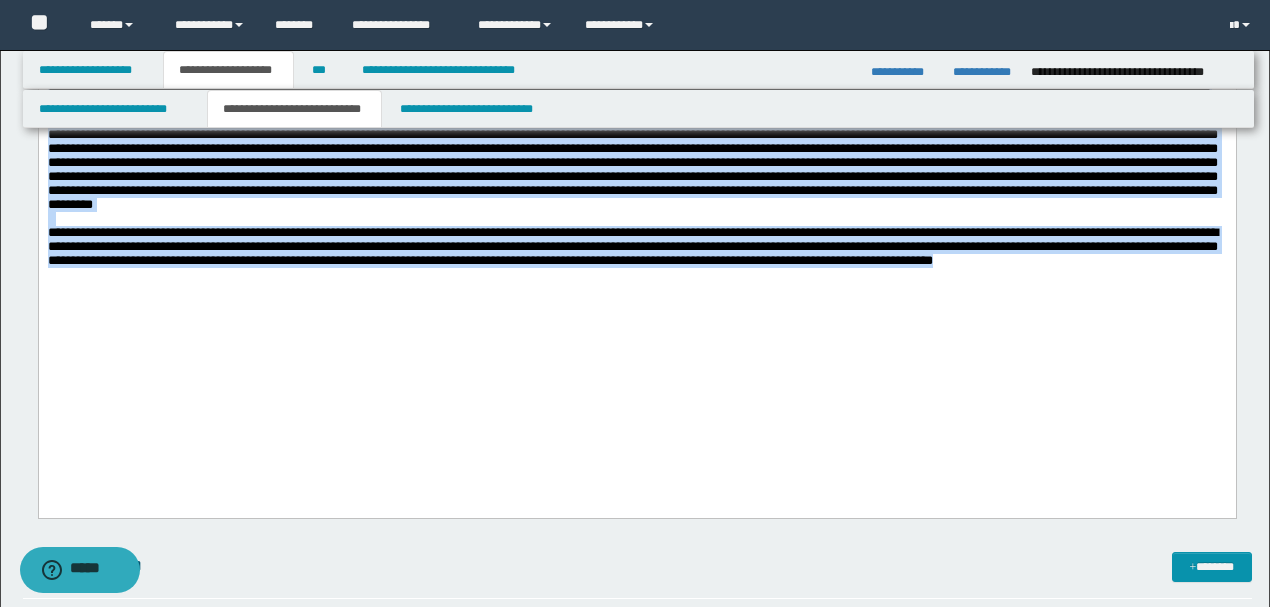 drag, startPoint x: 47, startPoint y: 169, endPoint x: 214, endPoint y: 377, distance: 266.7452 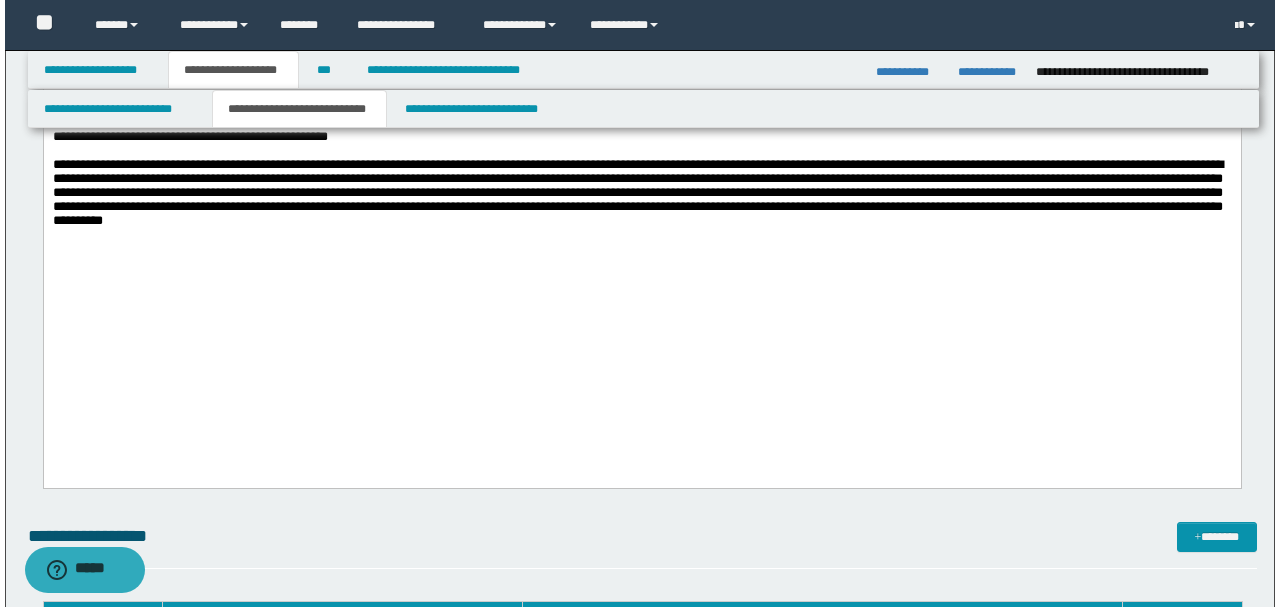 scroll, scrollTop: 4368, scrollLeft: 0, axis: vertical 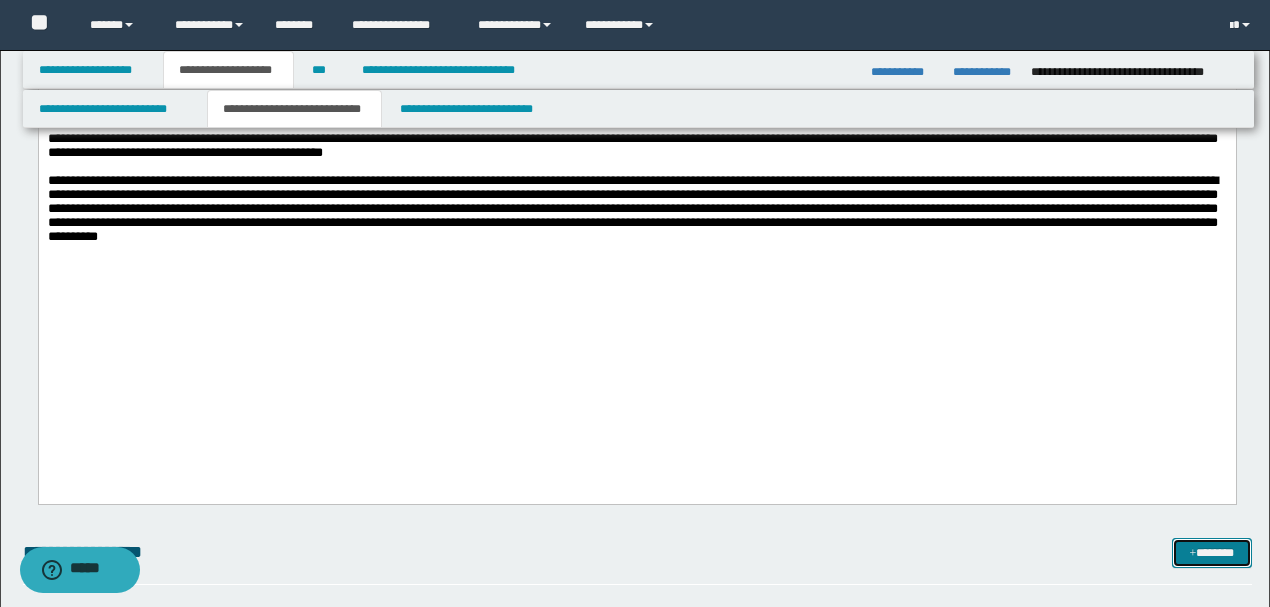 click at bounding box center [1193, 554] 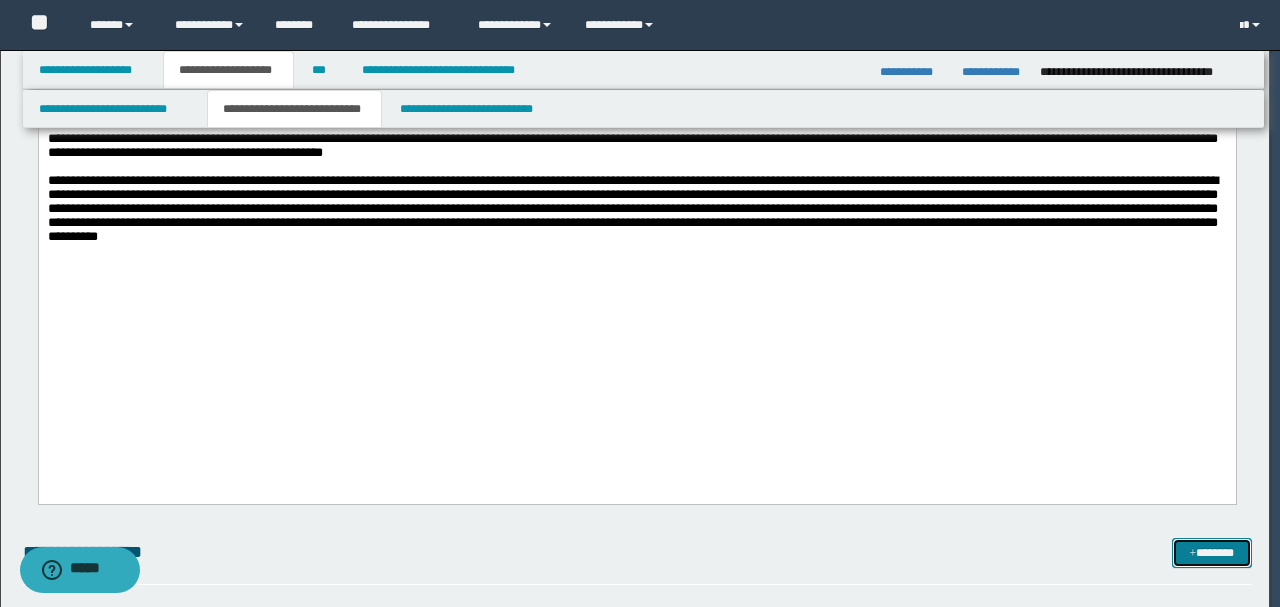 scroll, scrollTop: 0, scrollLeft: 0, axis: both 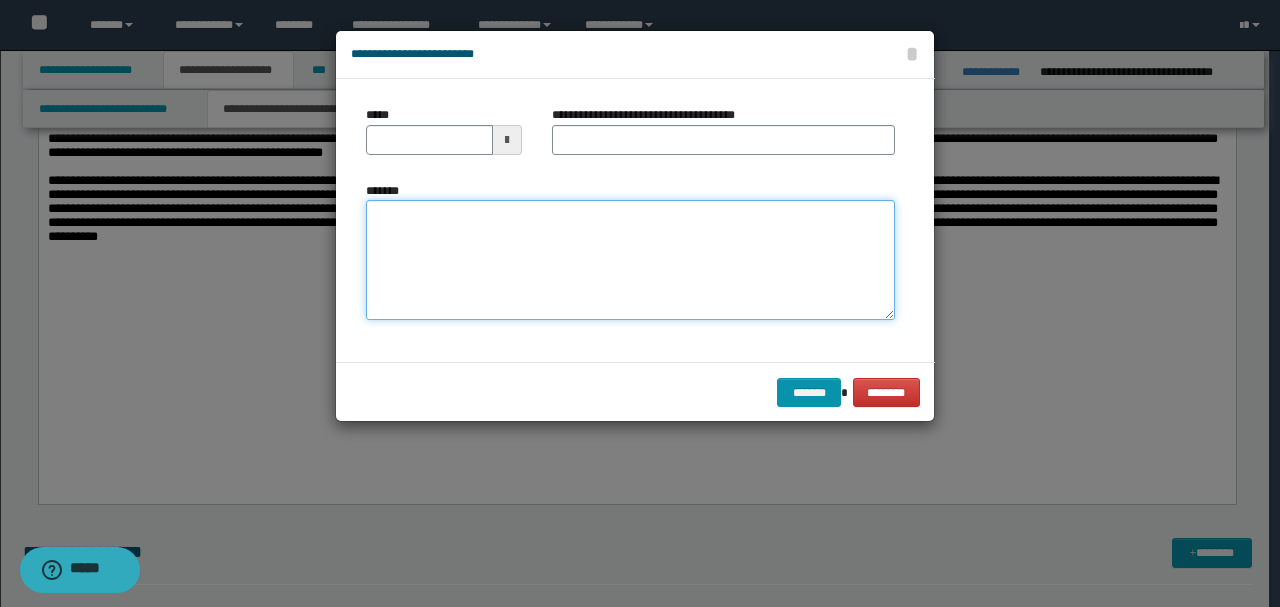 click on "*******" at bounding box center (630, 259) 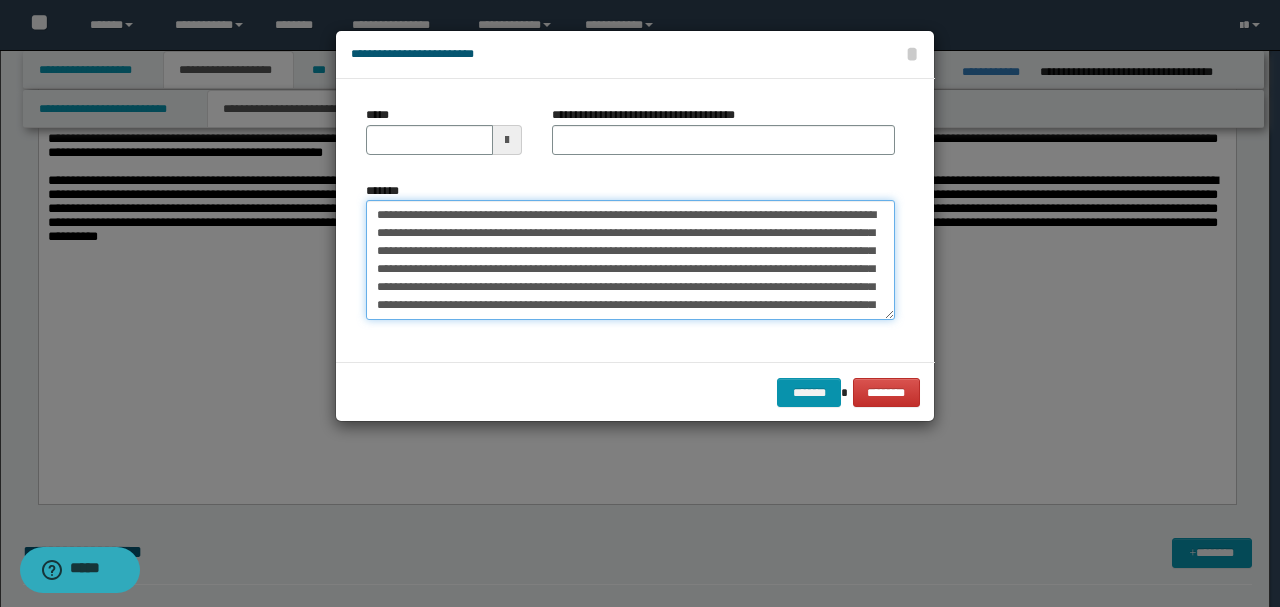 scroll, scrollTop: 0, scrollLeft: 0, axis: both 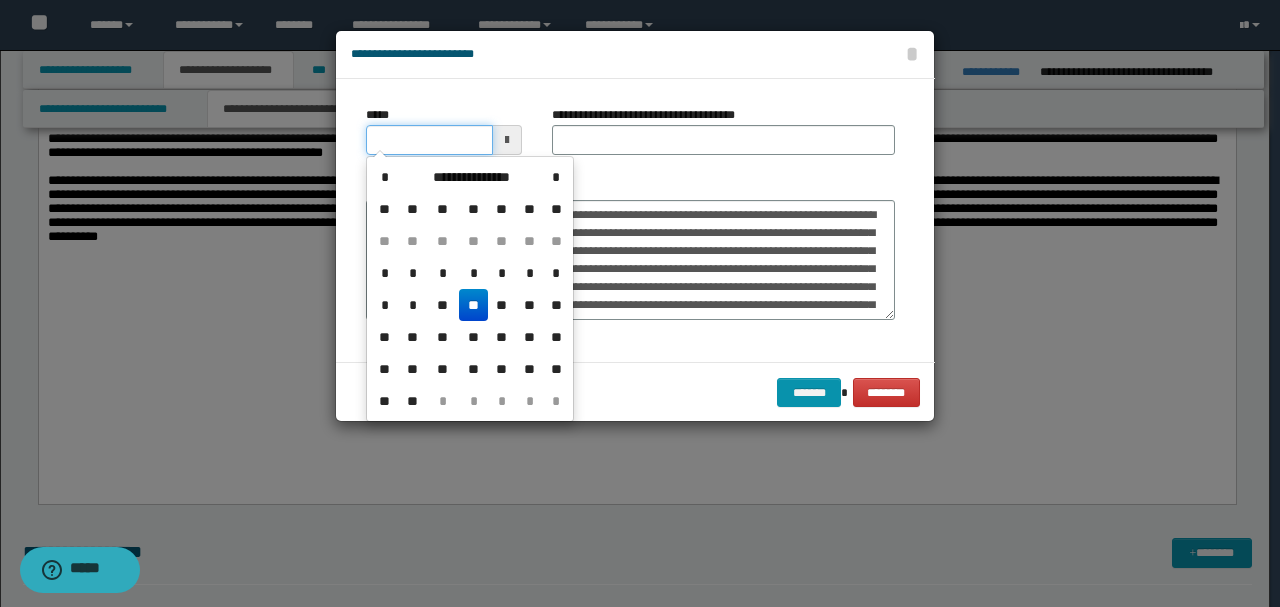 click on "*****" at bounding box center [429, 140] 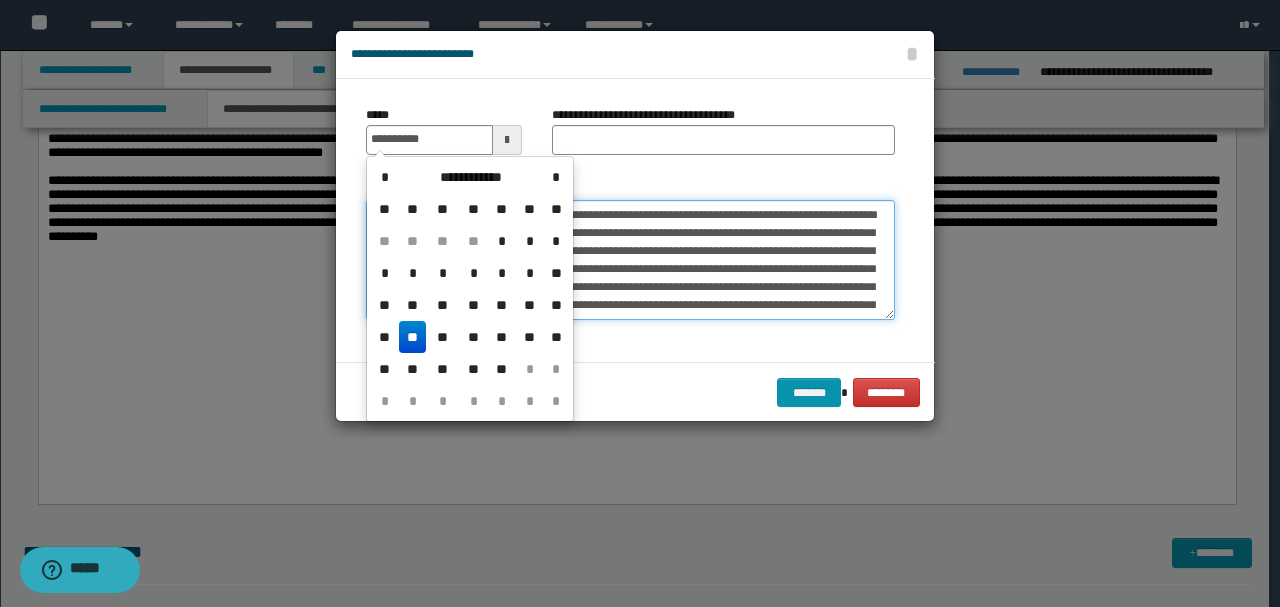 type on "**********" 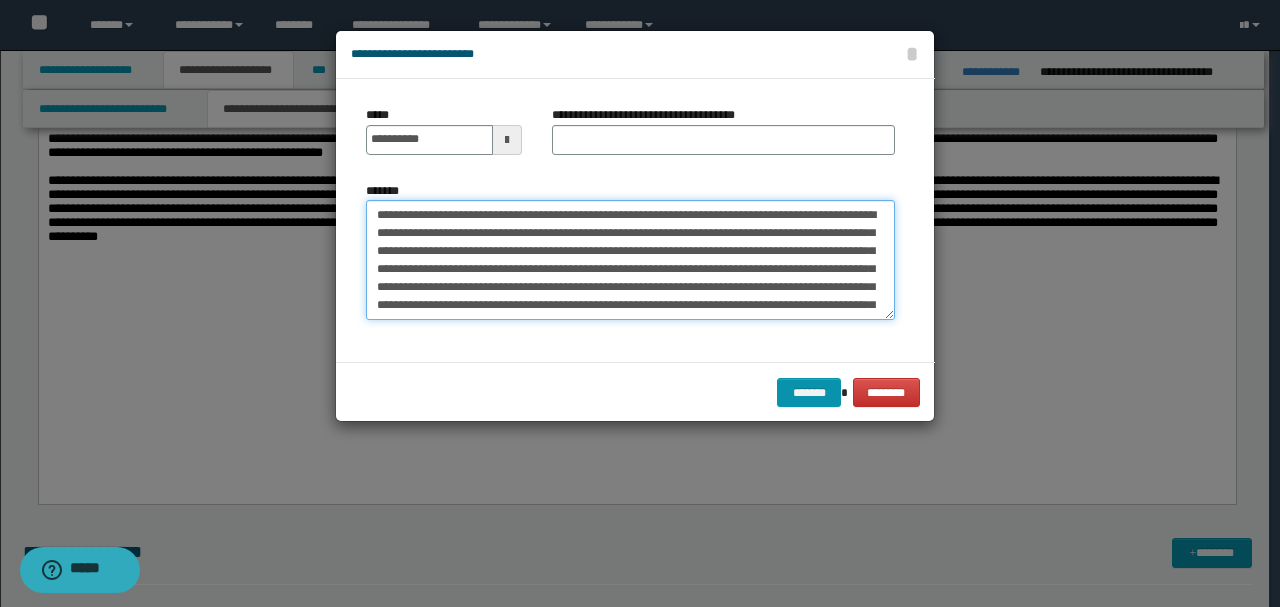 drag, startPoint x: 436, startPoint y: 216, endPoint x: 282, endPoint y: 201, distance: 154.72879 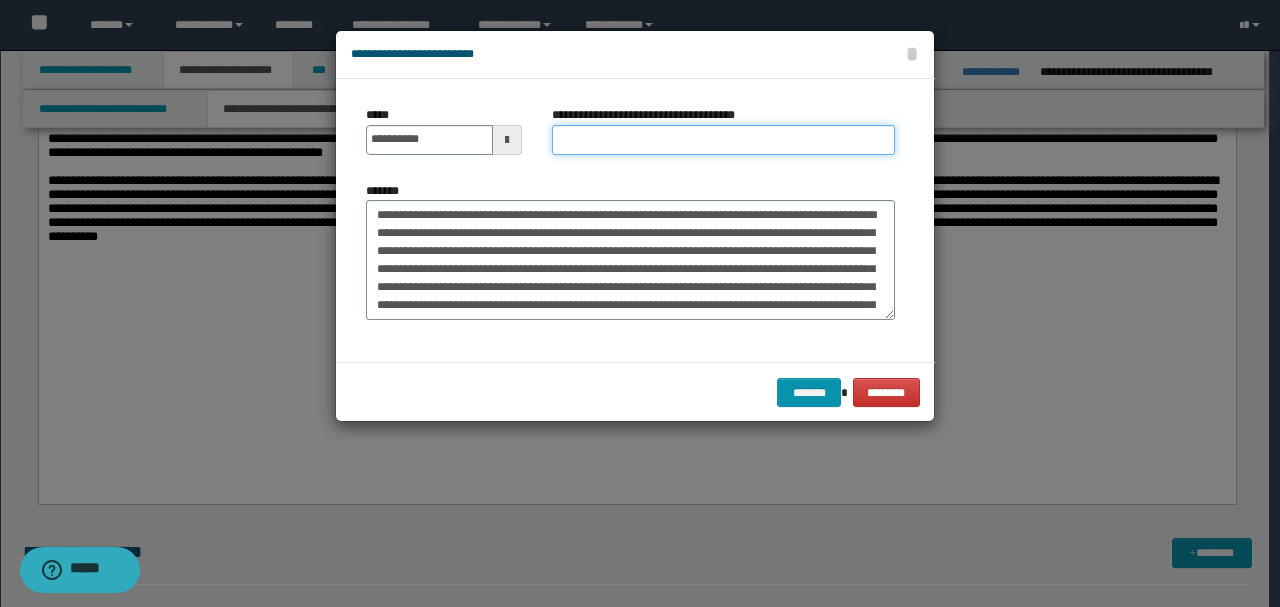 click on "**********" at bounding box center [723, 140] 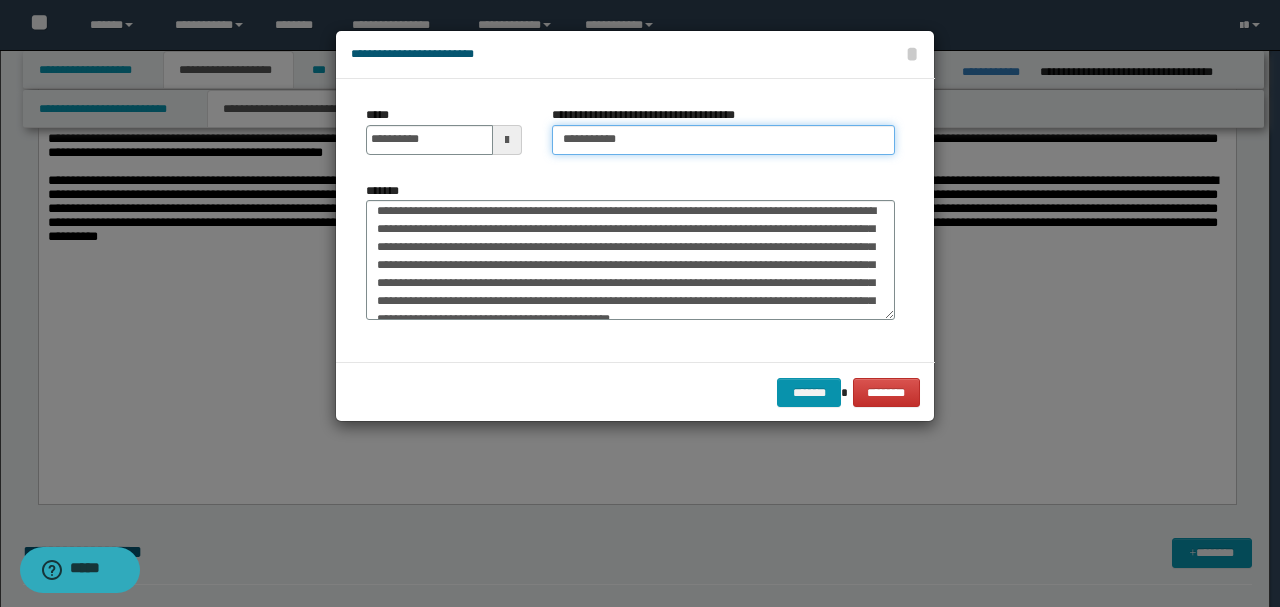 type on "**********" 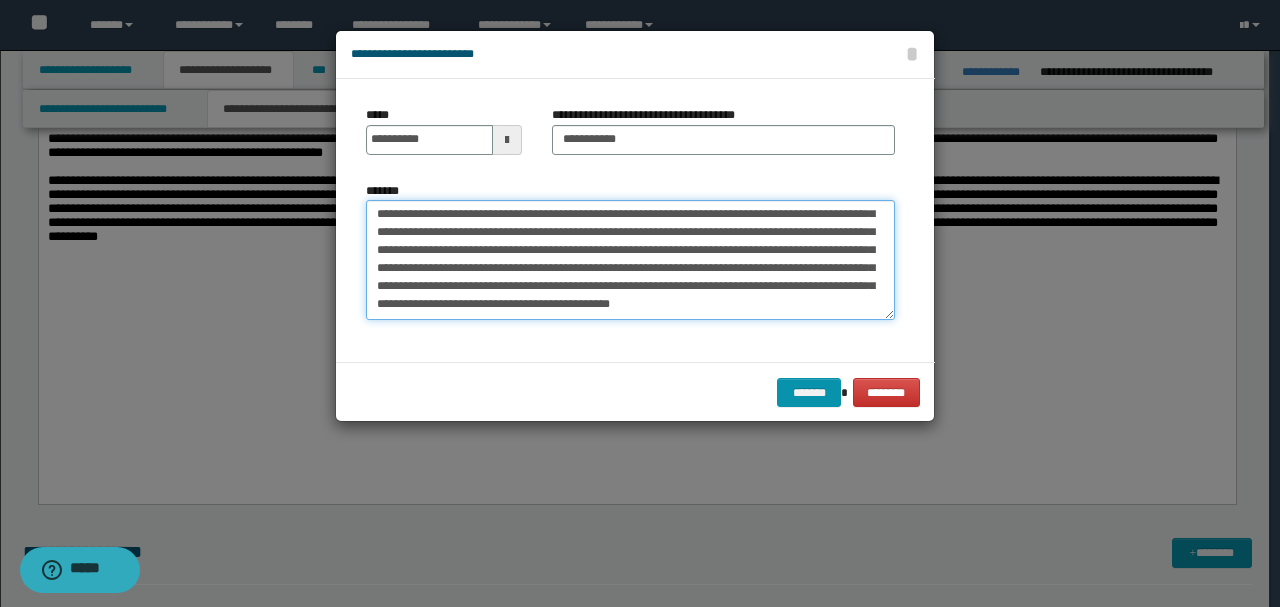 scroll, scrollTop: 486, scrollLeft: 0, axis: vertical 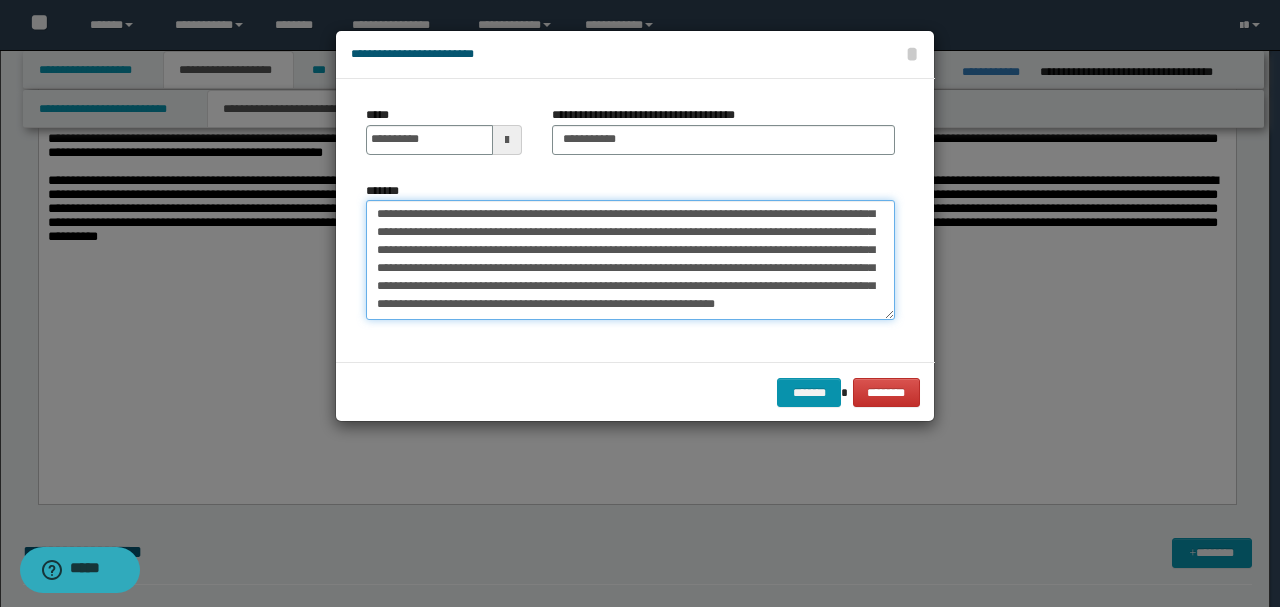 type on "**********" 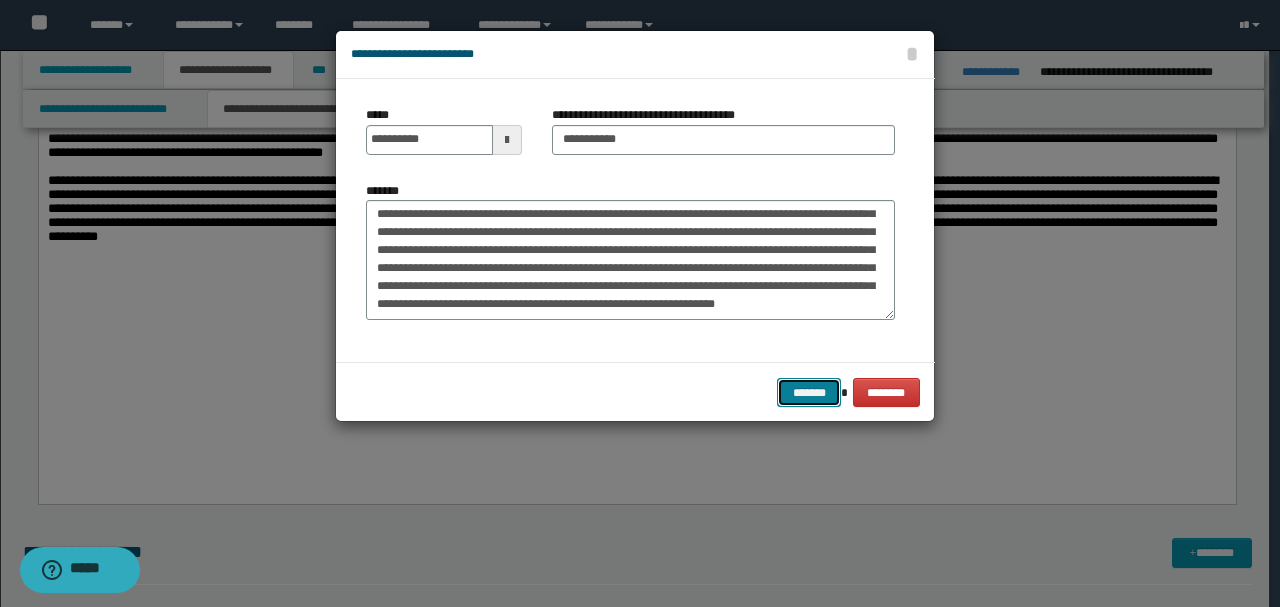 click on "*******" at bounding box center [809, 392] 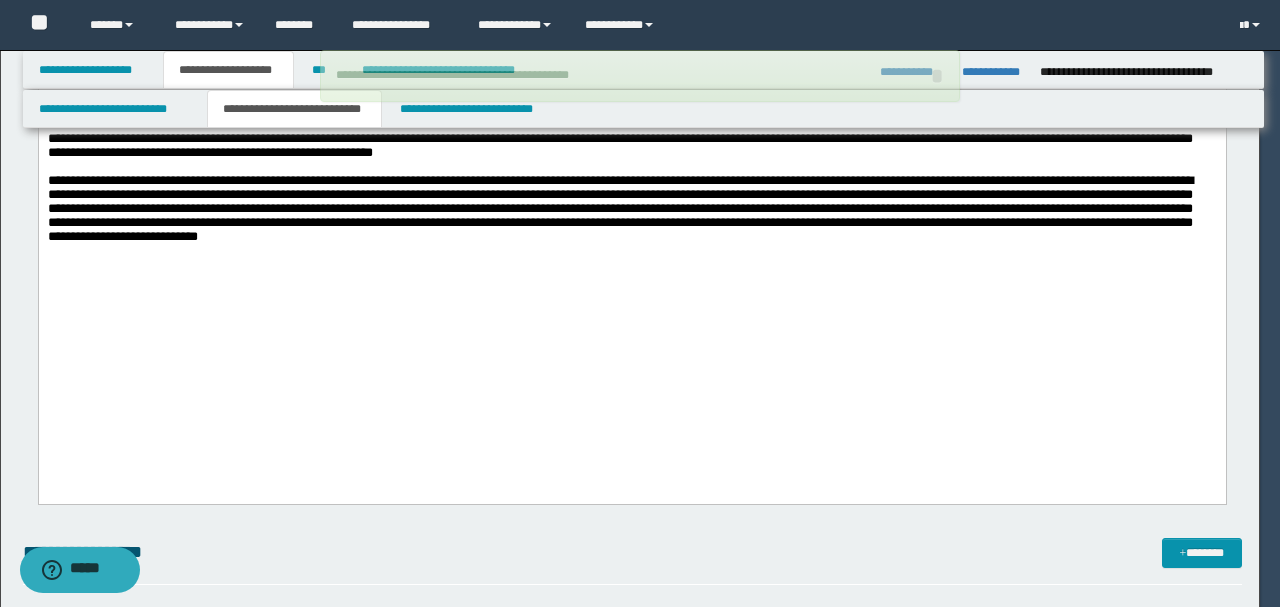 type 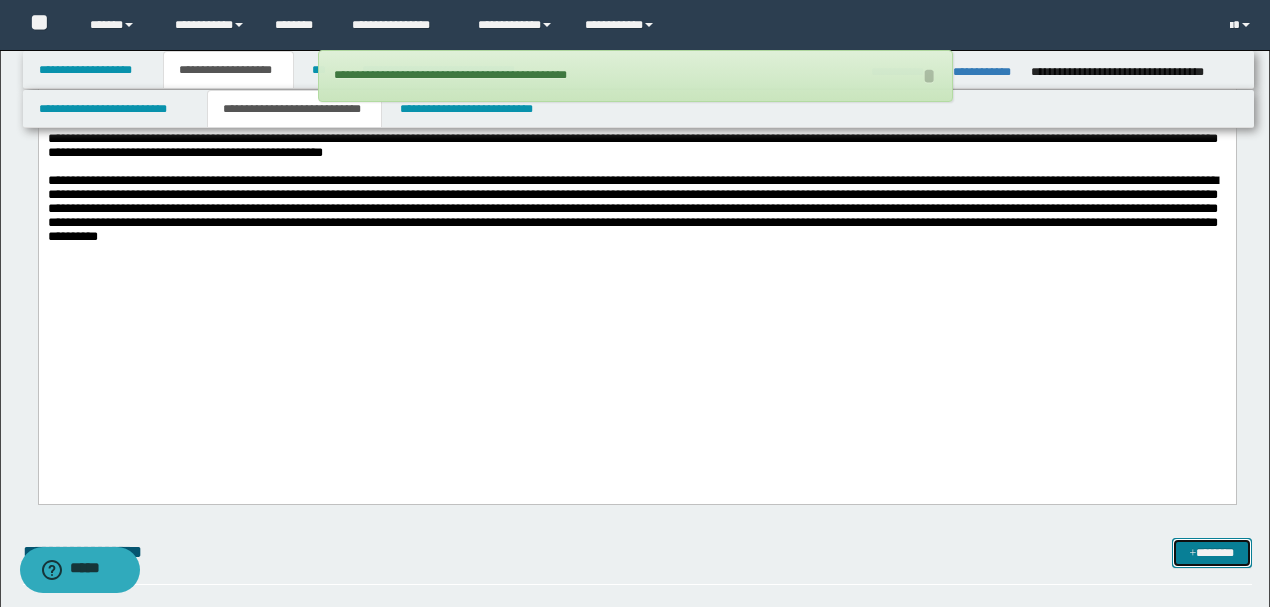 click at bounding box center (1193, 554) 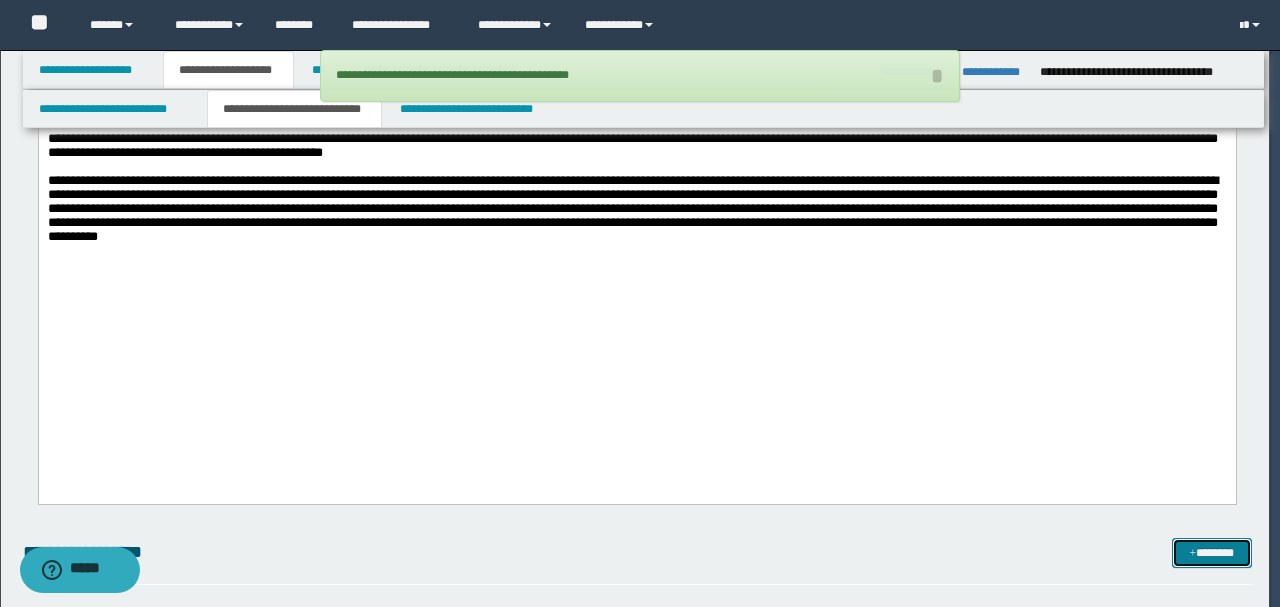 scroll, scrollTop: 0, scrollLeft: 0, axis: both 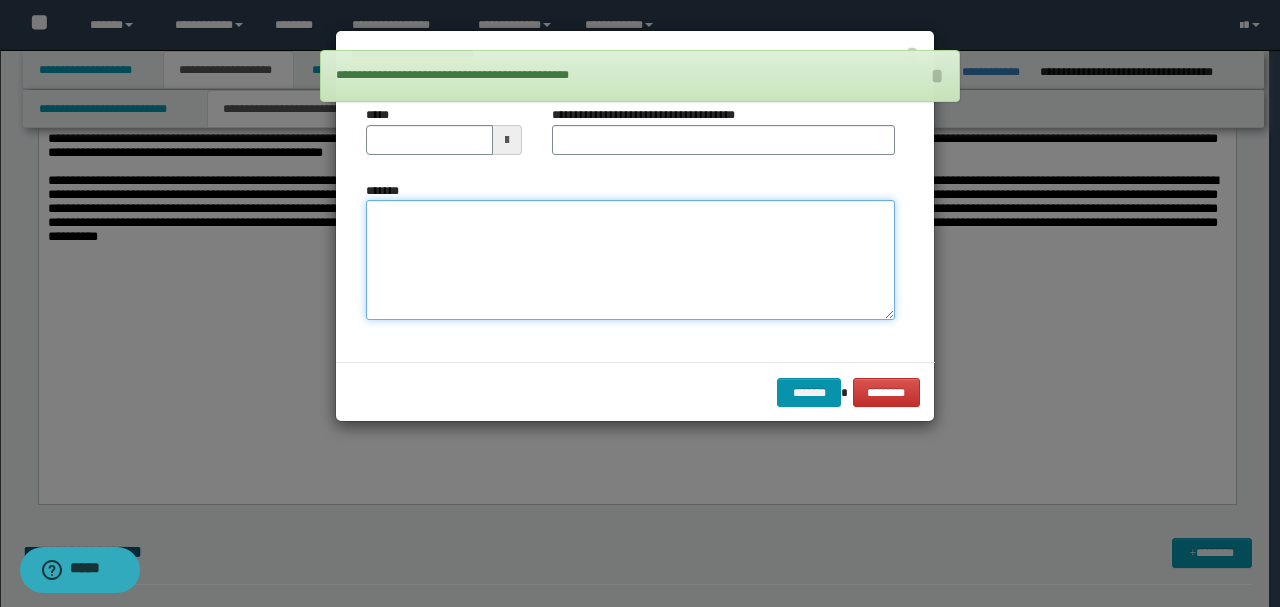 click on "*******" at bounding box center (630, 259) 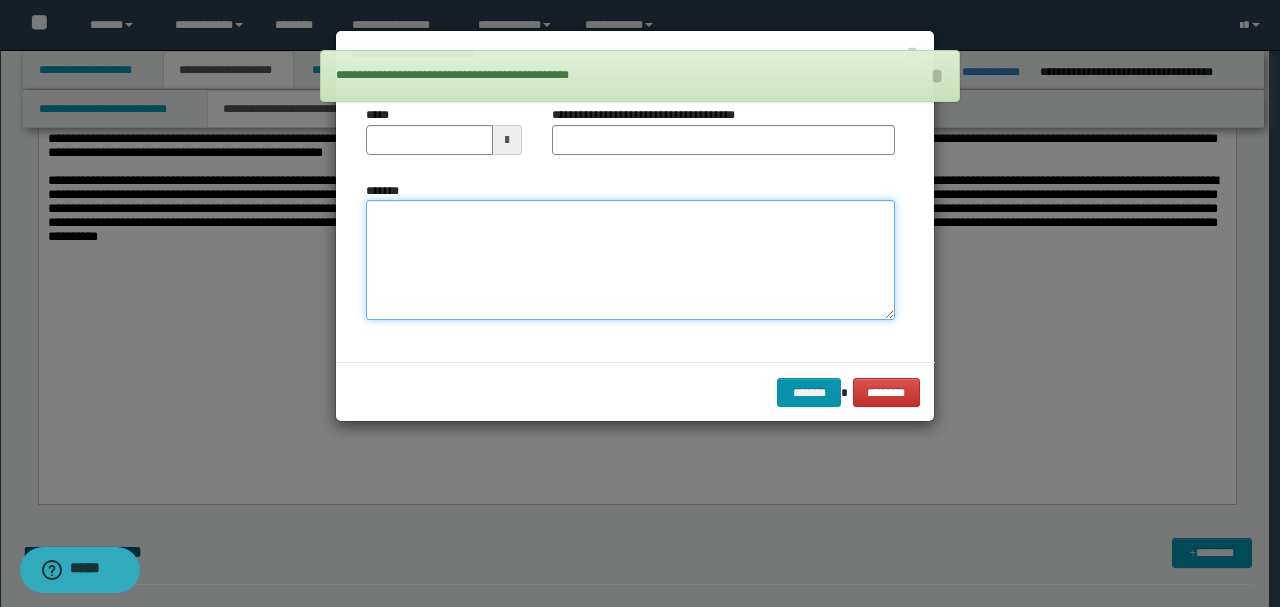 paste on "**********" 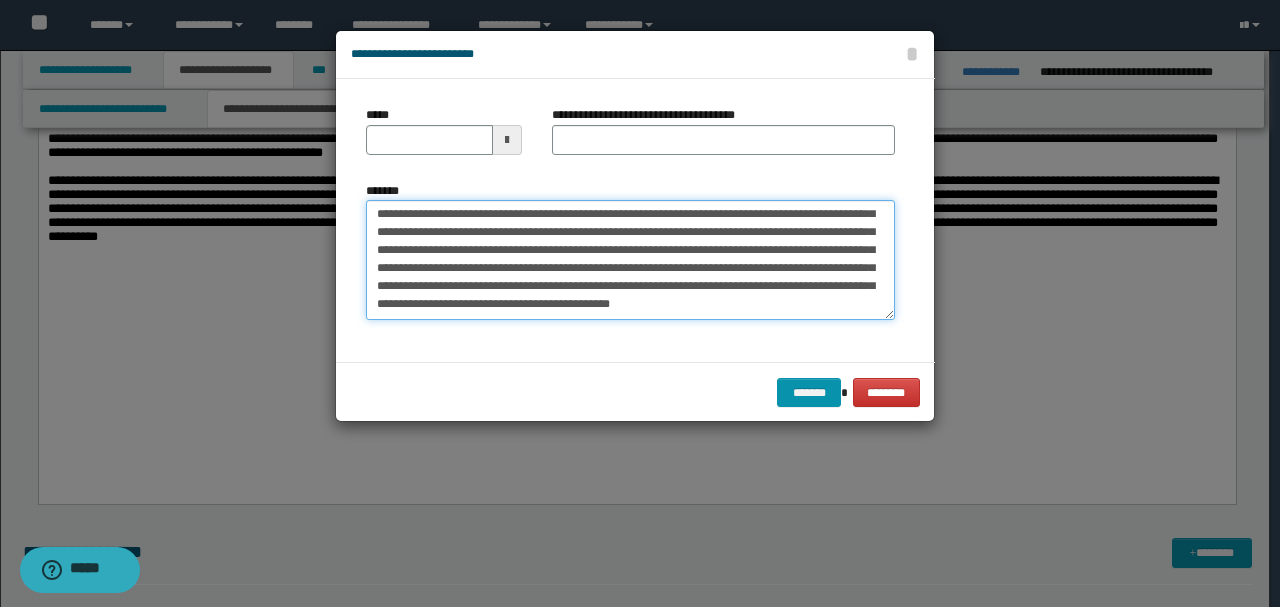 scroll, scrollTop: 0, scrollLeft: 0, axis: both 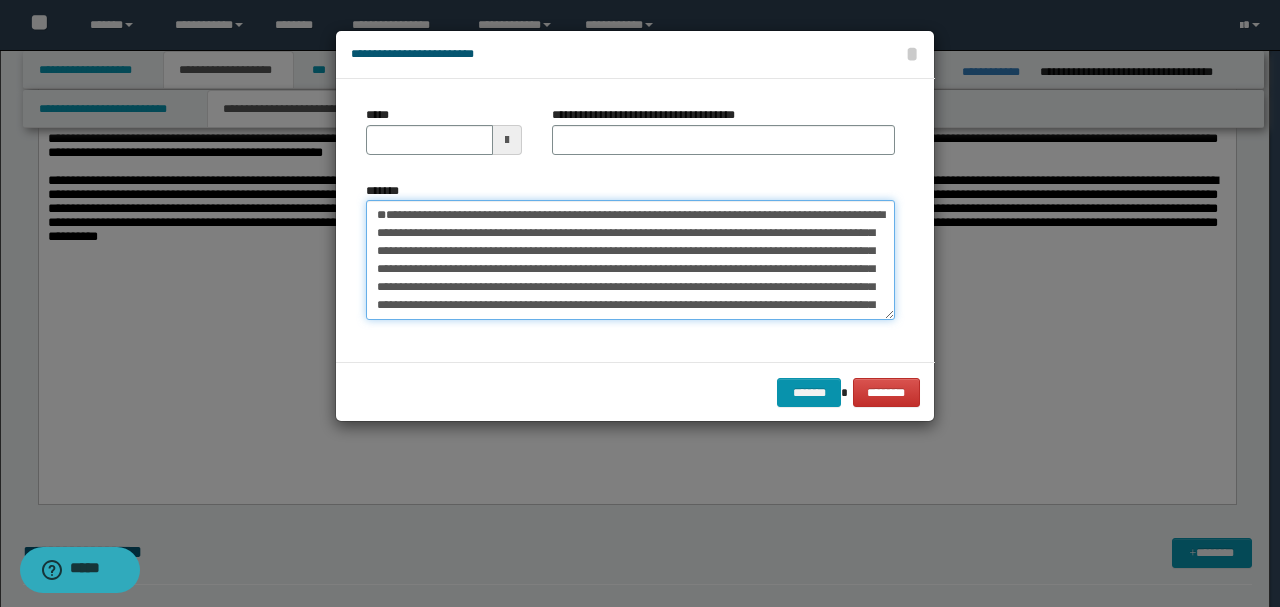 drag, startPoint x: 439, startPoint y: 252, endPoint x: 350, endPoint y: 196, distance: 105.15227 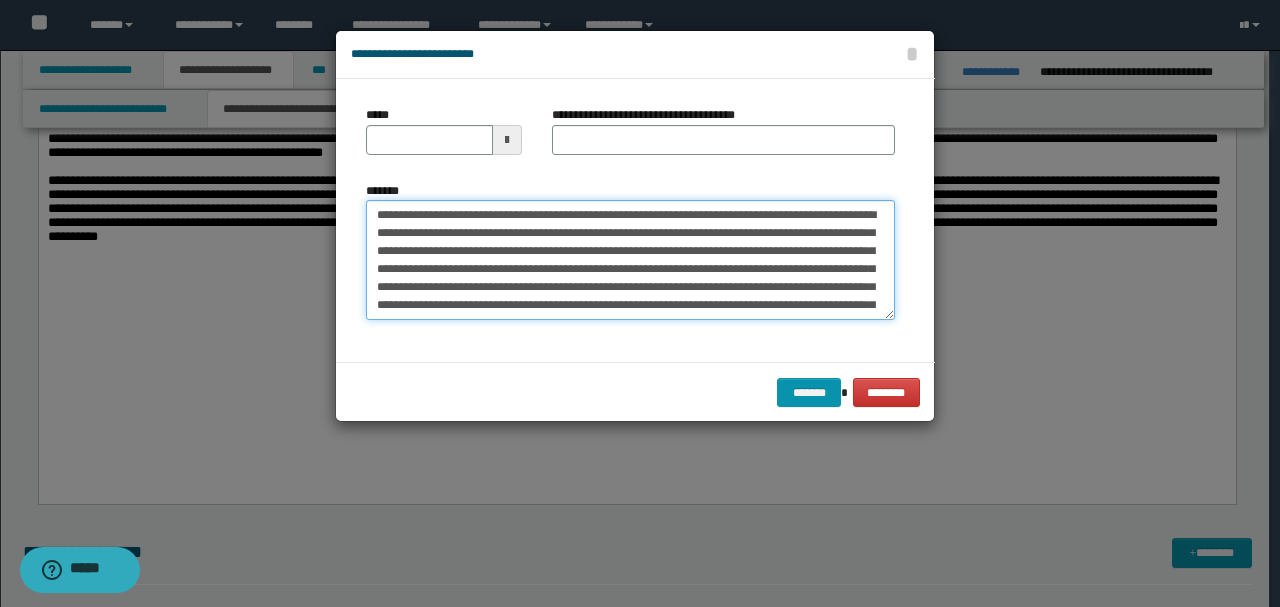 type 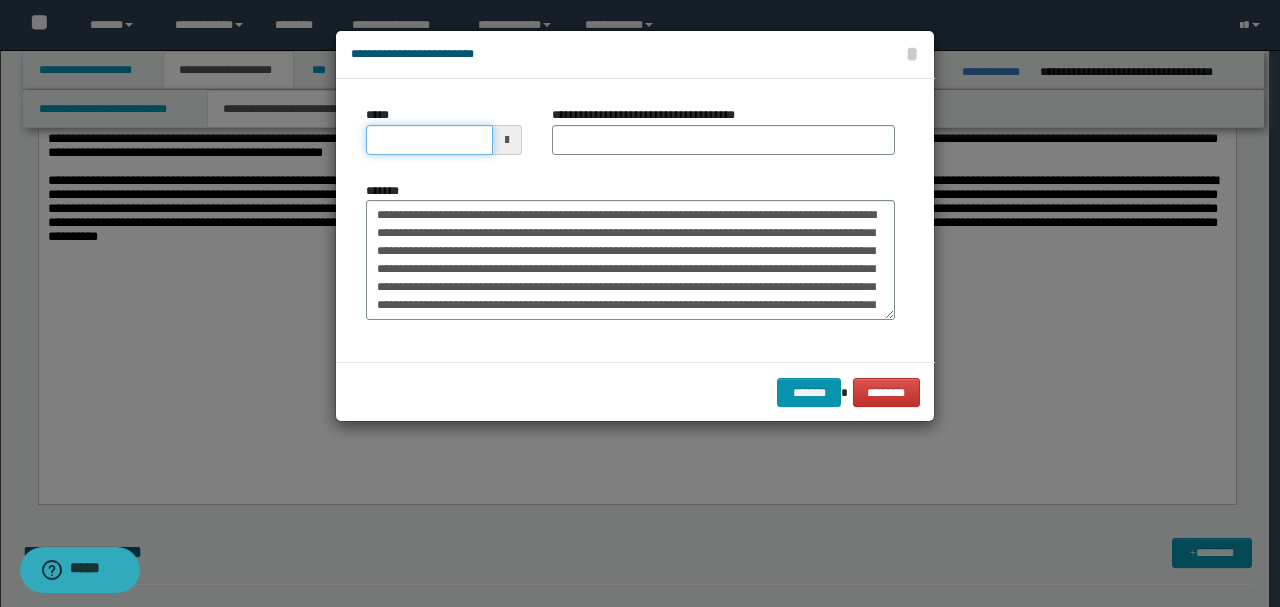 click on "*****" at bounding box center [429, 140] 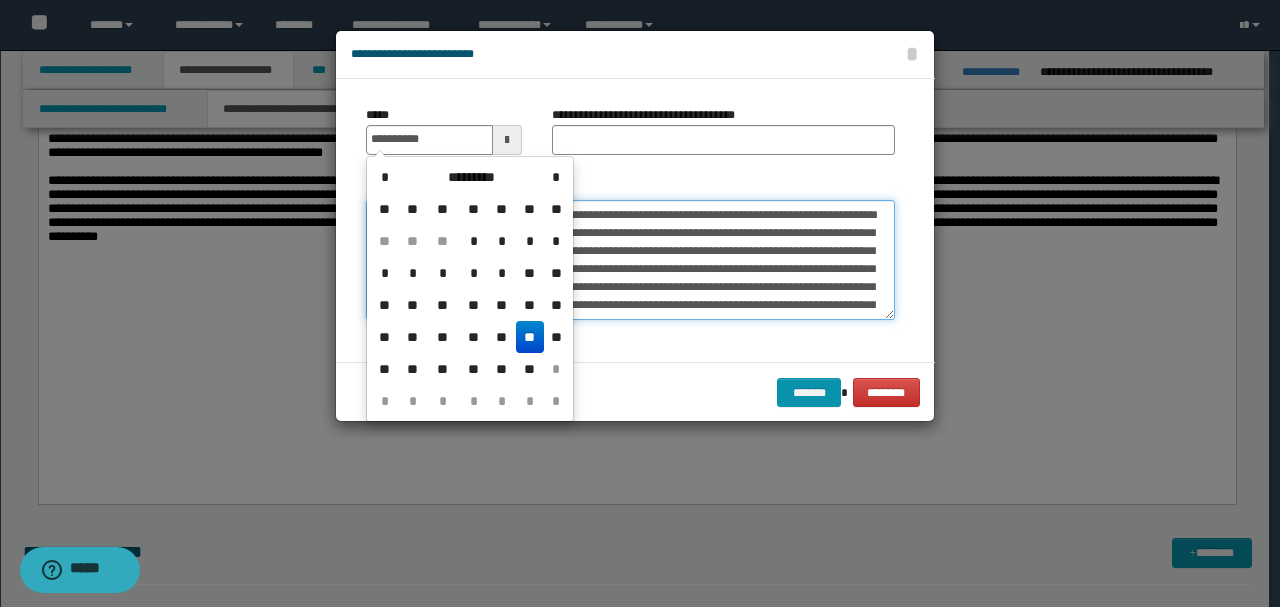 type on "**********" 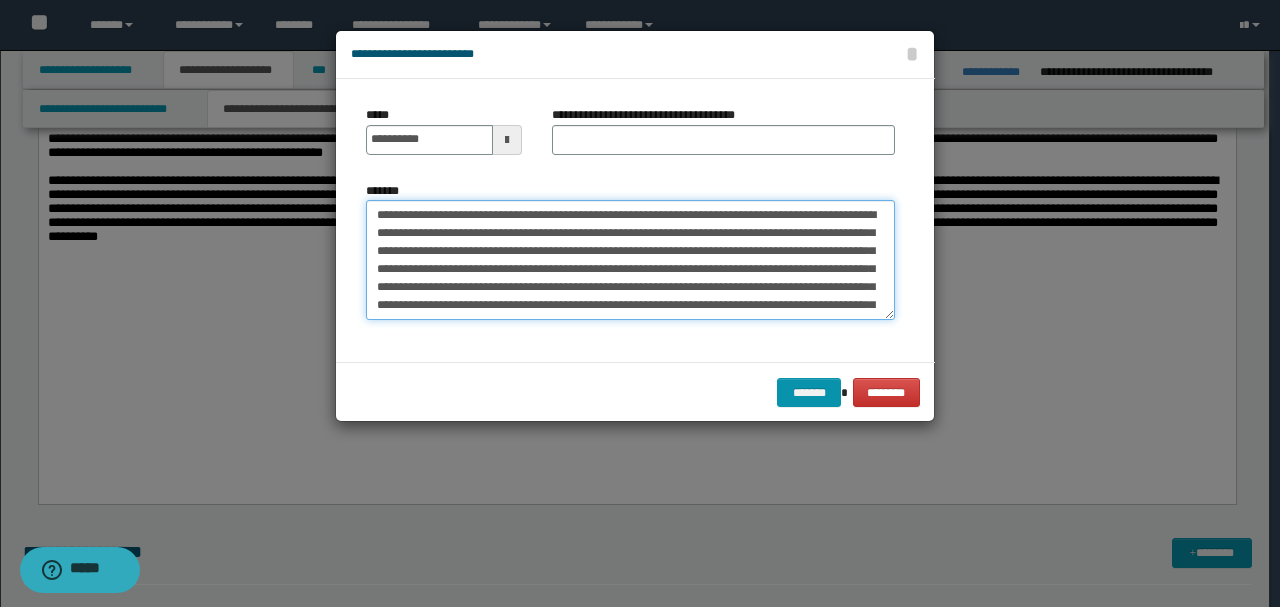 click on "**********" at bounding box center (630, 259) 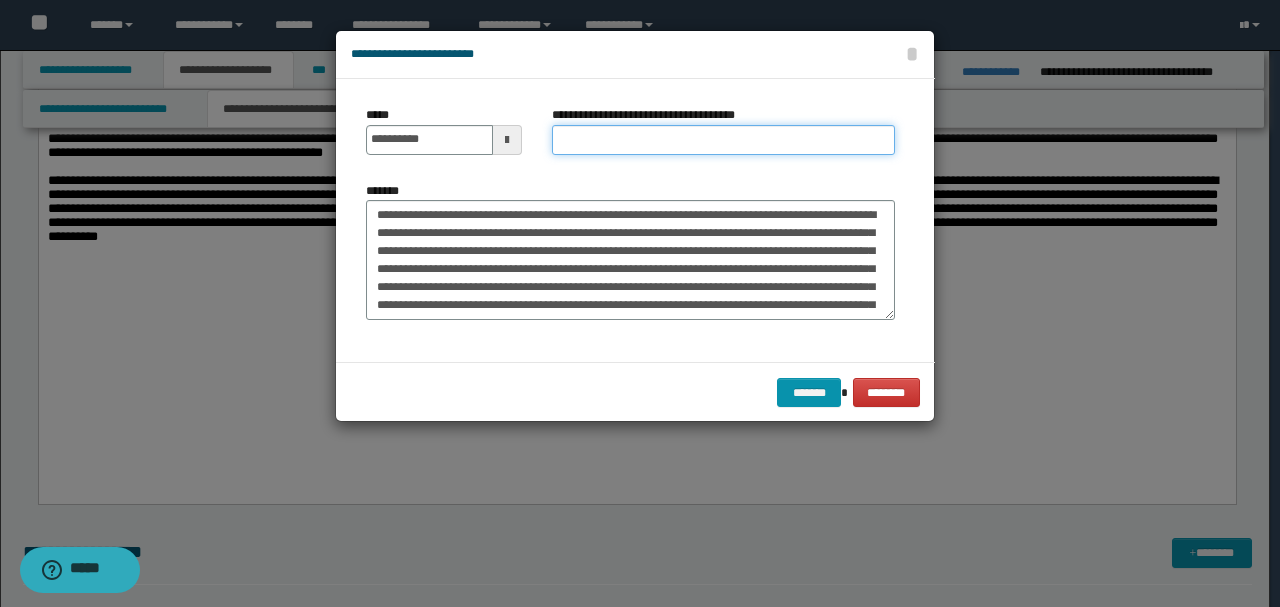 click on "**********" at bounding box center [723, 140] 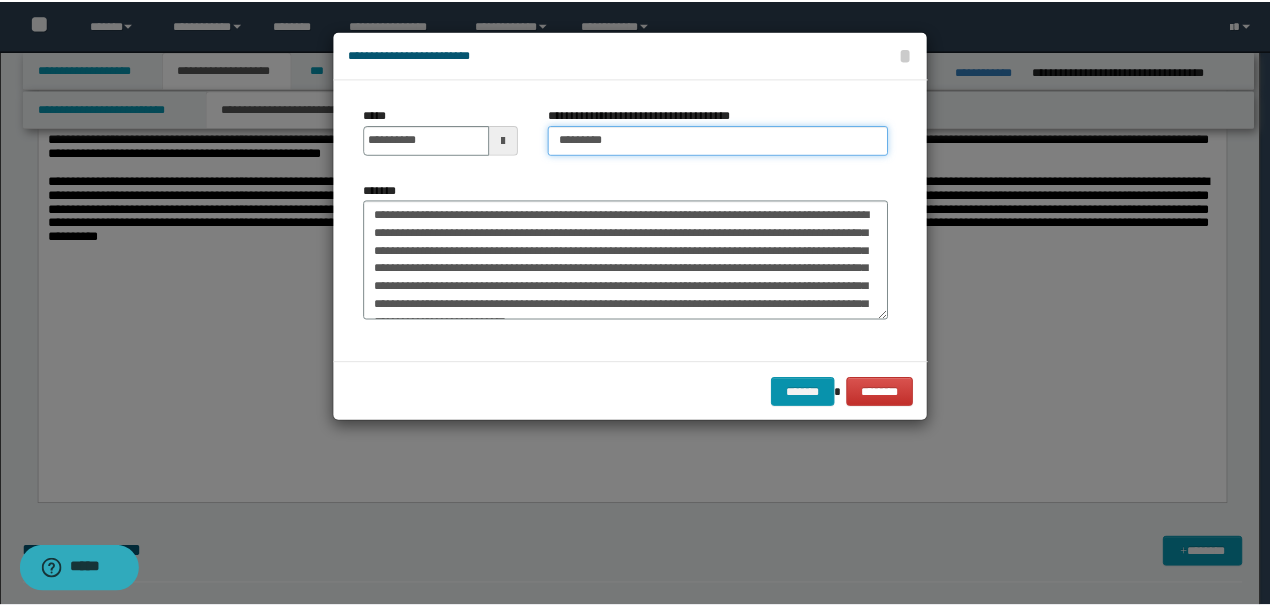 scroll, scrollTop: 36, scrollLeft: 0, axis: vertical 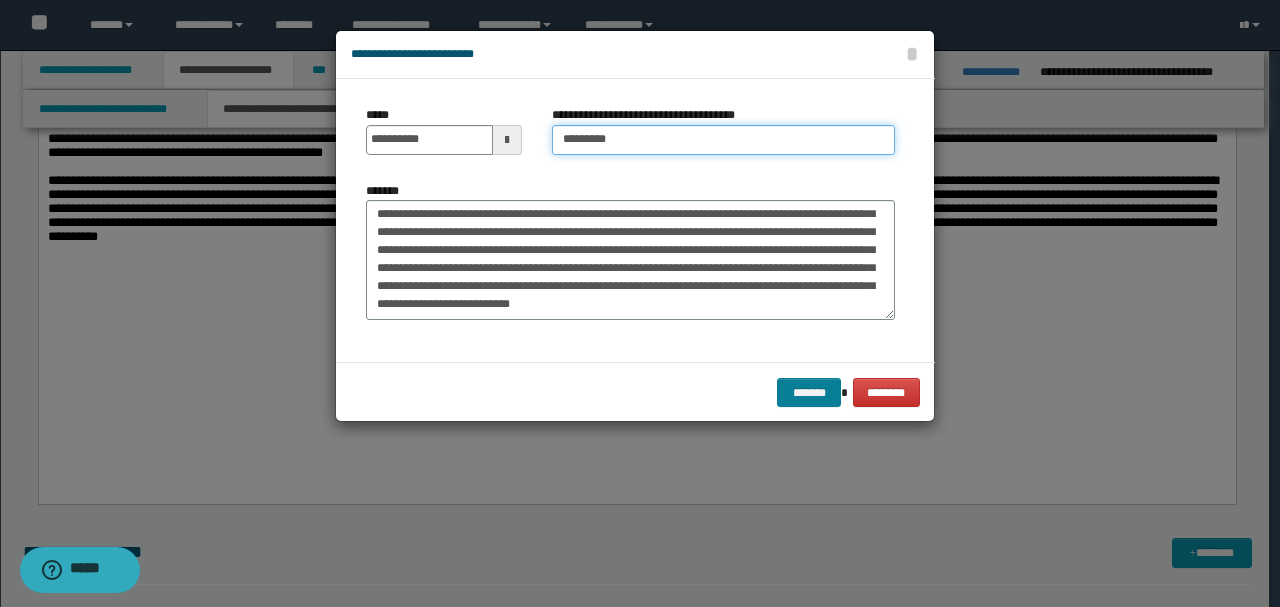 type on "********" 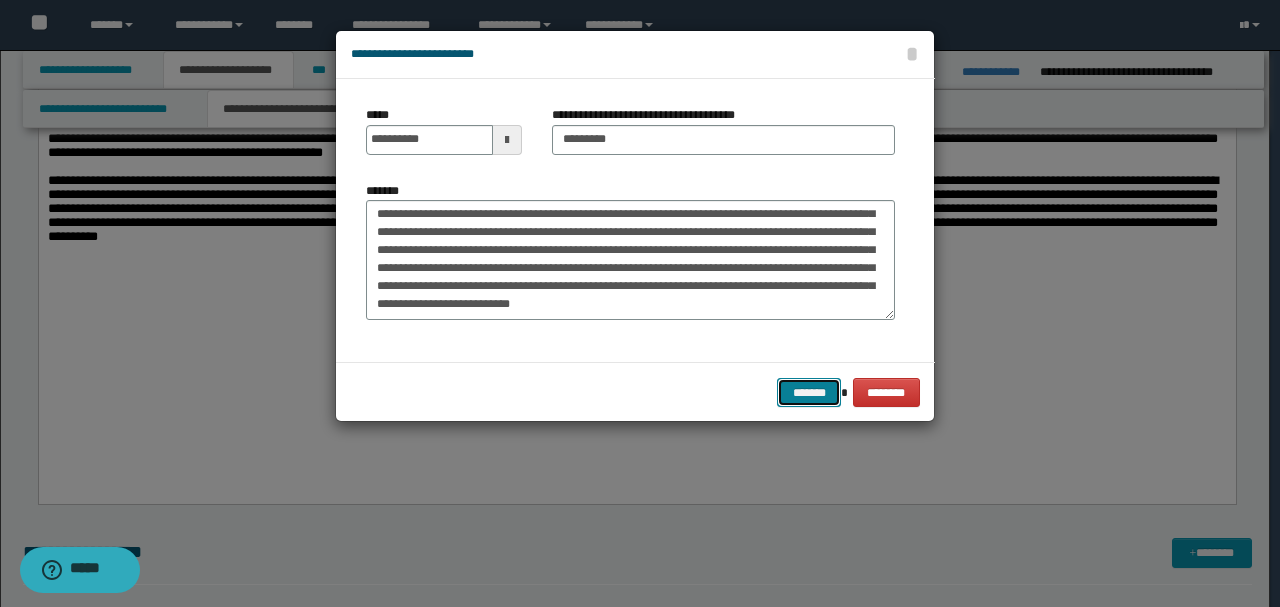 click on "*******" at bounding box center (809, 392) 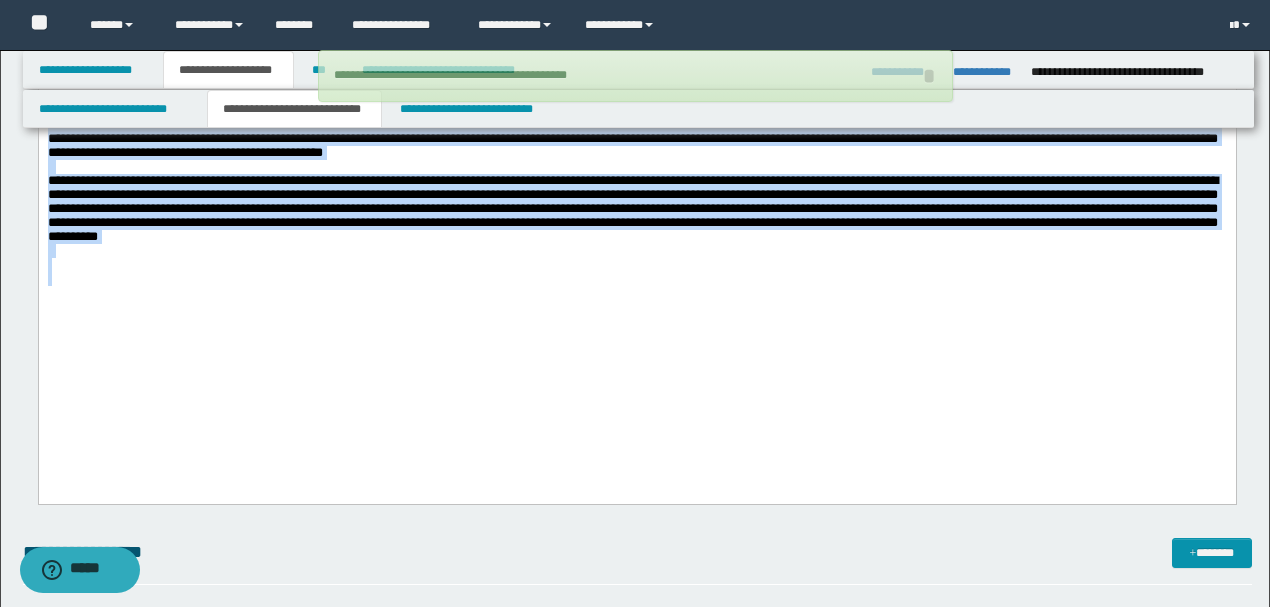 drag, startPoint x: 46, startPoint y: 189, endPoint x: 571, endPoint y: 358, distance: 551.5306 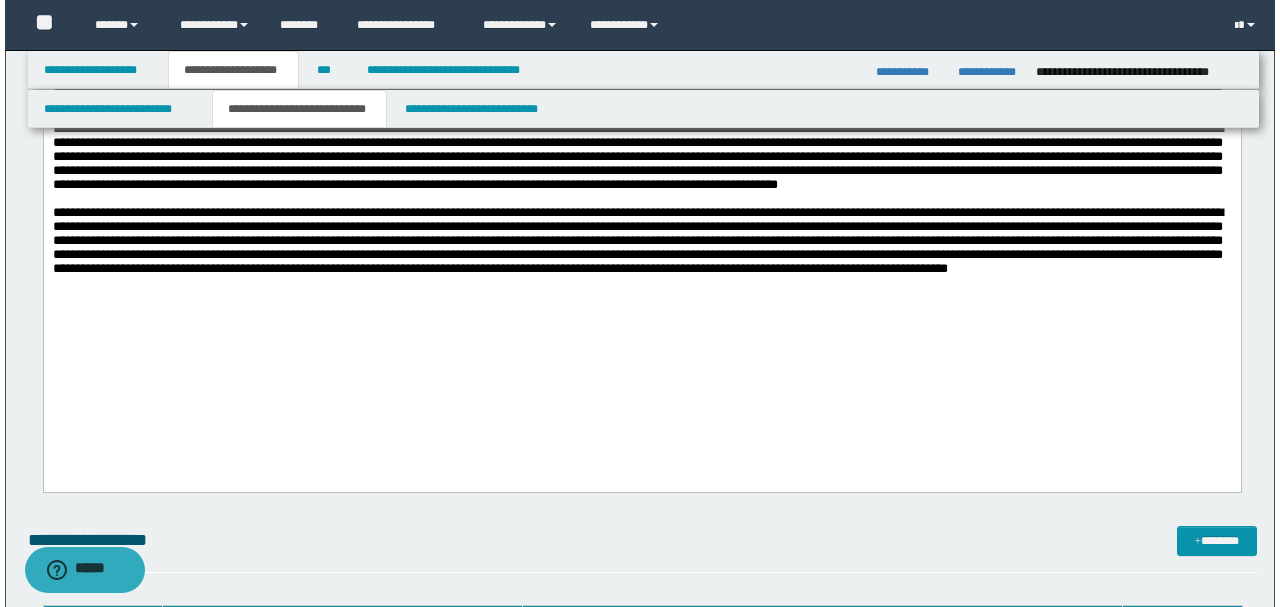 scroll, scrollTop: 4368, scrollLeft: 0, axis: vertical 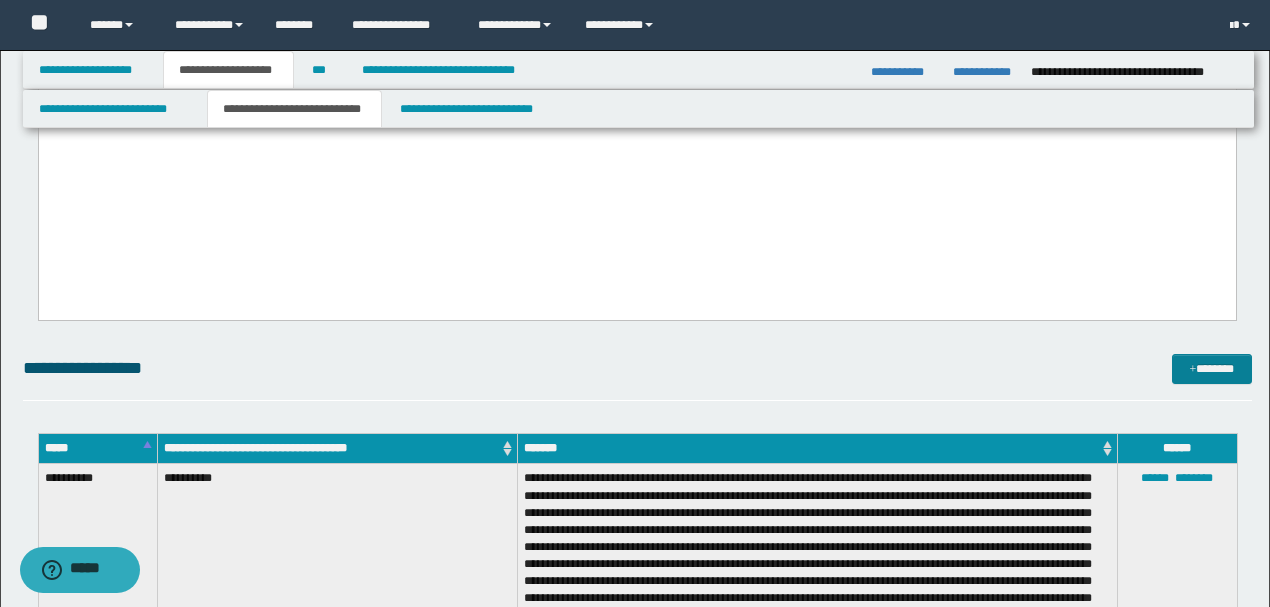 click on "*******" at bounding box center (1211, 369) 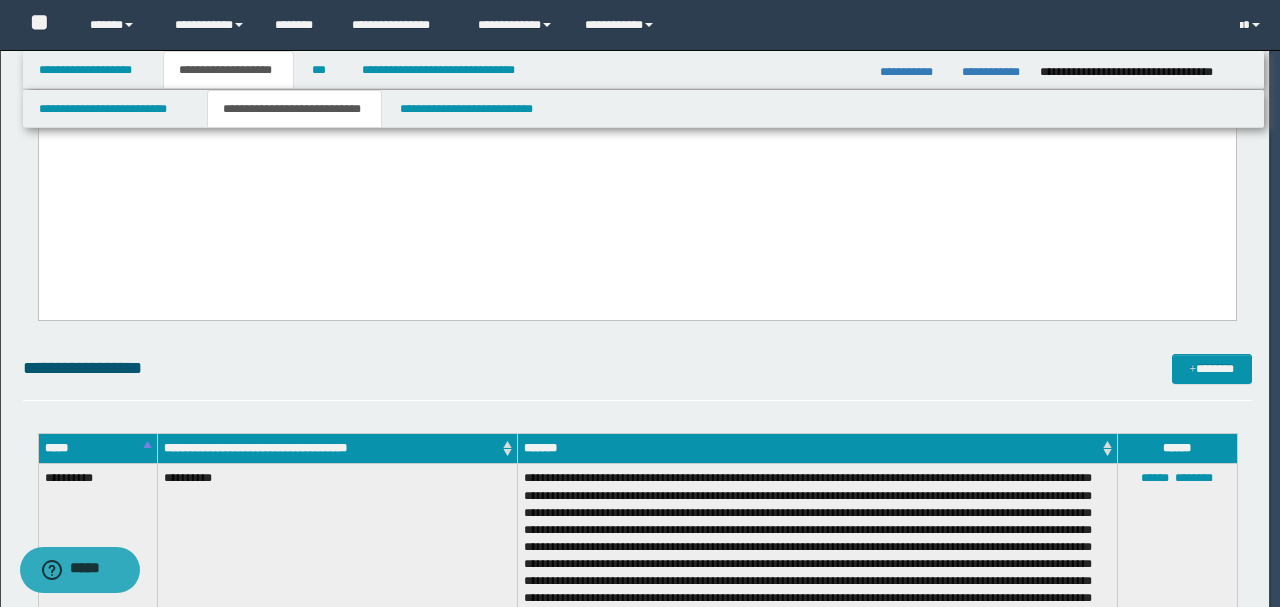 scroll, scrollTop: 0, scrollLeft: 0, axis: both 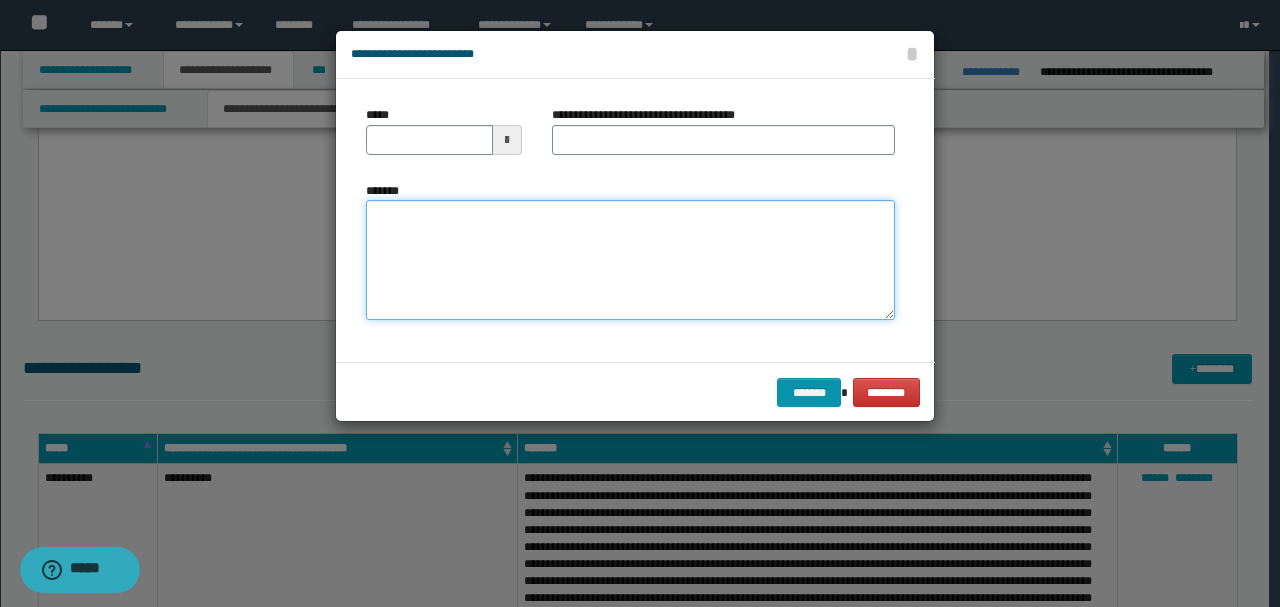 click on "*******" at bounding box center (630, 259) 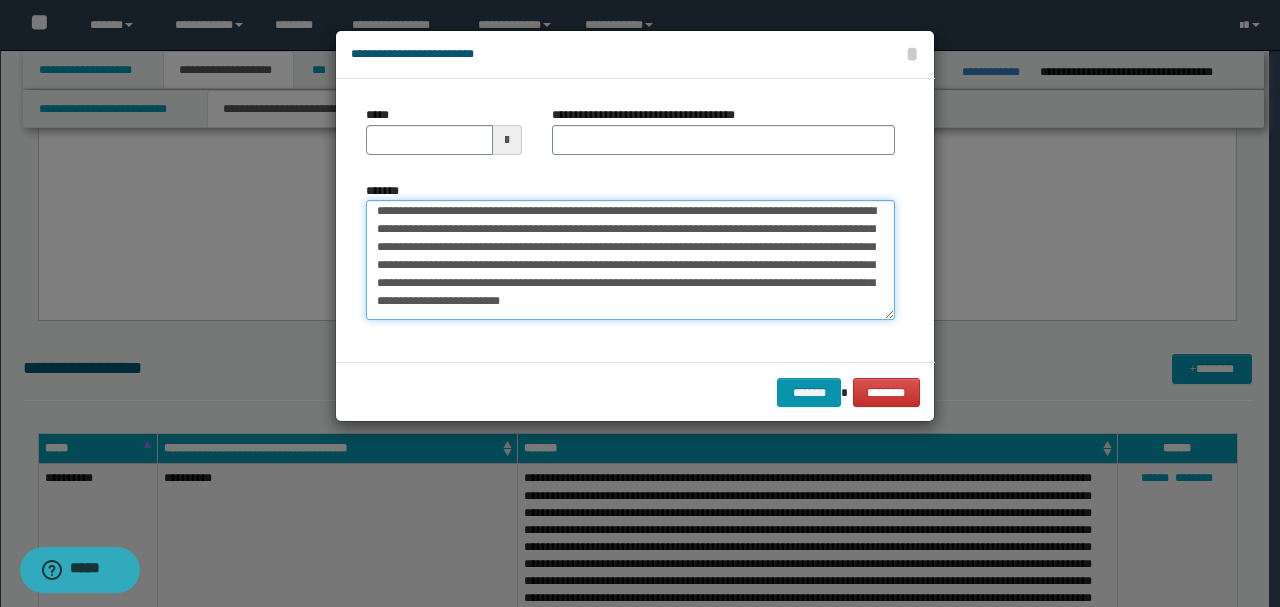scroll, scrollTop: 0, scrollLeft: 0, axis: both 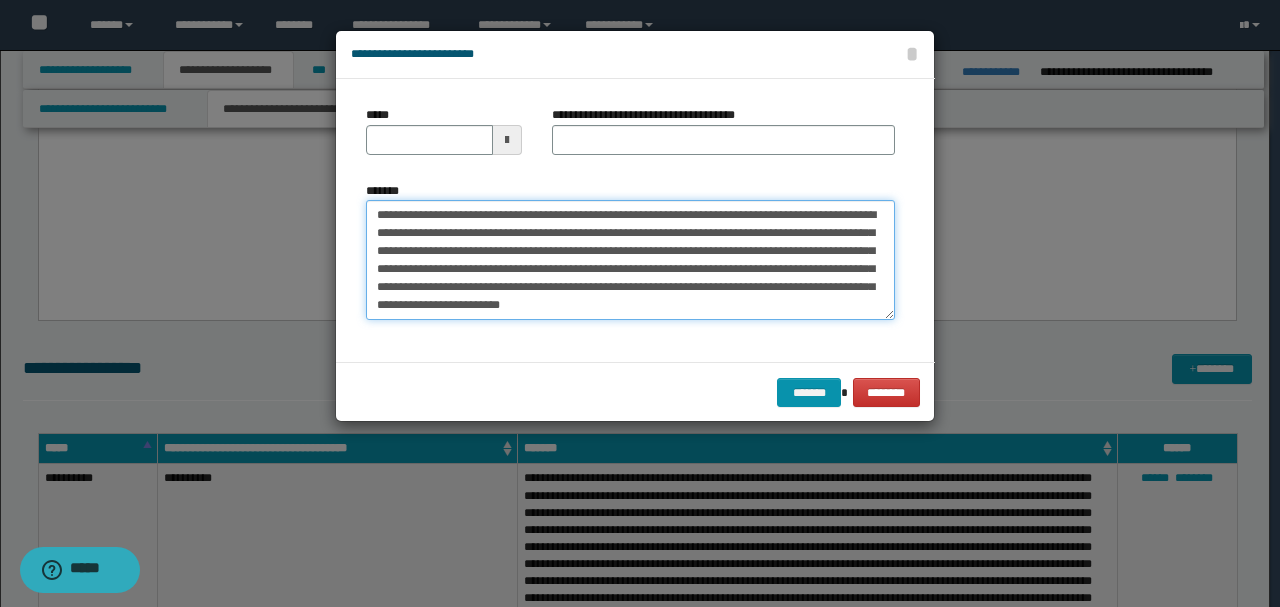 drag, startPoint x: 438, startPoint y: 214, endPoint x: 367, endPoint y: 198, distance: 72.780495 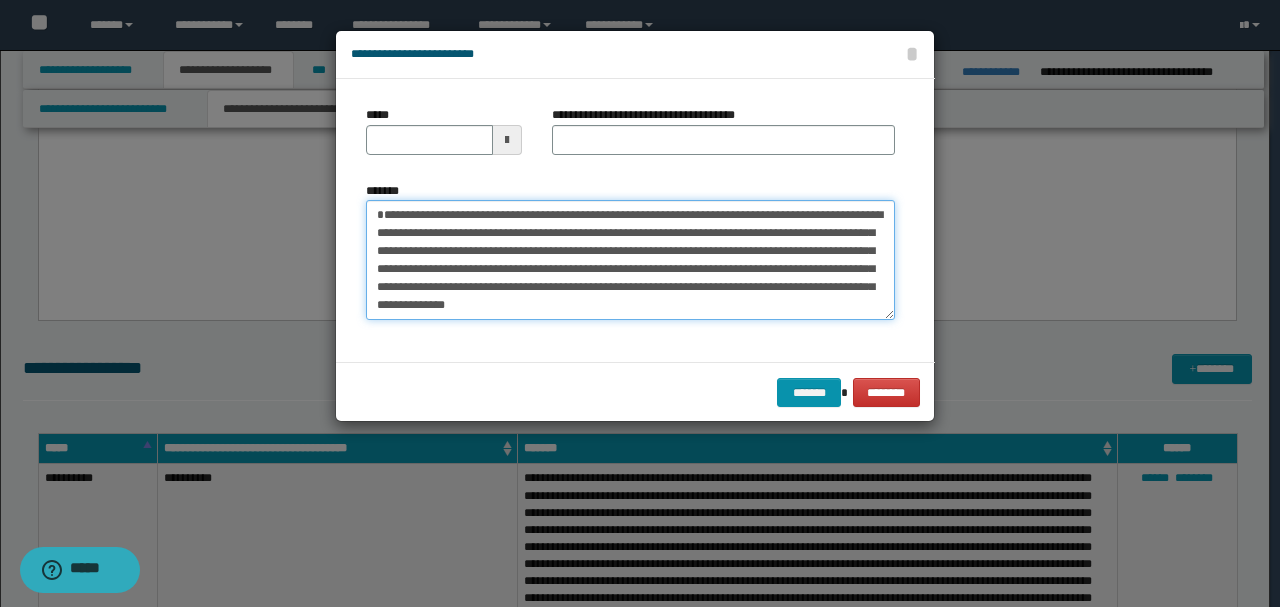 type 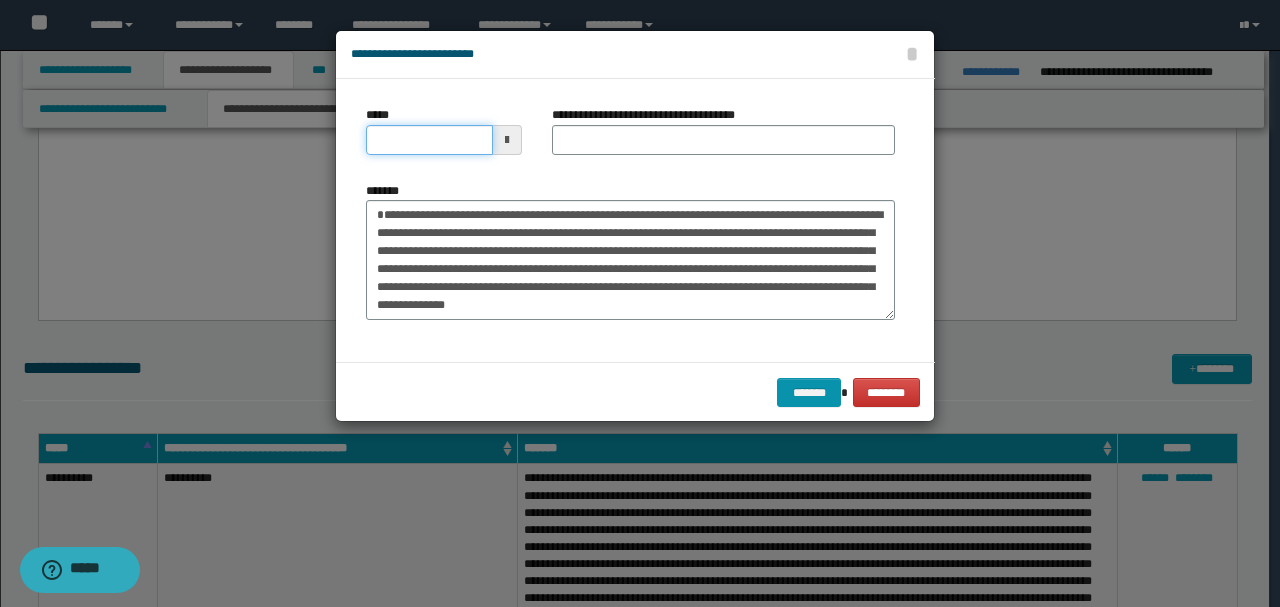 click on "*****" at bounding box center (429, 140) 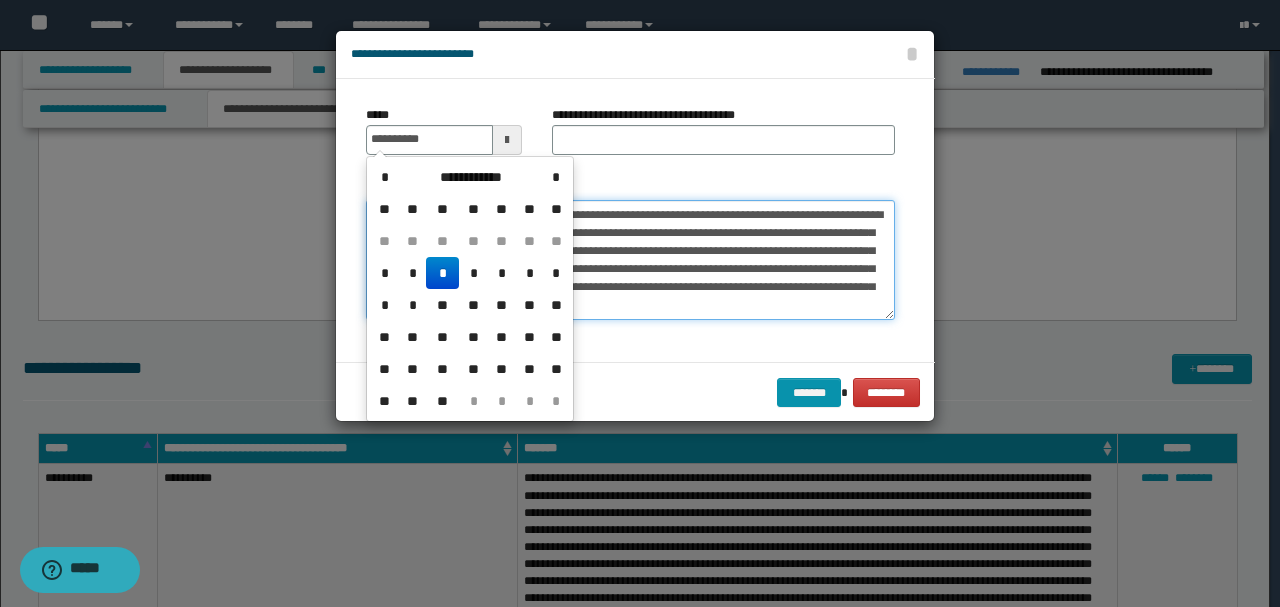 type on "**********" 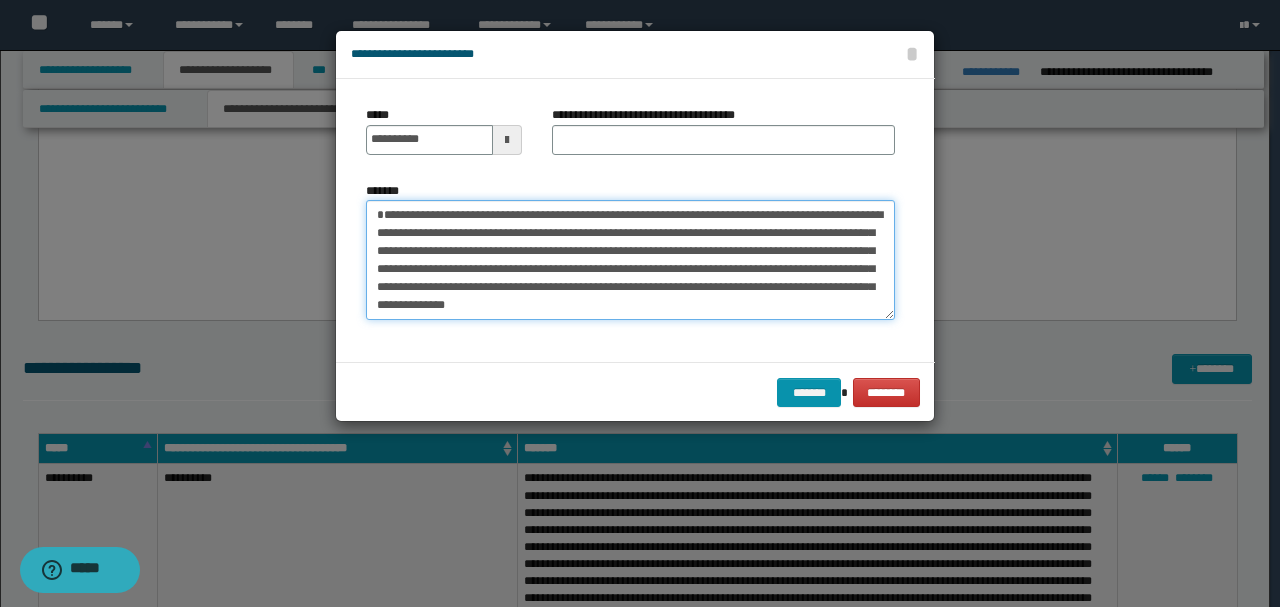 drag, startPoint x: 429, startPoint y: 210, endPoint x: 361, endPoint y: 210, distance: 68 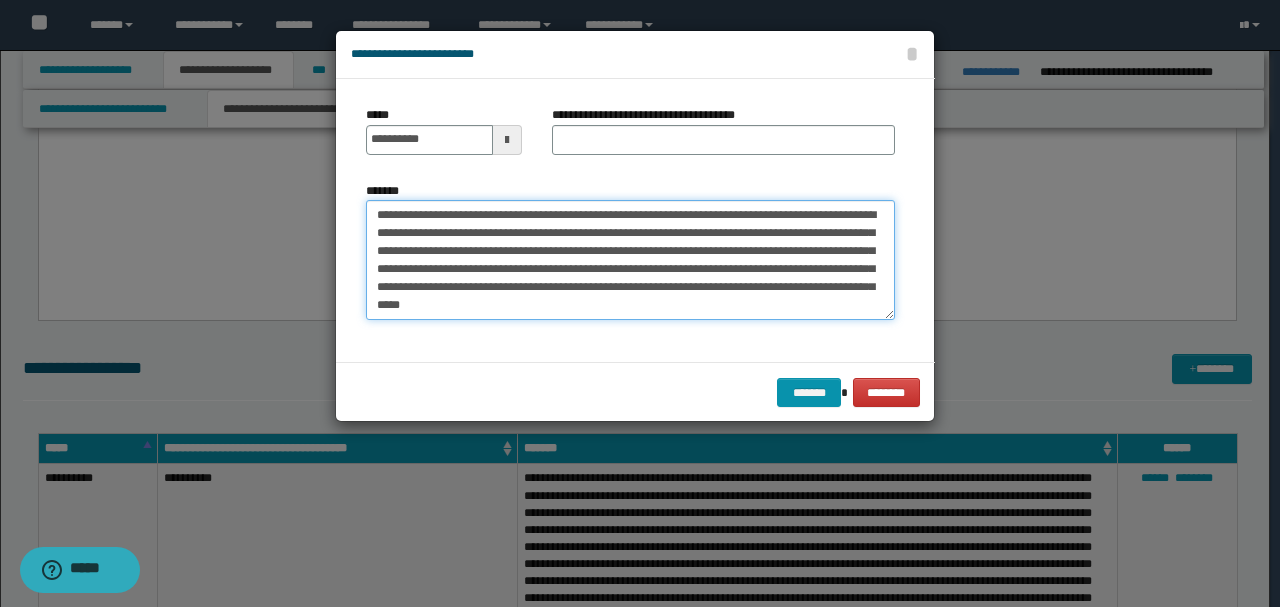 type on "**********" 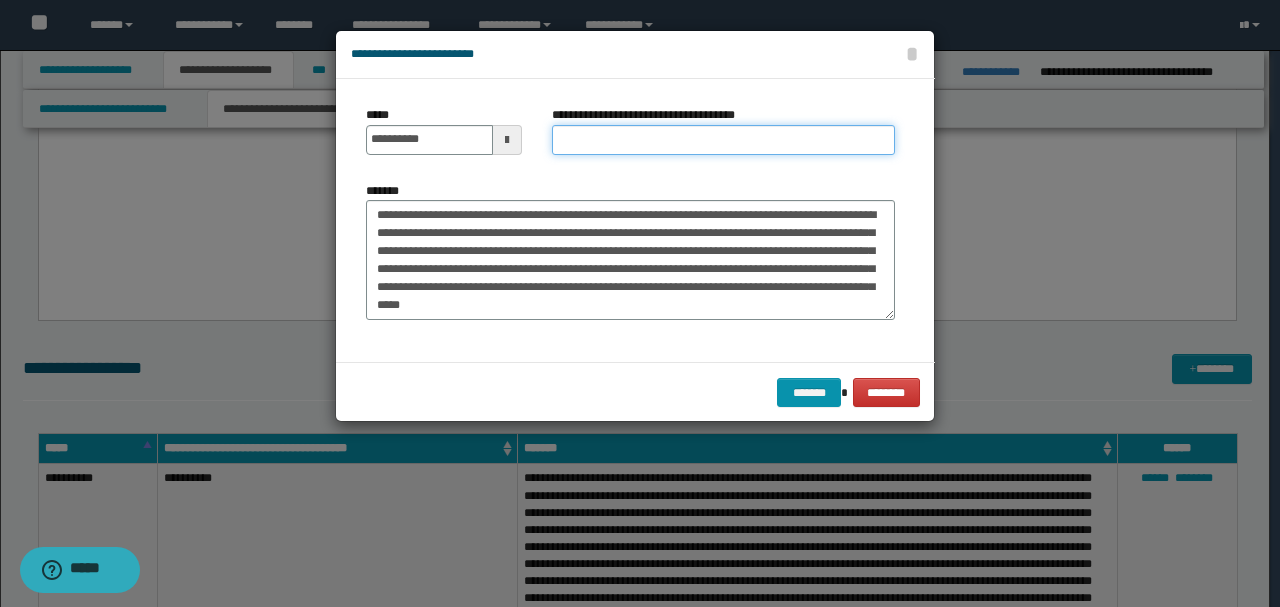 click on "**********" at bounding box center (723, 140) 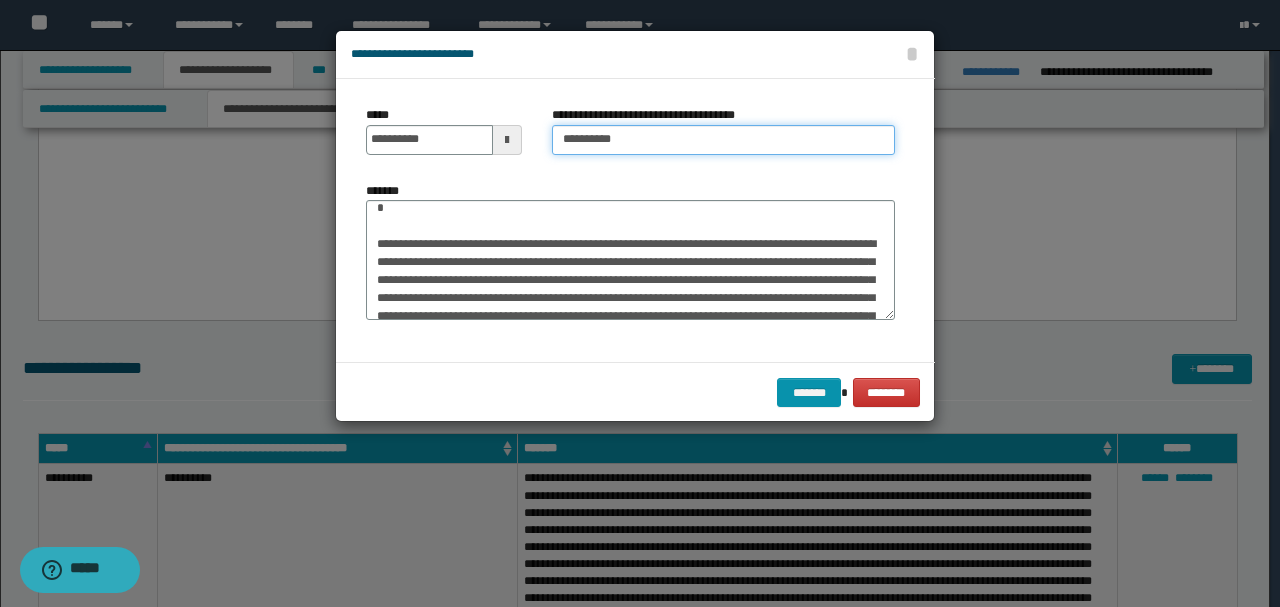 type on "********" 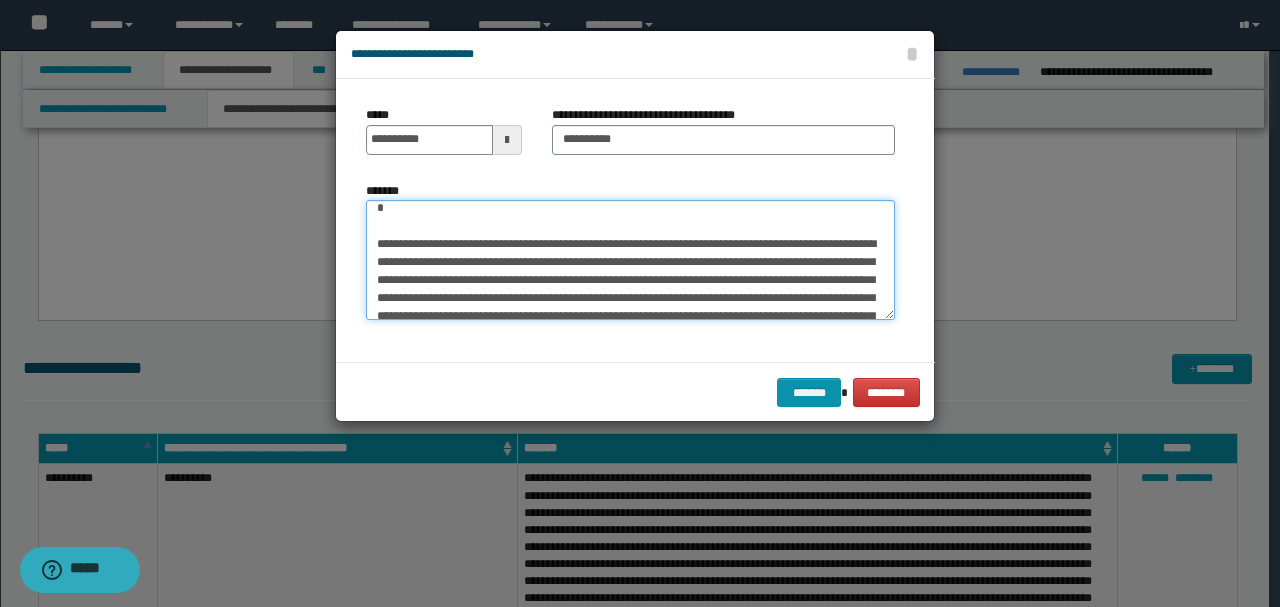 scroll, scrollTop: 360, scrollLeft: 0, axis: vertical 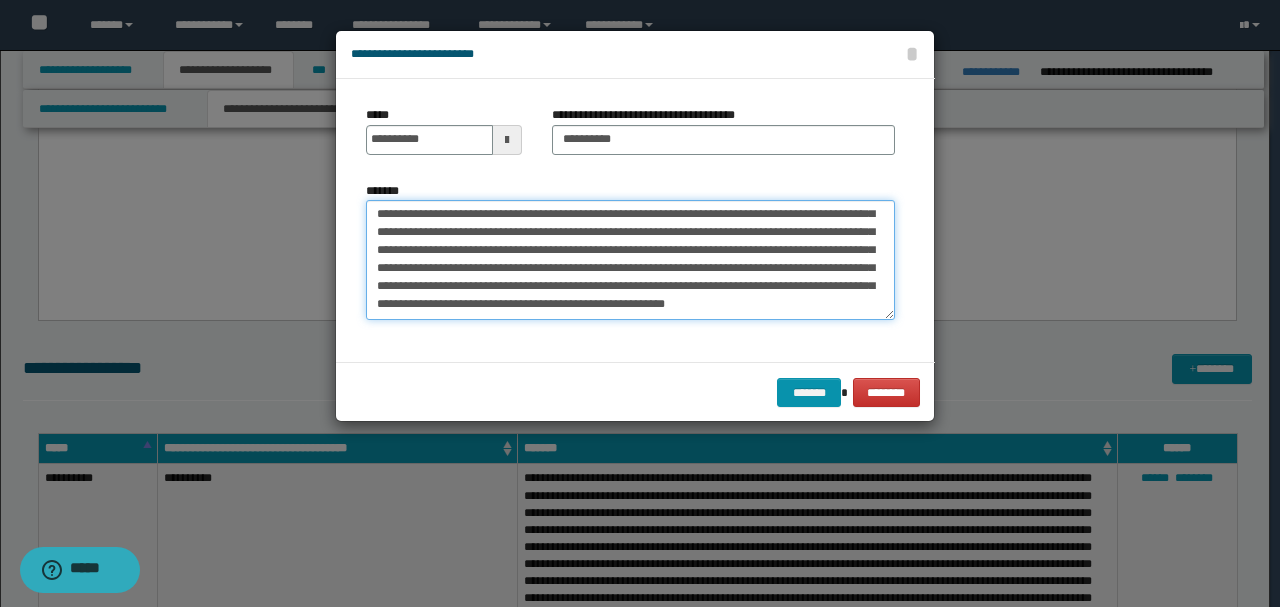 drag, startPoint x: 482, startPoint y: 228, endPoint x: 576, endPoint y: 382, distance: 180.42172 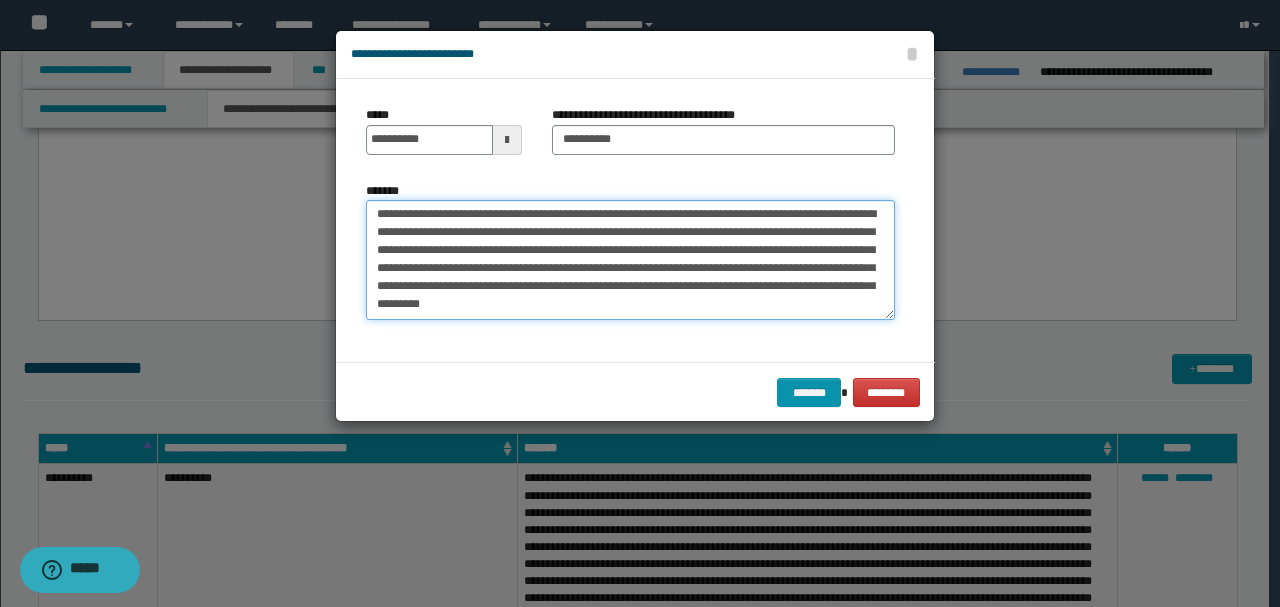 scroll, scrollTop: 54, scrollLeft: 0, axis: vertical 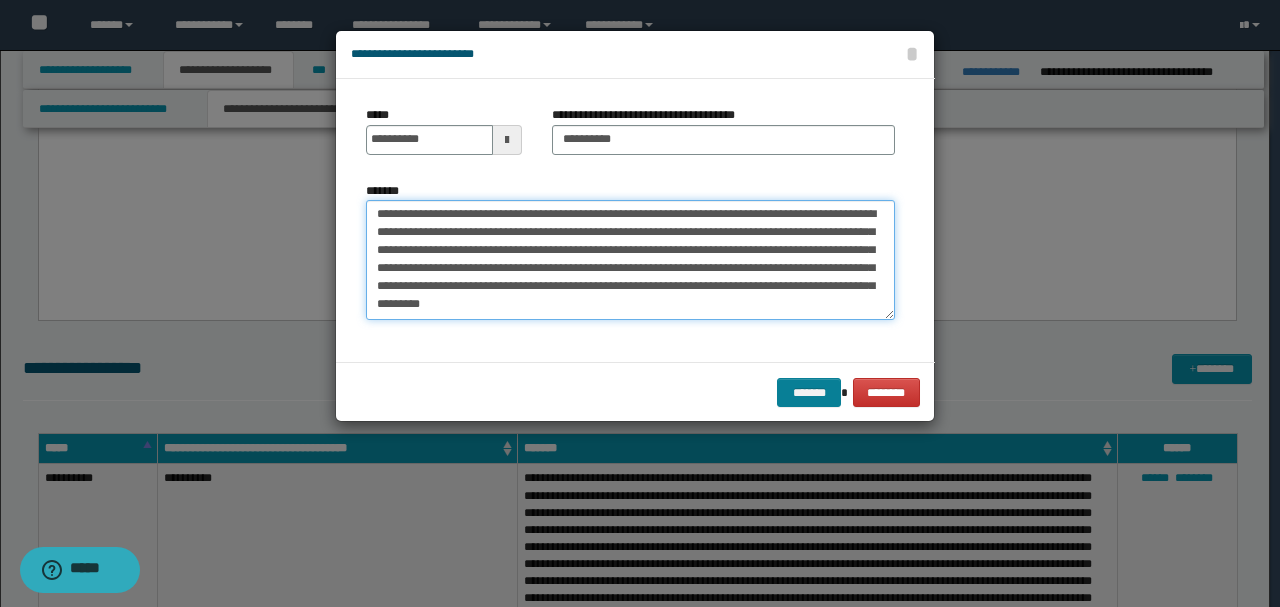 type on "**********" 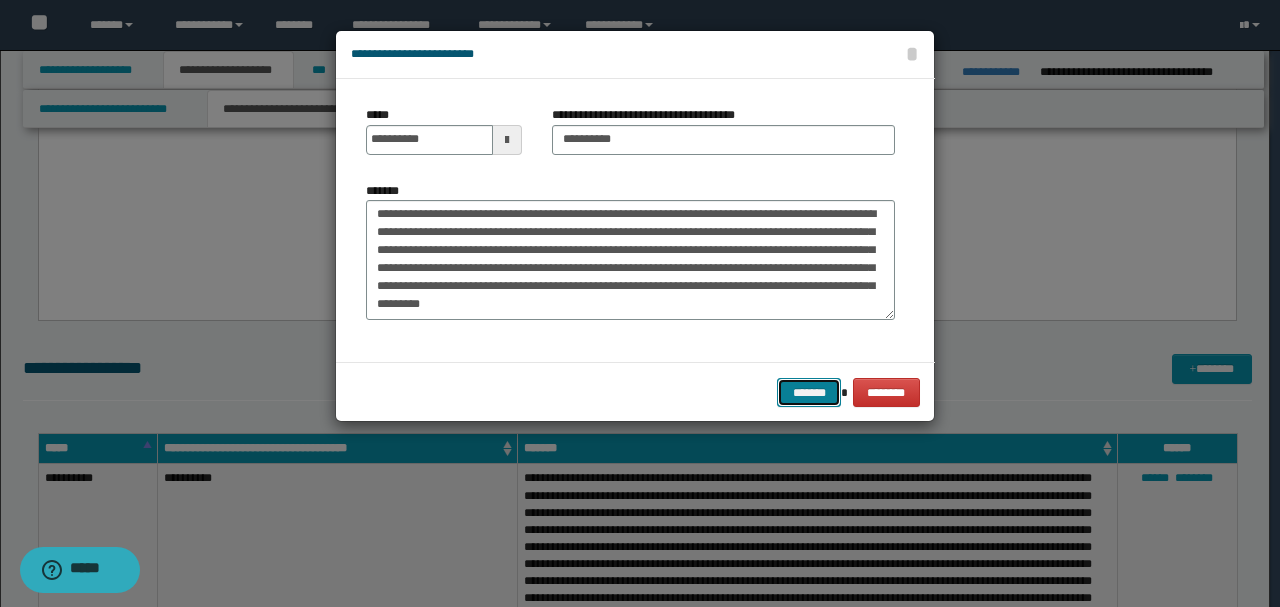 click on "*******" at bounding box center [809, 392] 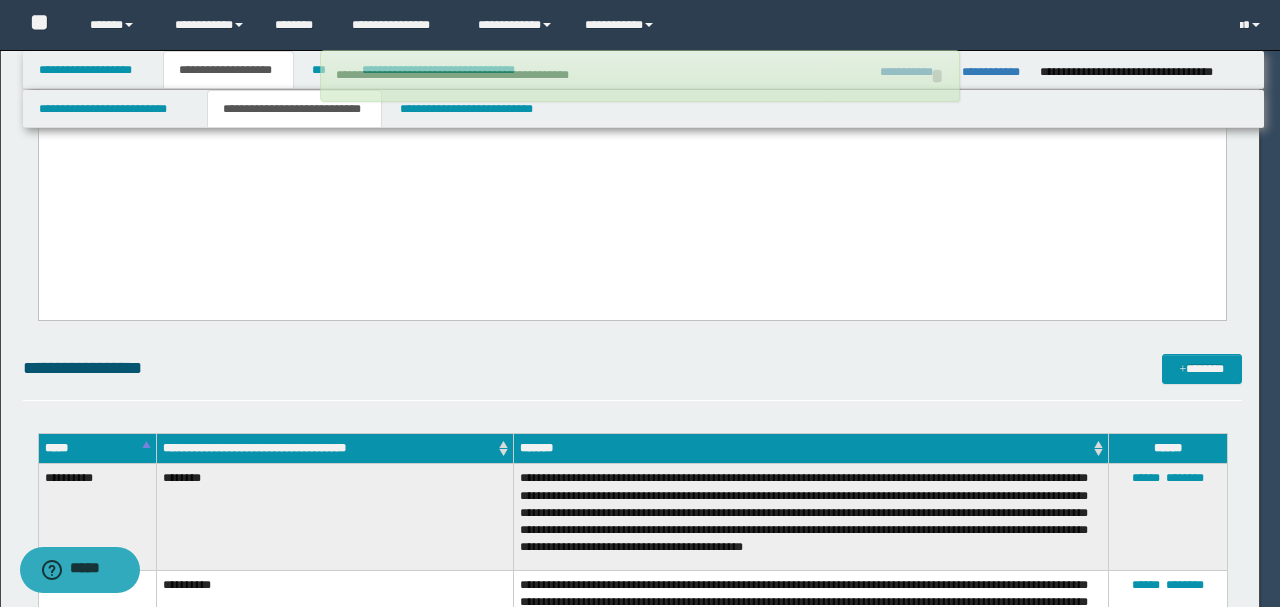 type 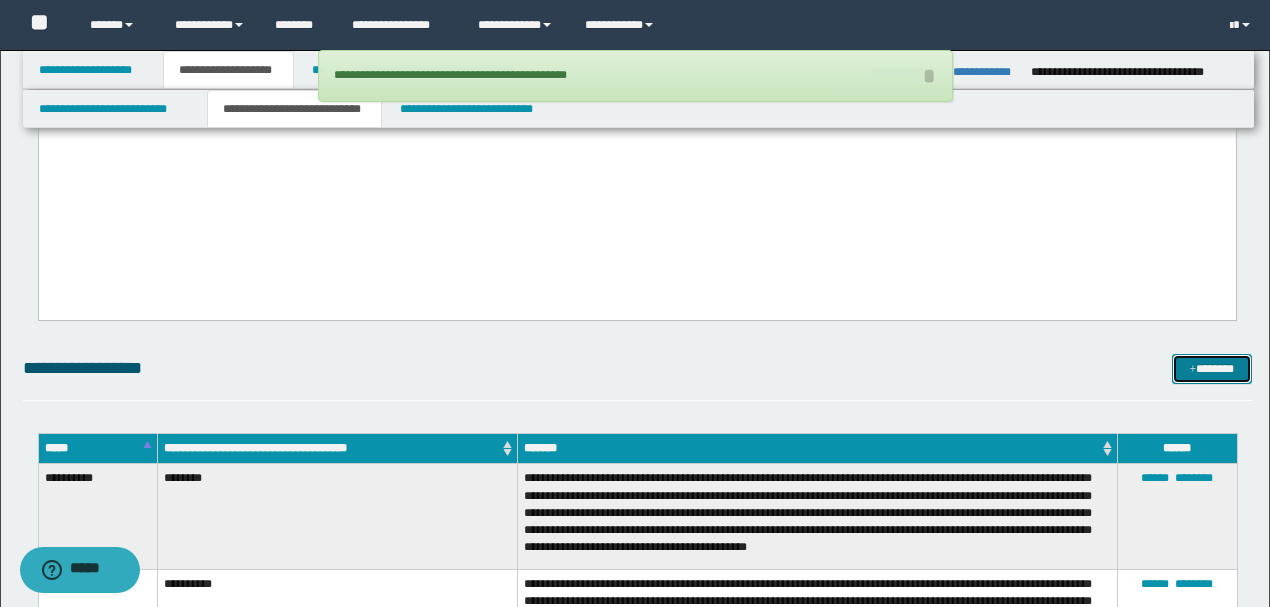 click on "*******" at bounding box center [1211, 369] 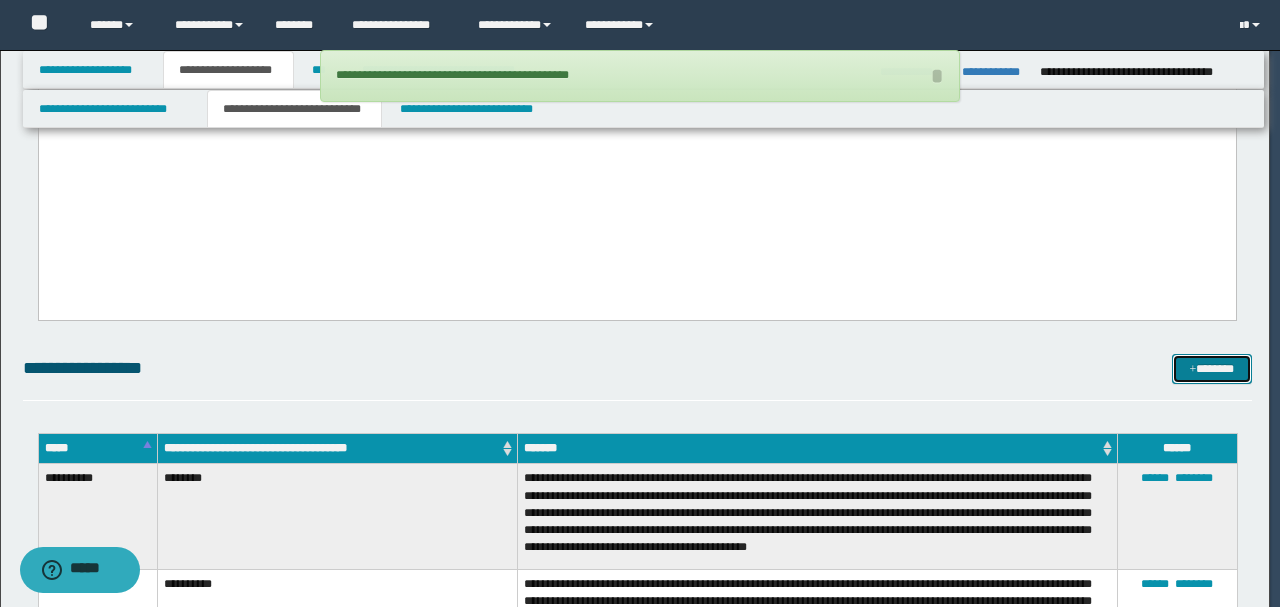 scroll, scrollTop: 0, scrollLeft: 0, axis: both 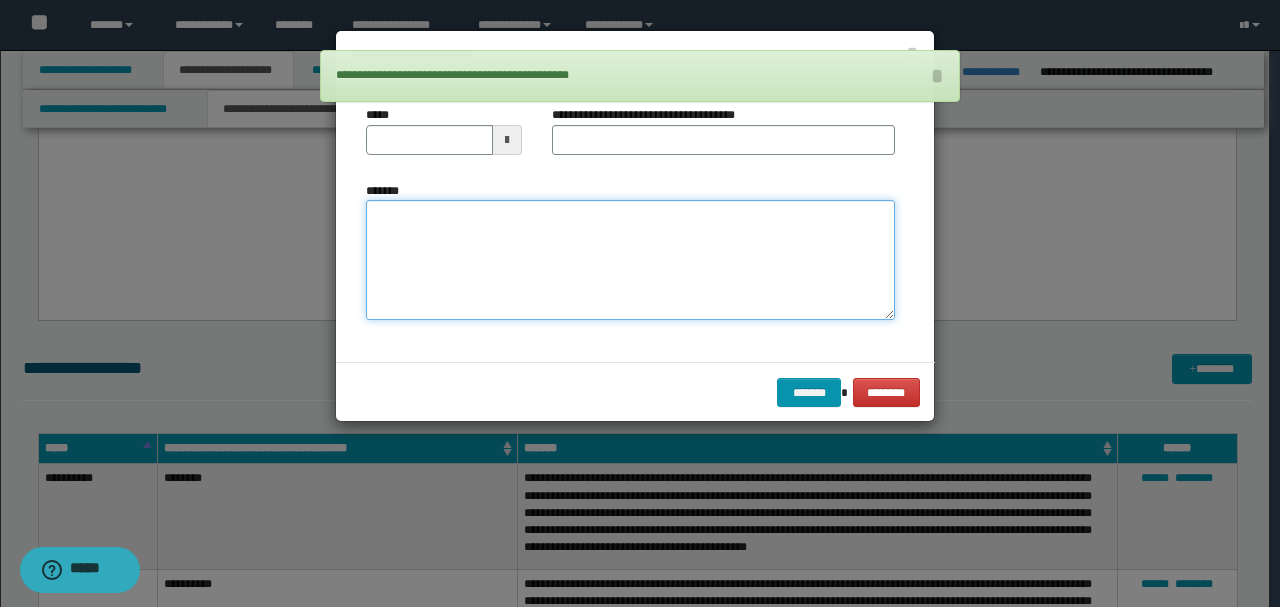click on "*******" at bounding box center (630, 259) 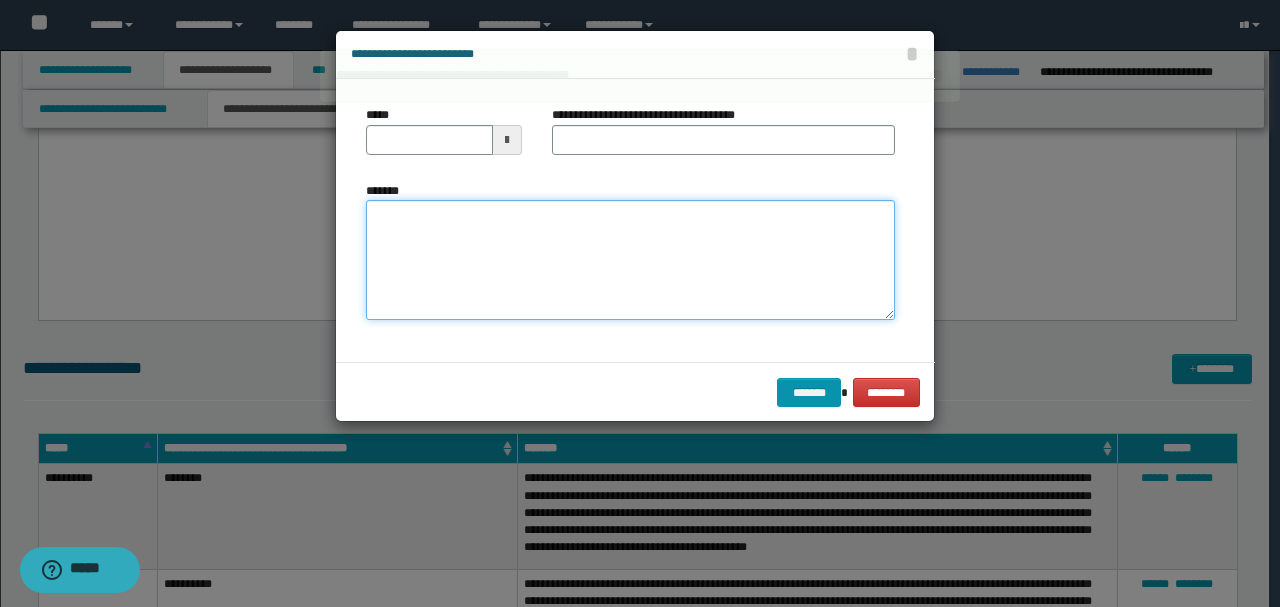paste on "**********" 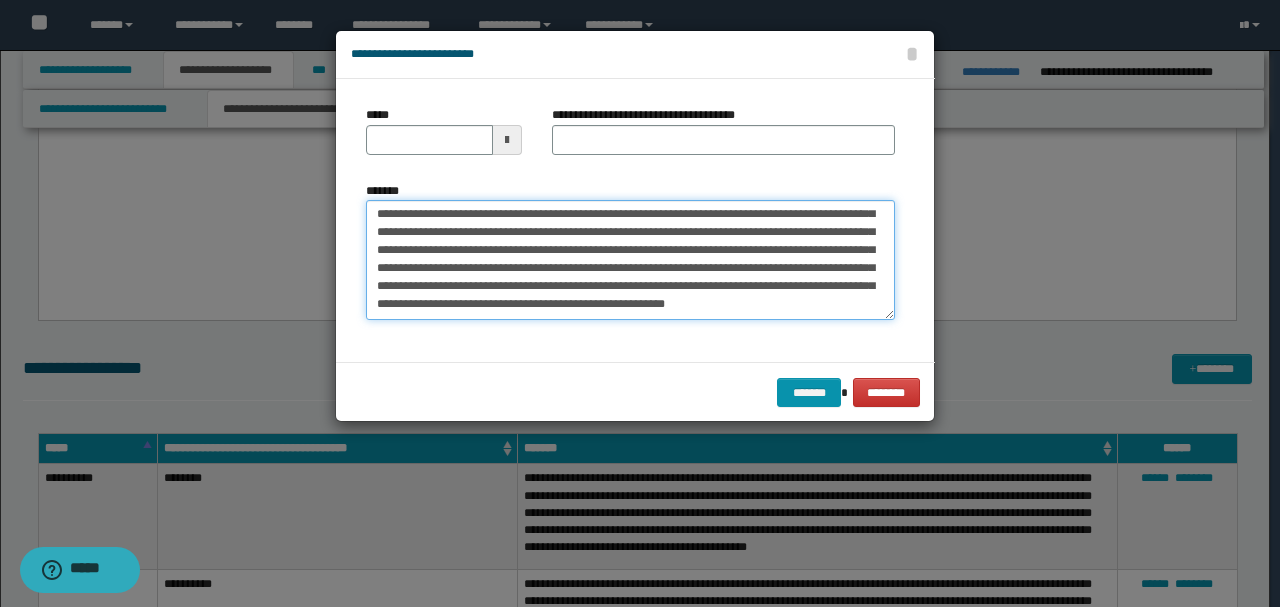 scroll, scrollTop: 0, scrollLeft: 0, axis: both 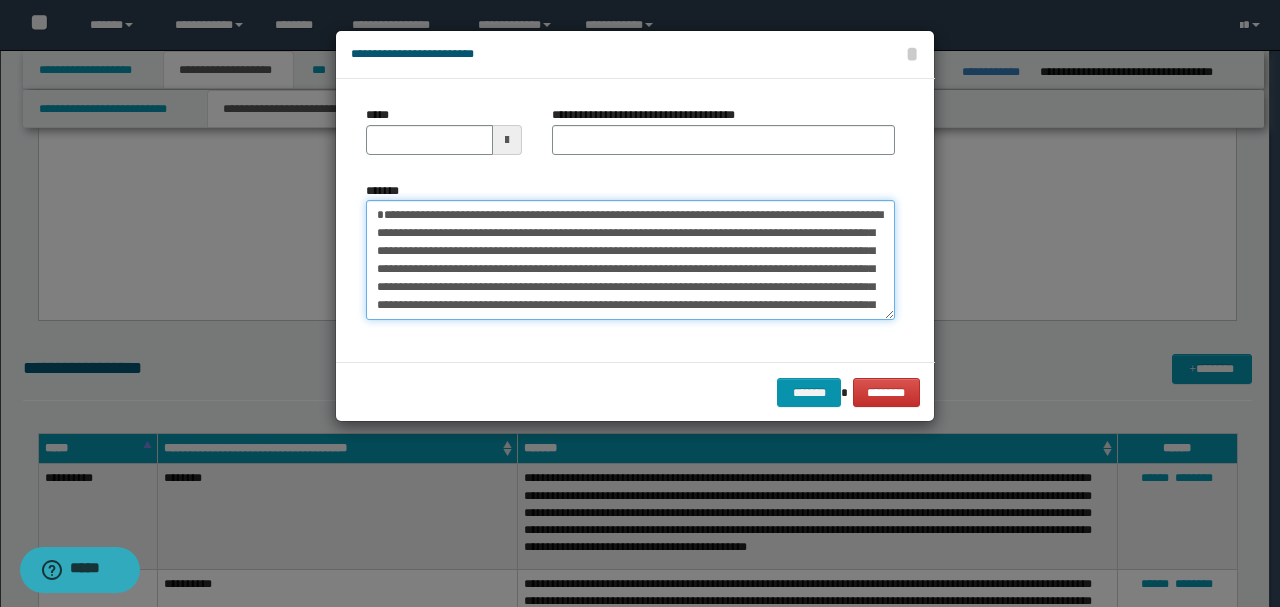 drag, startPoint x: 439, startPoint y: 232, endPoint x: 370, endPoint y: 186, distance: 82.92768 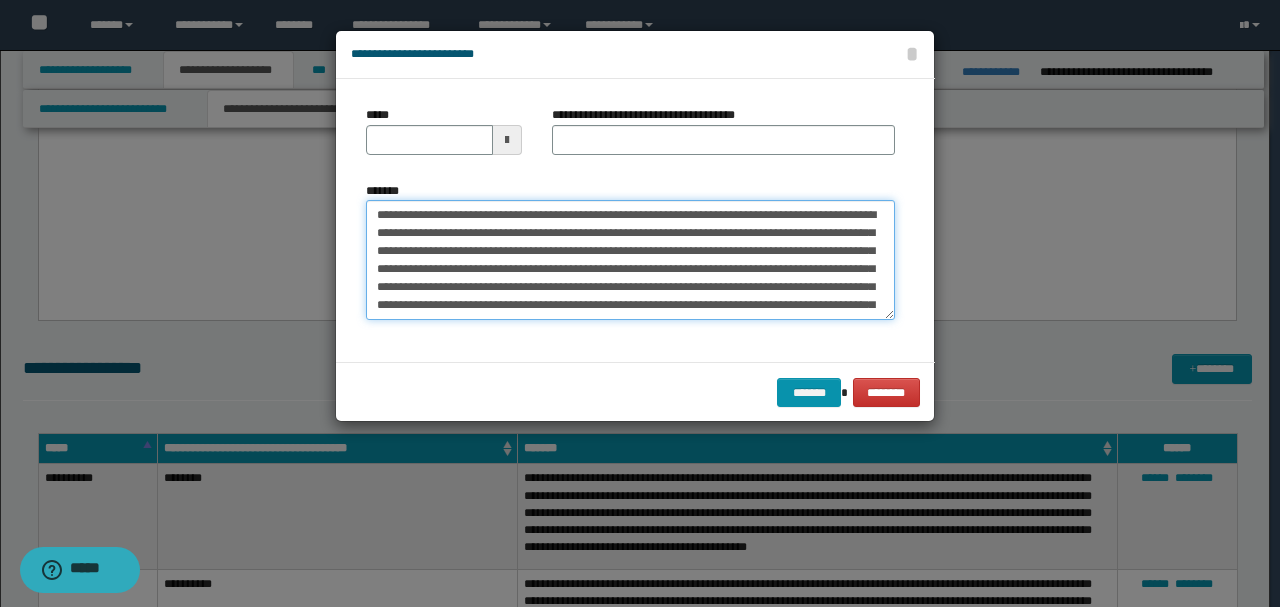 type 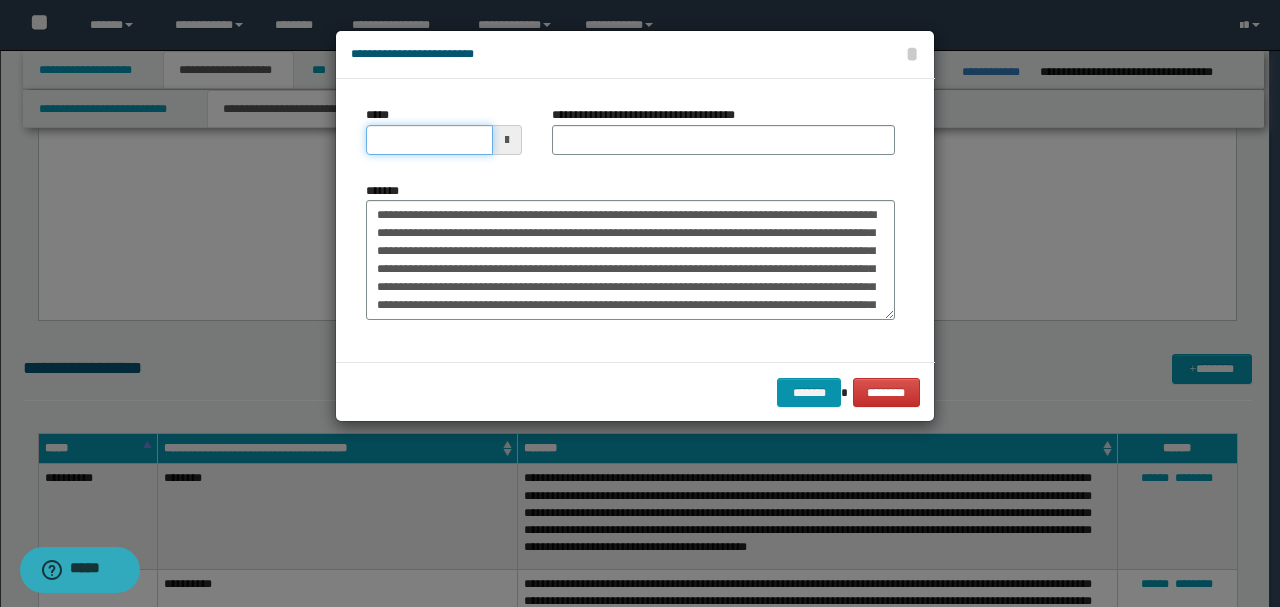 click on "*****" at bounding box center (429, 140) 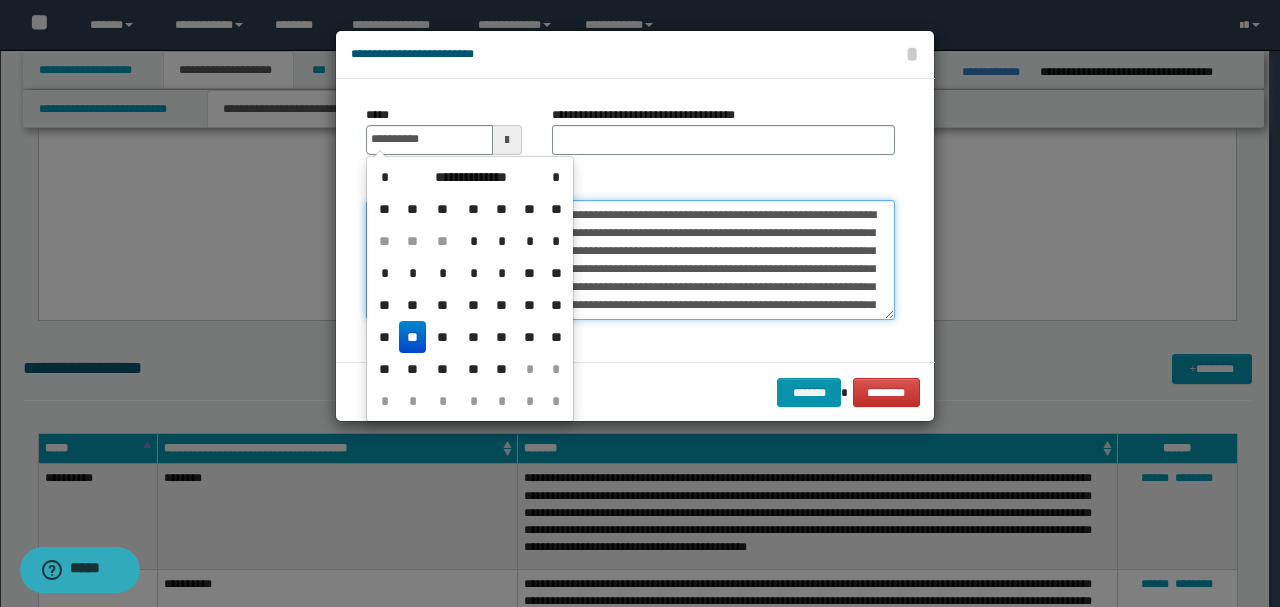 type on "**********" 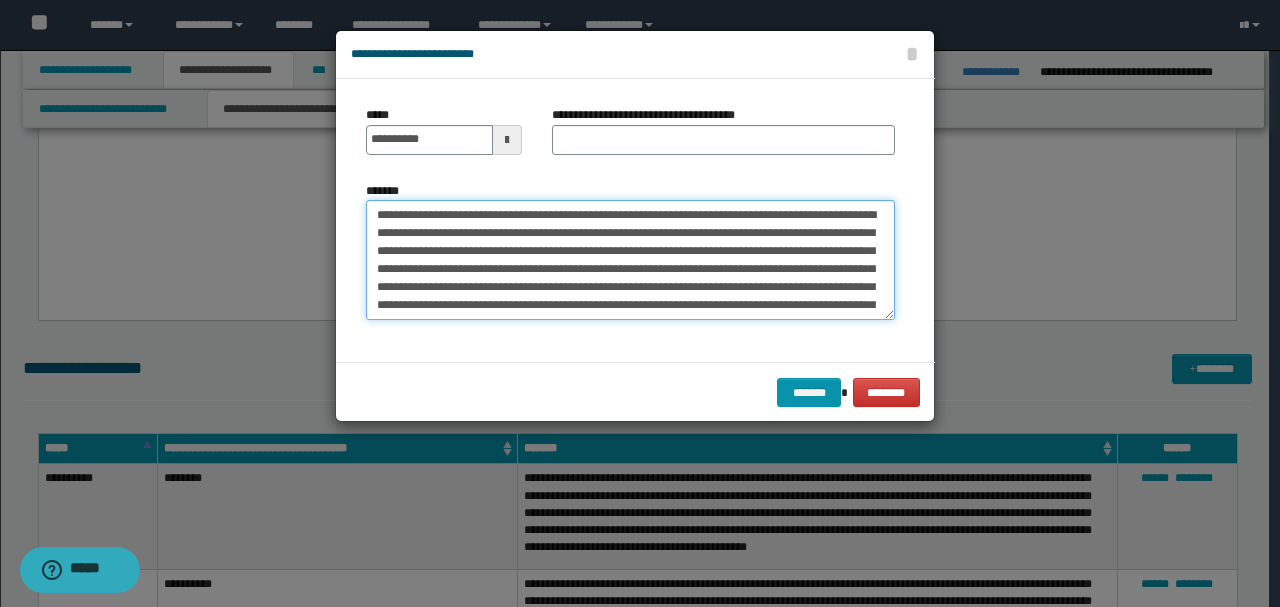 click on "**********" at bounding box center [630, 259] 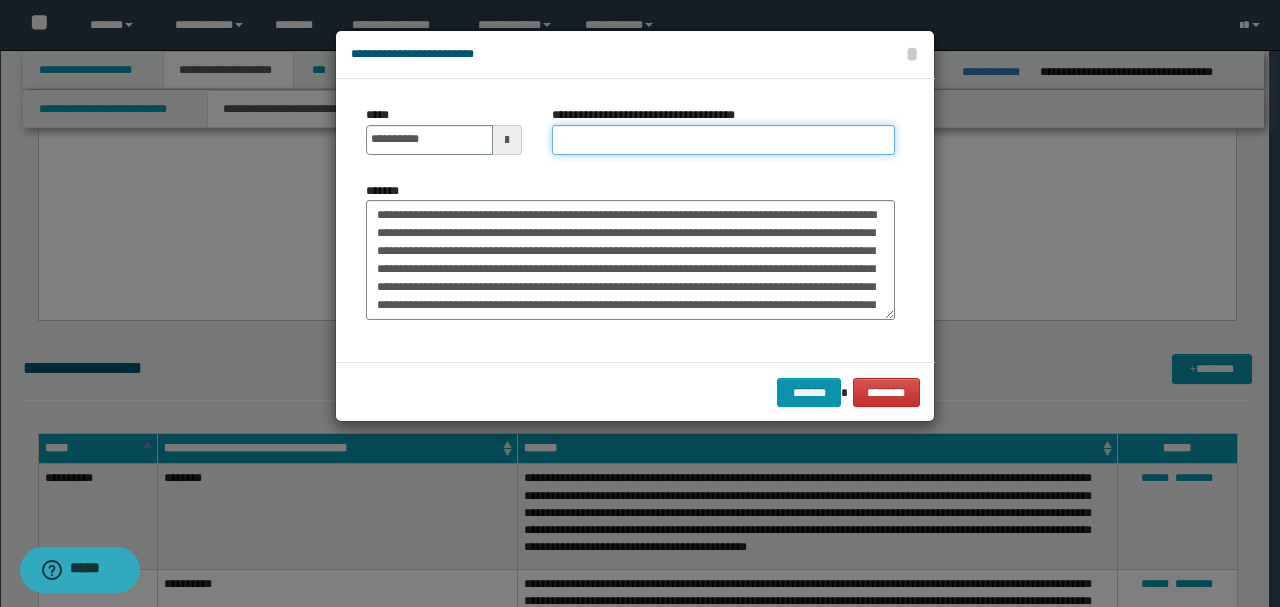 click on "**********" at bounding box center (723, 140) 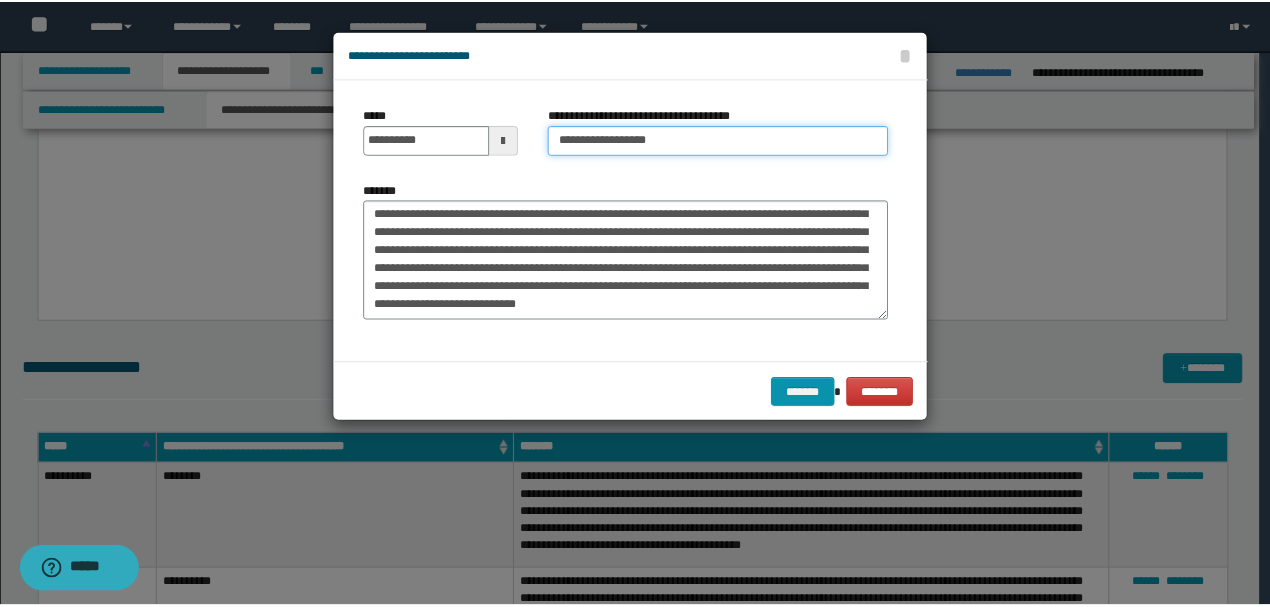 scroll, scrollTop: 198, scrollLeft: 0, axis: vertical 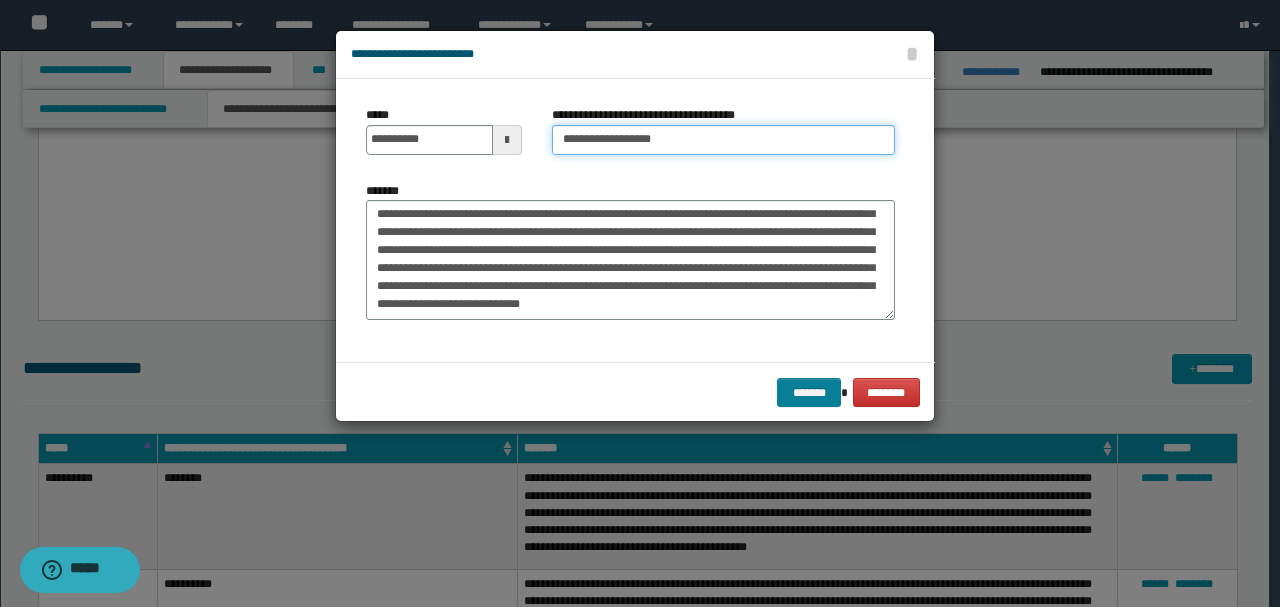 type on "**********" 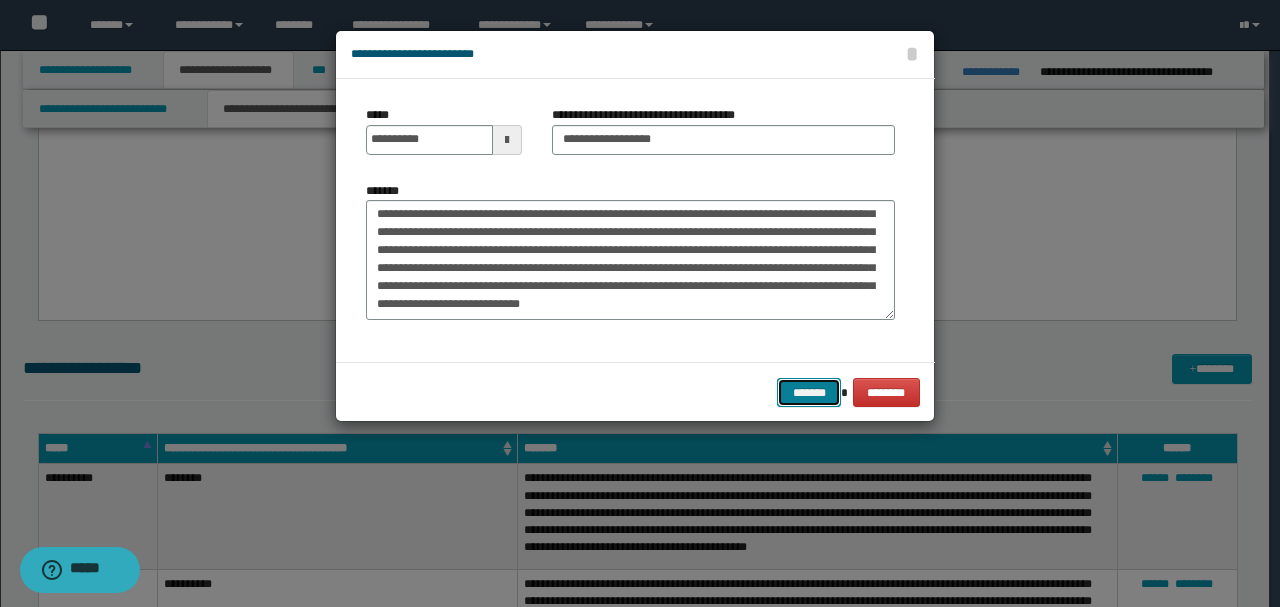 click on "*******" at bounding box center (809, 392) 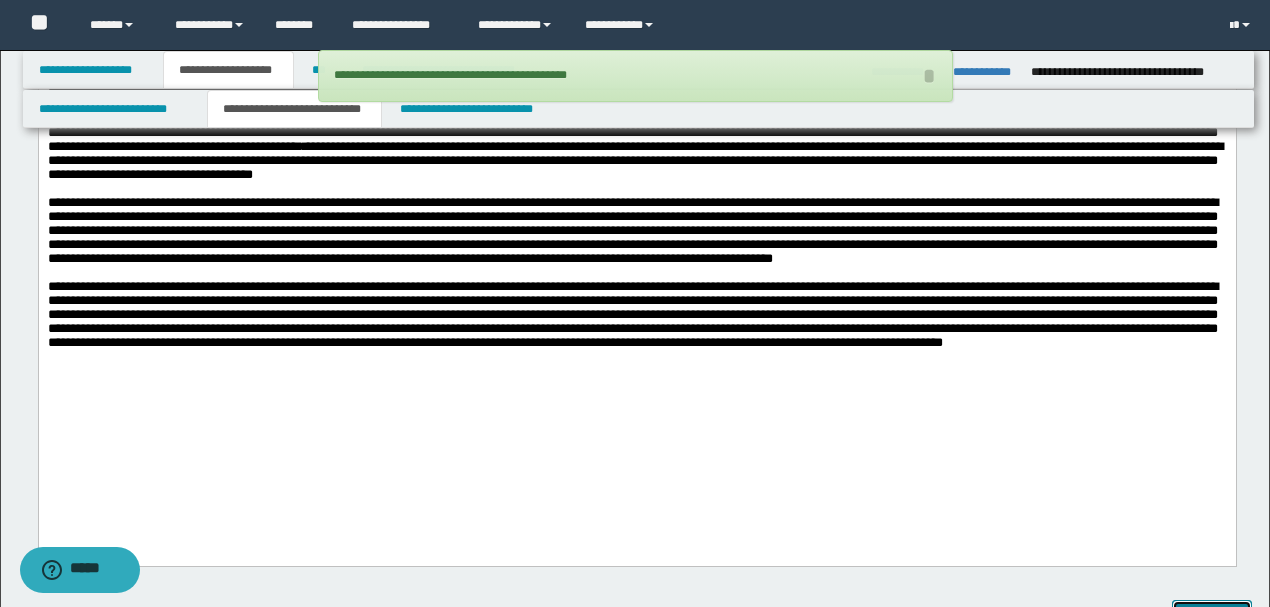 scroll, scrollTop: 4101, scrollLeft: 0, axis: vertical 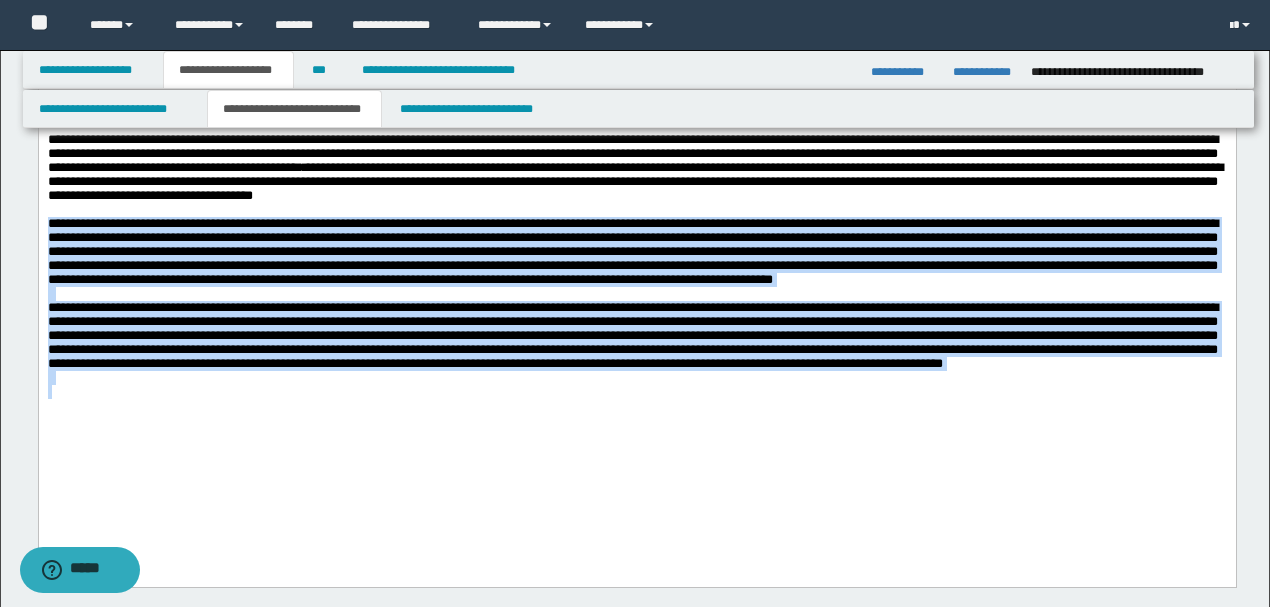 drag, startPoint x: 47, startPoint y: 239, endPoint x: 364, endPoint y: 448, distance: 379.69724 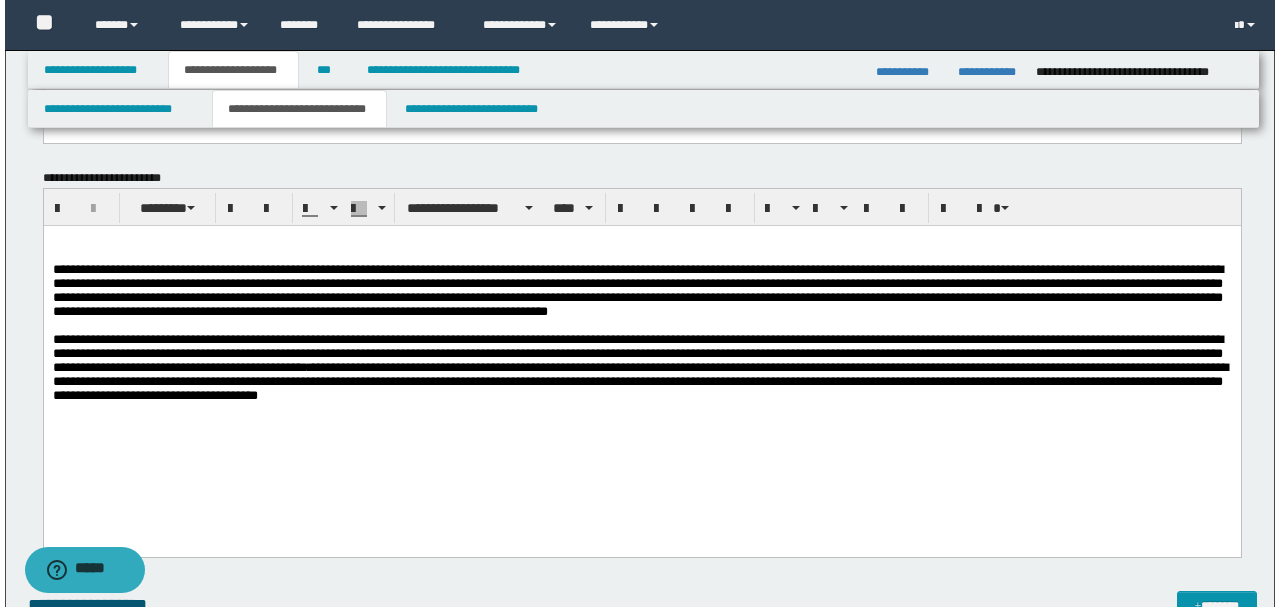 scroll, scrollTop: 4034, scrollLeft: 0, axis: vertical 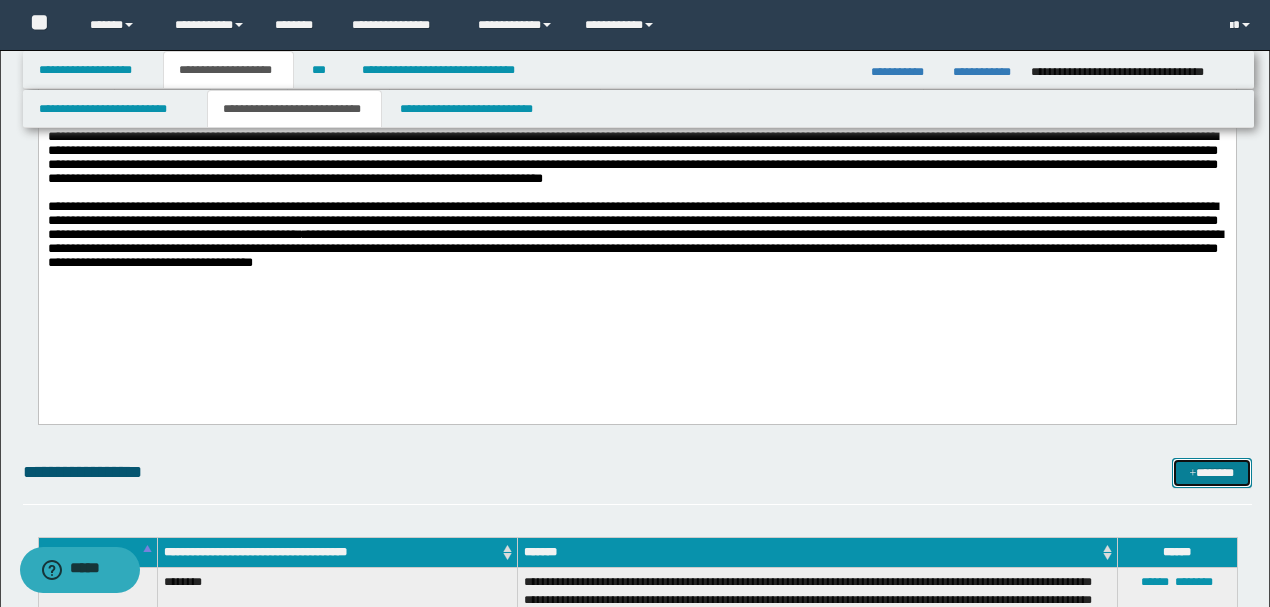 click on "*******" at bounding box center (1211, 473) 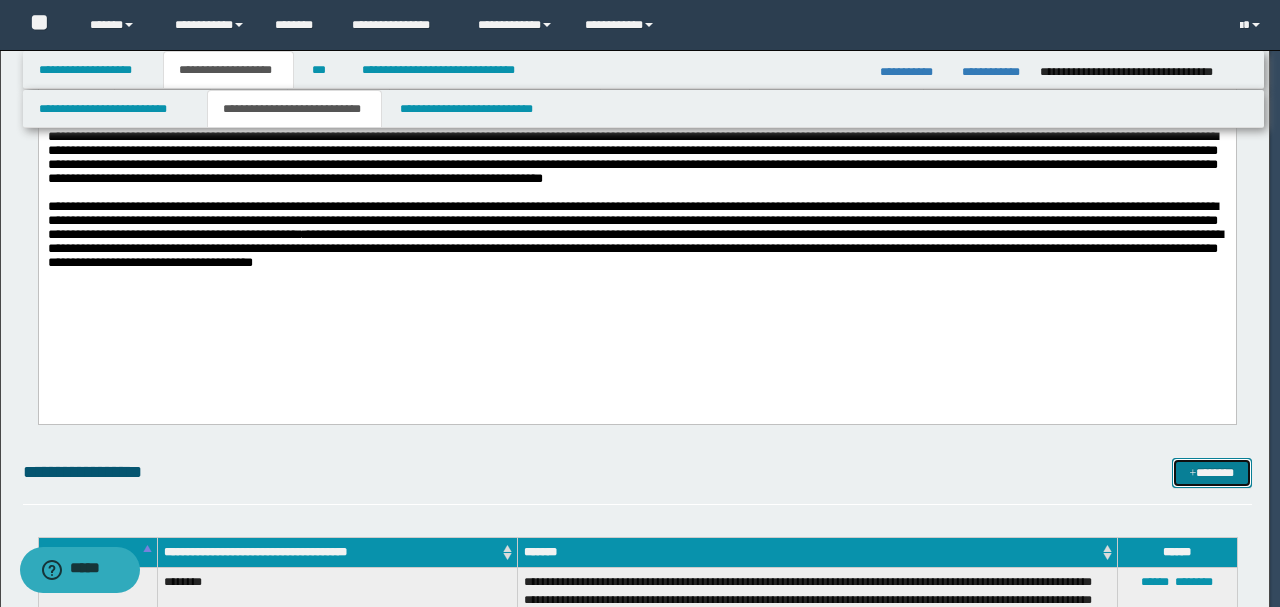 scroll, scrollTop: 0, scrollLeft: 0, axis: both 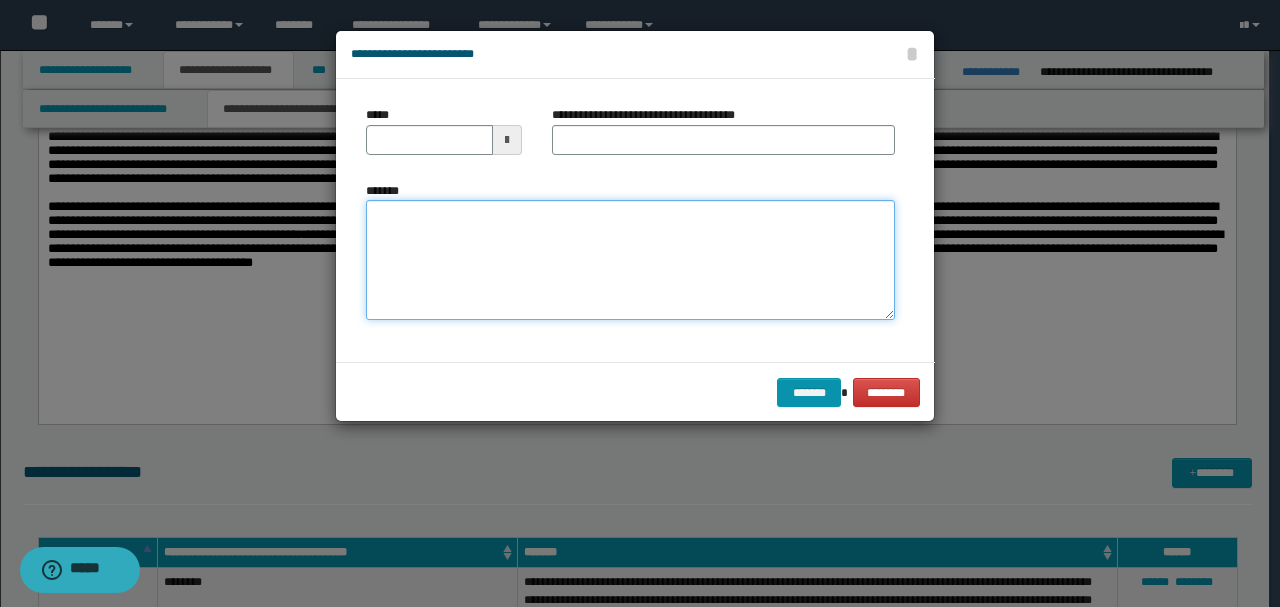 click on "*******" at bounding box center [630, 259] 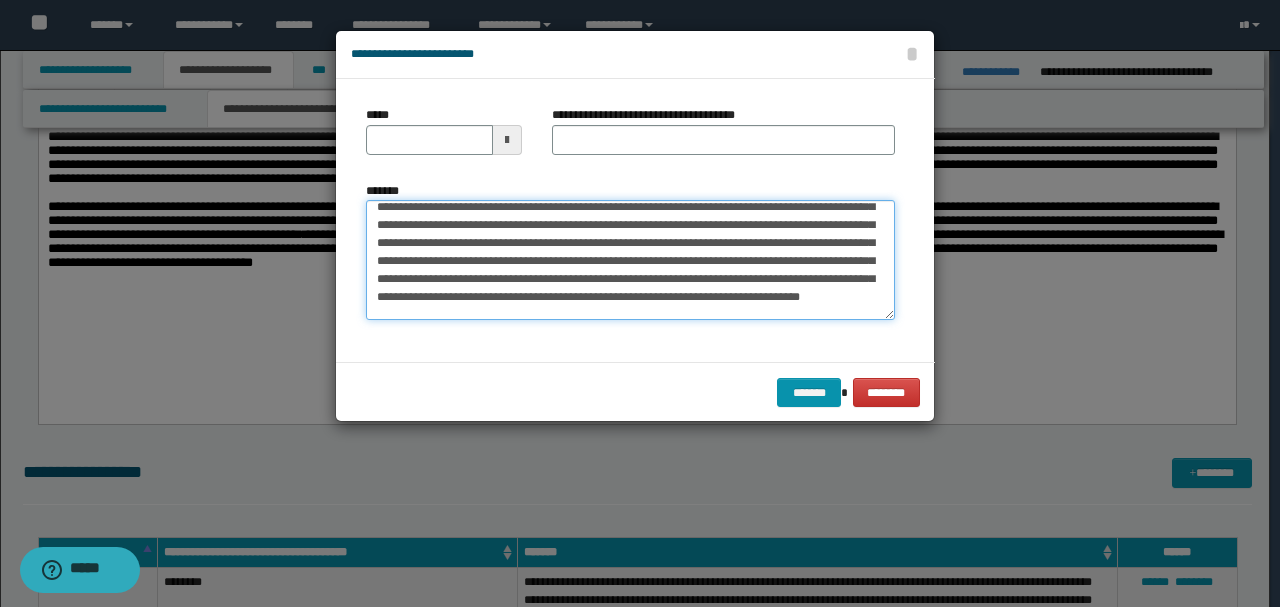 scroll, scrollTop: 0, scrollLeft: 0, axis: both 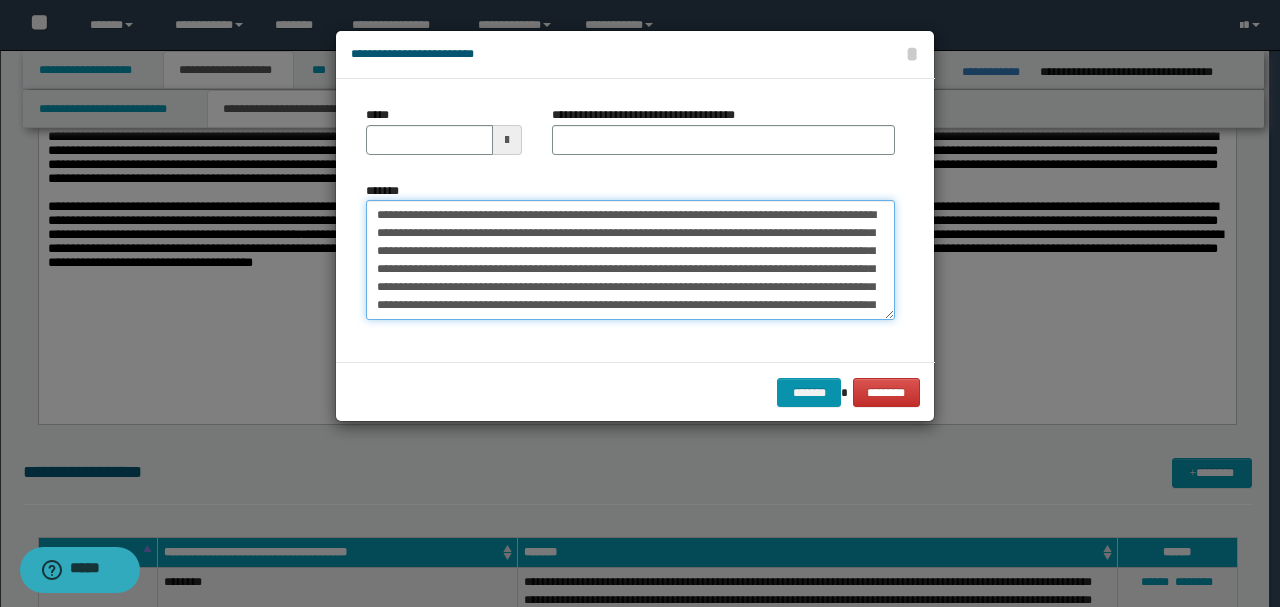 drag, startPoint x: 439, startPoint y: 212, endPoint x: 316, endPoint y: 208, distance: 123.065025 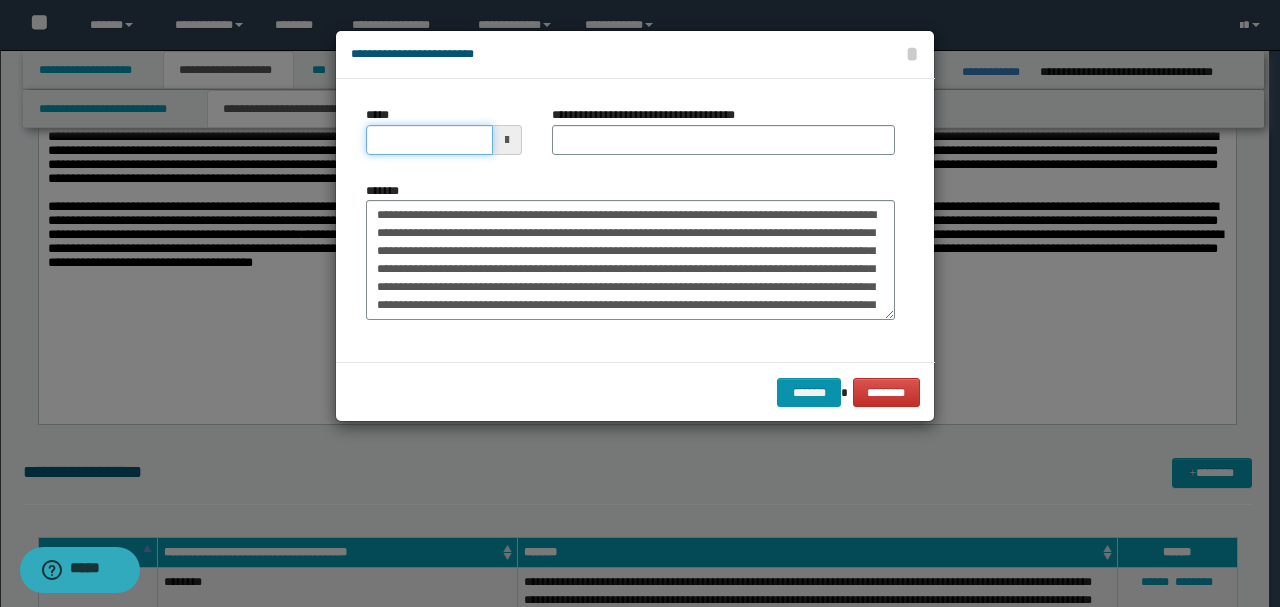 click on "*****" at bounding box center (429, 140) 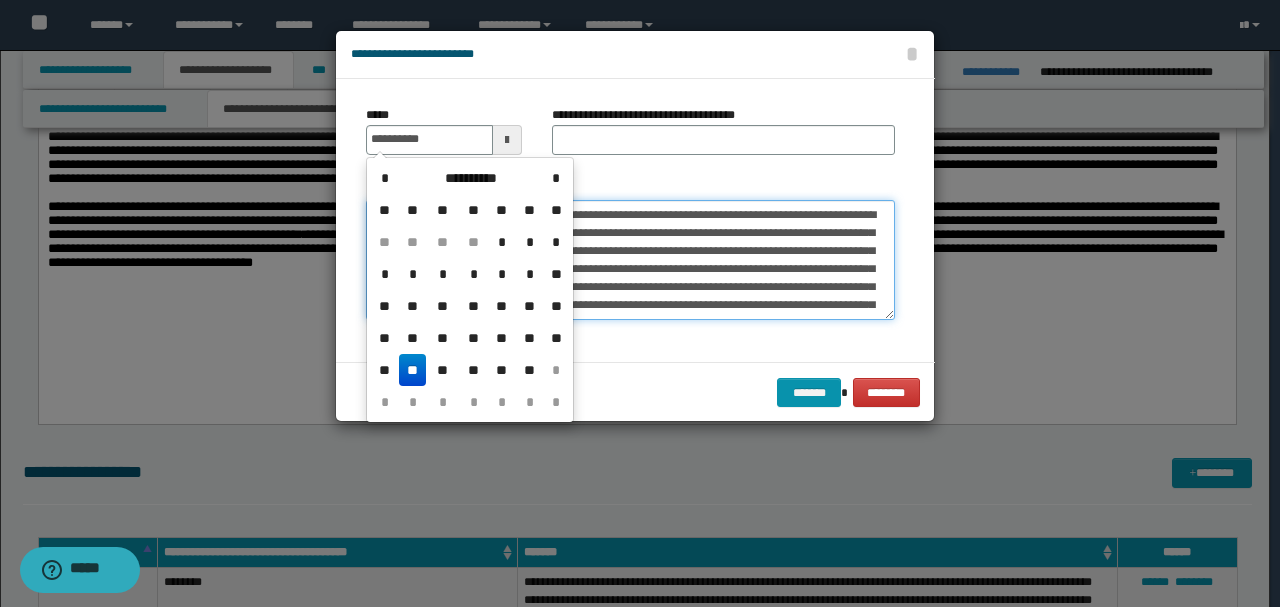 type on "**********" 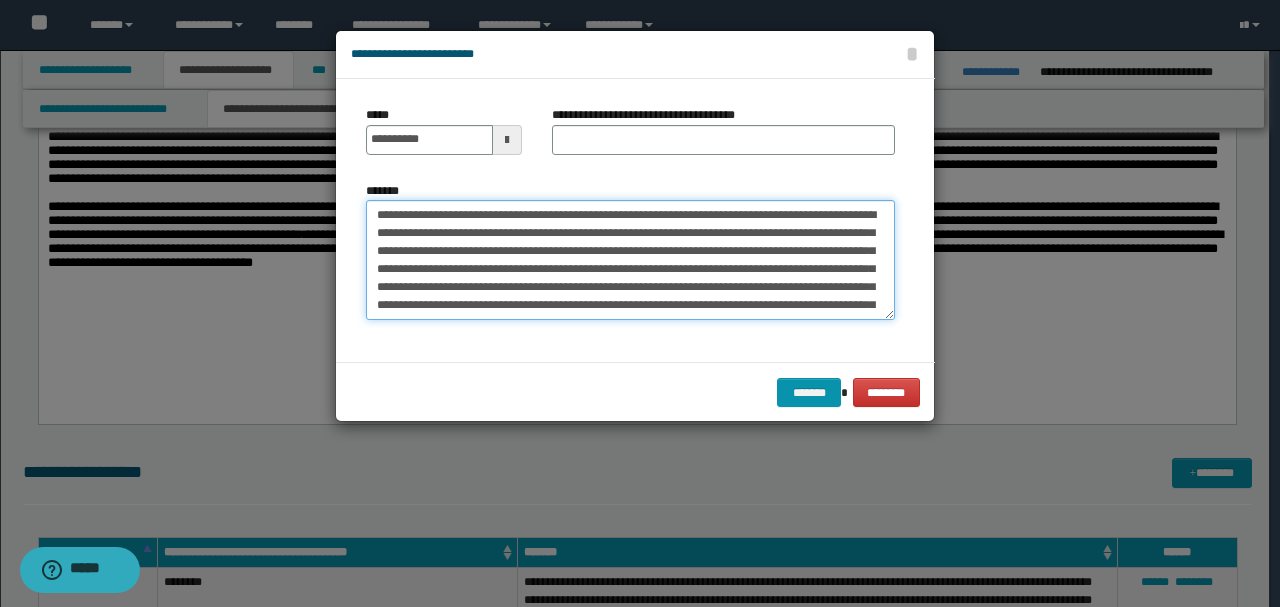 drag, startPoint x: 488, startPoint y: 210, endPoint x: 277, endPoint y: 208, distance: 211.00948 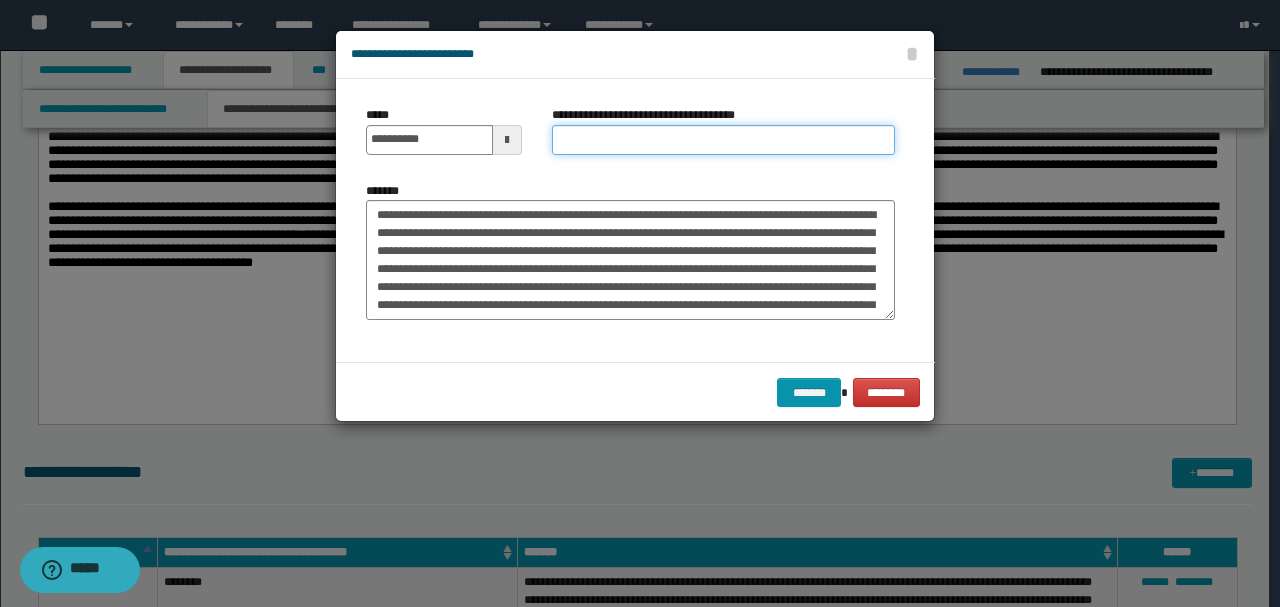 click on "**********" at bounding box center [723, 140] 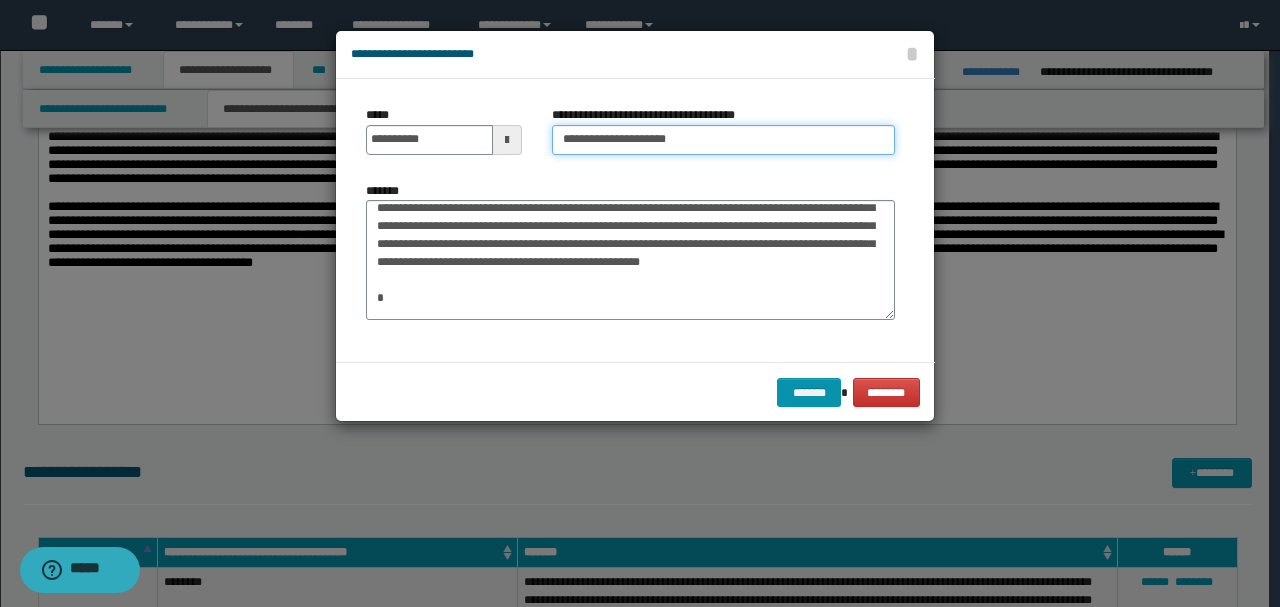 scroll, scrollTop: 266, scrollLeft: 0, axis: vertical 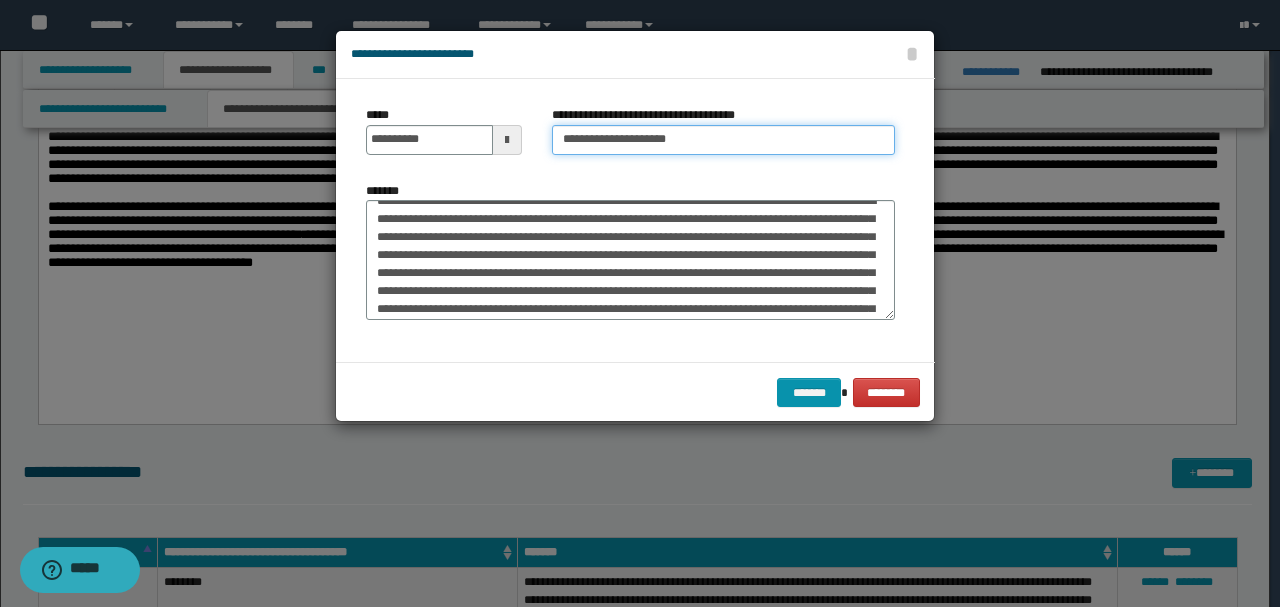 type on "**********" 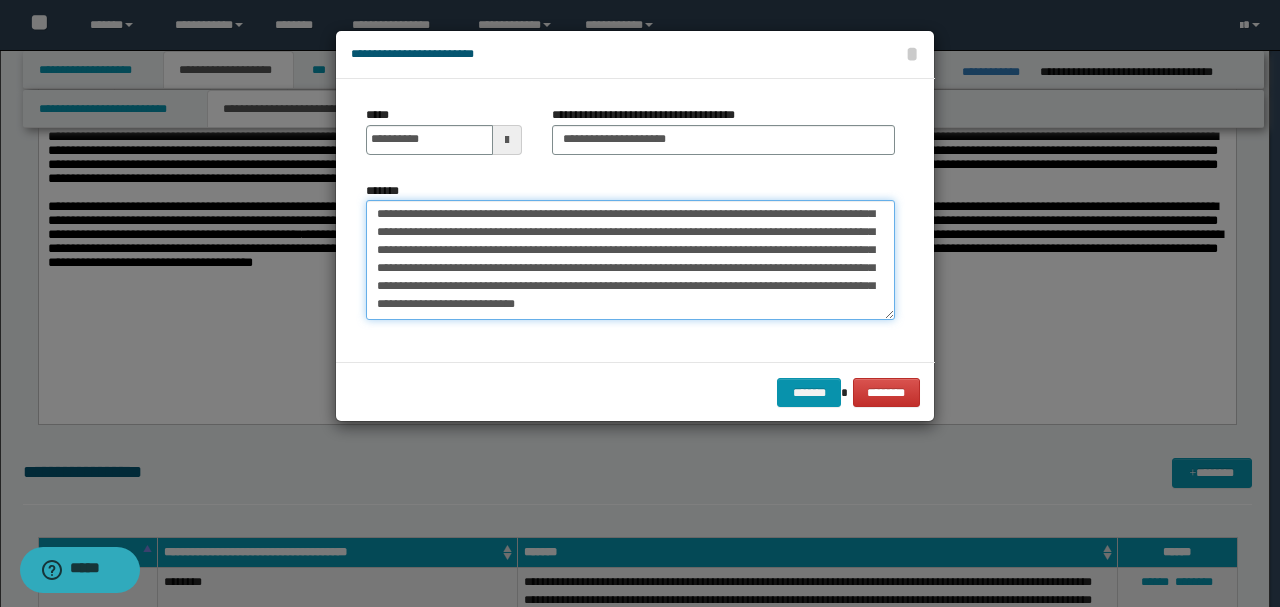 scroll, scrollTop: 522, scrollLeft: 0, axis: vertical 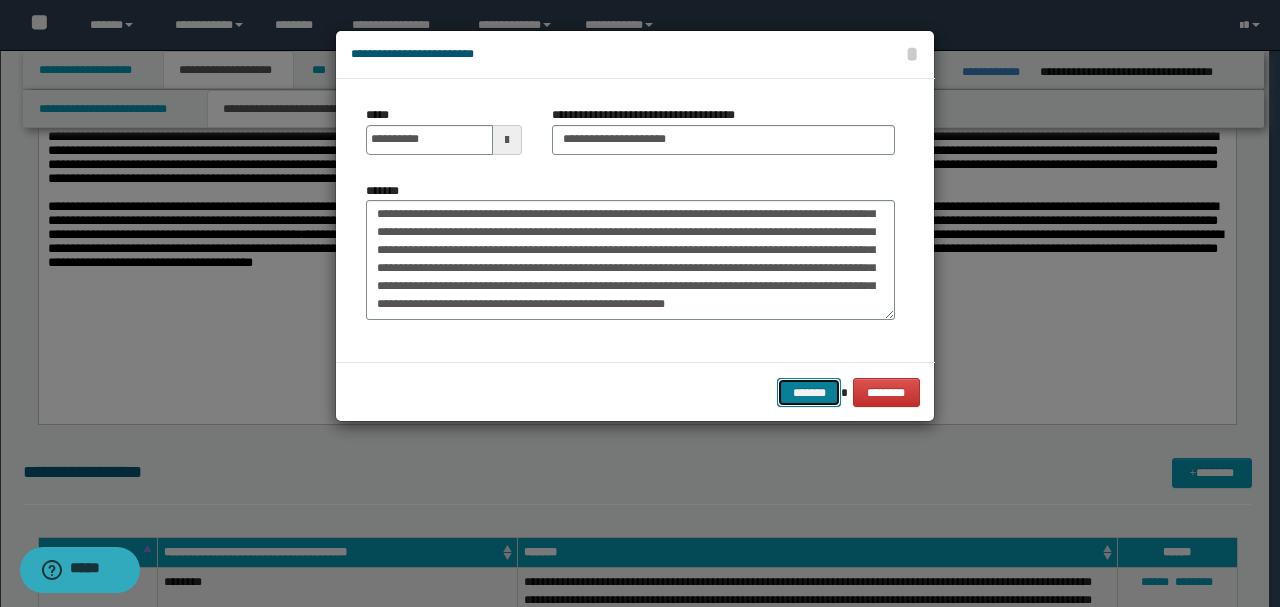 click on "*******" at bounding box center (809, 392) 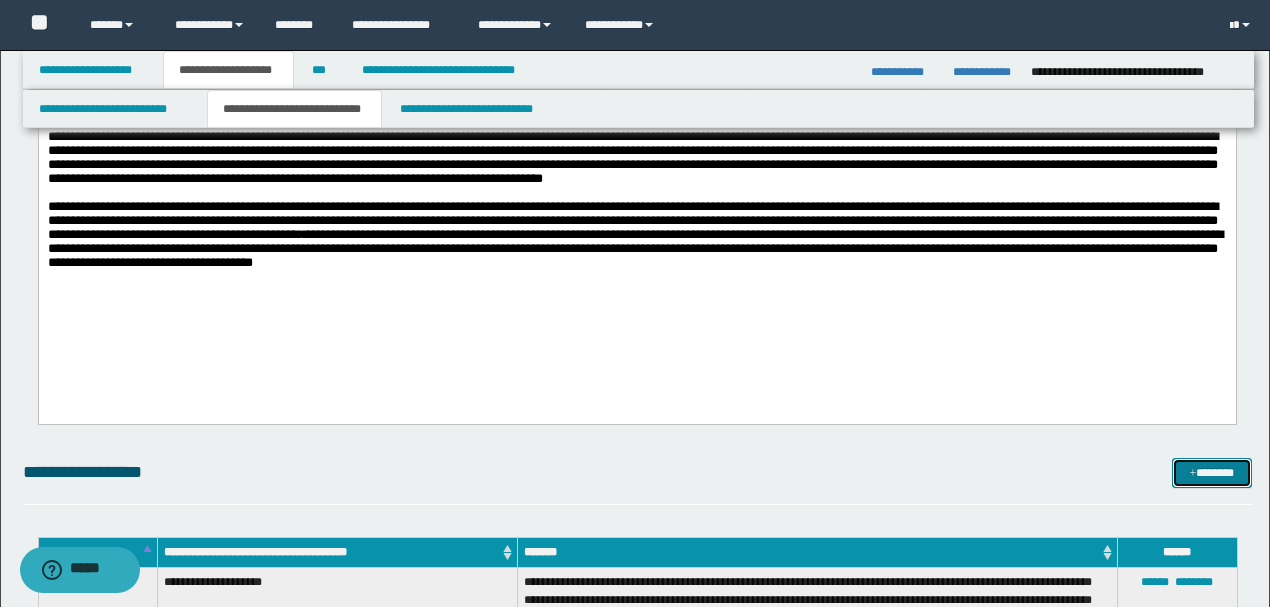 click at bounding box center [1193, 474] 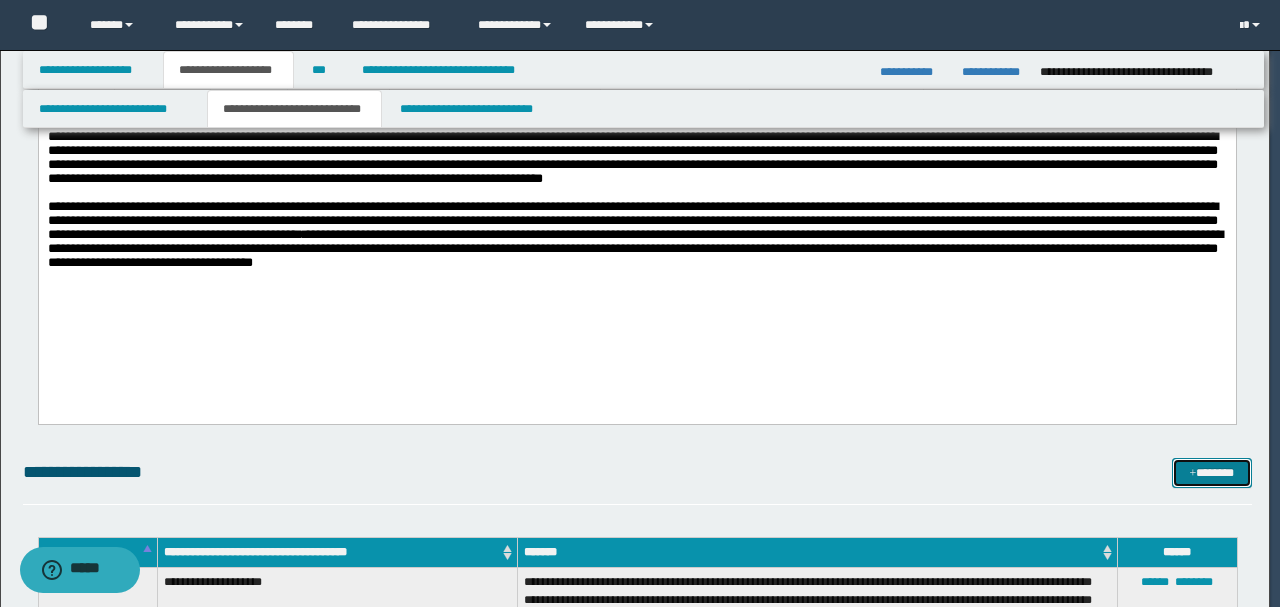 scroll, scrollTop: 0, scrollLeft: 0, axis: both 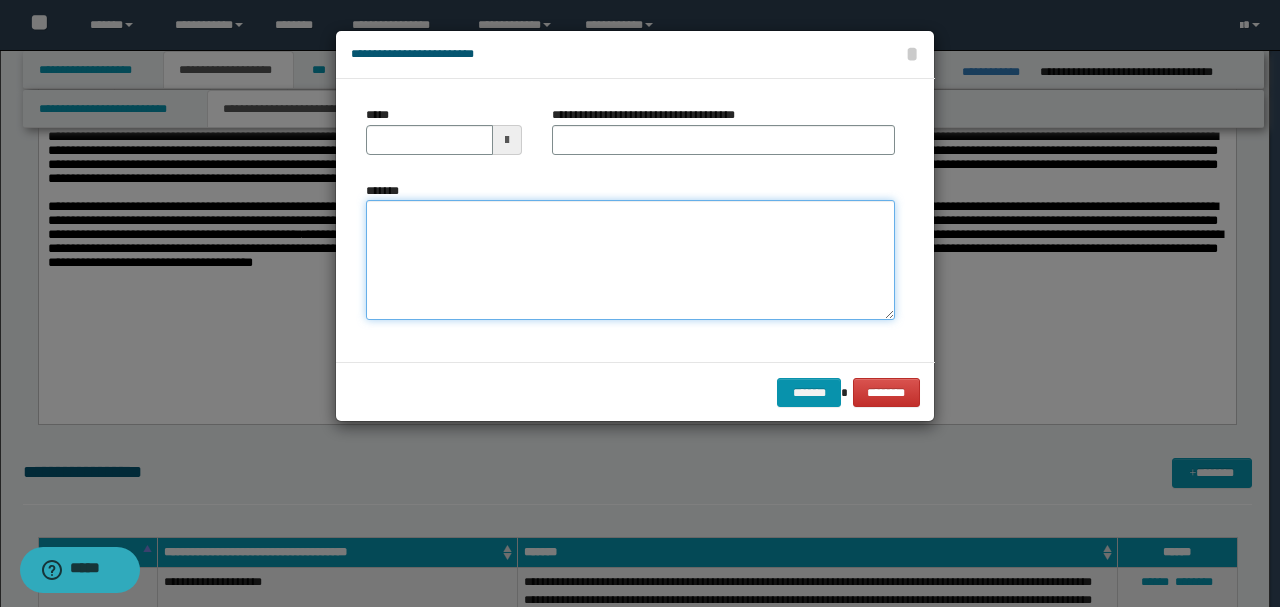 click on "*******" at bounding box center (630, 259) 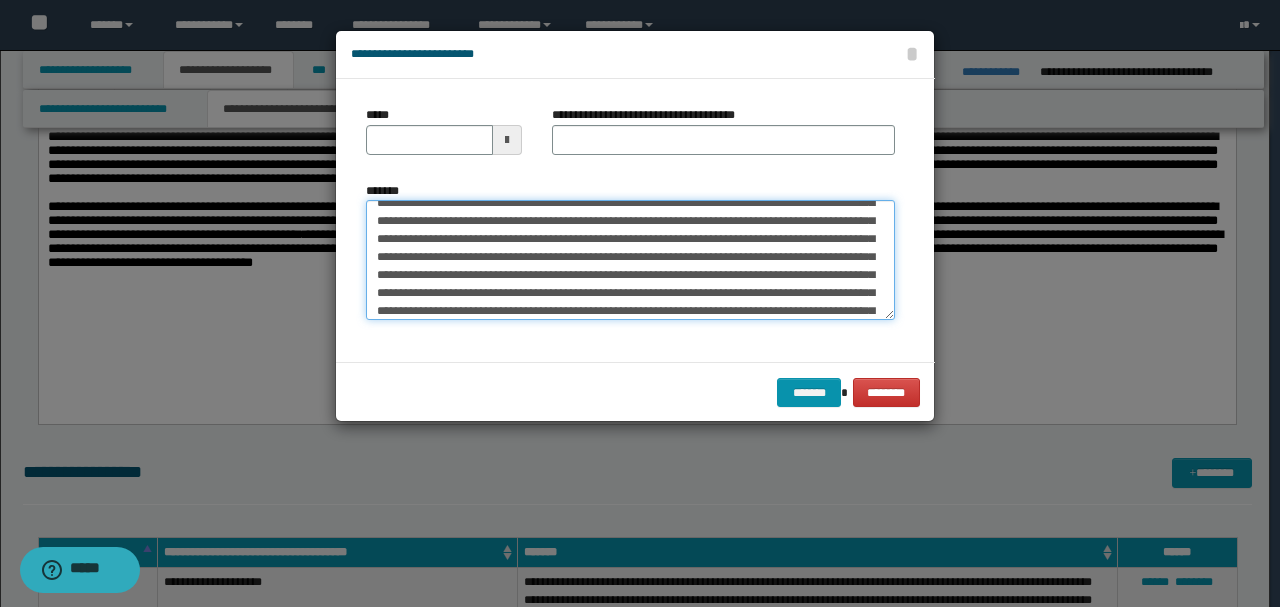 scroll, scrollTop: 0, scrollLeft: 0, axis: both 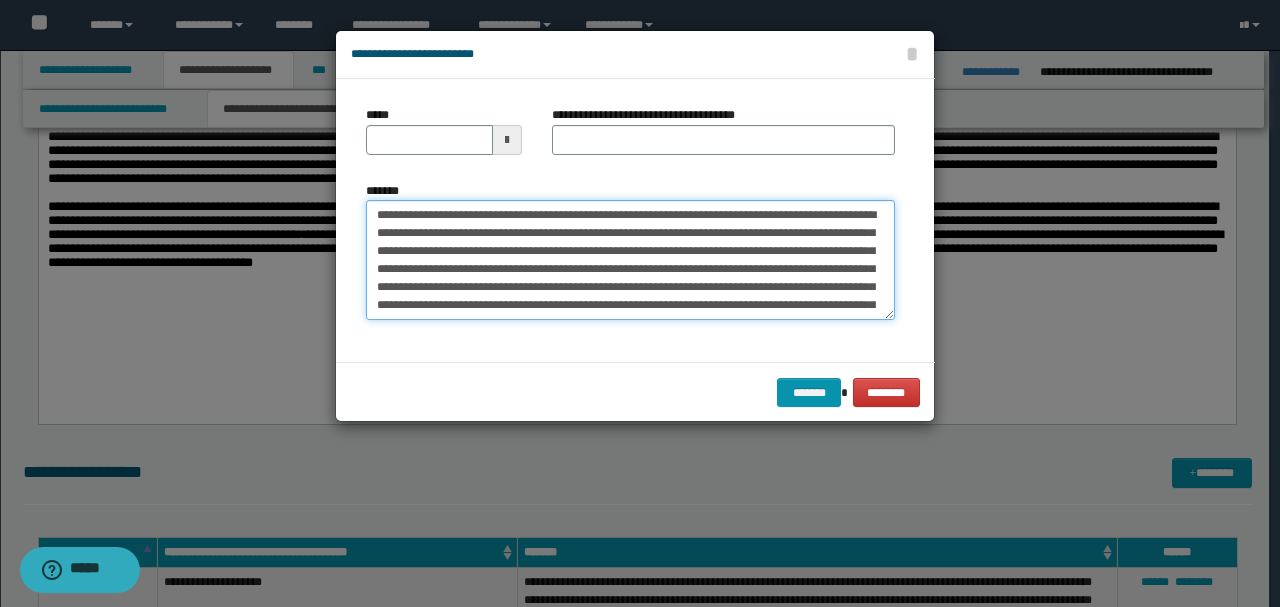drag, startPoint x: 440, startPoint y: 213, endPoint x: 303, endPoint y: 212, distance: 137.00365 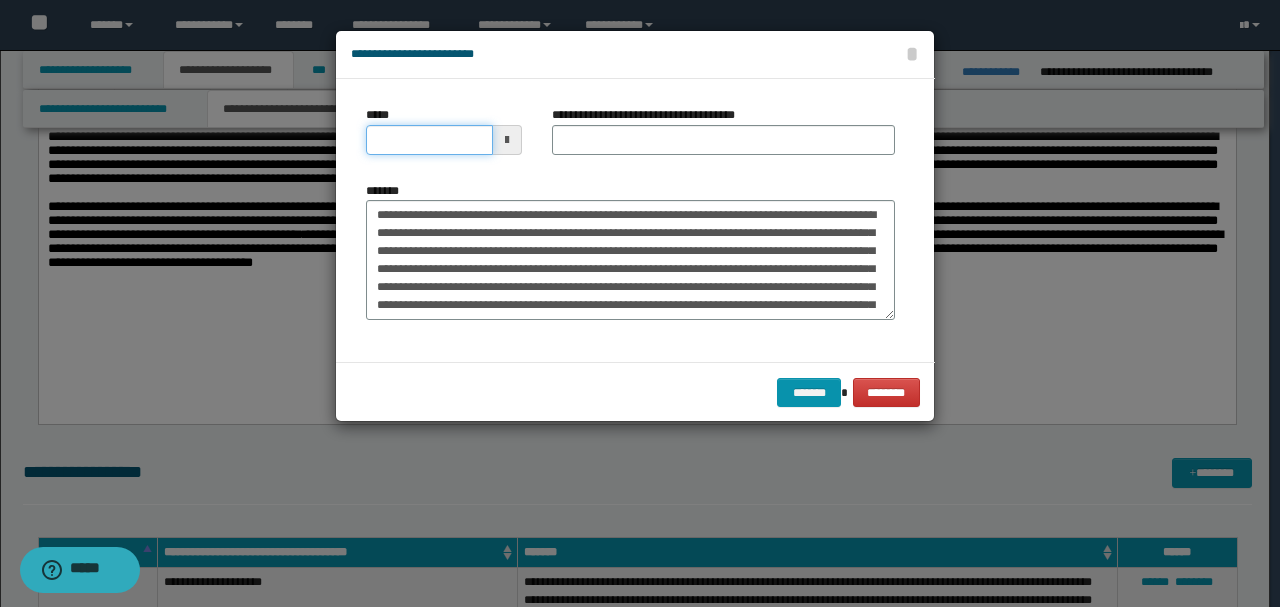 click on "*****" at bounding box center (429, 140) 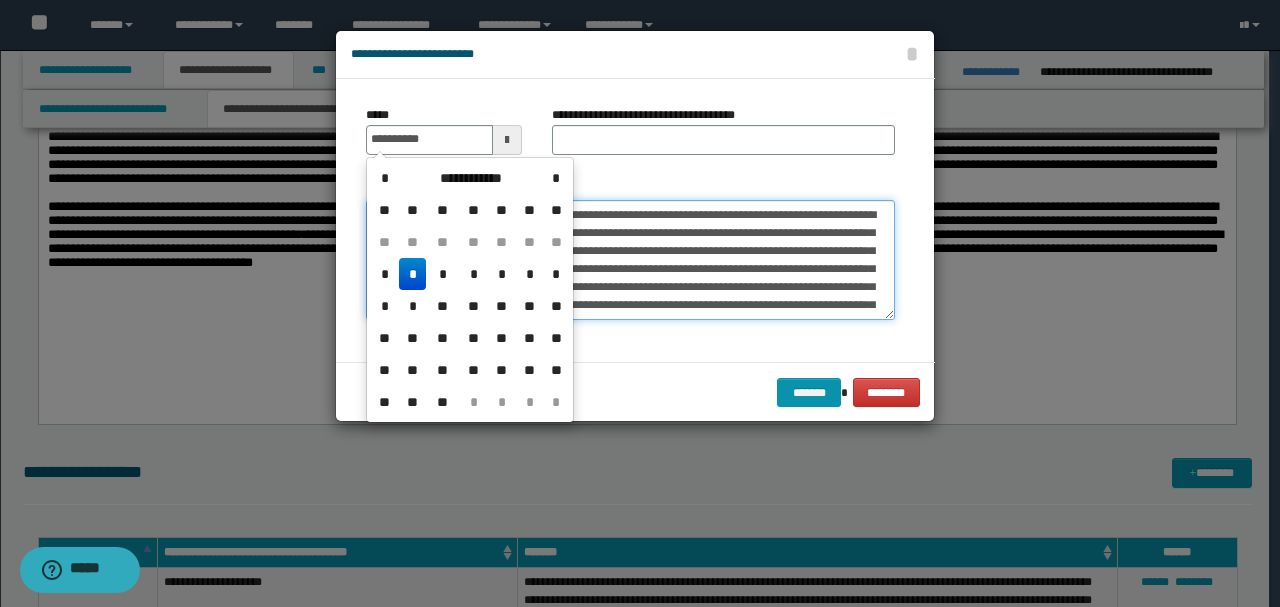 type on "**********" 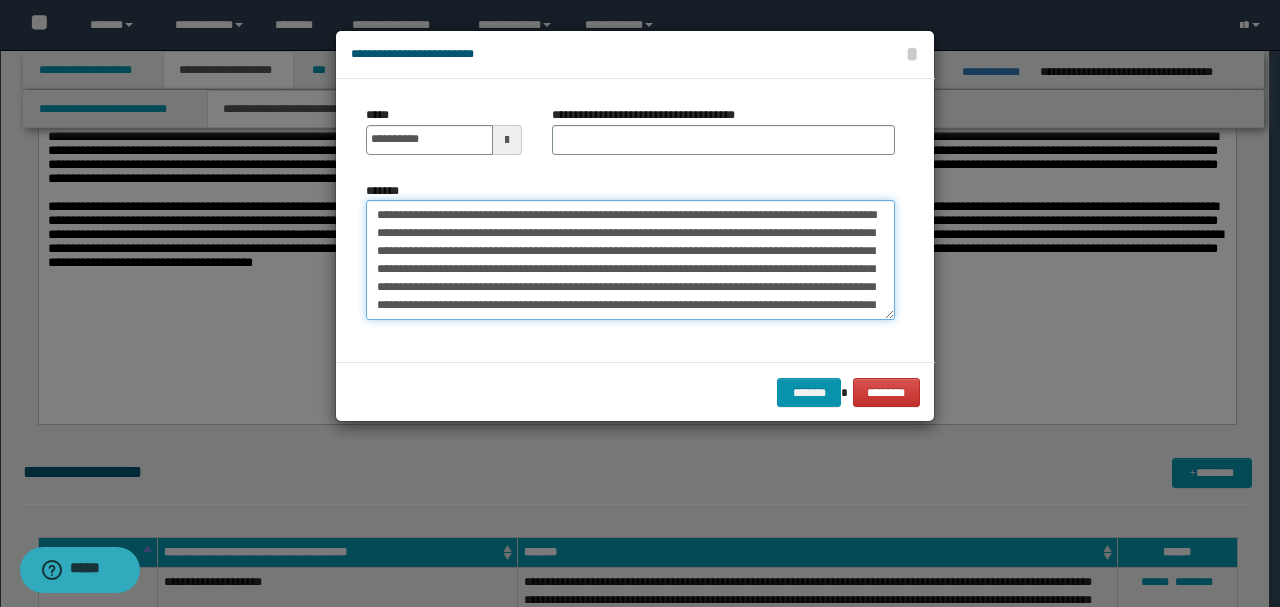 drag, startPoint x: 420, startPoint y: 213, endPoint x: 319, endPoint y: 211, distance: 101.0198 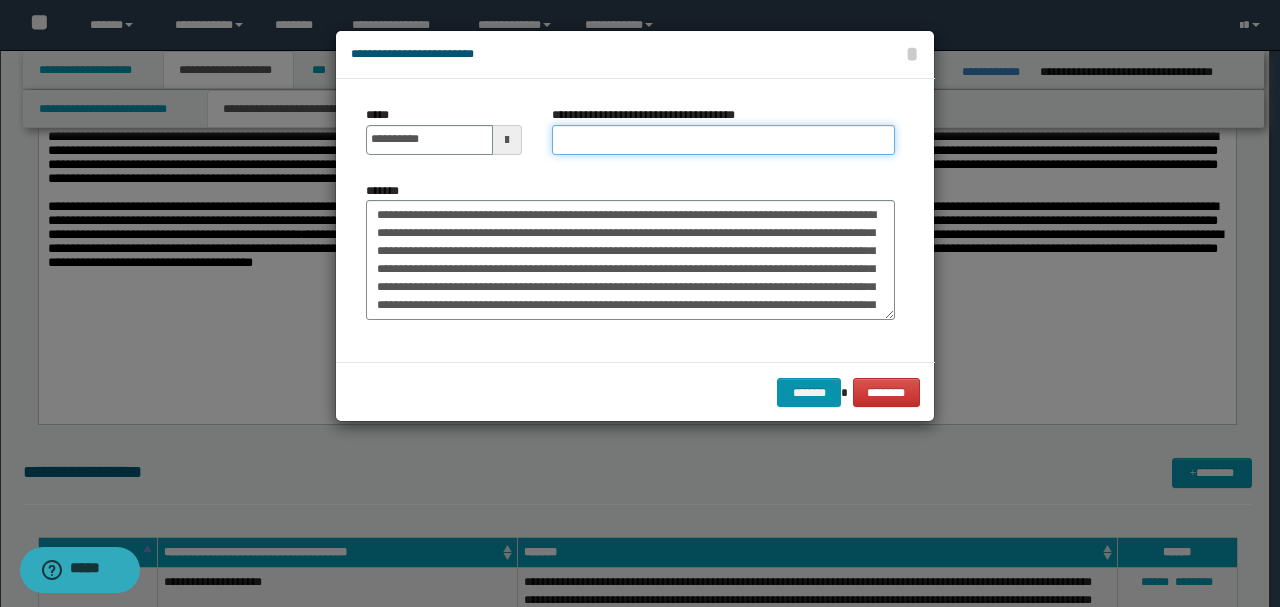 click on "**********" at bounding box center (723, 140) 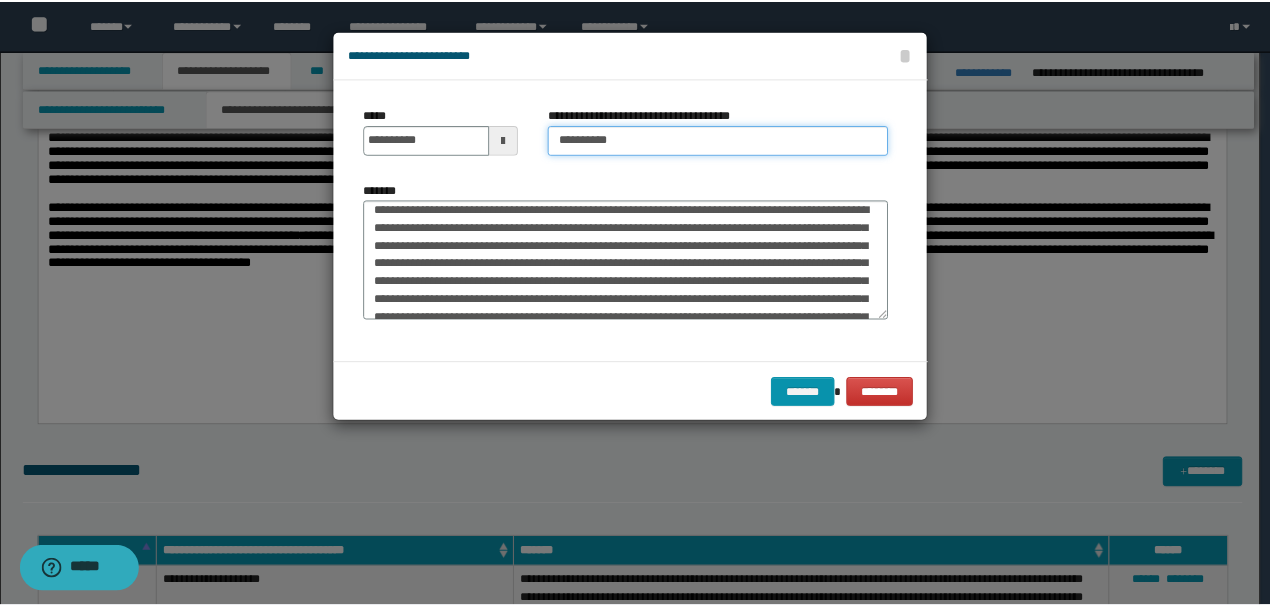 scroll, scrollTop: 0, scrollLeft: 0, axis: both 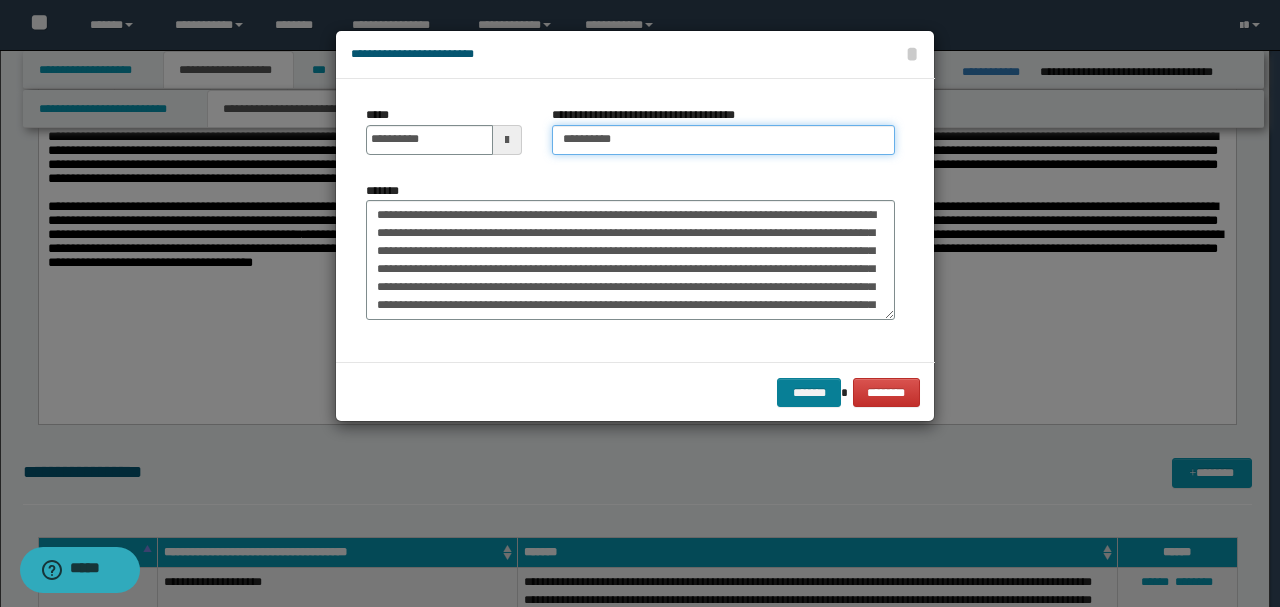 type on "*********" 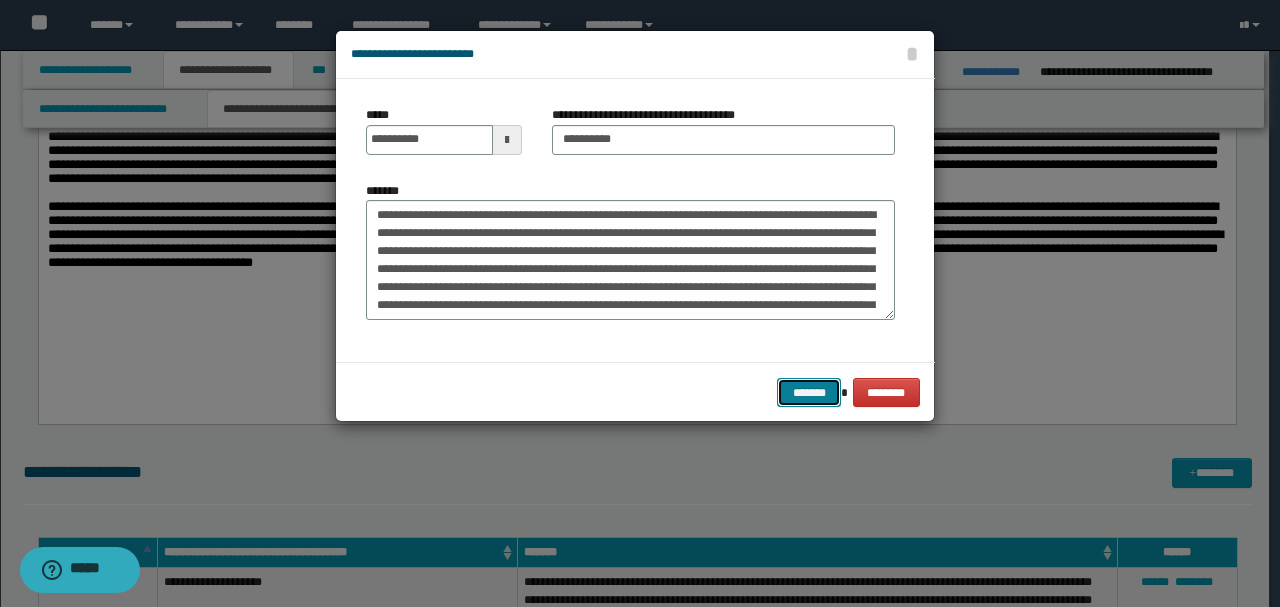 click on "*******" at bounding box center (809, 392) 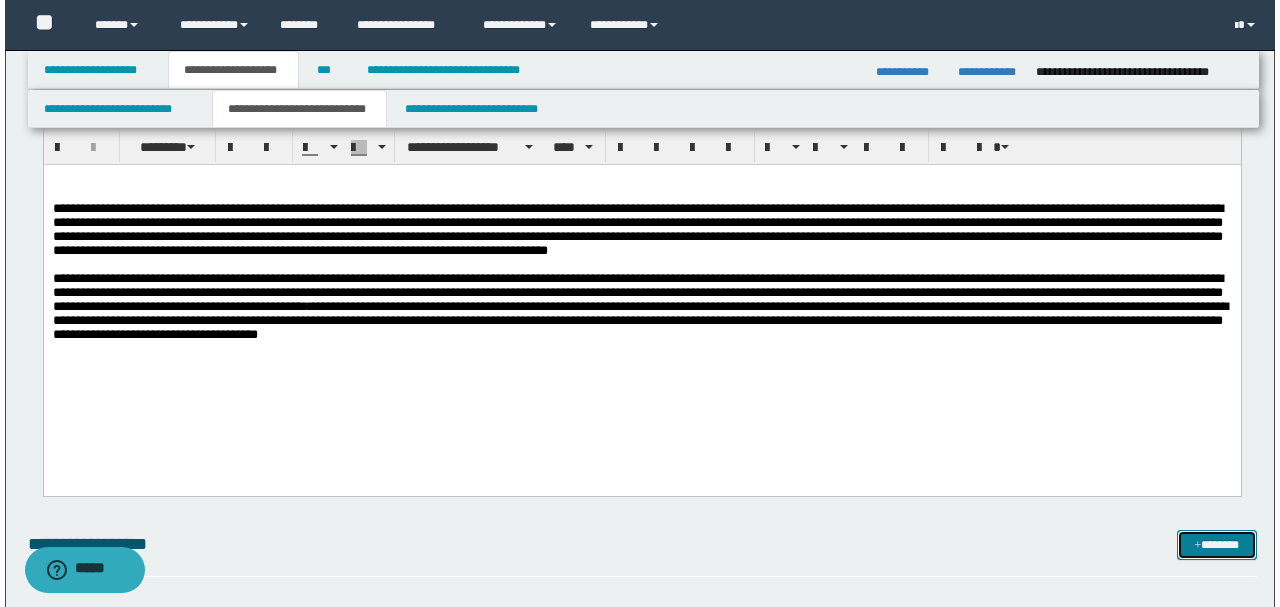 scroll, scrollTop: 3968, scrollLeft: 0, axis: vertical 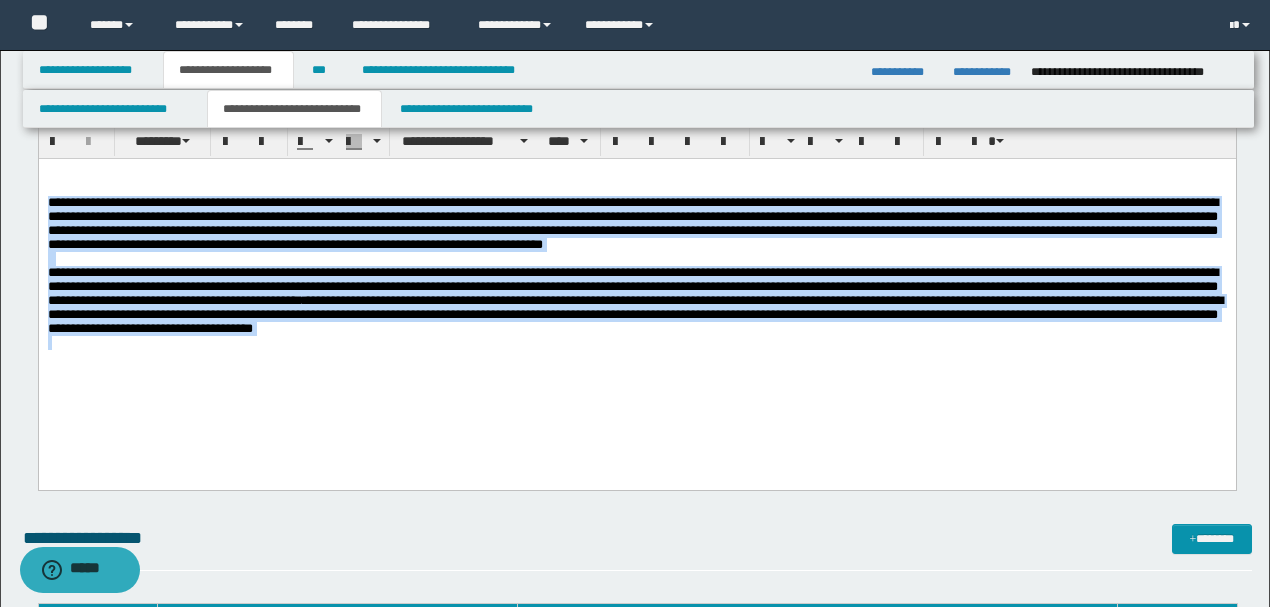 drag, startPoint x: 46, startPoint y: 204, endPoint x: 561, endPoint y: 362, distance: 538.69196 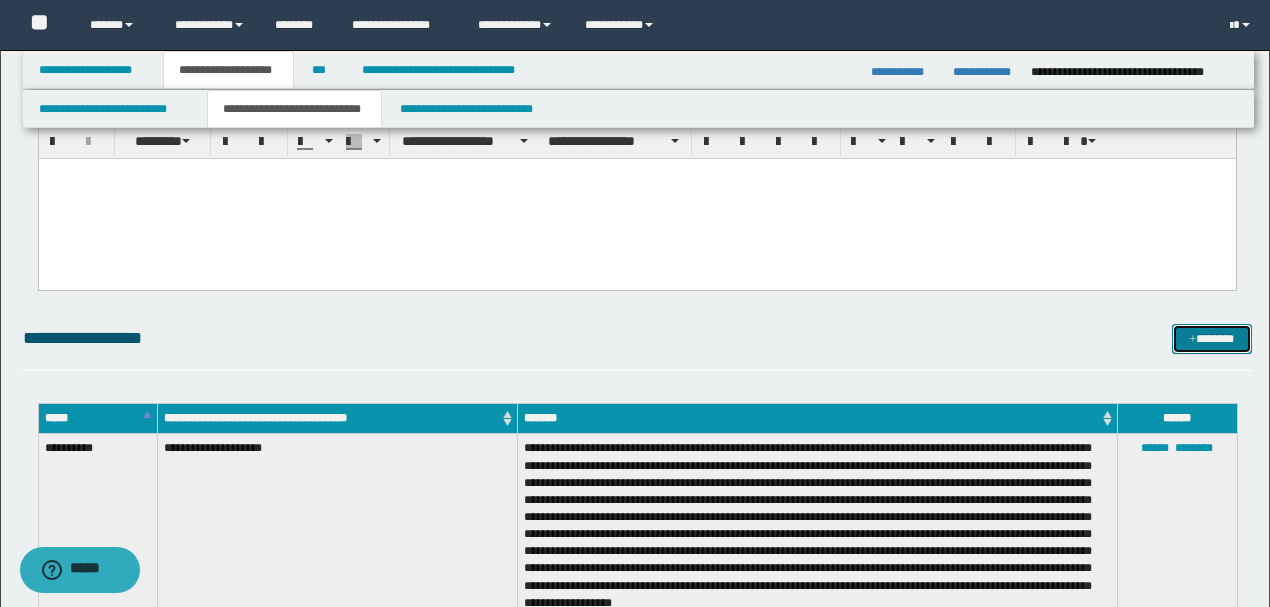 click on "*******" at bounding box center (1211, 339) 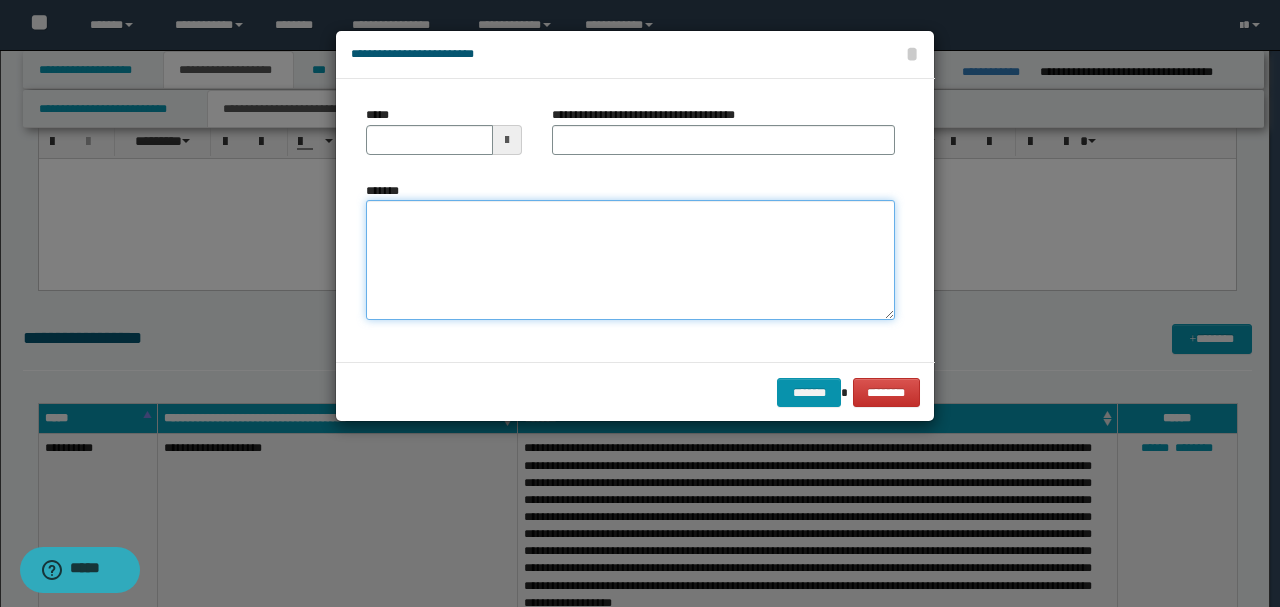 click on "*******" at bounding box center (630, 259) 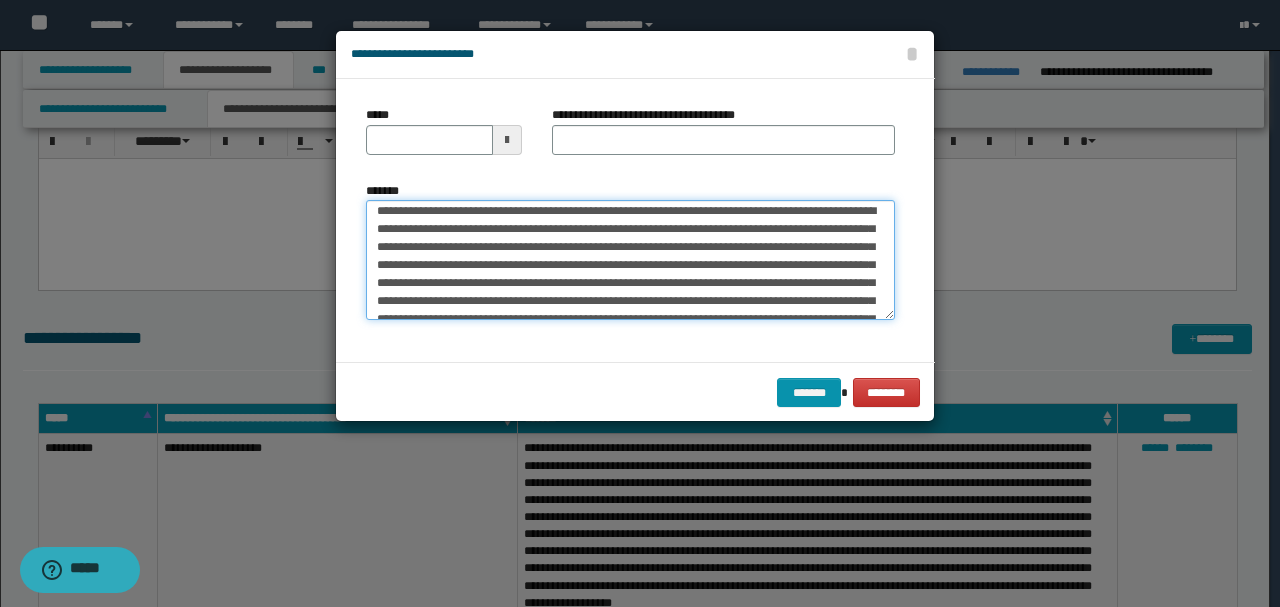 scroll, scrollTop: 0, scrollLeft: 0, axis: both 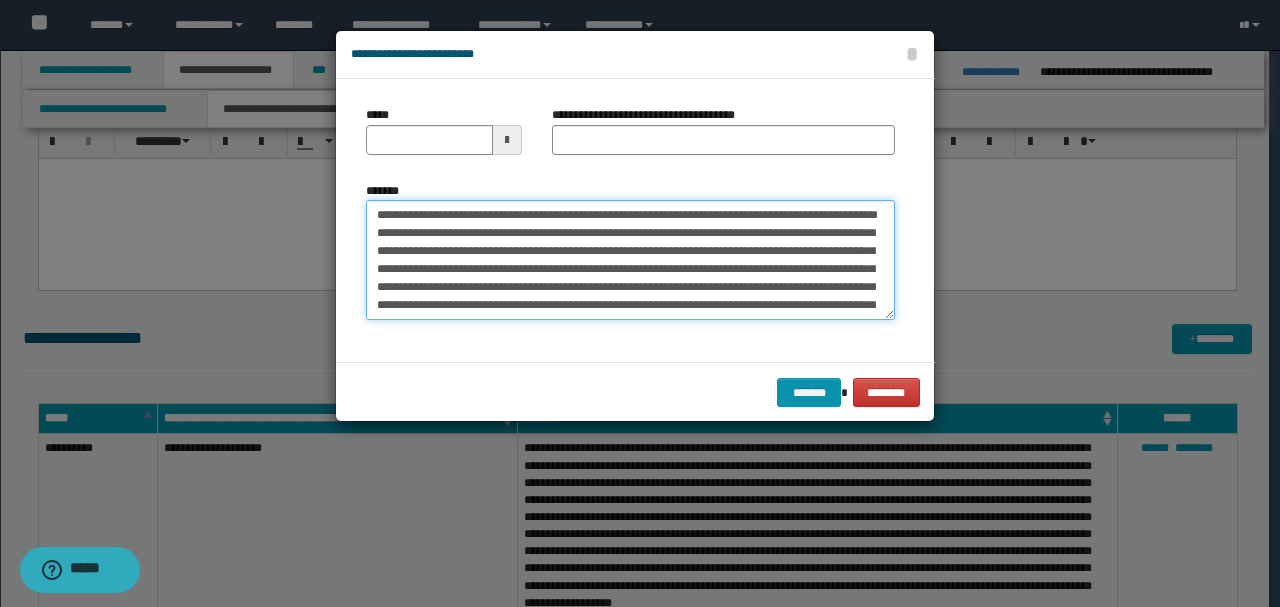 drag, startPoint x: 442, startPoint y: 213, endPoint x: 318, endPoint y: 212, distance: 124.004036 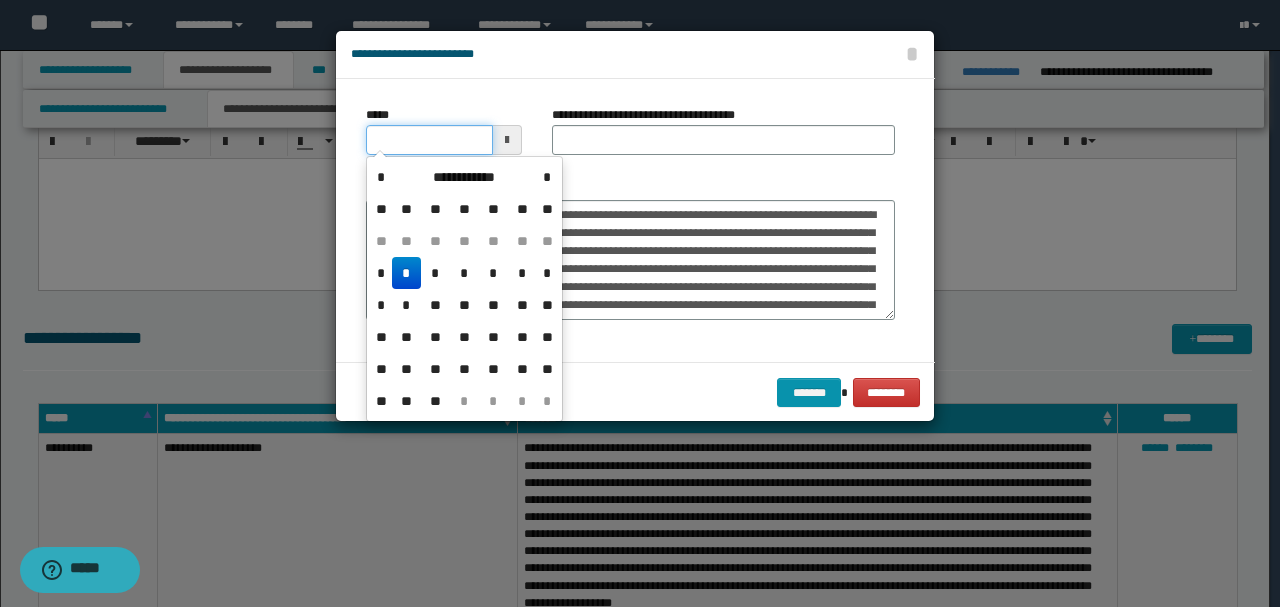 click on "*****" at bounding box center [429, 140] 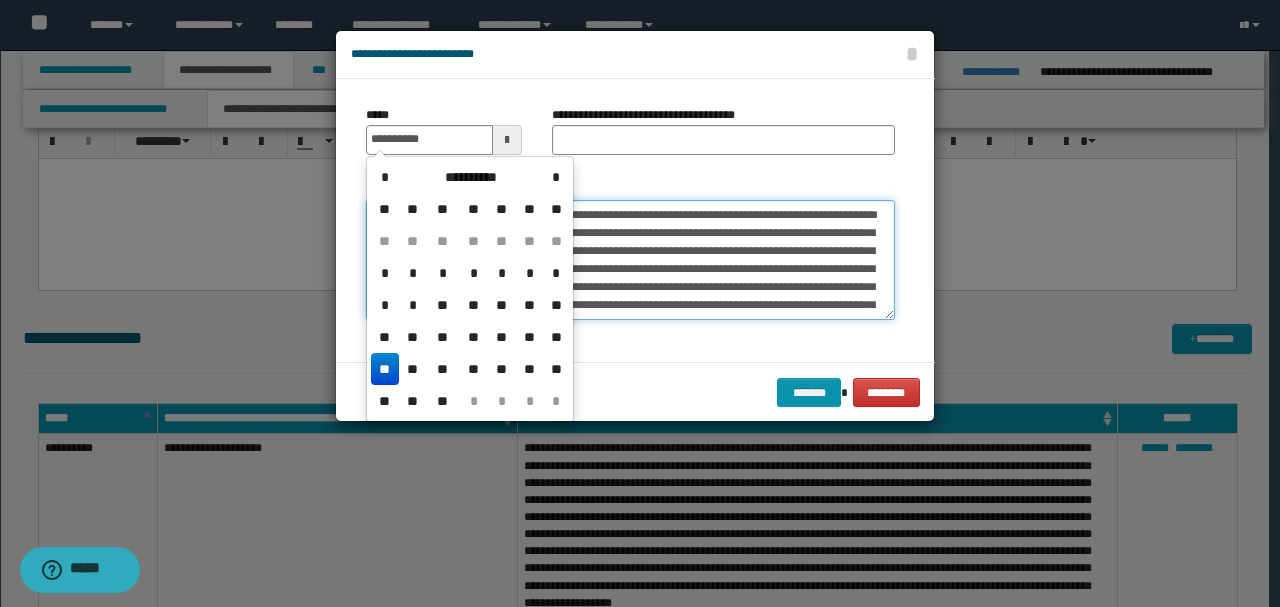 type on "**********" 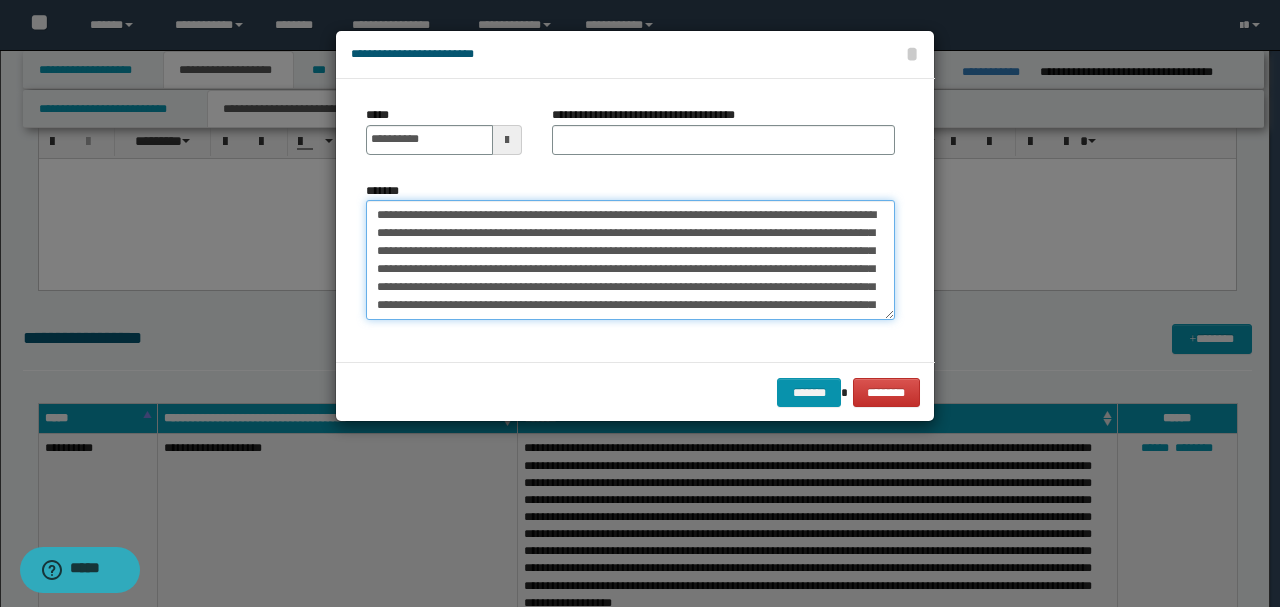 drag, startPoint x: 468, startPoint y: 210, endPoint x: 244, endPoint y: 210, distance: 224 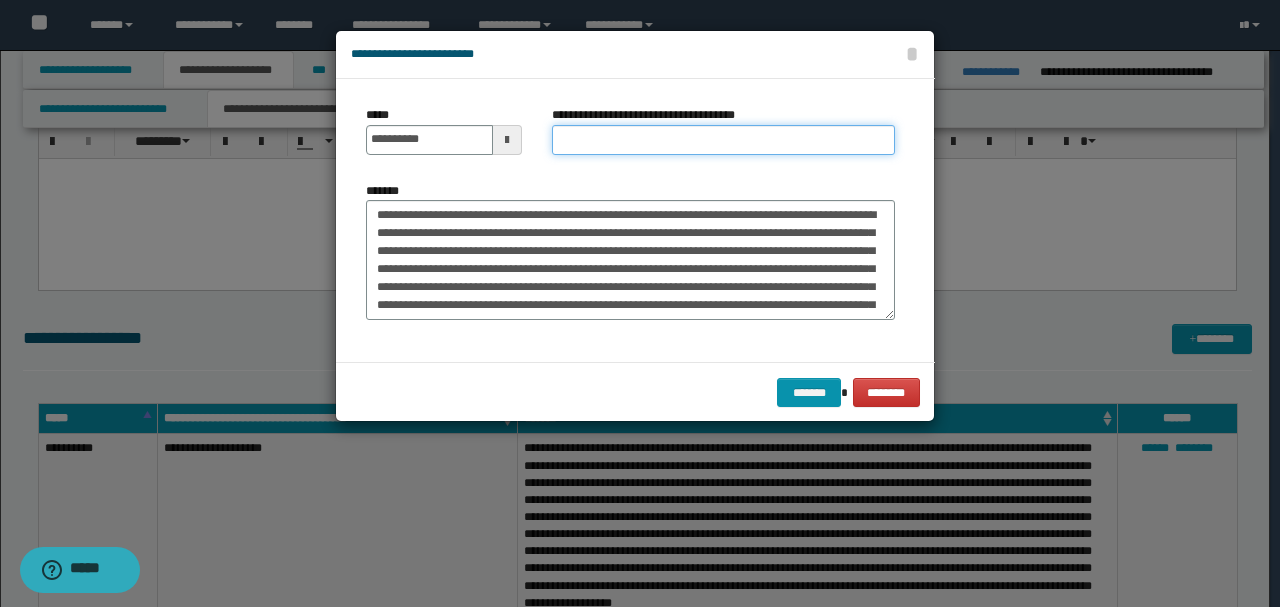 click on "**********" at bounding box center [723, 140] 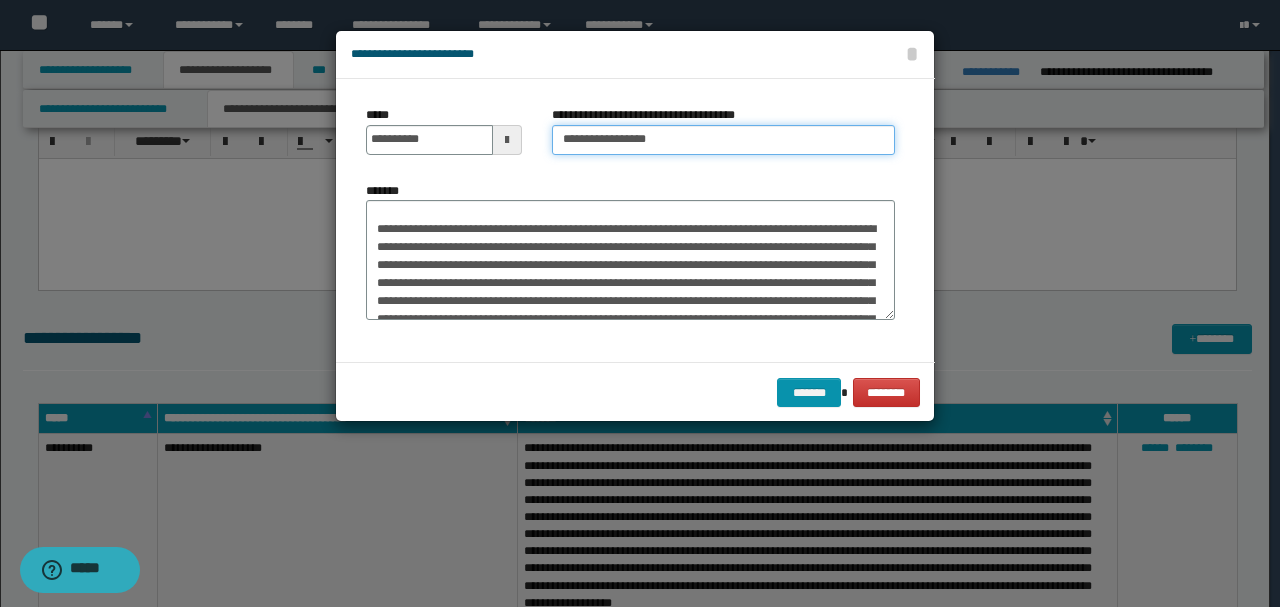 scroll, scrollTop: 200, scrollLeft: 0, axis: vertical 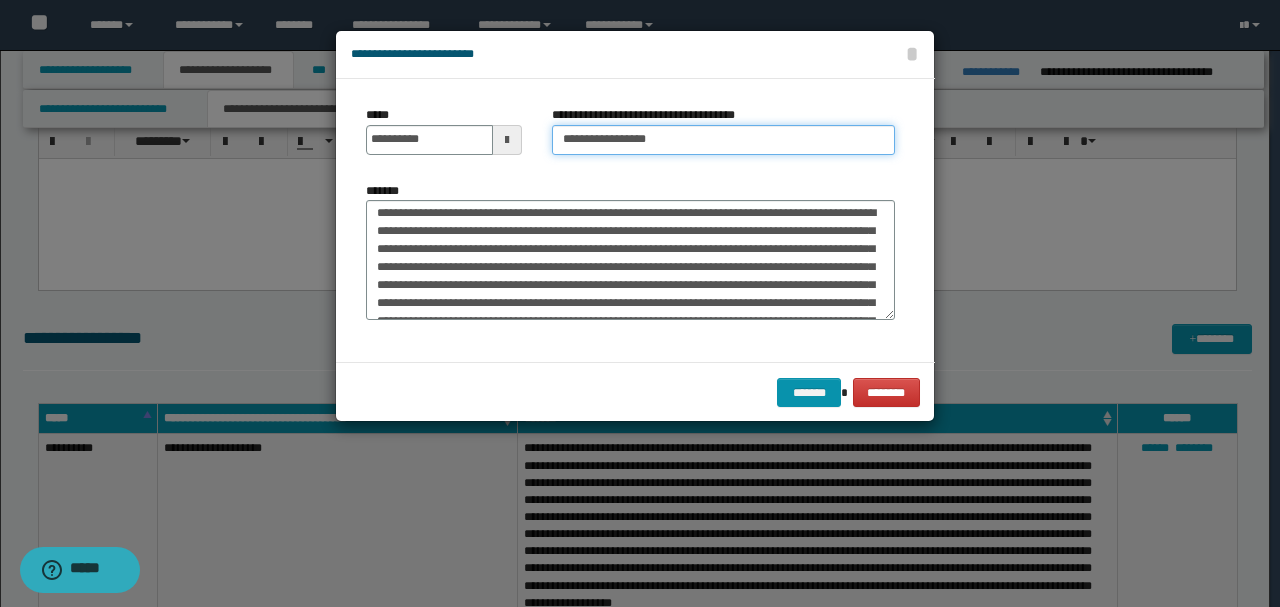 type on "**********" 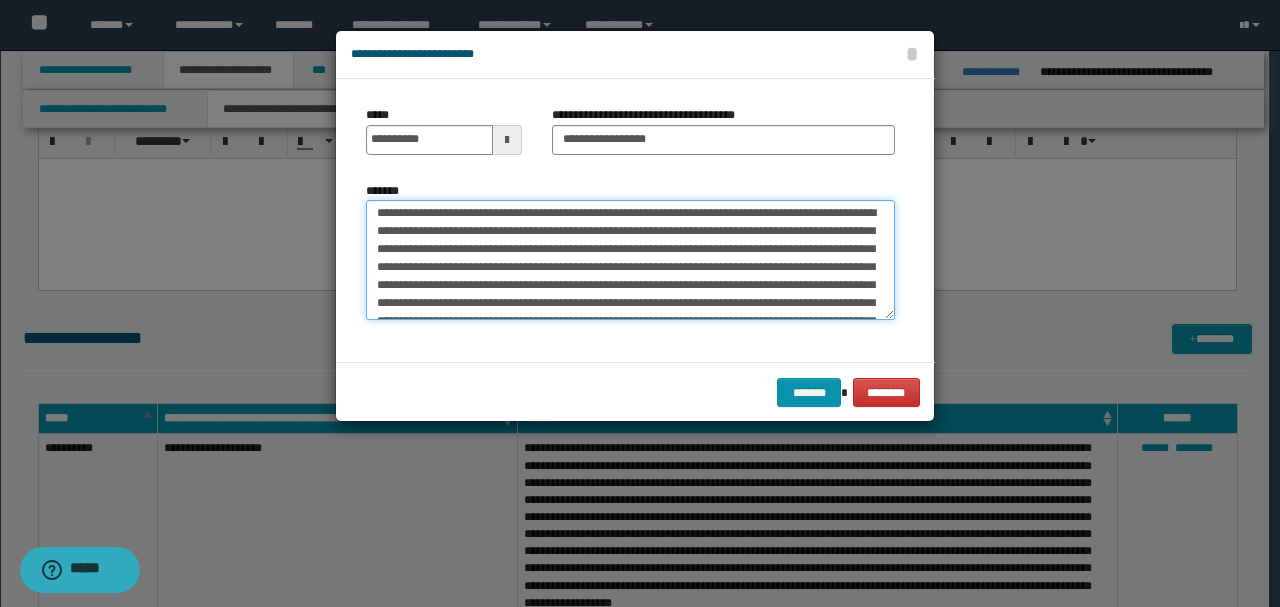 scroll, scrollTop: 360, scrollLeft: 0, axis: vertical 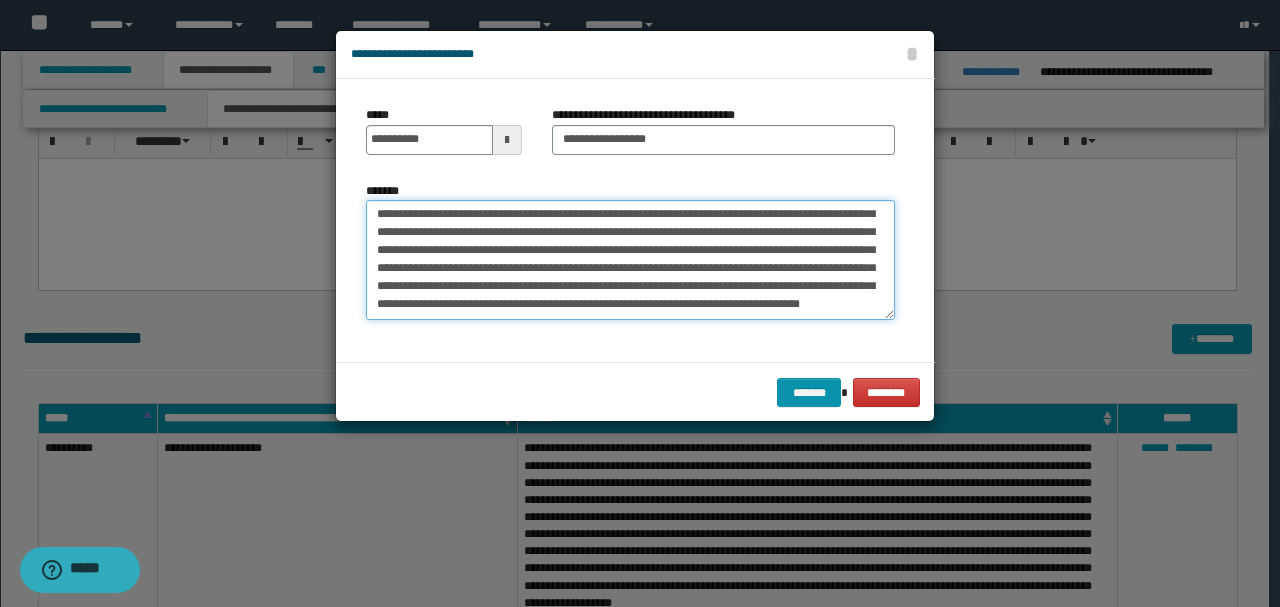 drag, startPoint x: 373, startPoint y: 226, endPoint x: 567, endPoint y: 386, distance: 251.4677 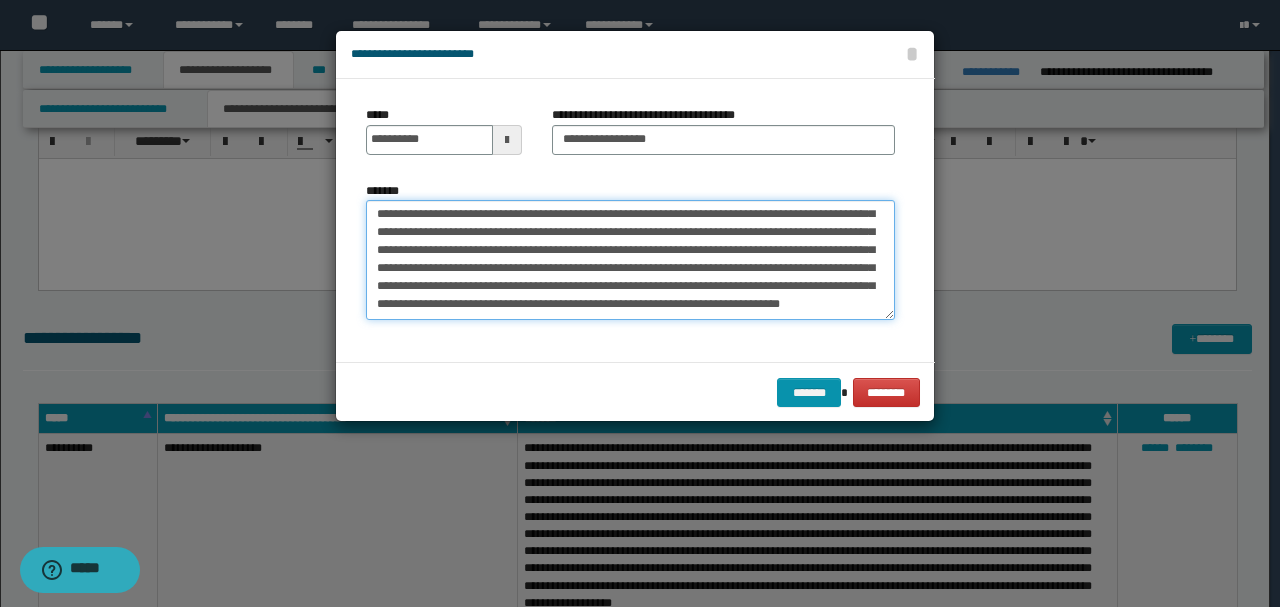 scroll, scrollTop: 126, scrollLeft: 0, axis: vertical 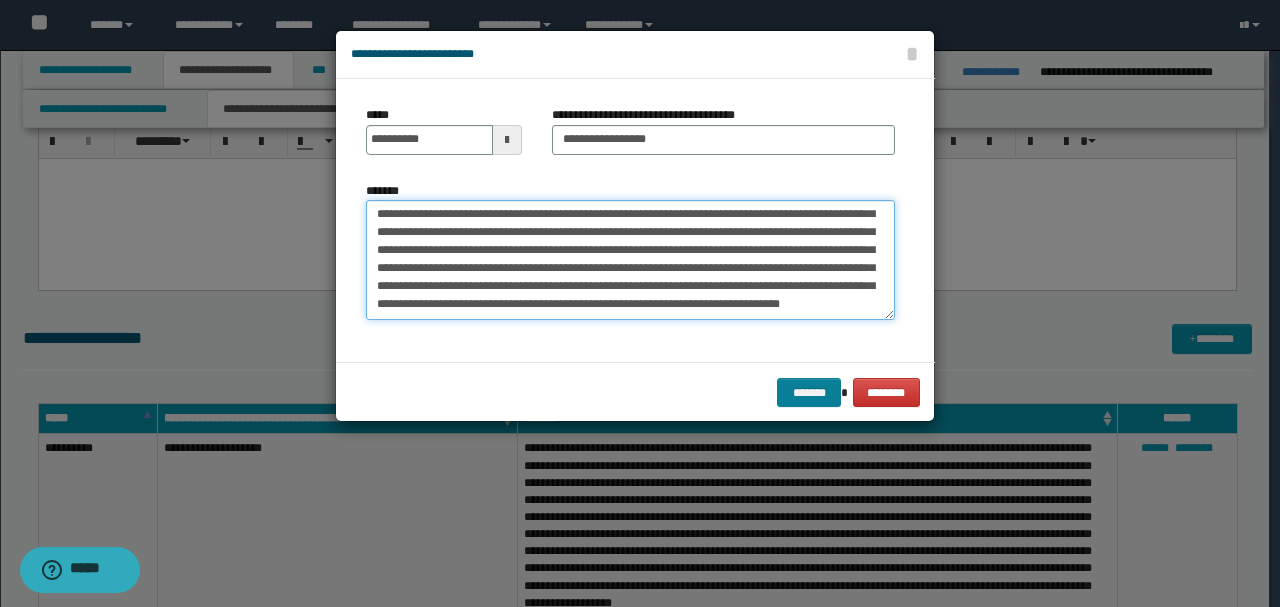 type on "**********" 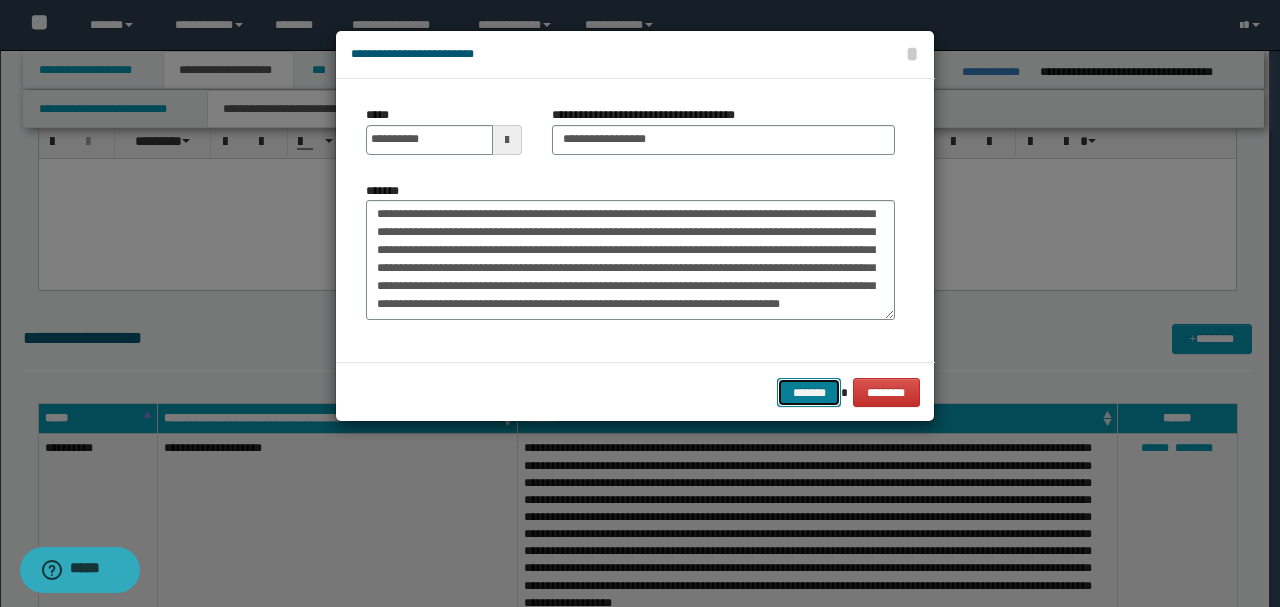 click on "*******" at bounding box center [809, 392] 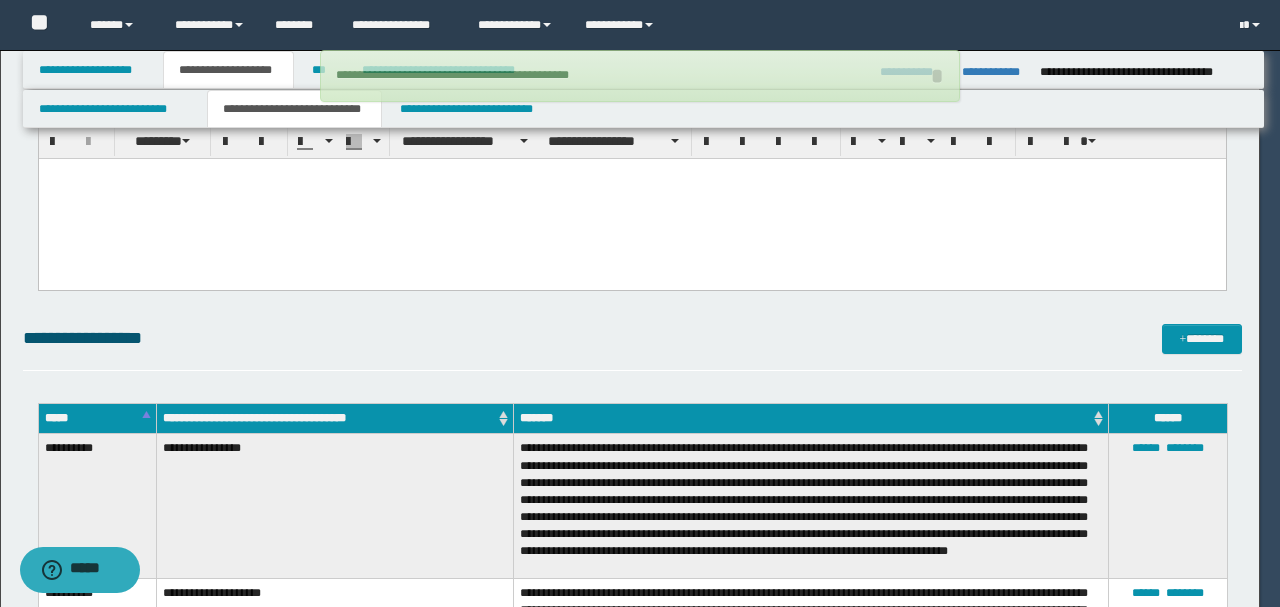 type 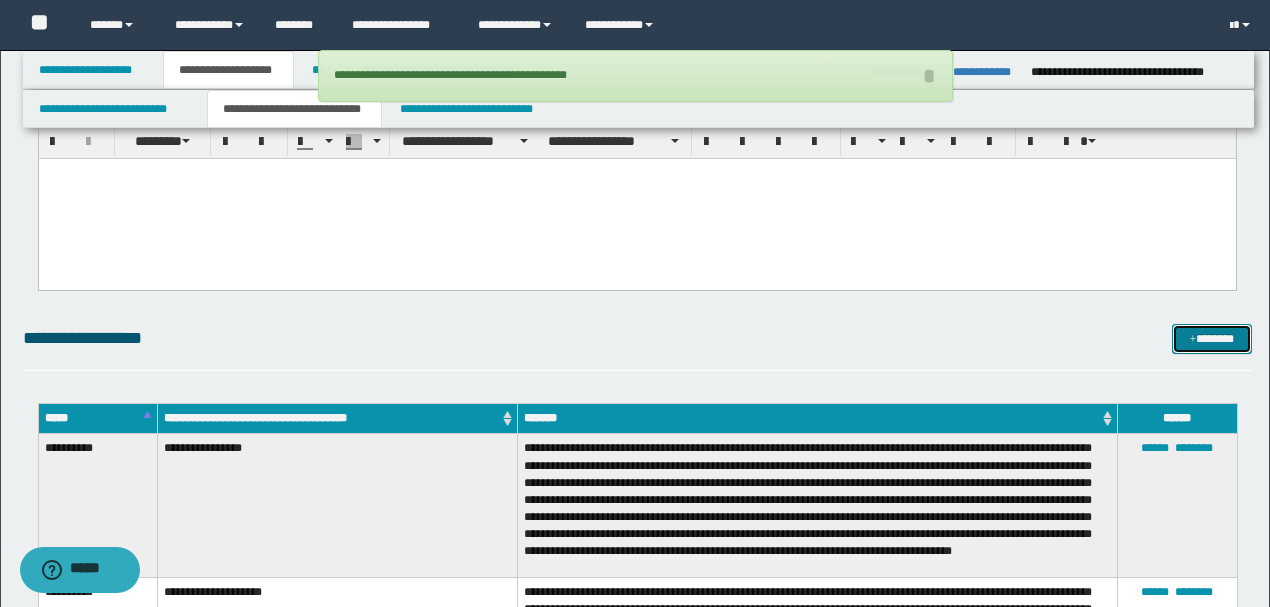 click on "*******" at bounding box center [1211, 339] 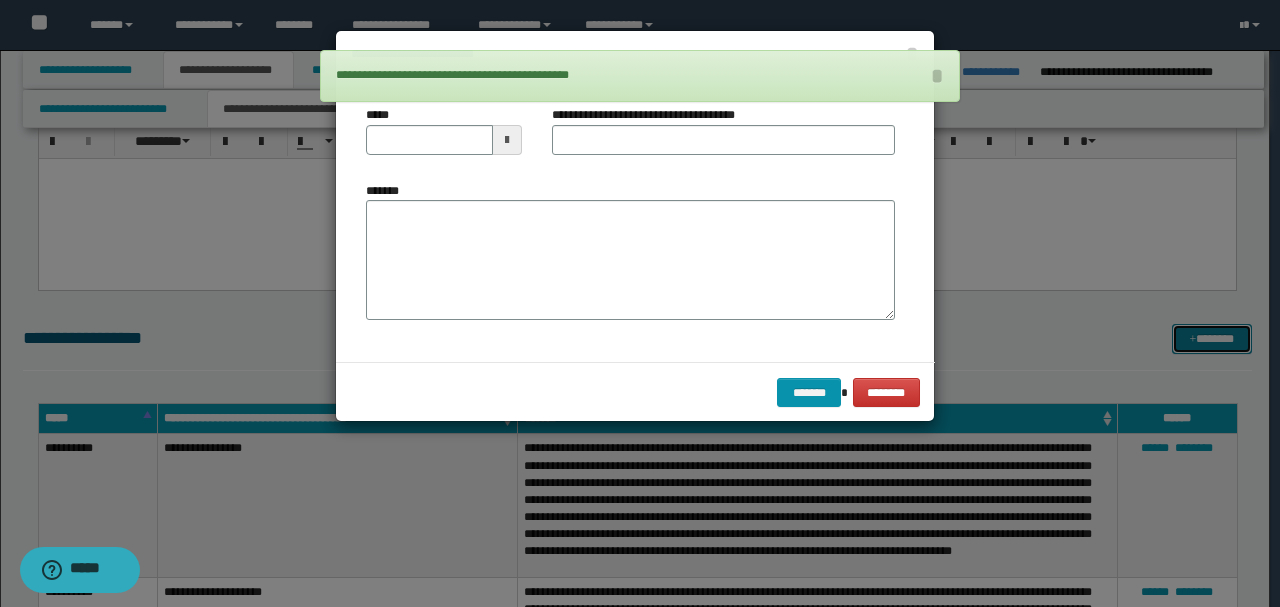 scroll, scrollTop: 0, scrollLeft: 0, axis: both 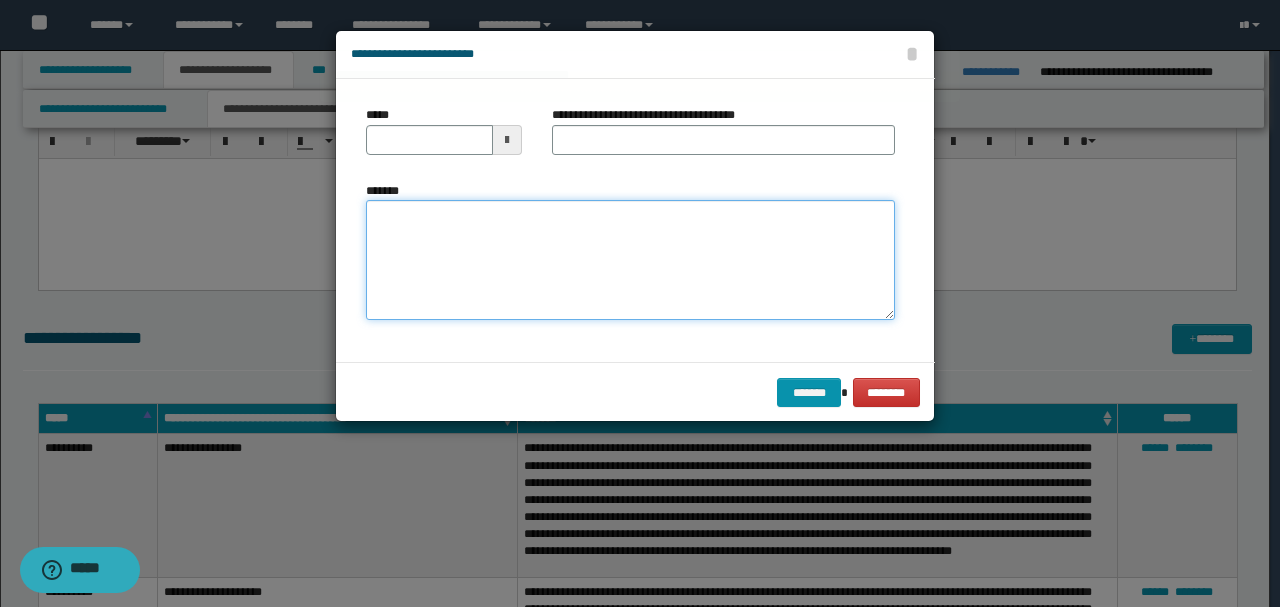 click on "*******" at bounding box center [630, 259] 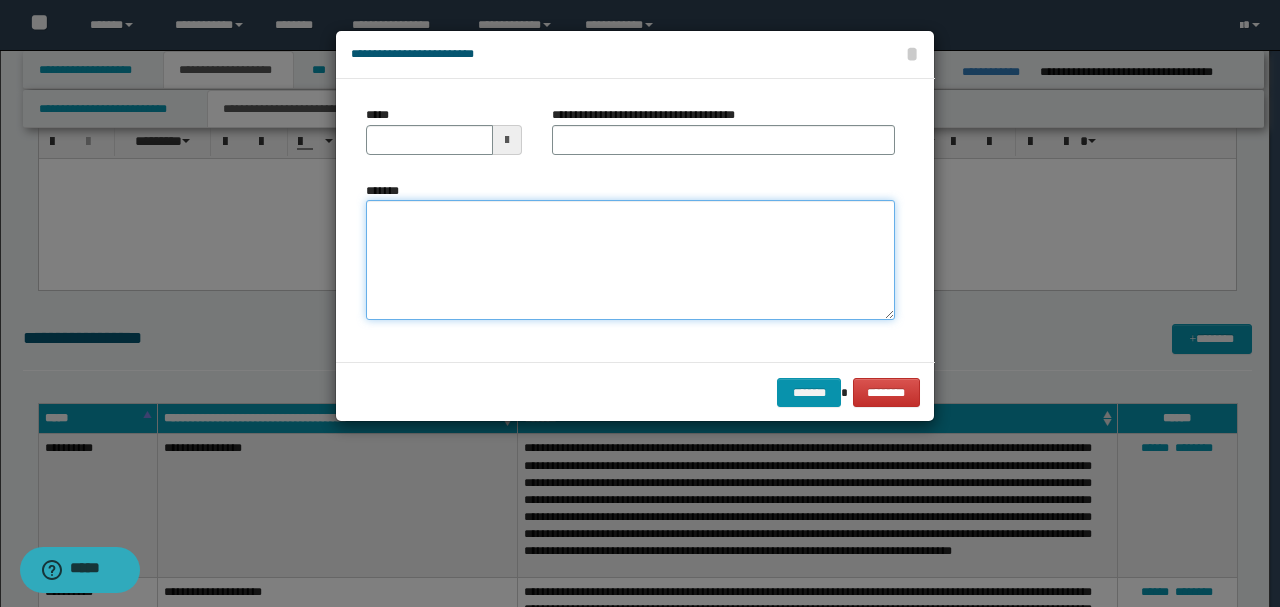 paste on "**********" 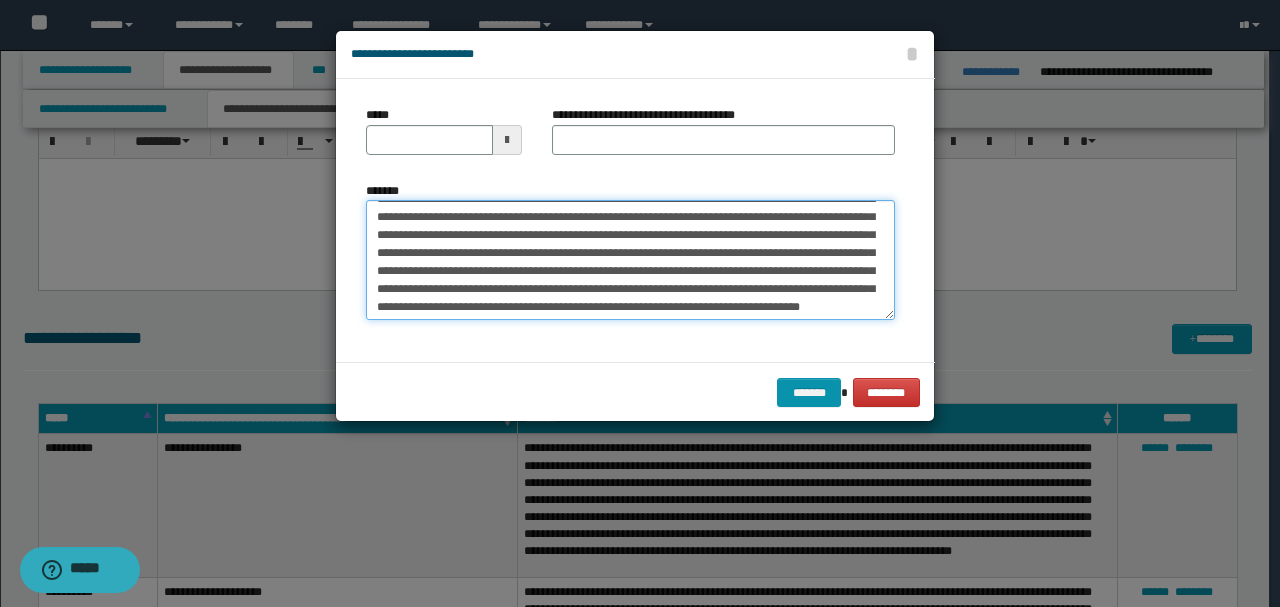 scroll, scrollTop: 0, scrollLeft: 0, axis: both 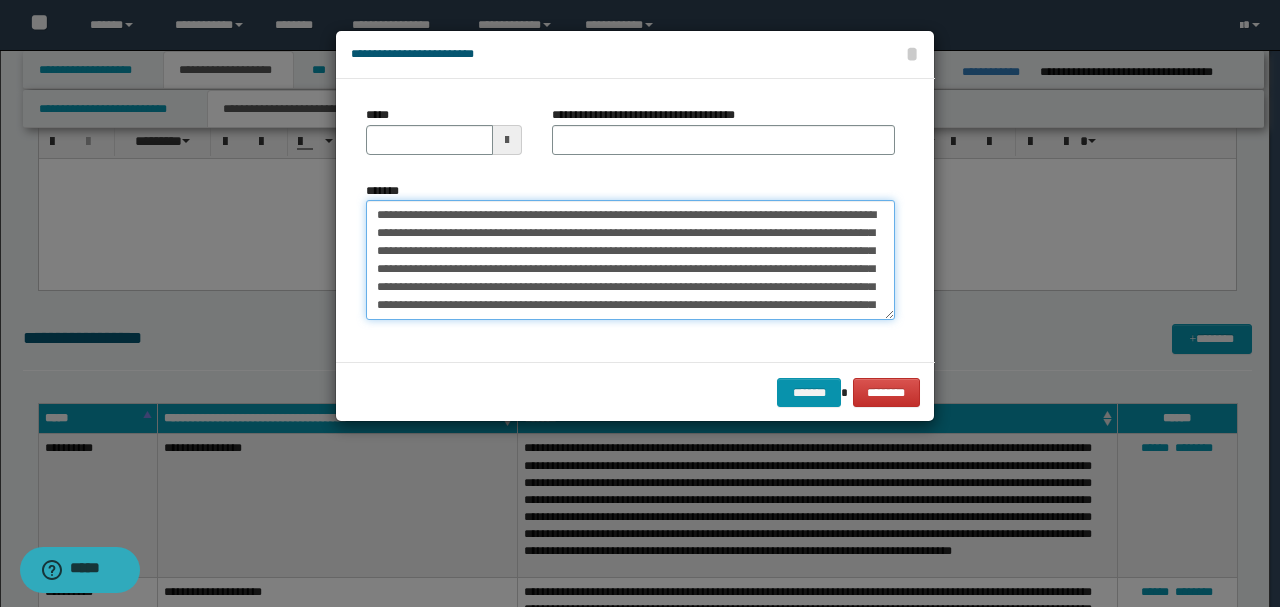 drag, startPoint x: 440, startPoint y: 212, endPoint x: 327, endPoint y: 205, distance: 113.216606 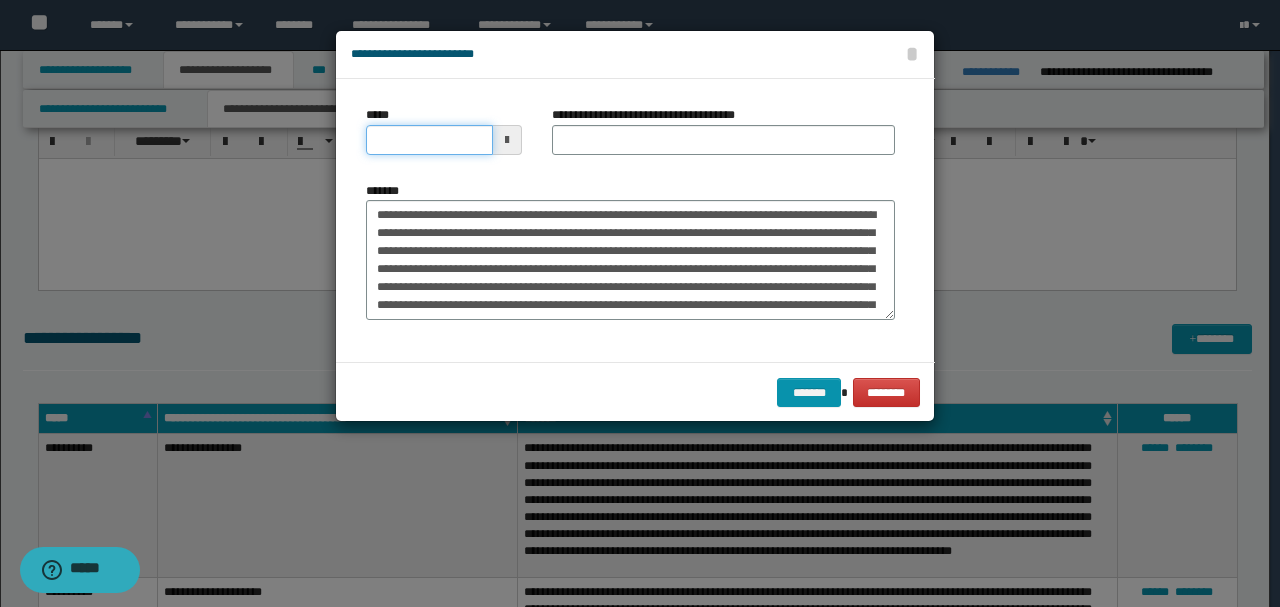 click on "*****" at bounding box center [429, 140] 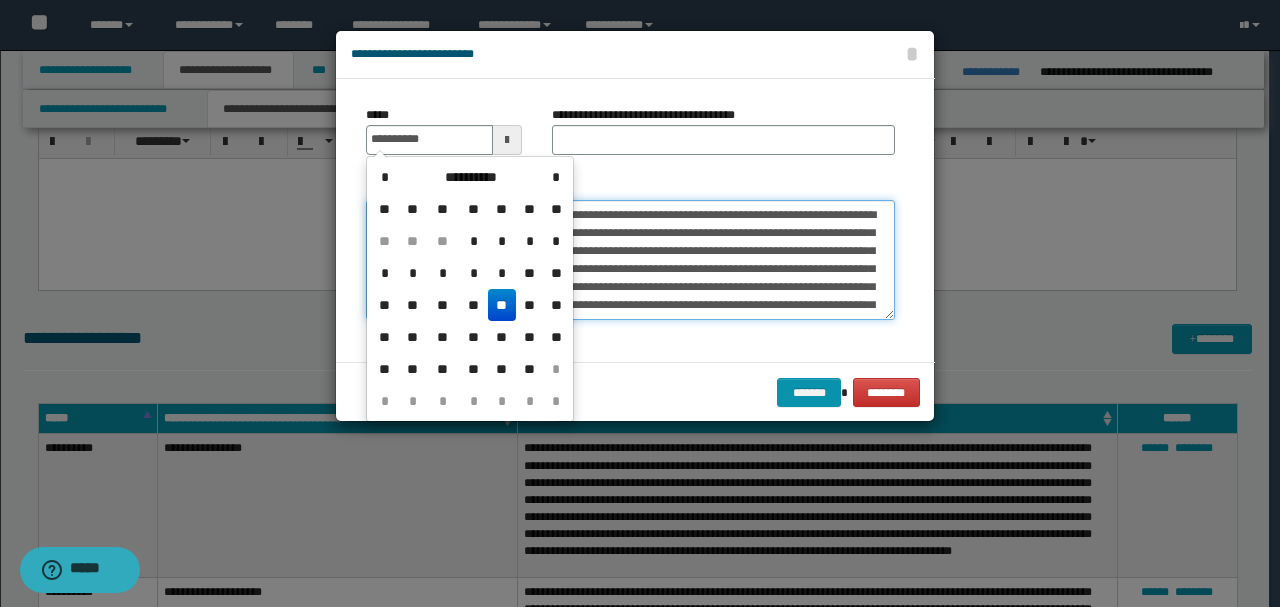 type on "**********" 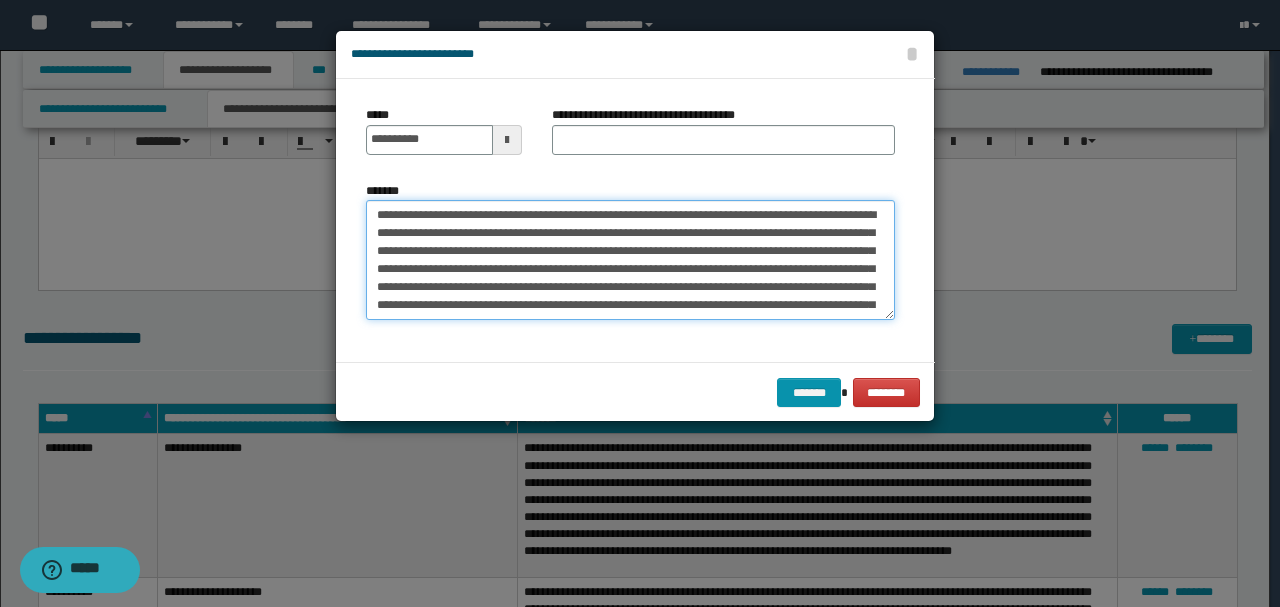 drag, startPoint x: 419, startPoint y: 210, endPoint x: 264, endPoint y: 207, distance: 155.02902 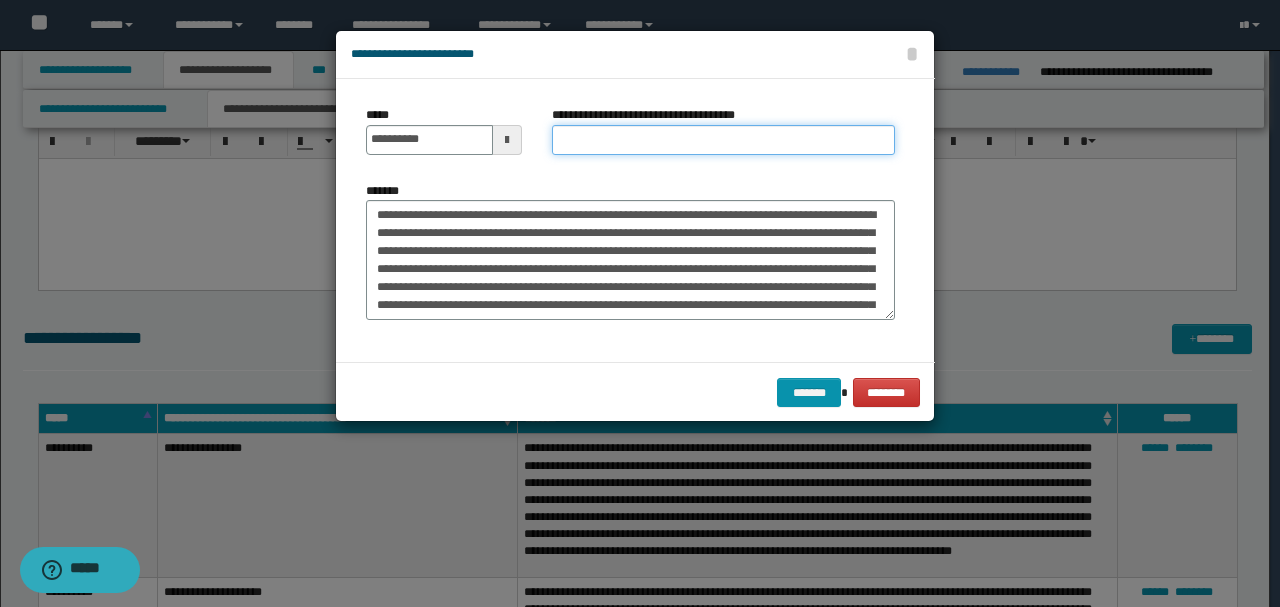 click on "**********" at bounding box center [723, 140] 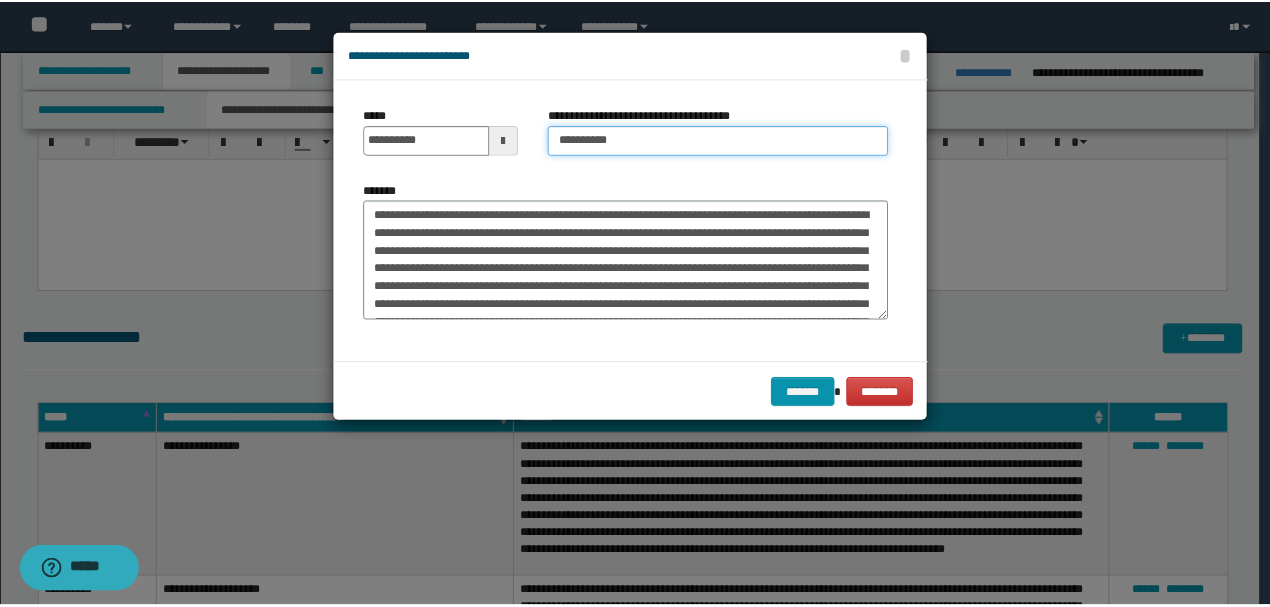 scroll, scrollTop: 126, scrollLeft: 0, axis: vertical 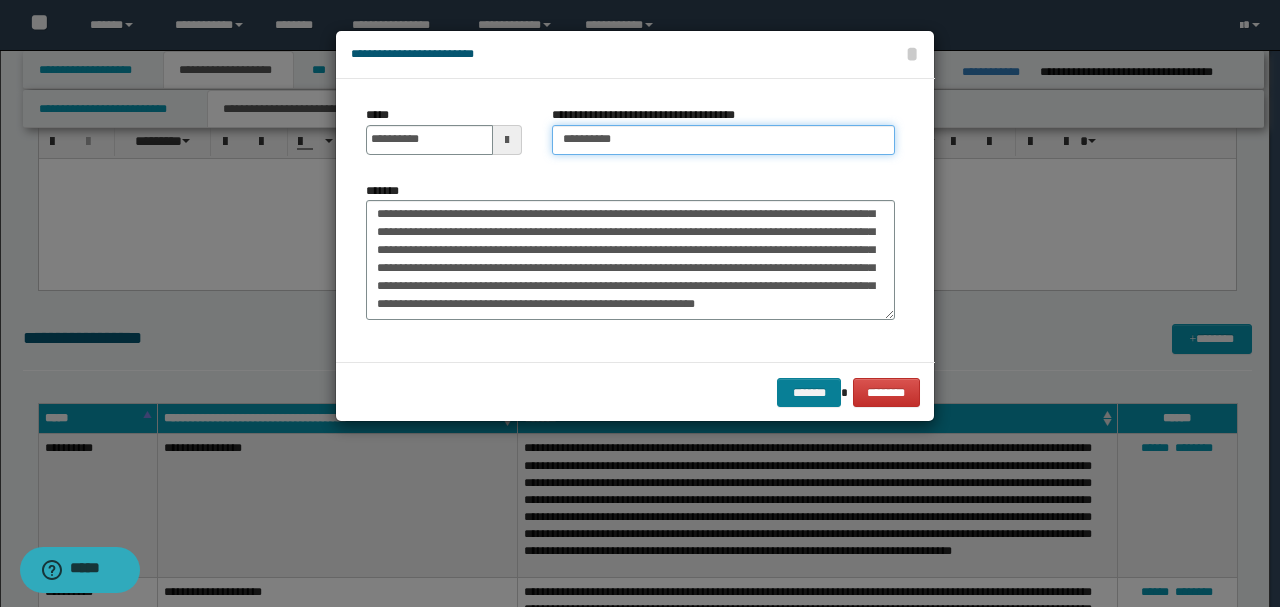 type on "*********" 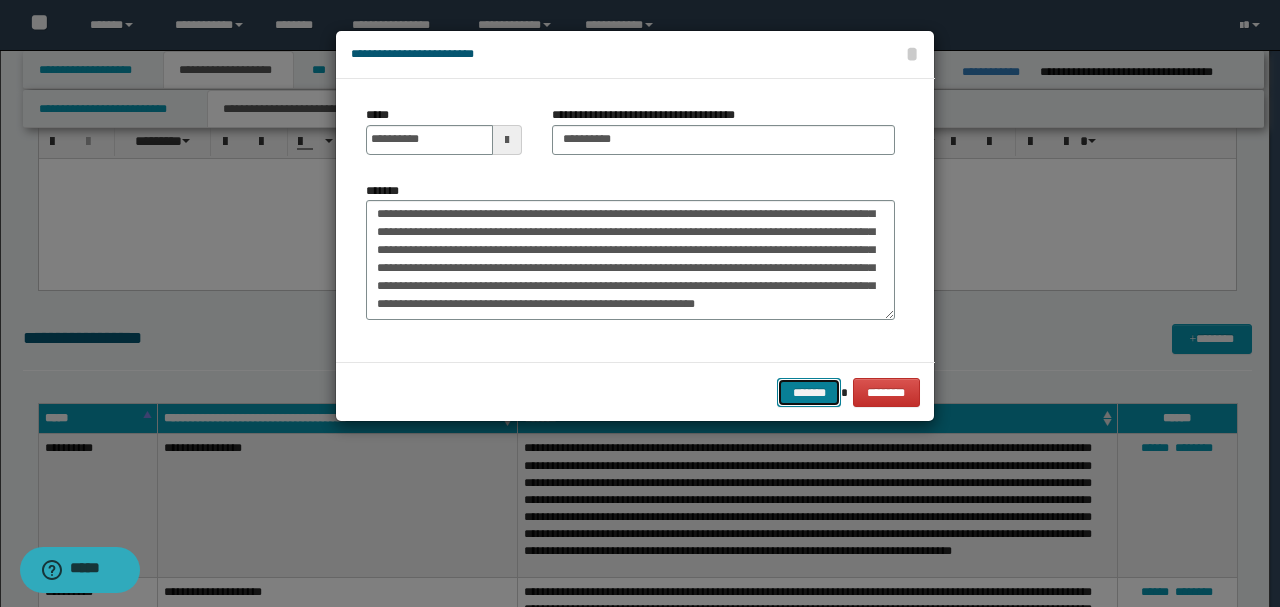 click on "*******" at bounding box center (809, 392) 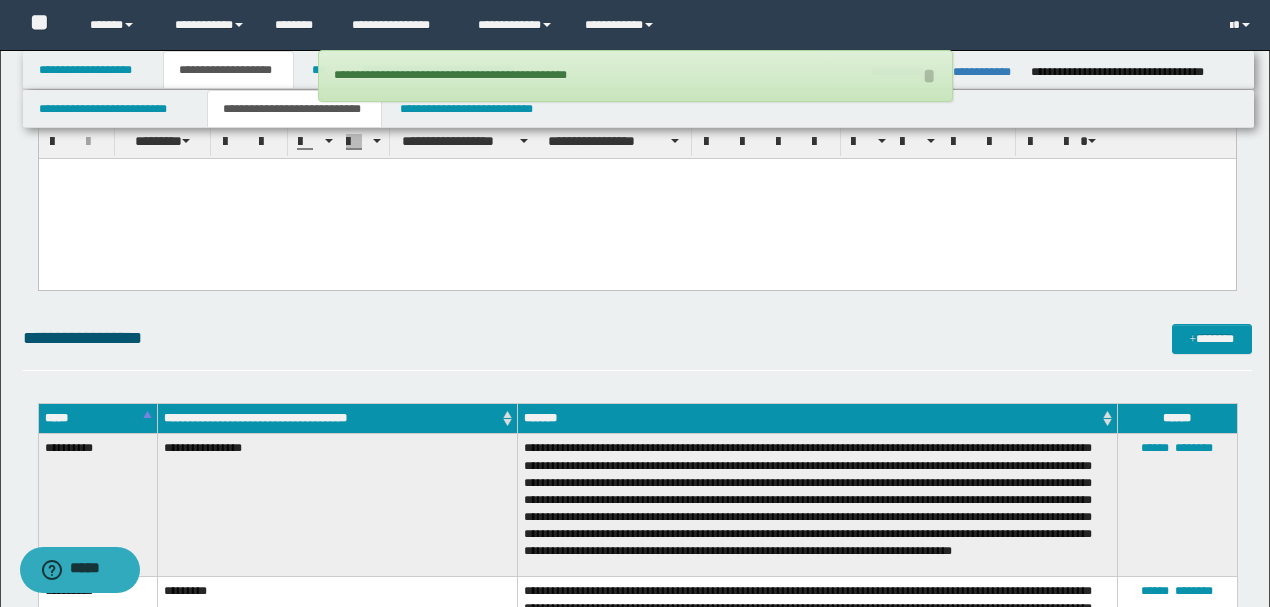 click at bounding box center [636, 199] 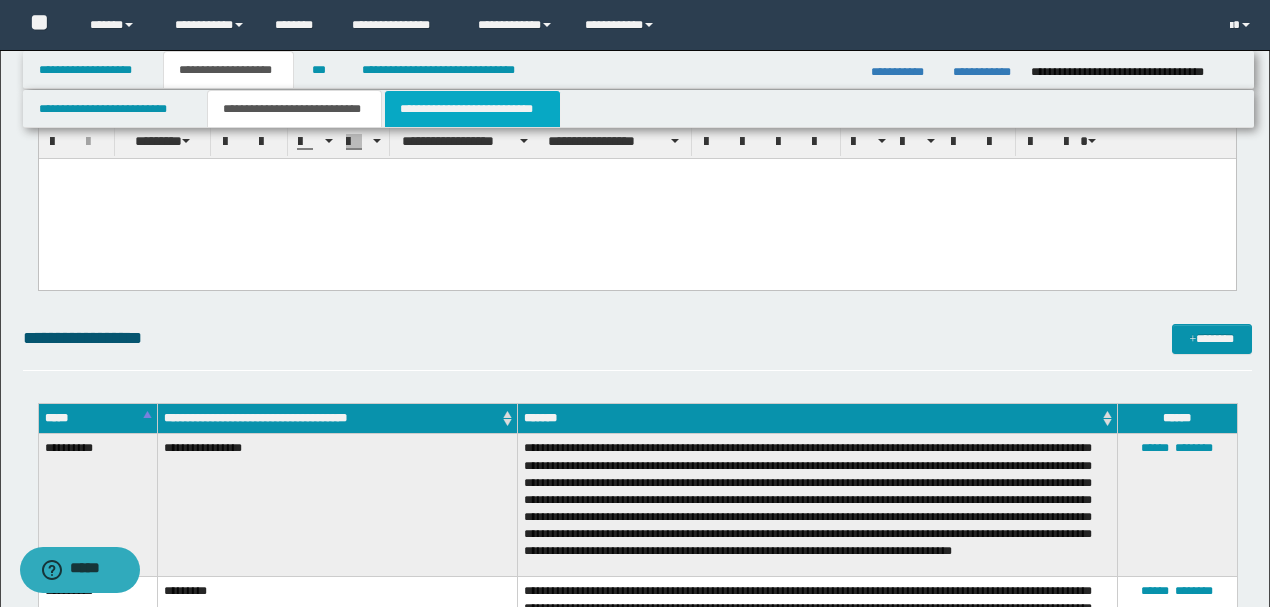 click on "**********" at bounding box center (472, 109) 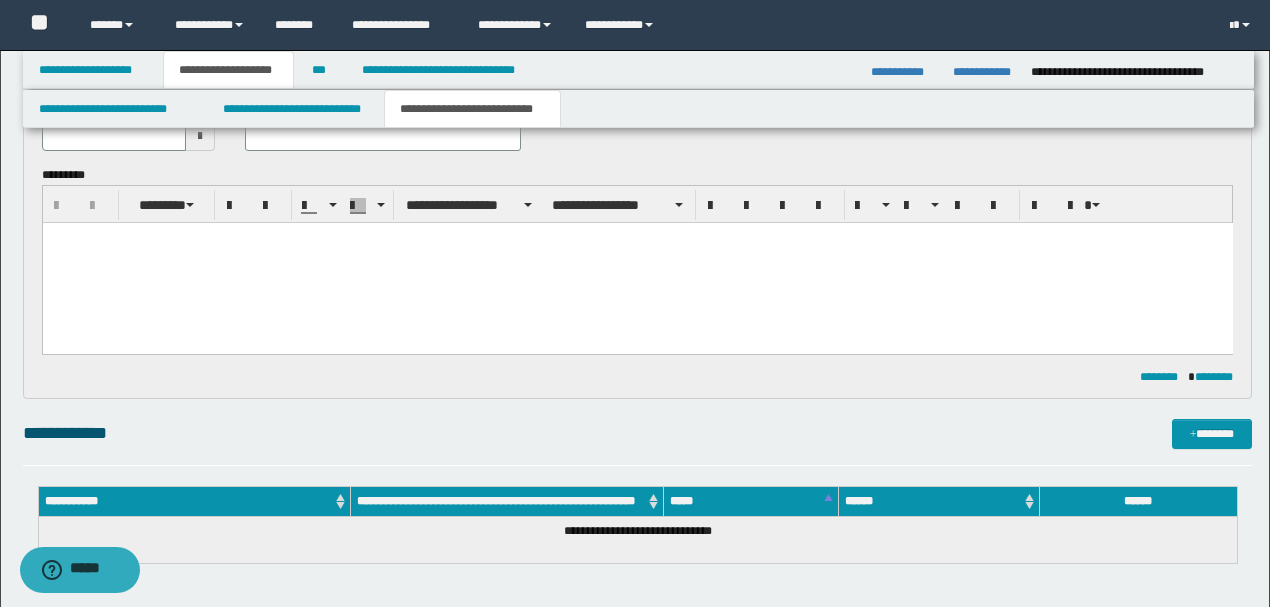 scroll, scrollTop: 0, scrollLeft: 0, axis: both 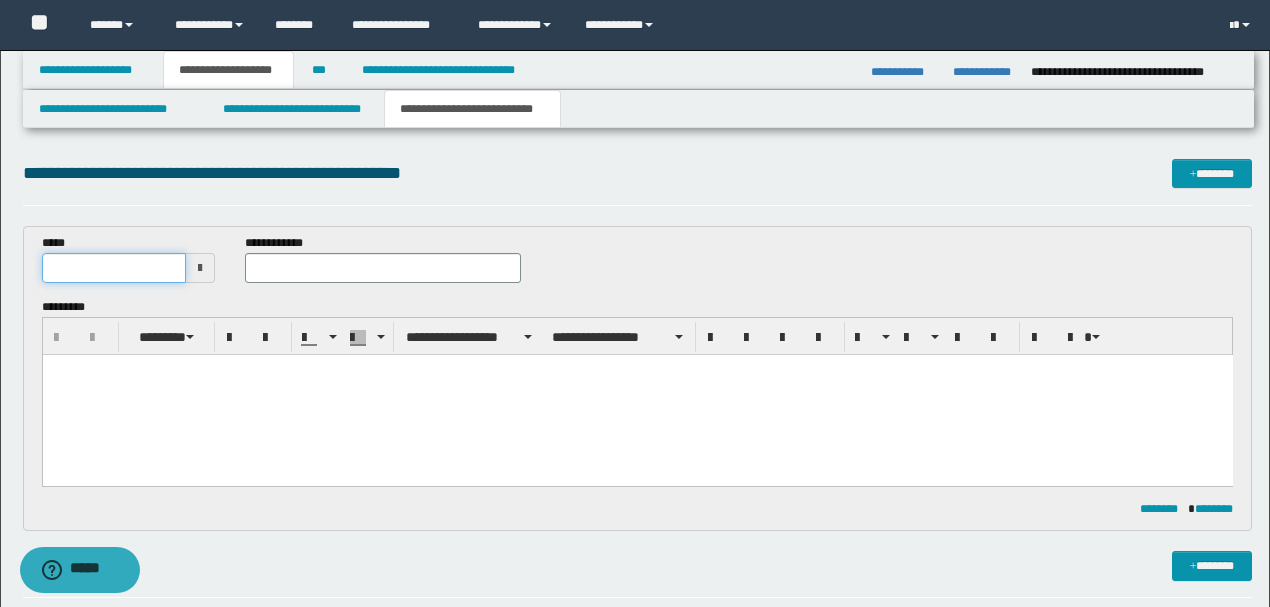 click at bounding box center [114, 268] 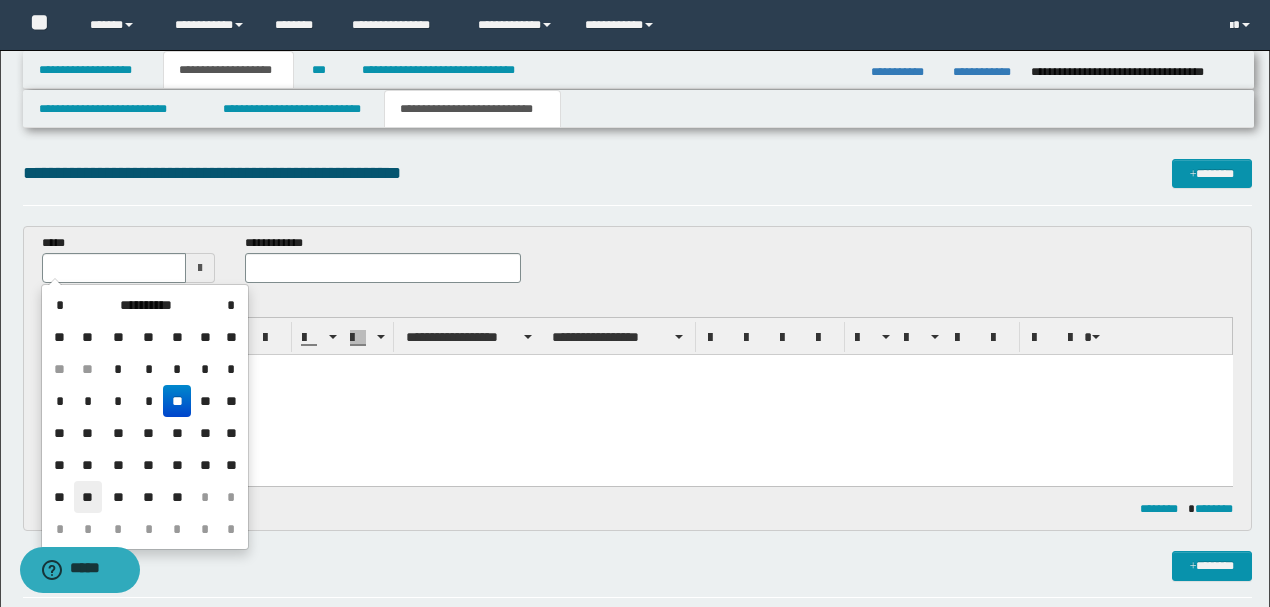 click on "**" at bounding box center [88, 497] 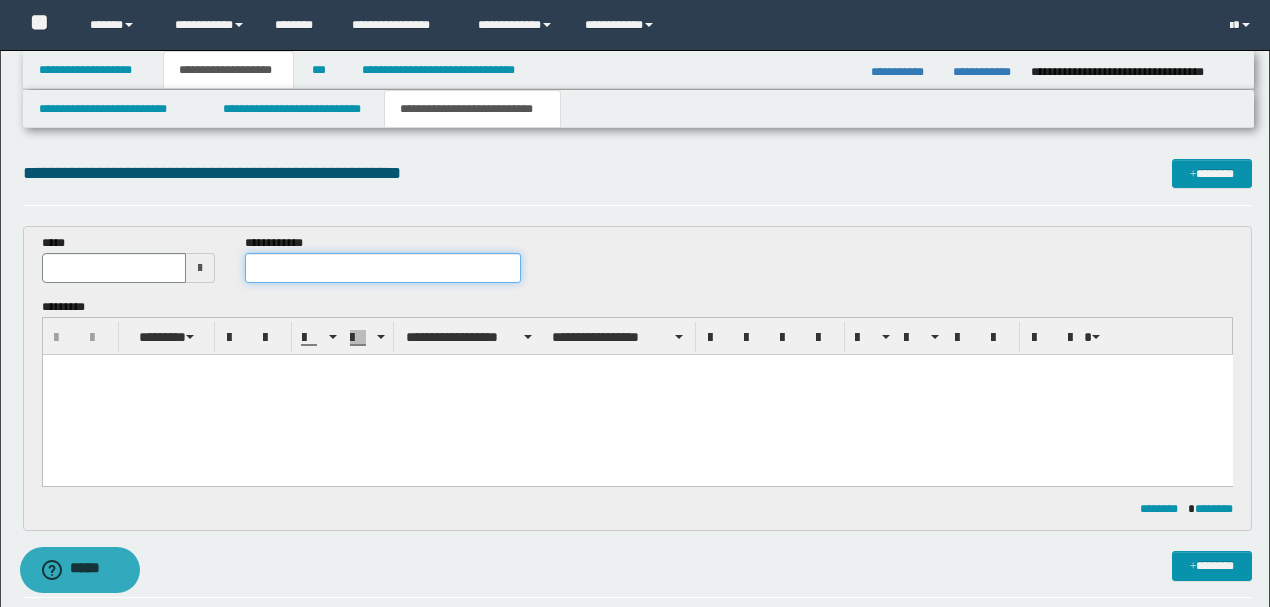 click at bounding box center [382, 268] 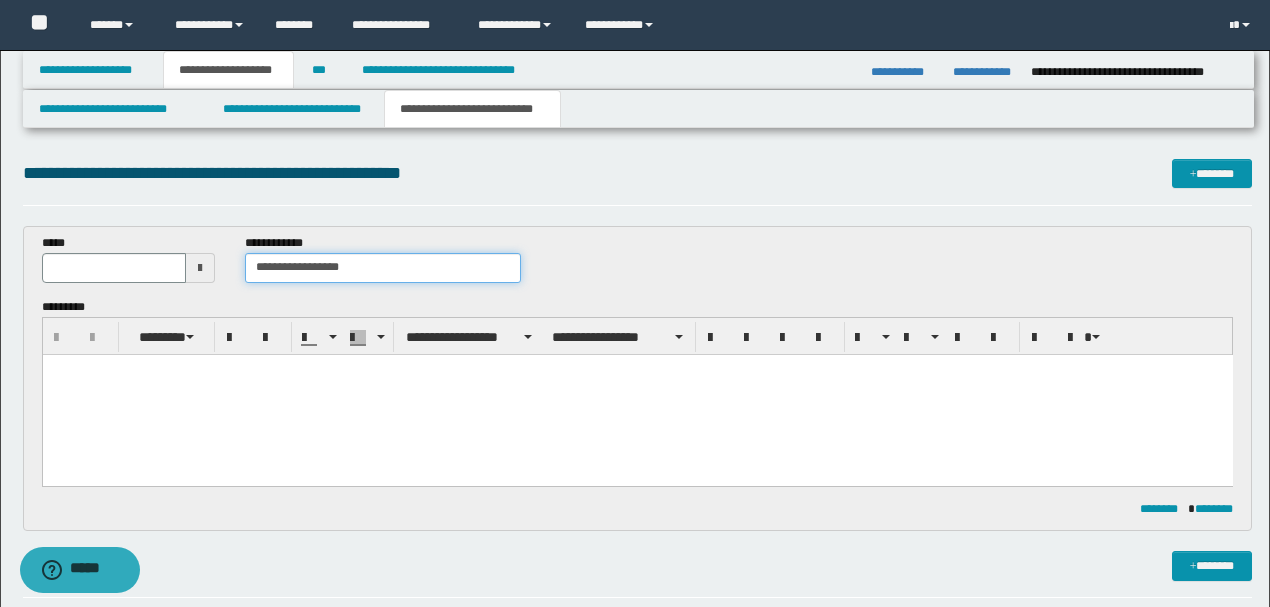 click on "**********" at bounding box center [382, 268] 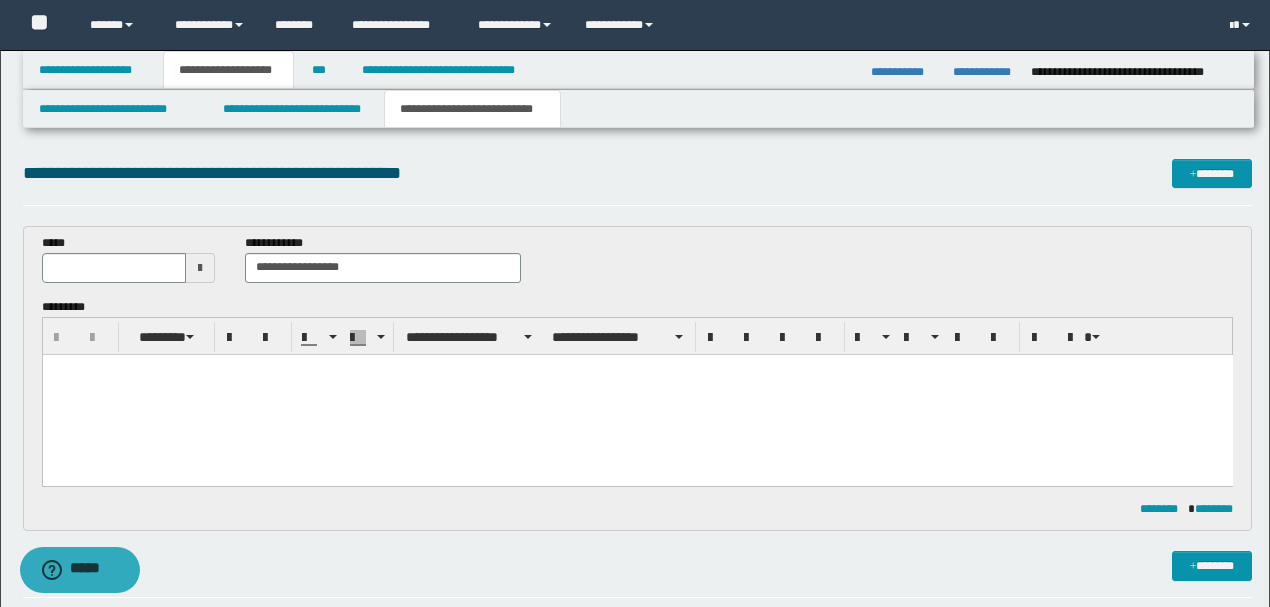 click at bounding box center [637, 394] 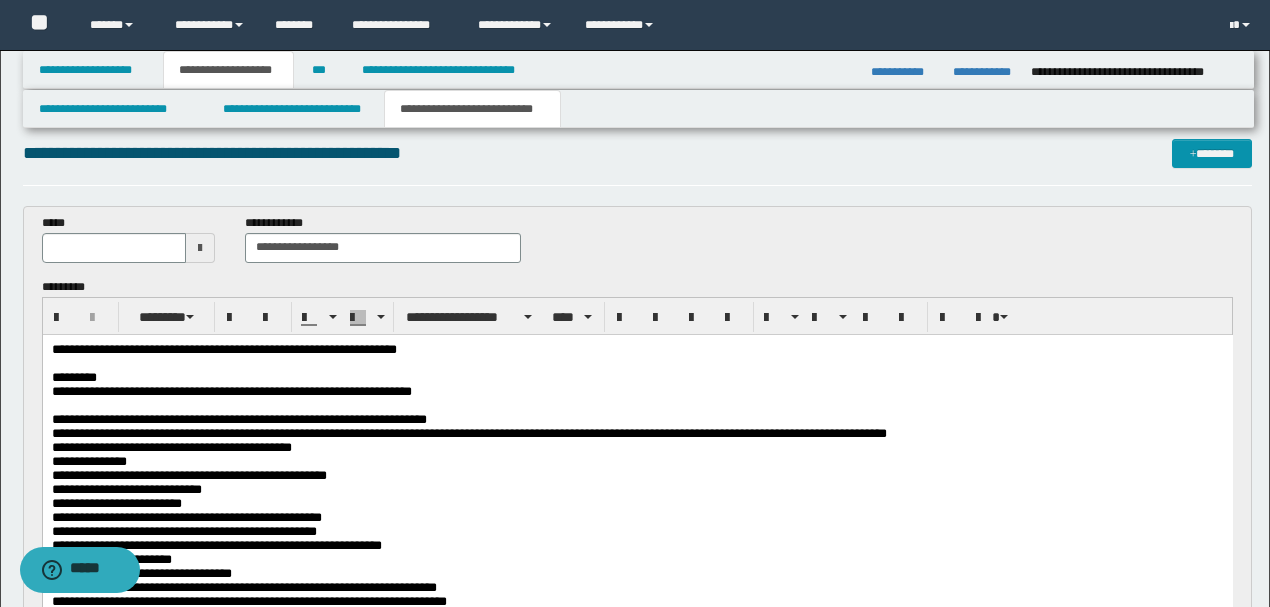 scroll, scrollTop: 0, scrollLeft: 0, axis: both 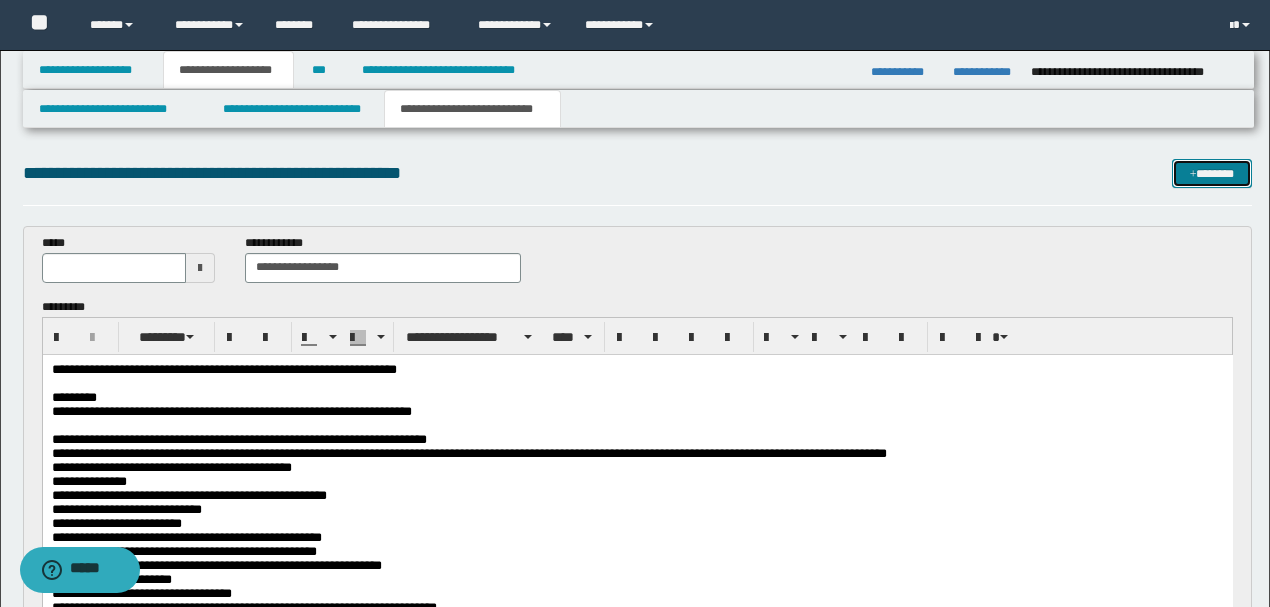 click on "*******" at bounding box center [1211, 173] 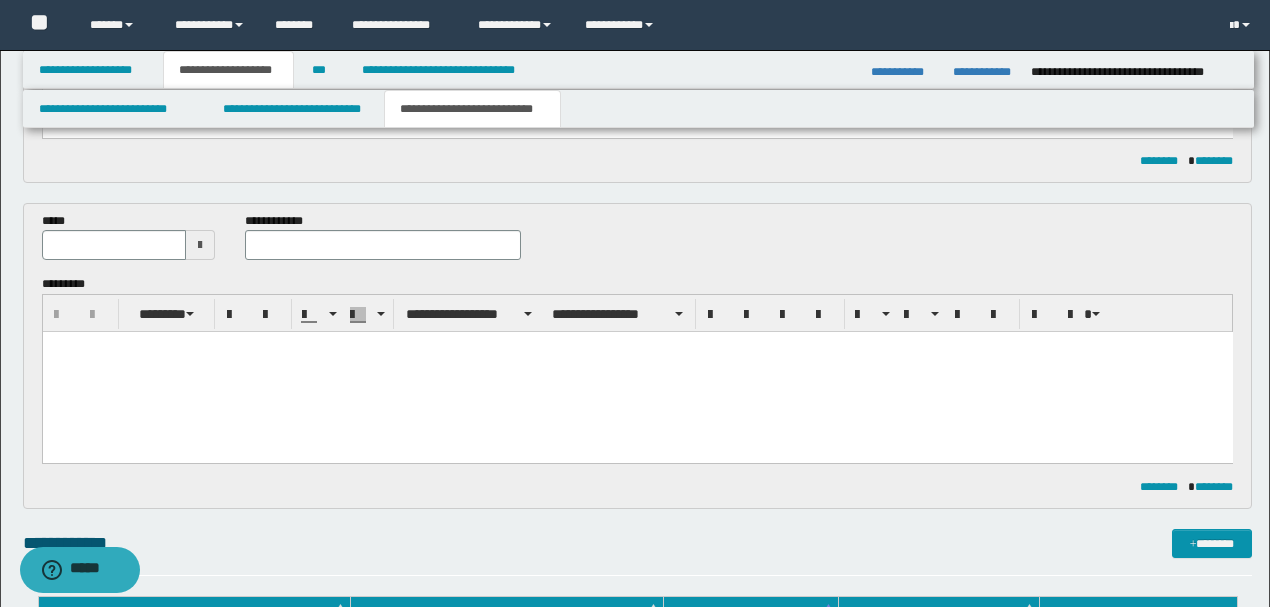 scroll, scrollTop: 728, scrollLeft: 0, axis: vertical 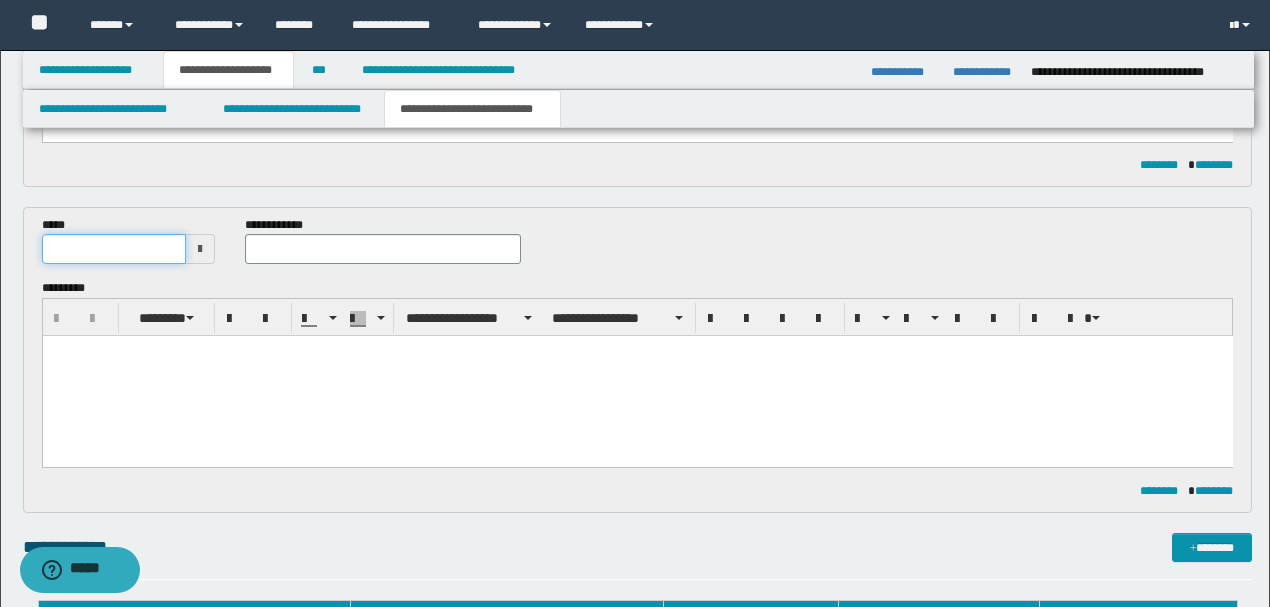 click at bounding box center [114, 249] 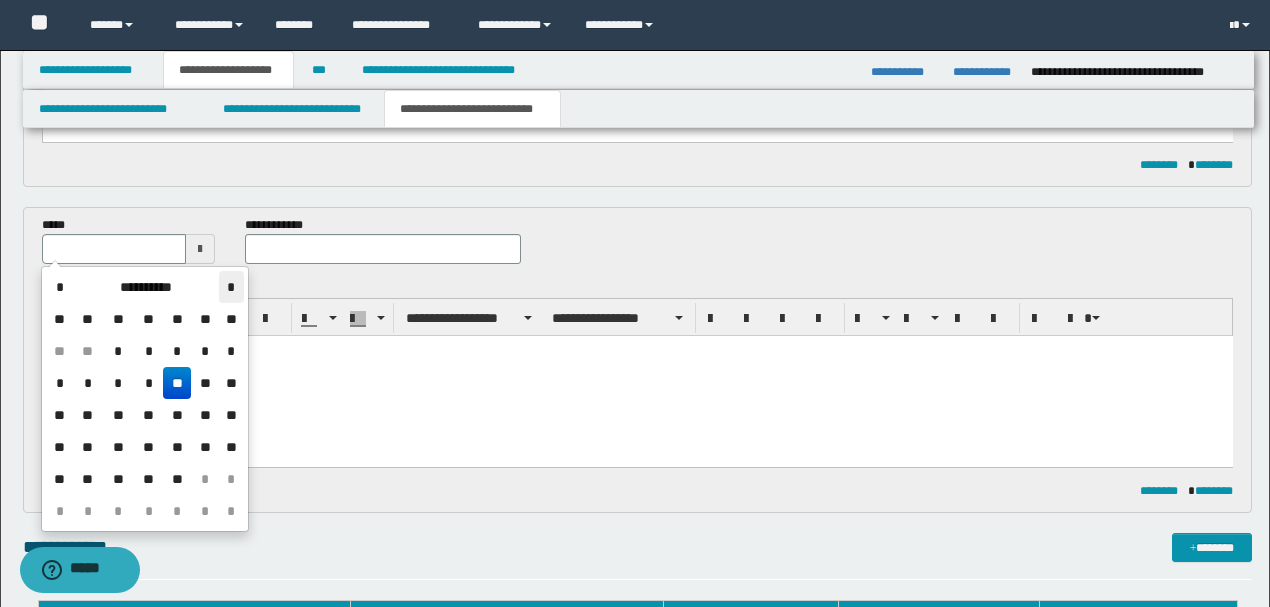 click on "*" at bounding box center [231, 287] 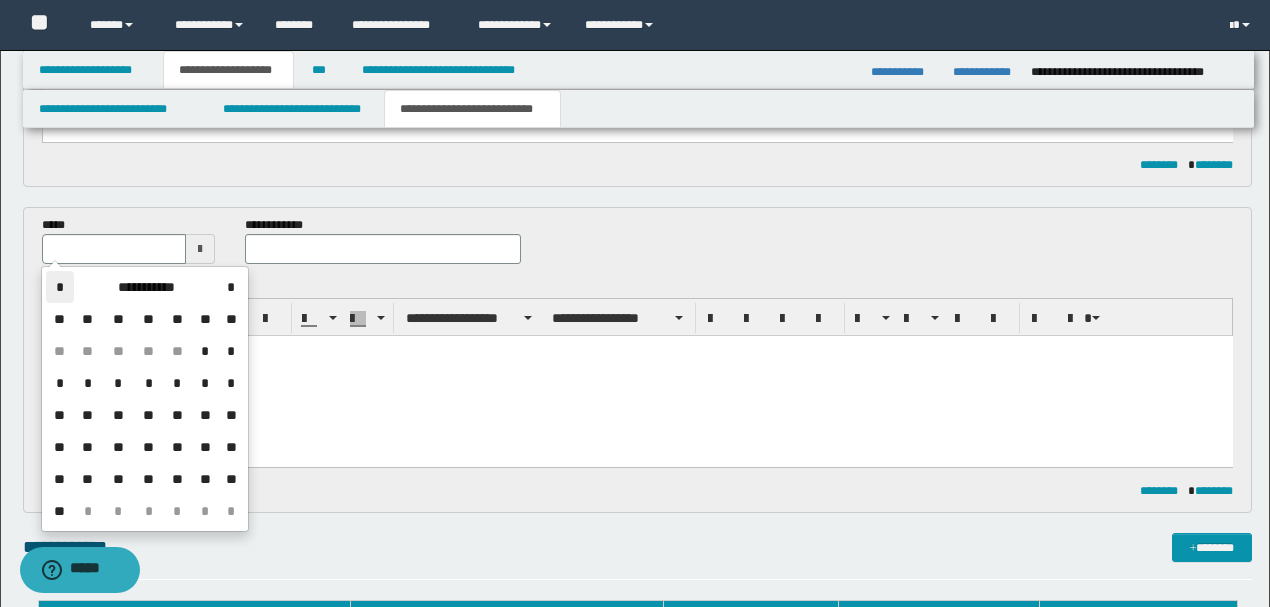 click on "*" at bounding box center (60, 287) 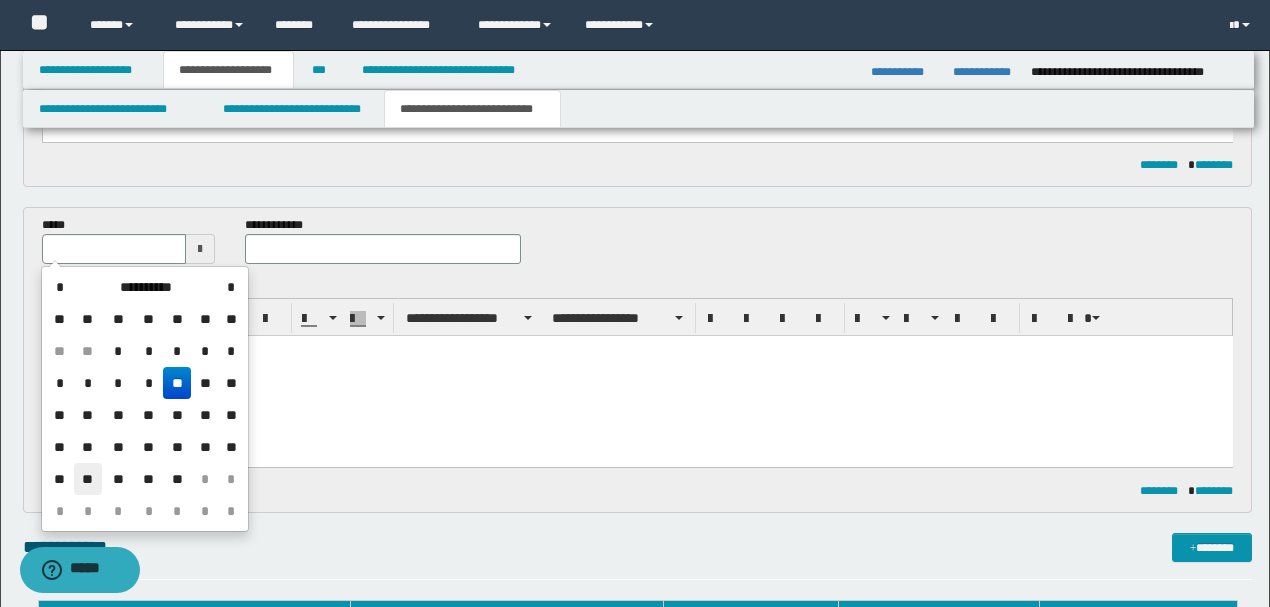 click on "**" at bounding box center [88, 479] 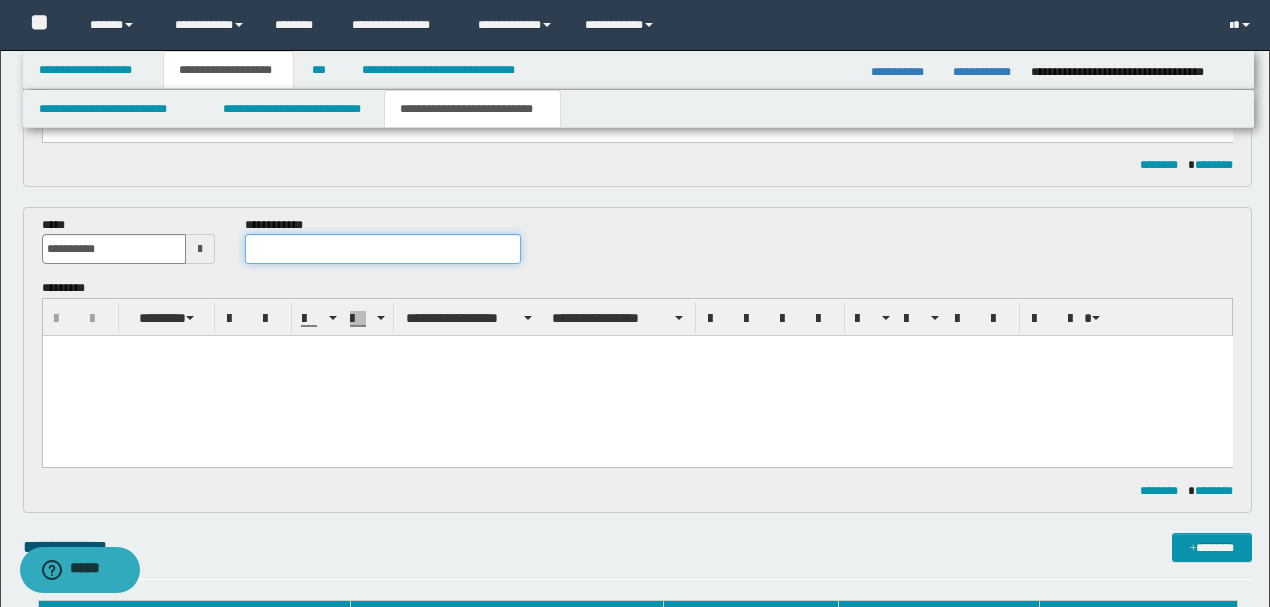 click at bounding box center (382, 249) 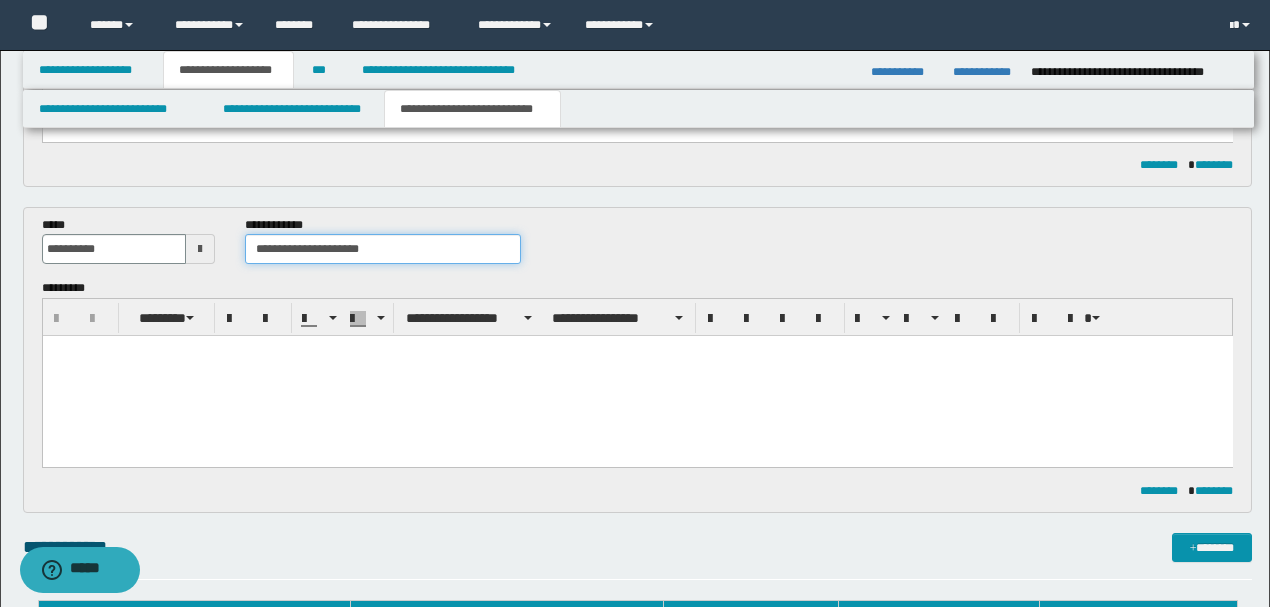 click on "**********" at bounding box center (382, 249) 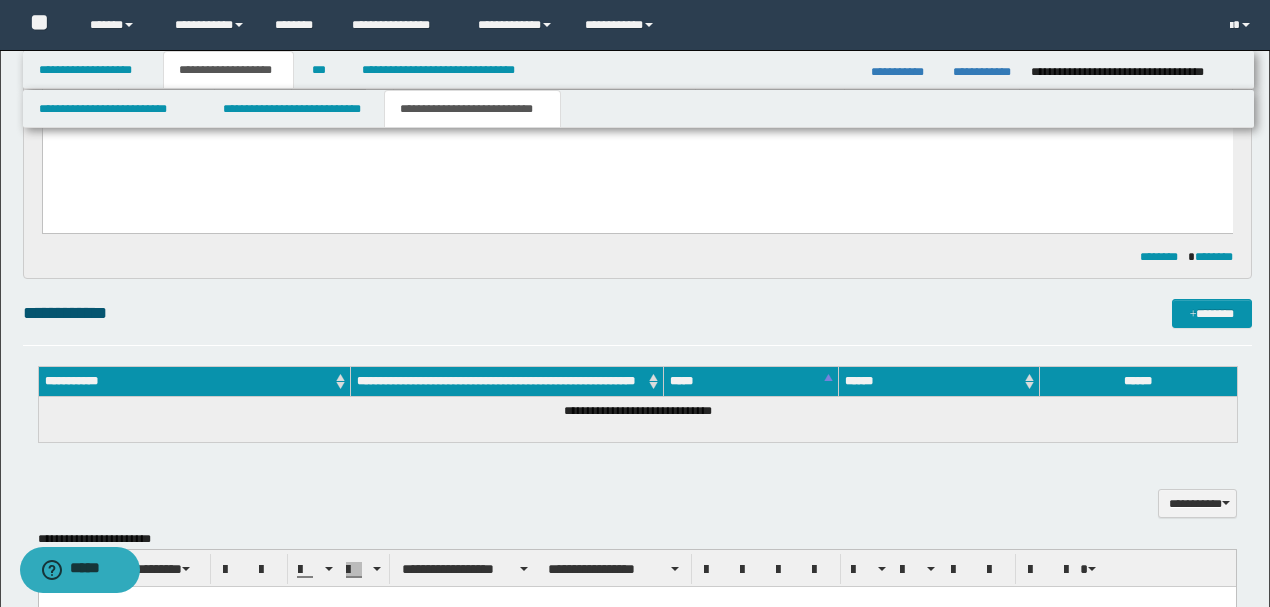 scroll, scrollTop: 995, scrollLeft: 0, axis: vertical 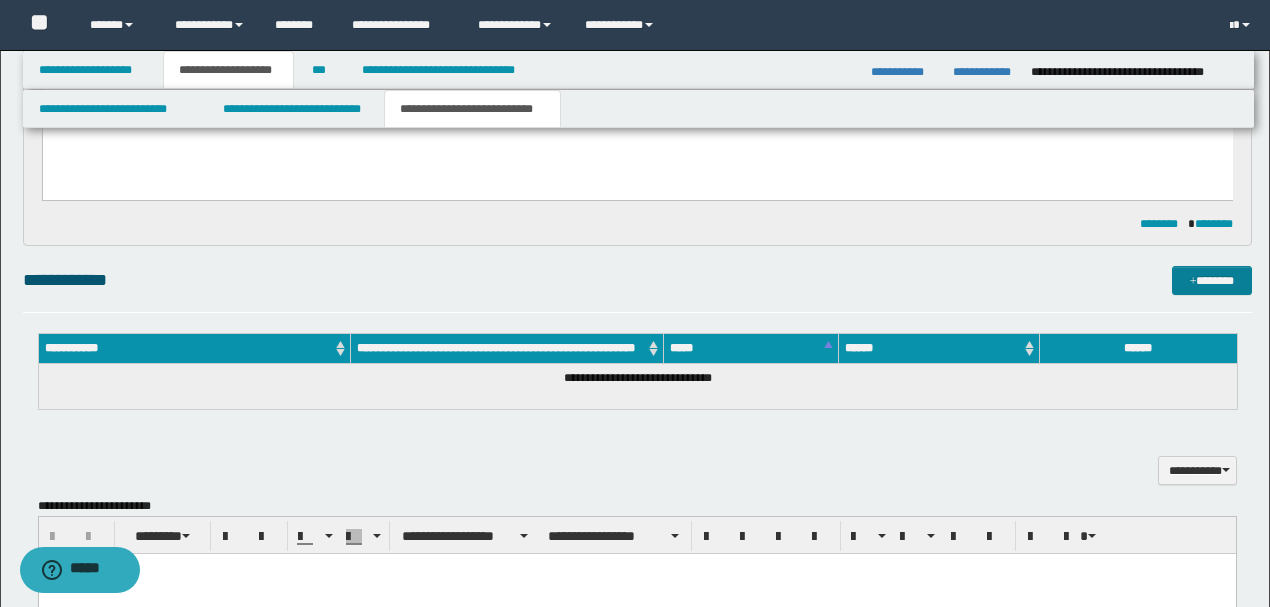type on "**********" 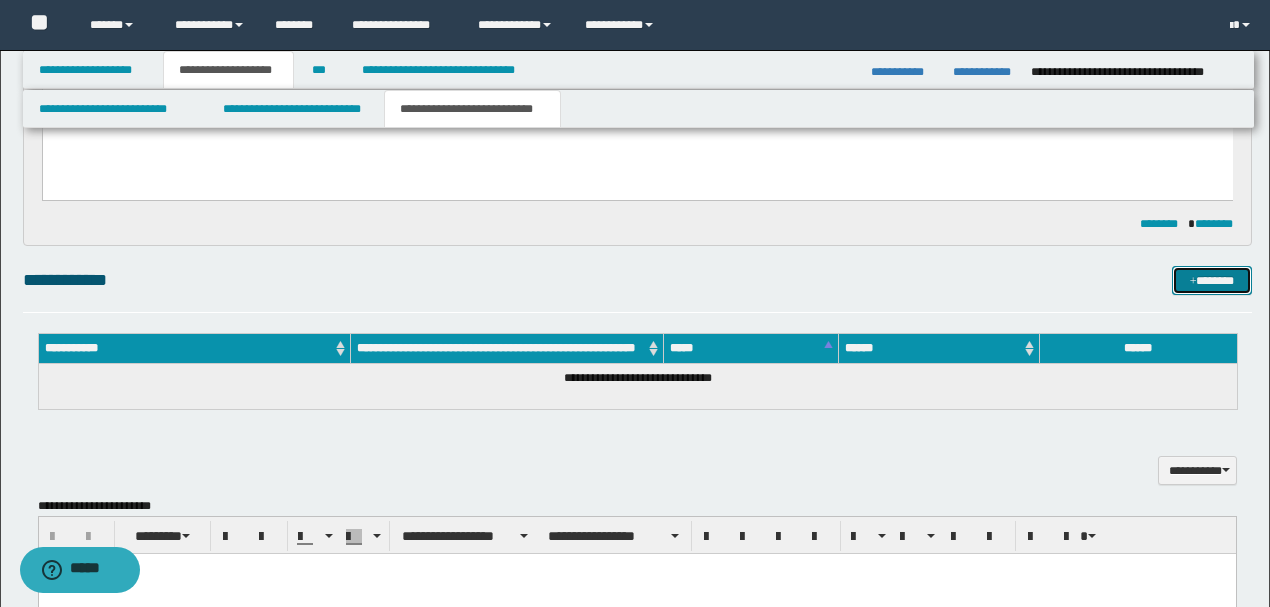 click on "*******" at bounding box center (1211, 280) 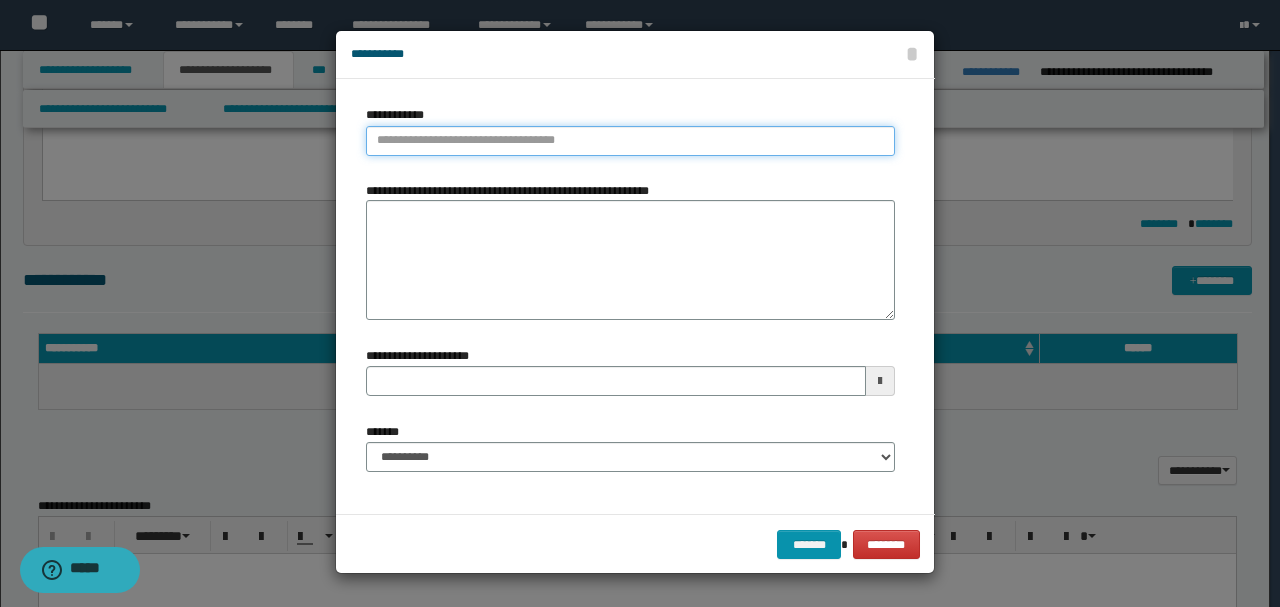 type on "**********" 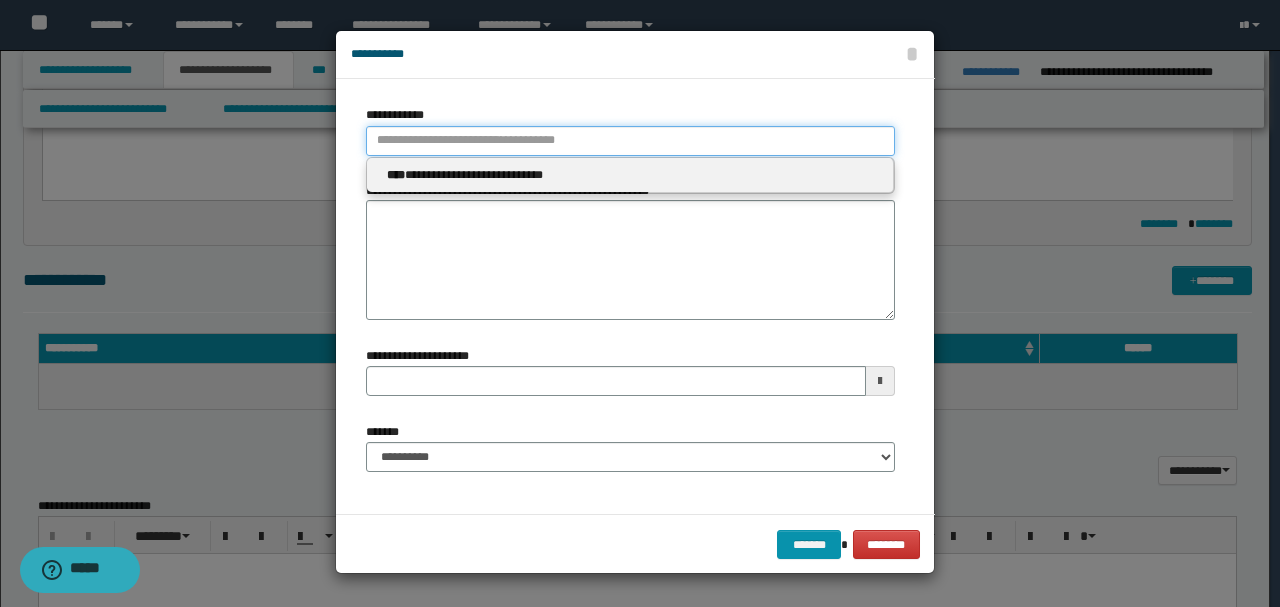 click on "**********" at bounding box center (630, 141) 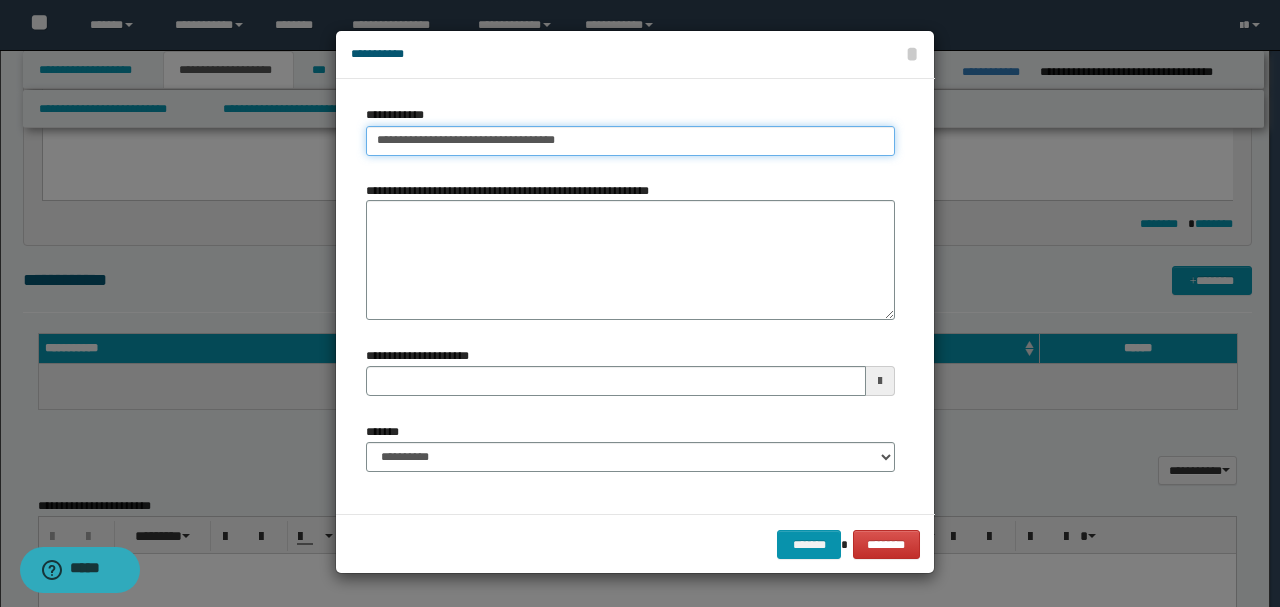 type on "**********" 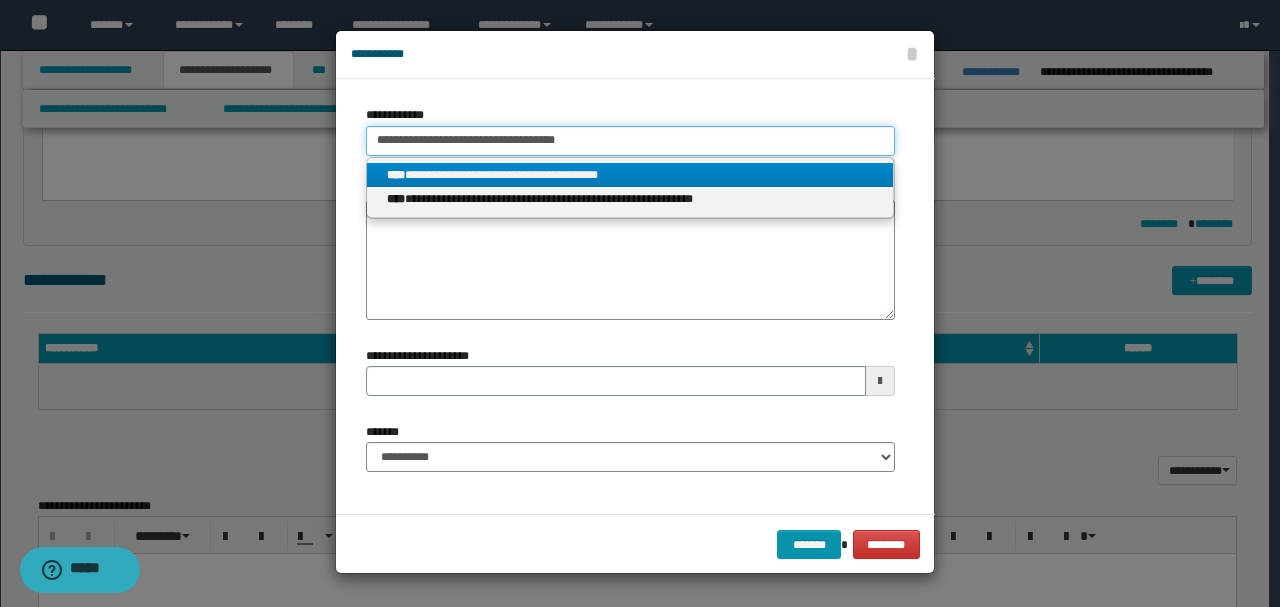 type on "**********" 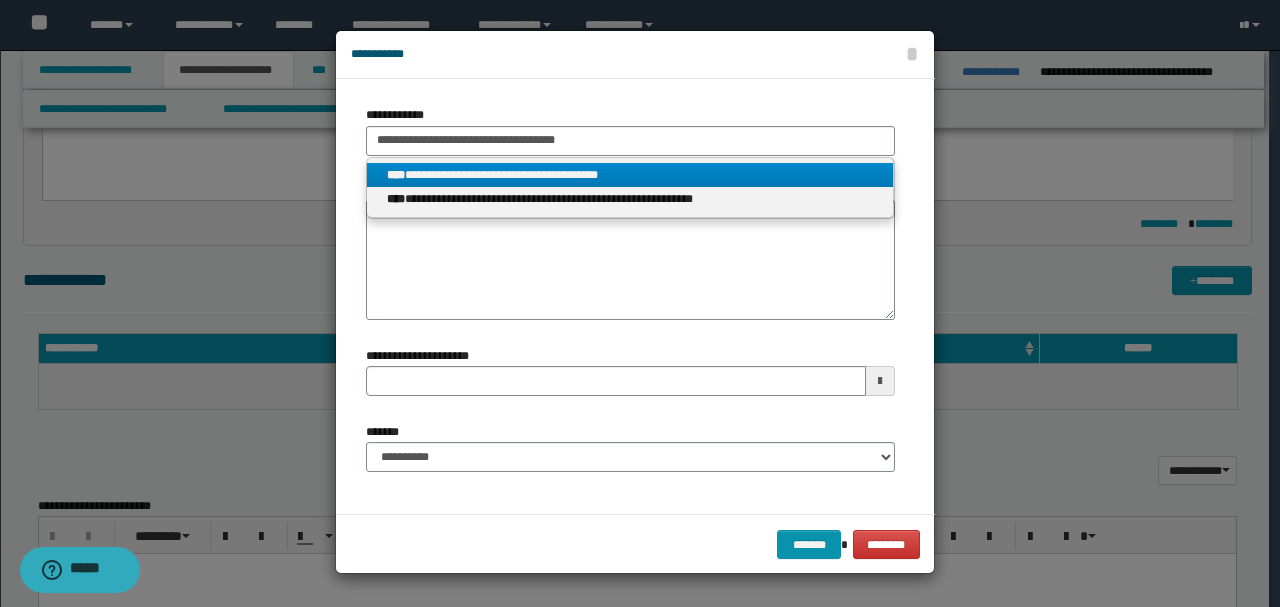 click on "**********" at bounding box center (630, 175) 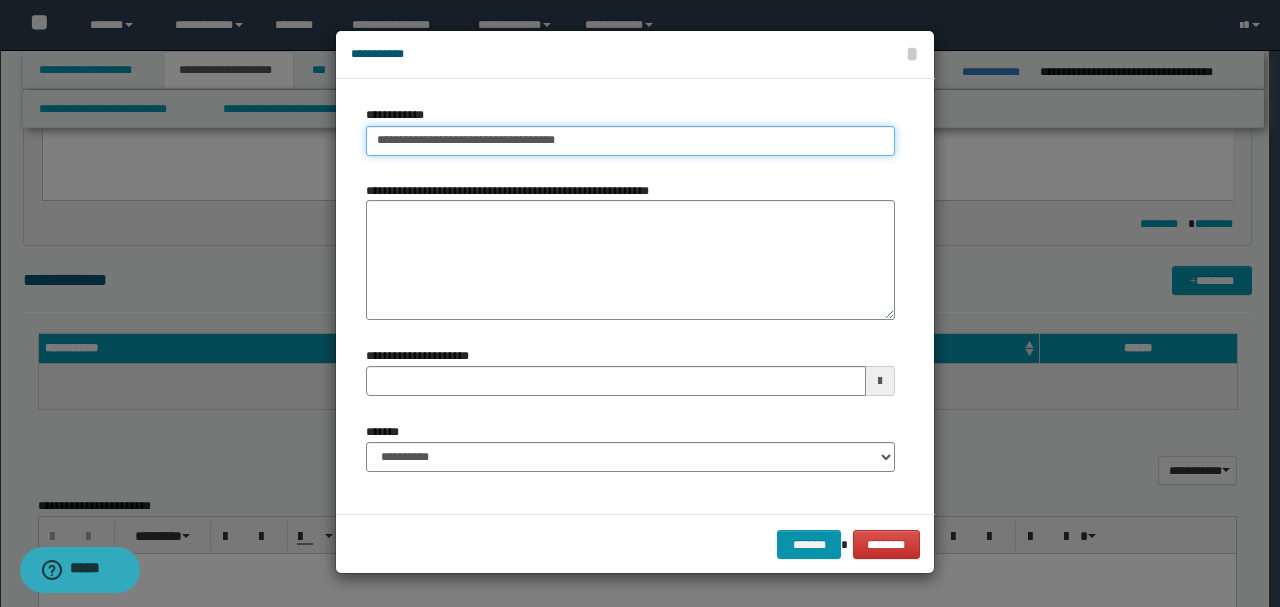 type on "**********" 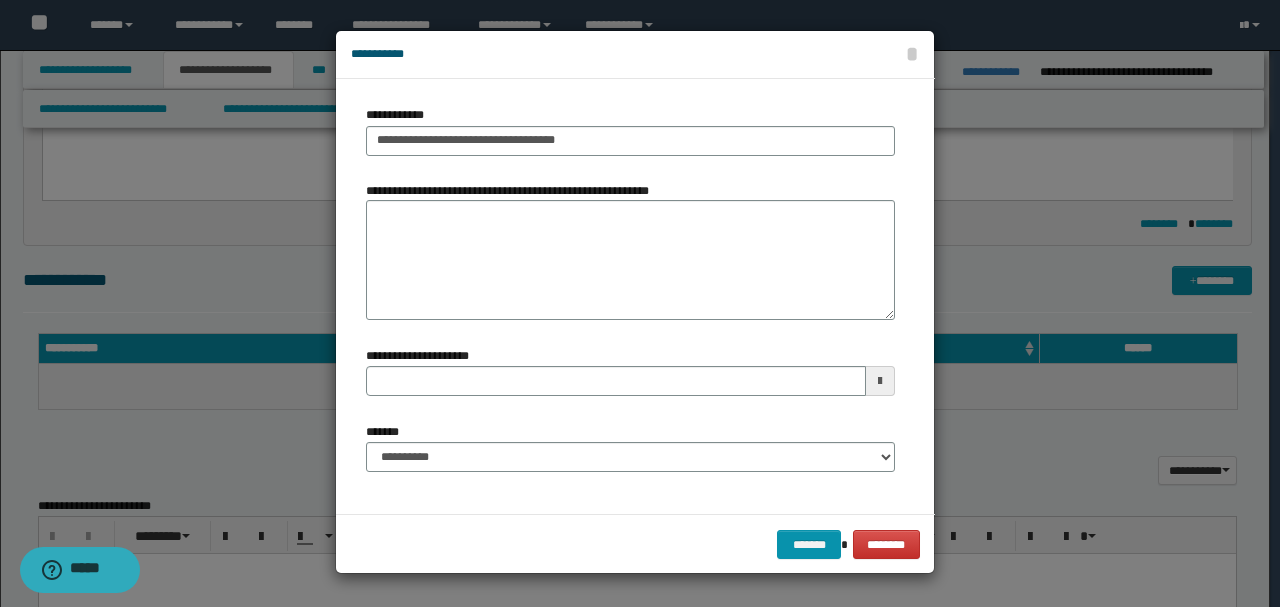 type 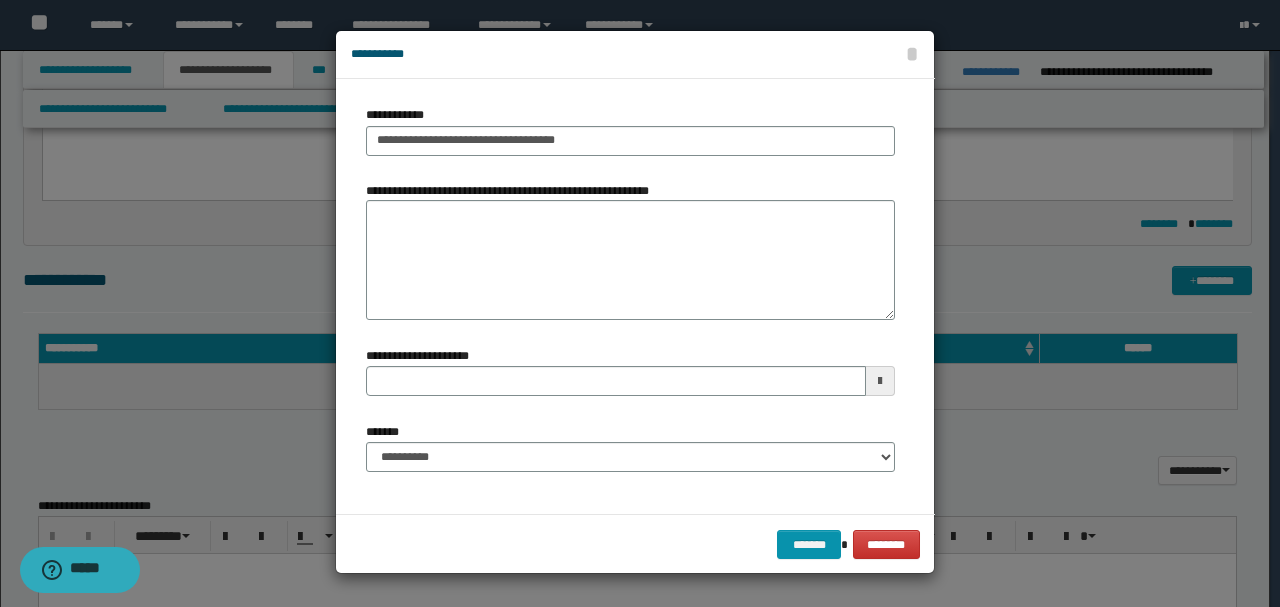 click on "**********" at bounding box center (630, 447) 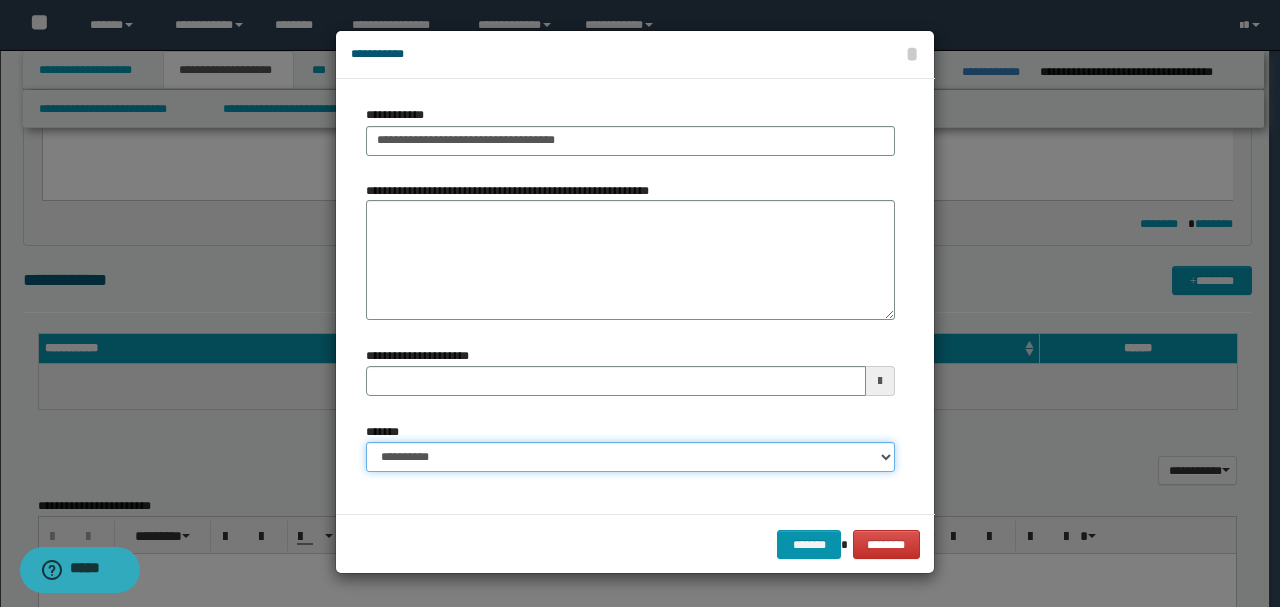 click on "**********" at bounding box center [630, 457] 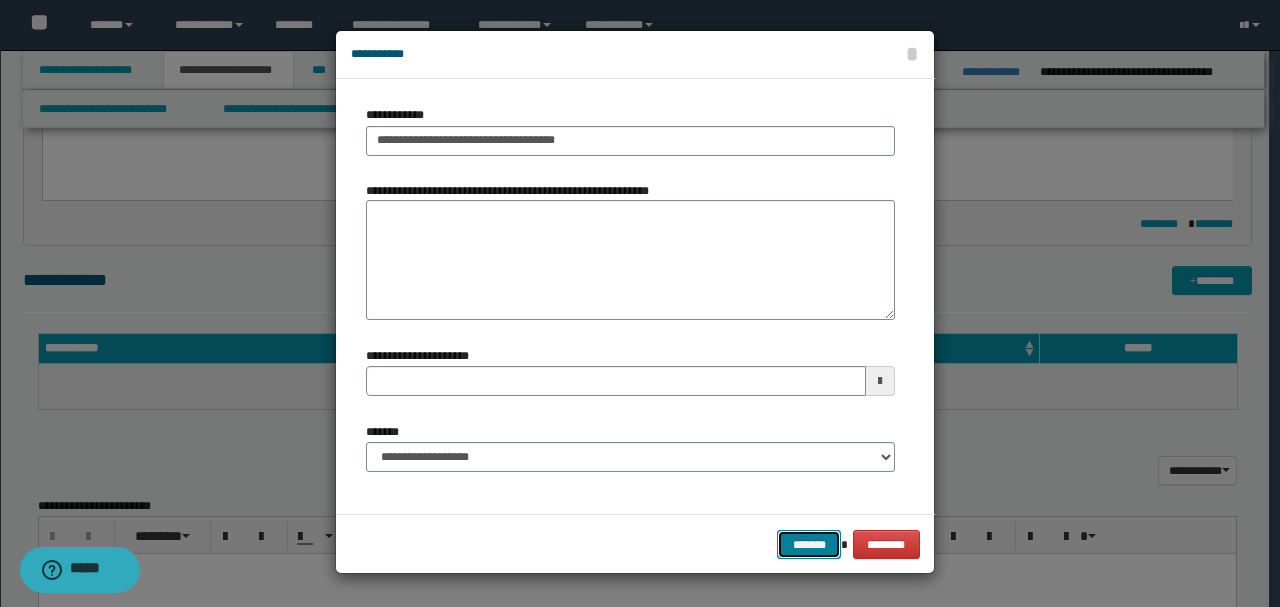 click on "*******" at bounding box center (809, 544) 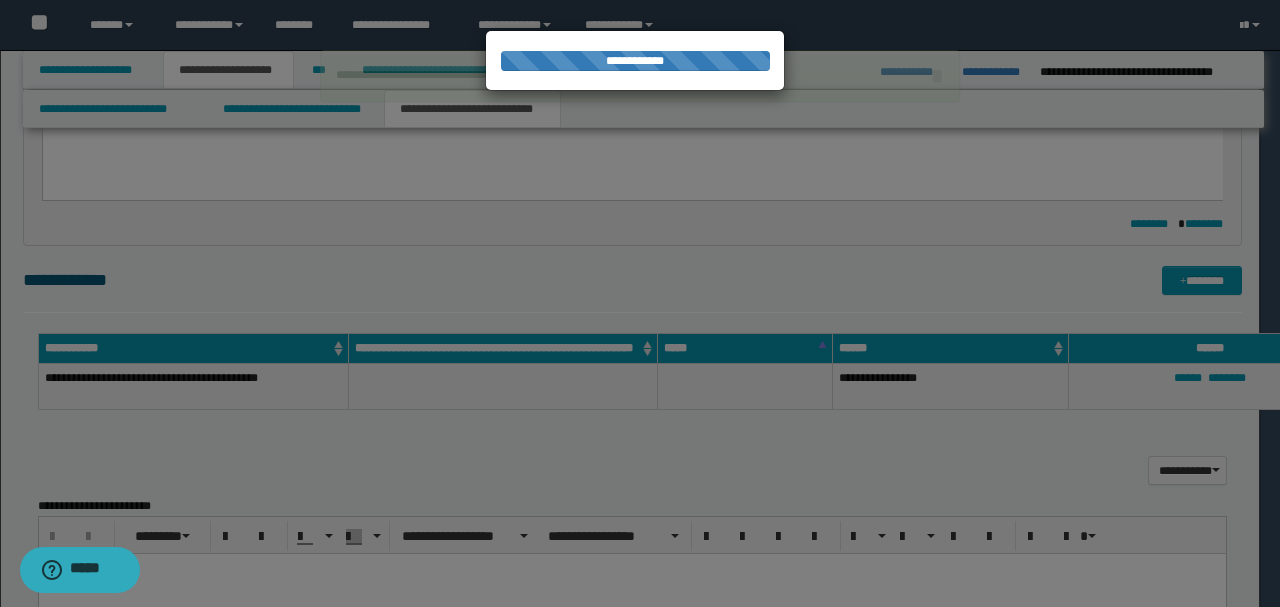 type 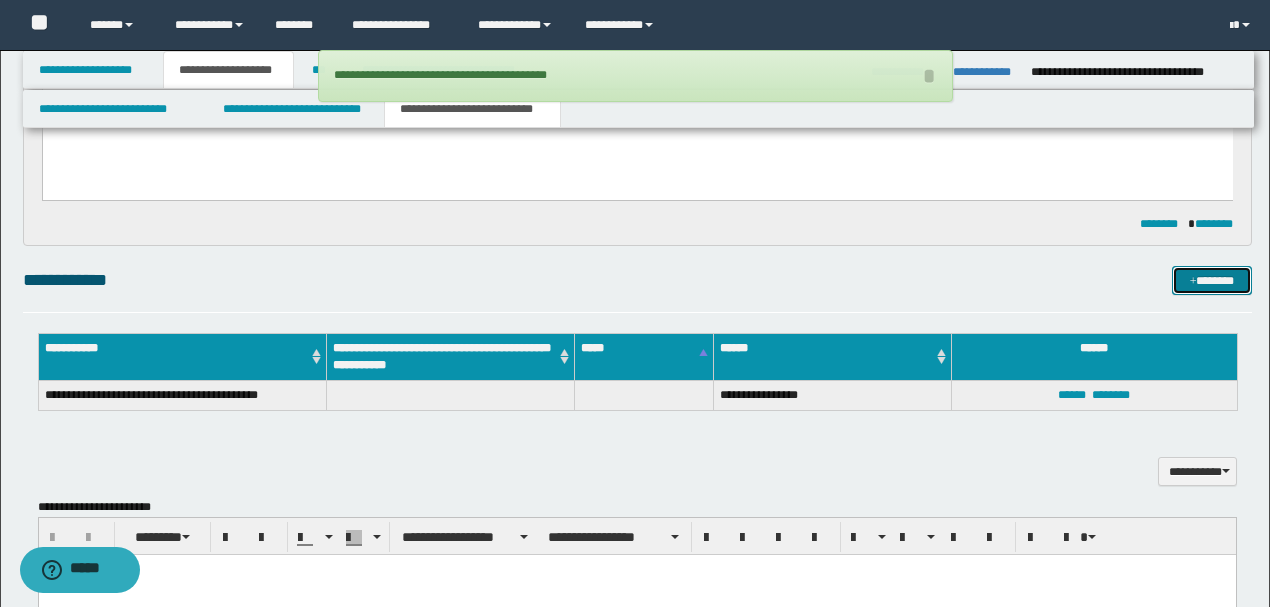 click on "*******" at bounding box center [1211, 280] 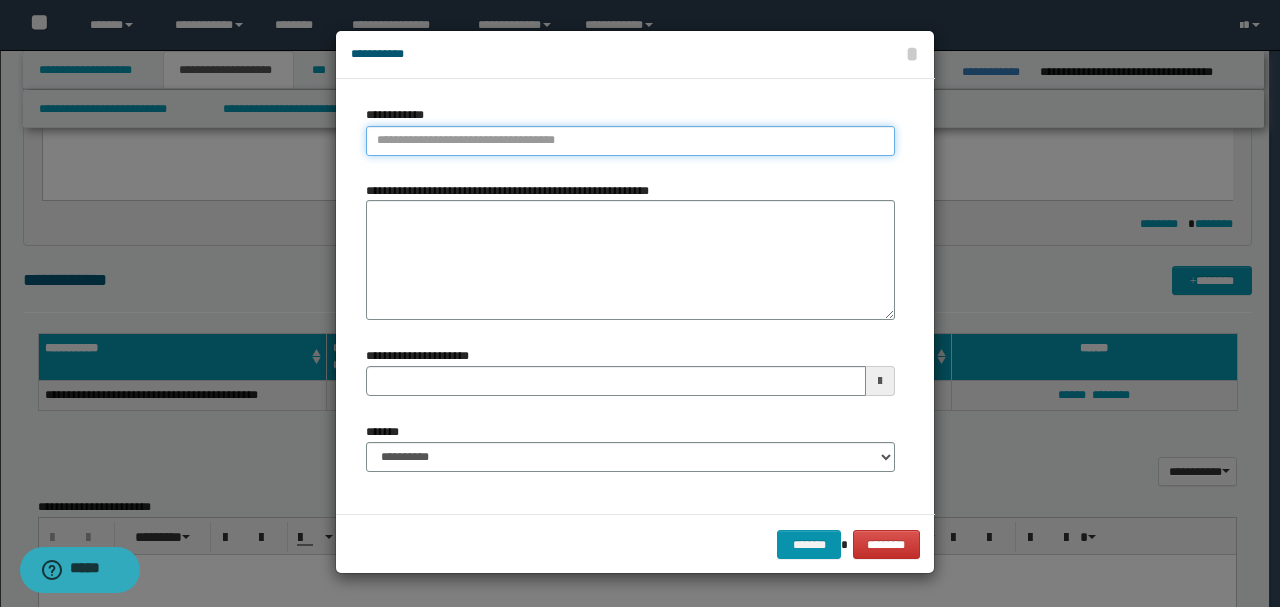 type on "**********" 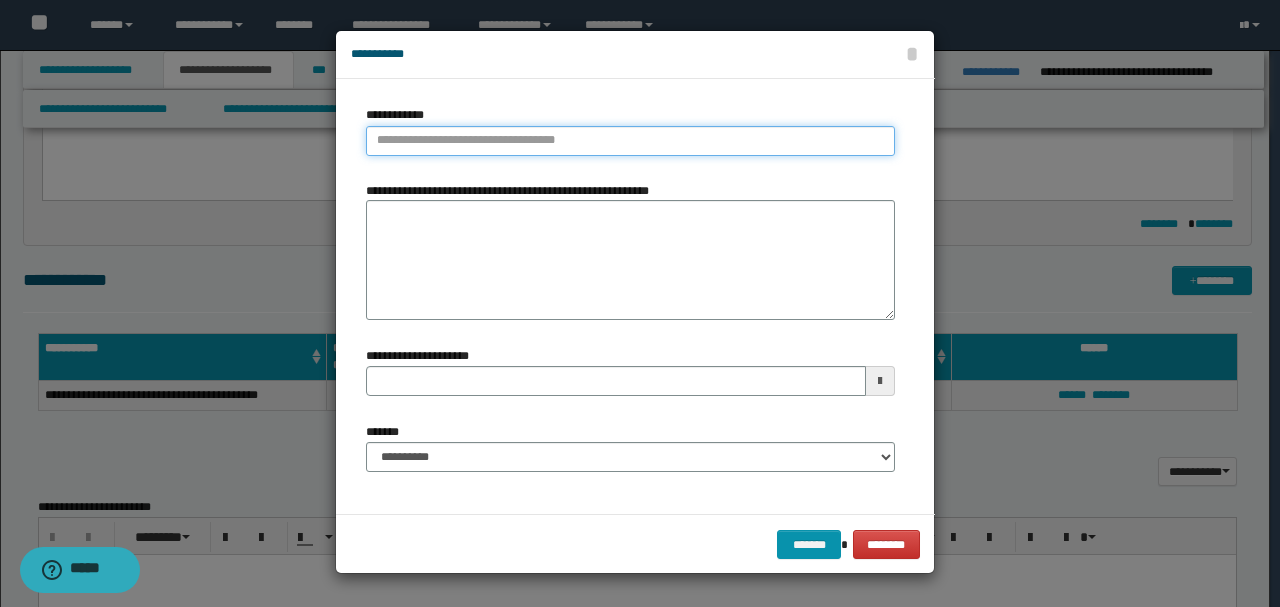 click on "**********" at bounding box center [630, 141] 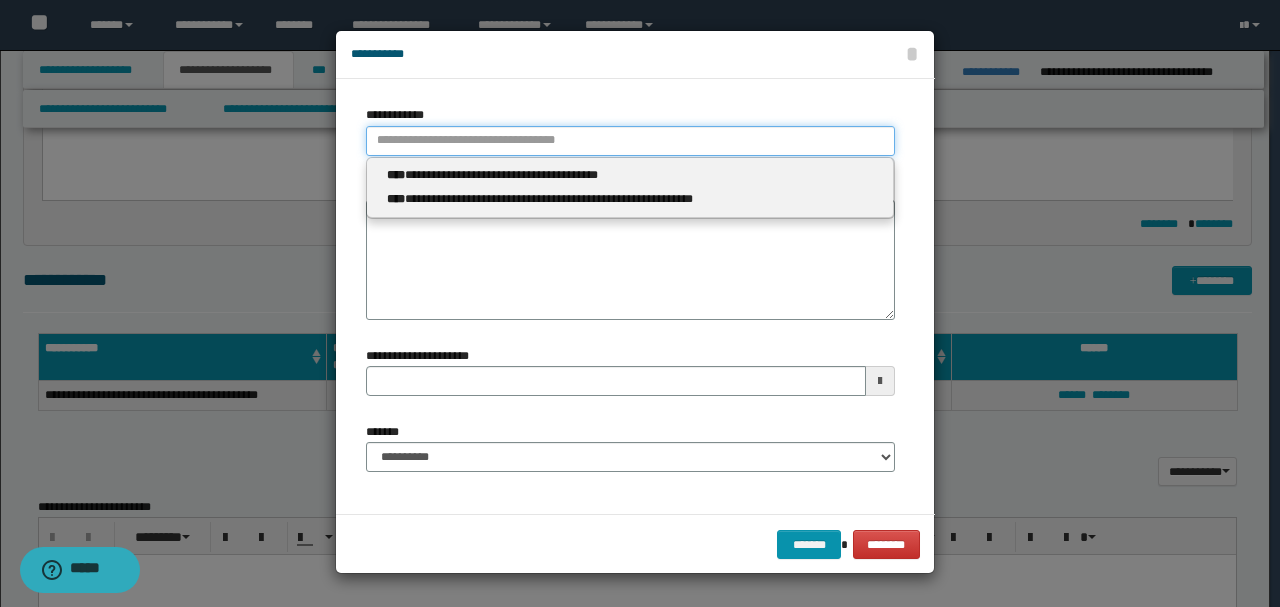 paste on "**********" 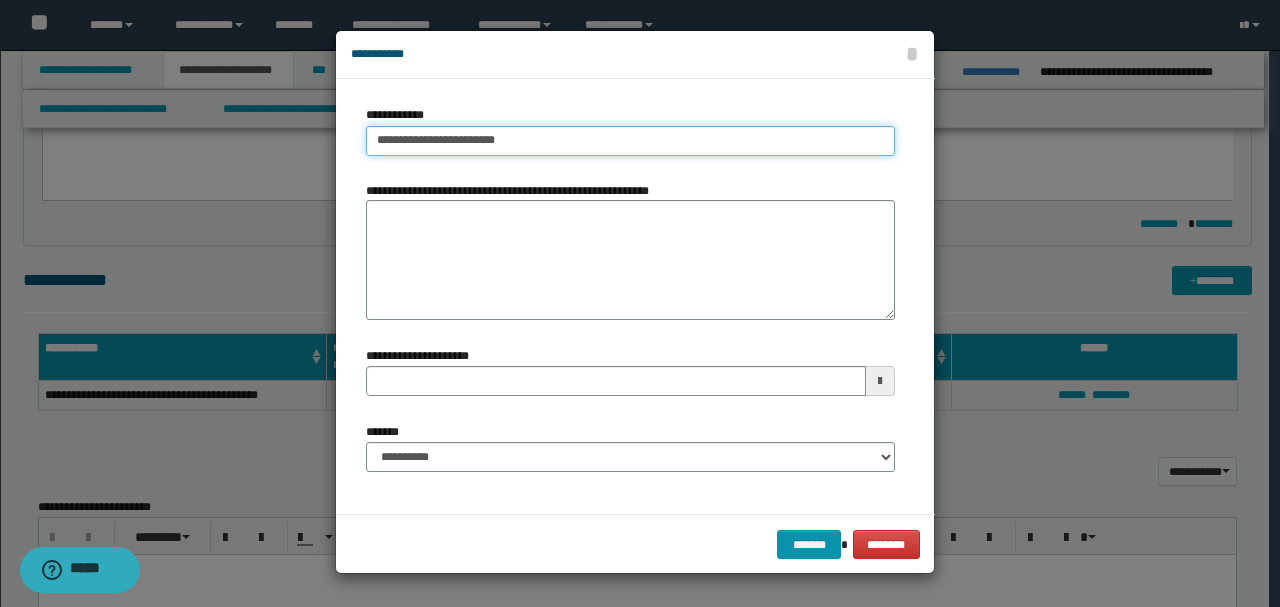 type on "**********" 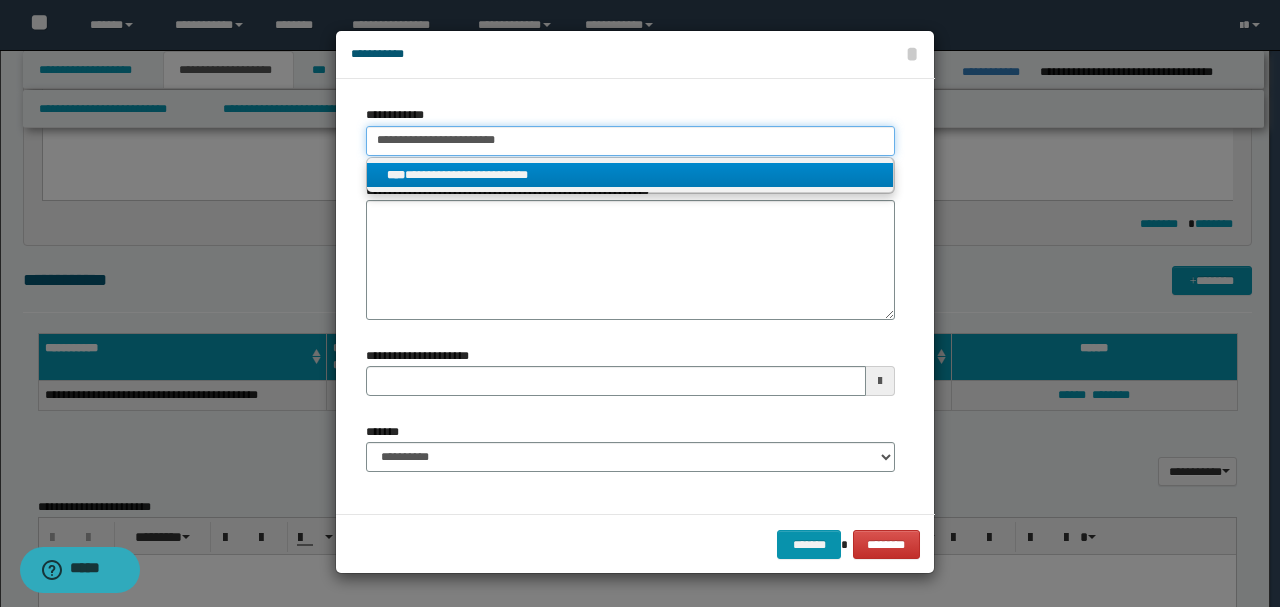 type on "**********" 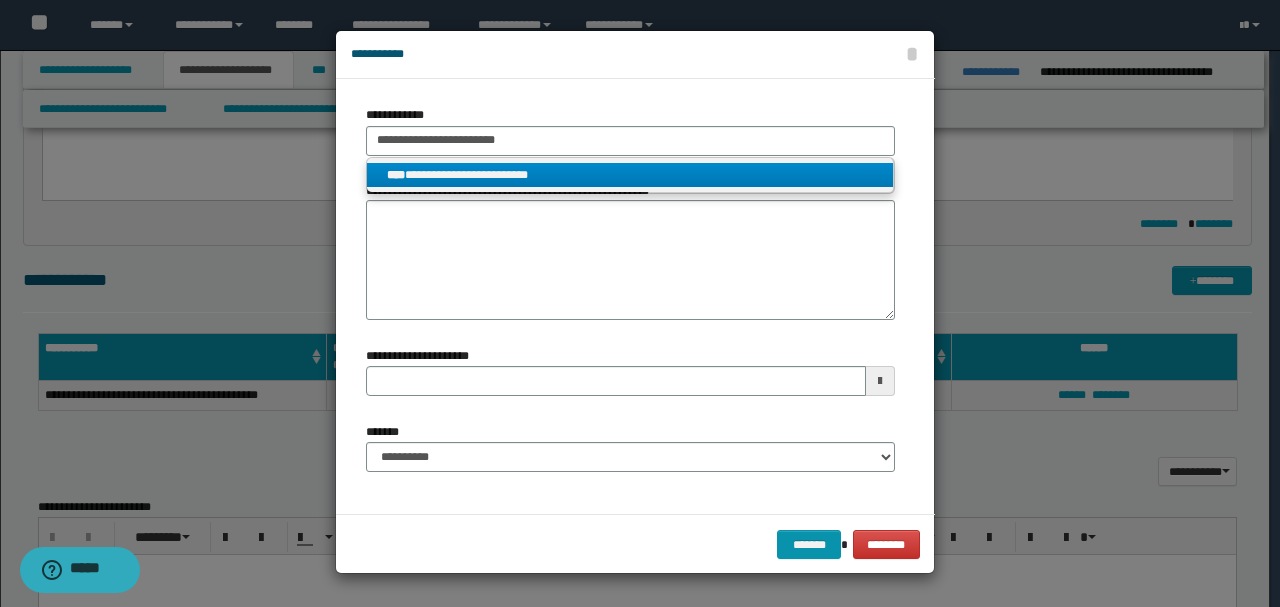 click on "**********" at bounding box center (630, 175) 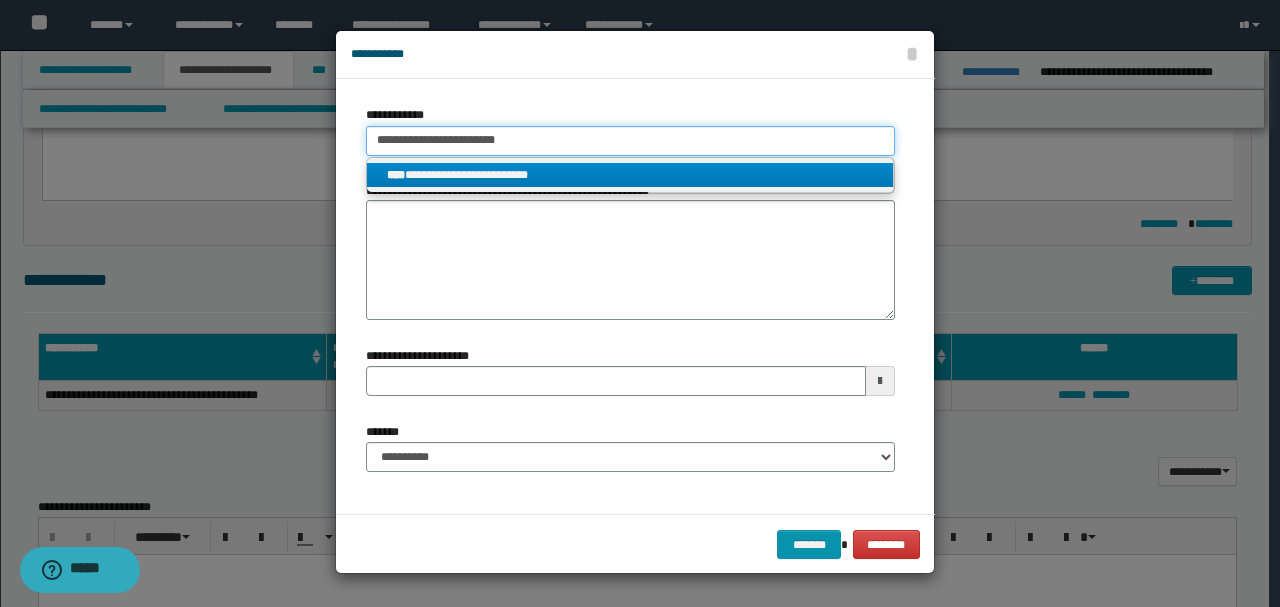 type 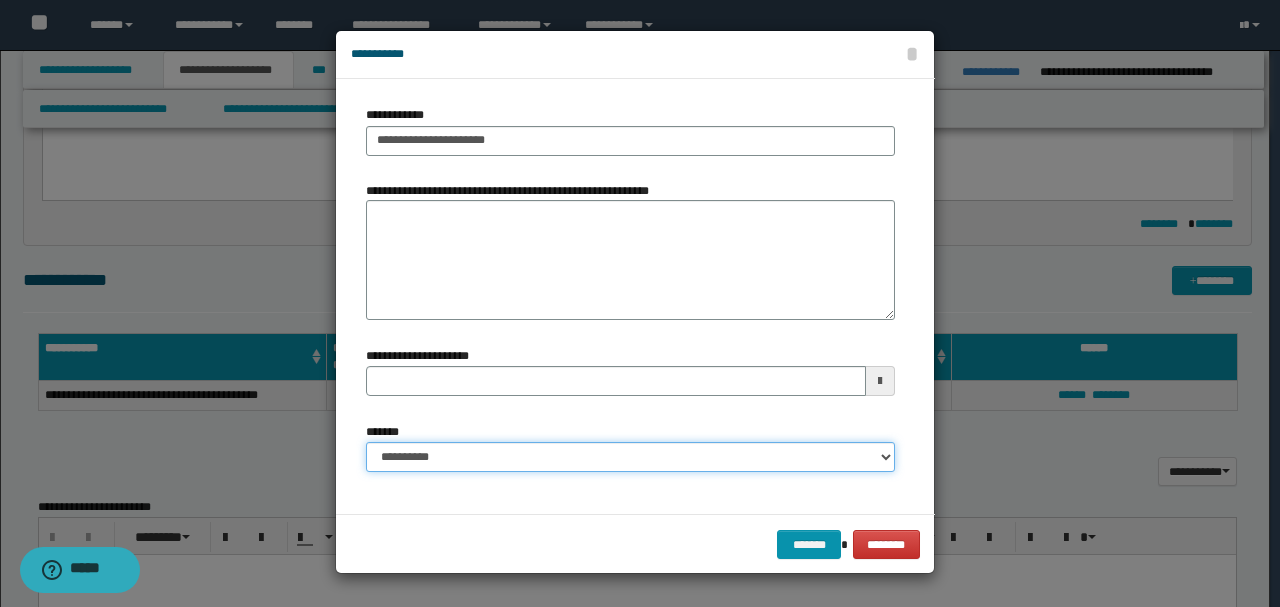 click on "**********" at bounding box center [630, 457] 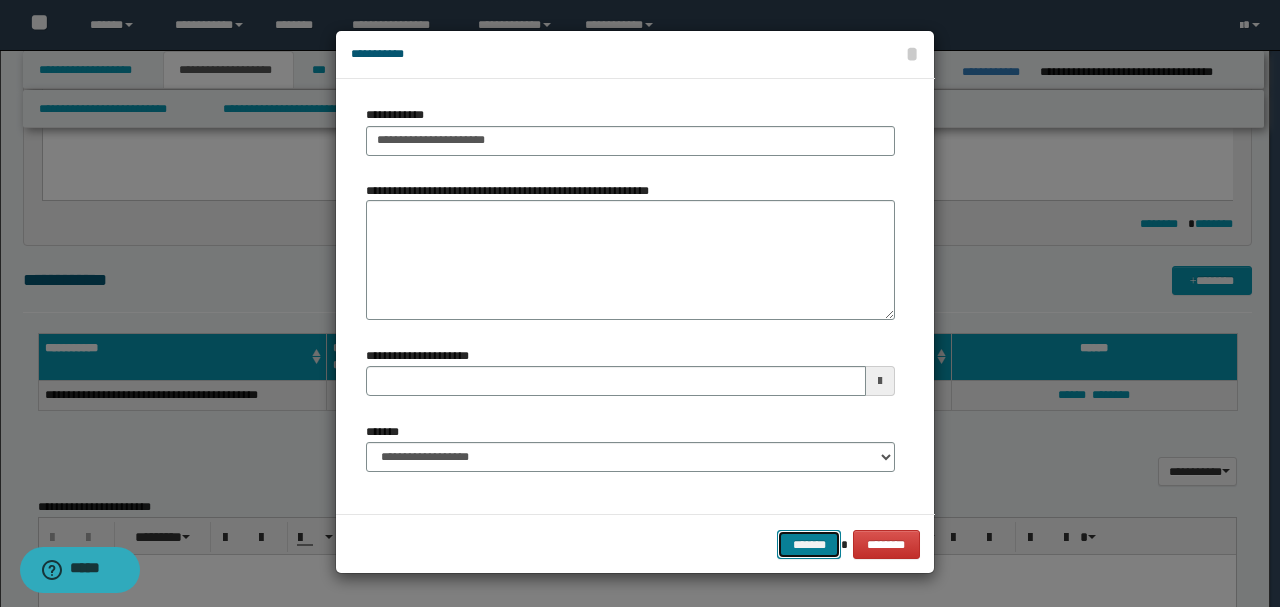 click on "*******" at bounding box center [809, 544] 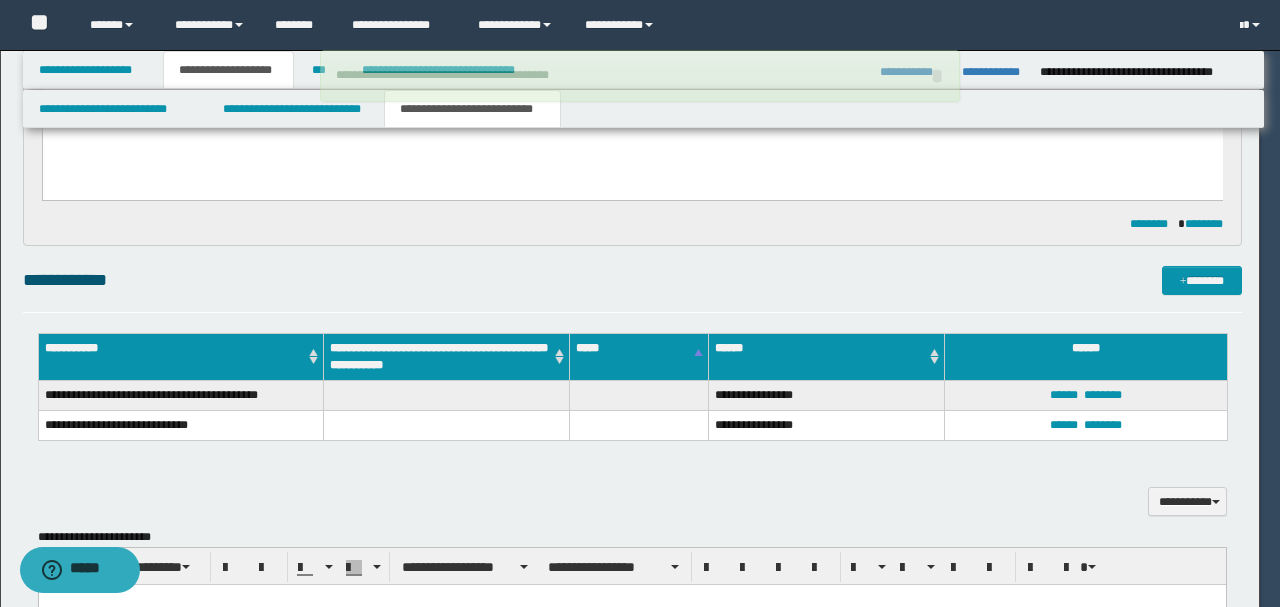type 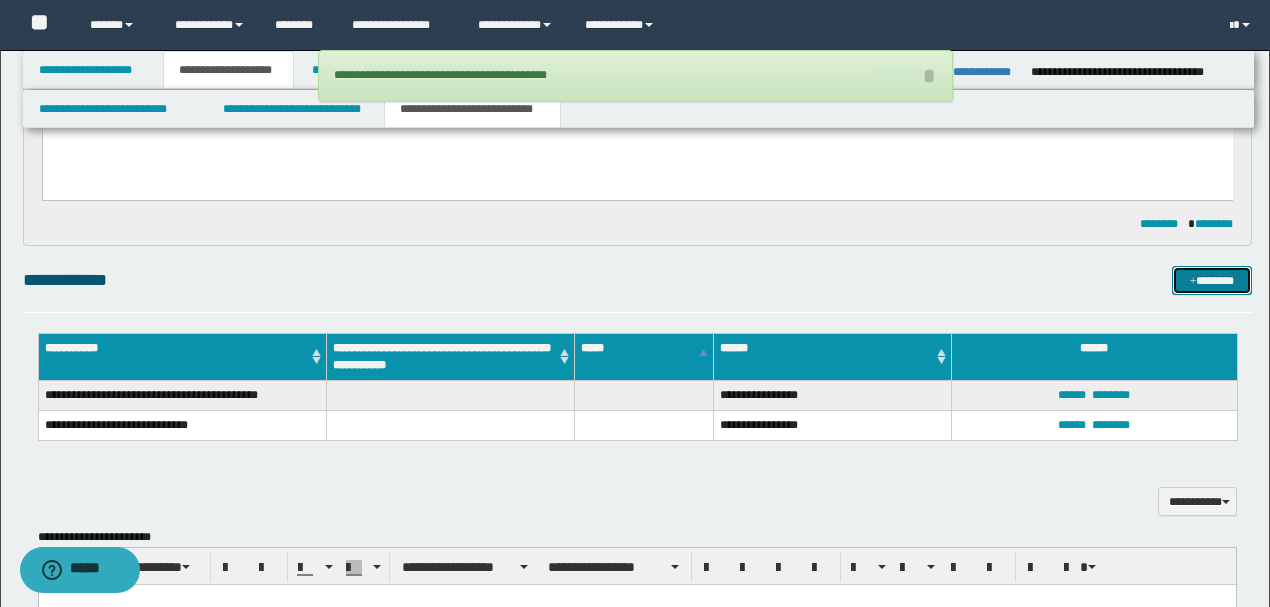 click on "*******" at bounding box center [1211, 280] 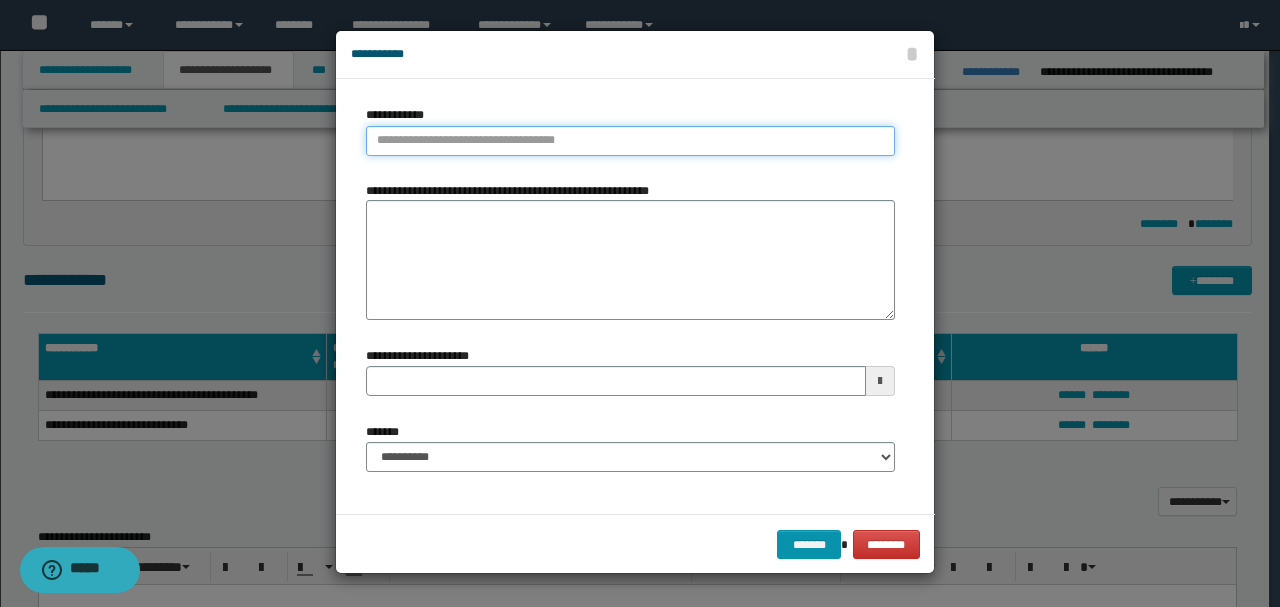 type on "**********" 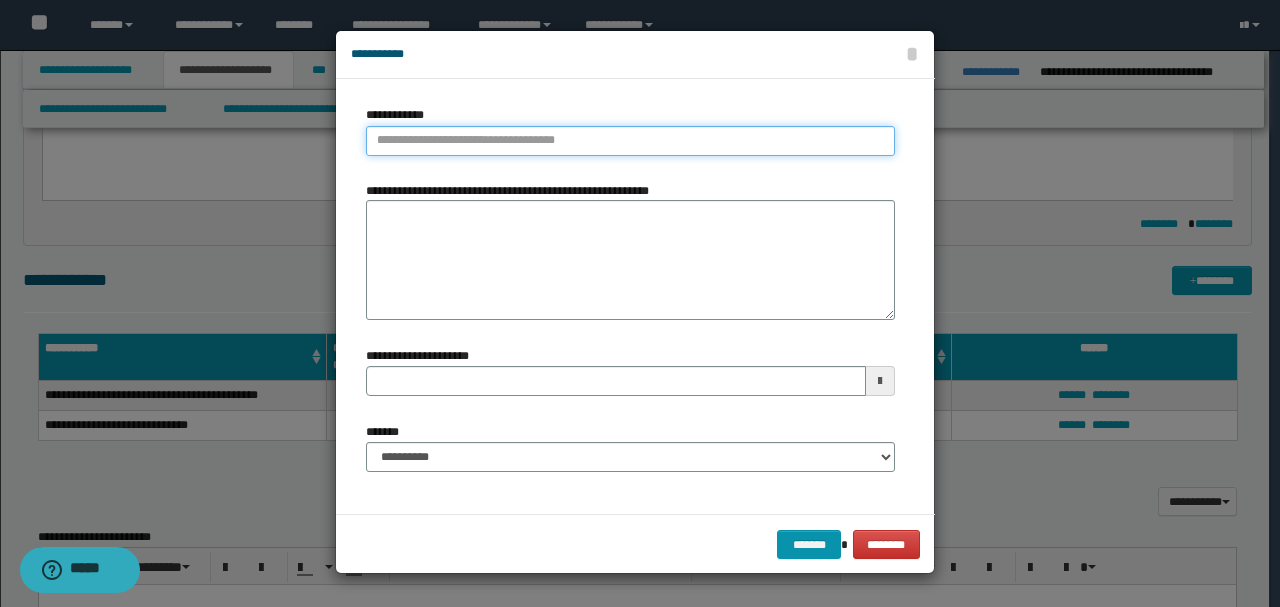 click on "**********" at bounding box center (630, 141) 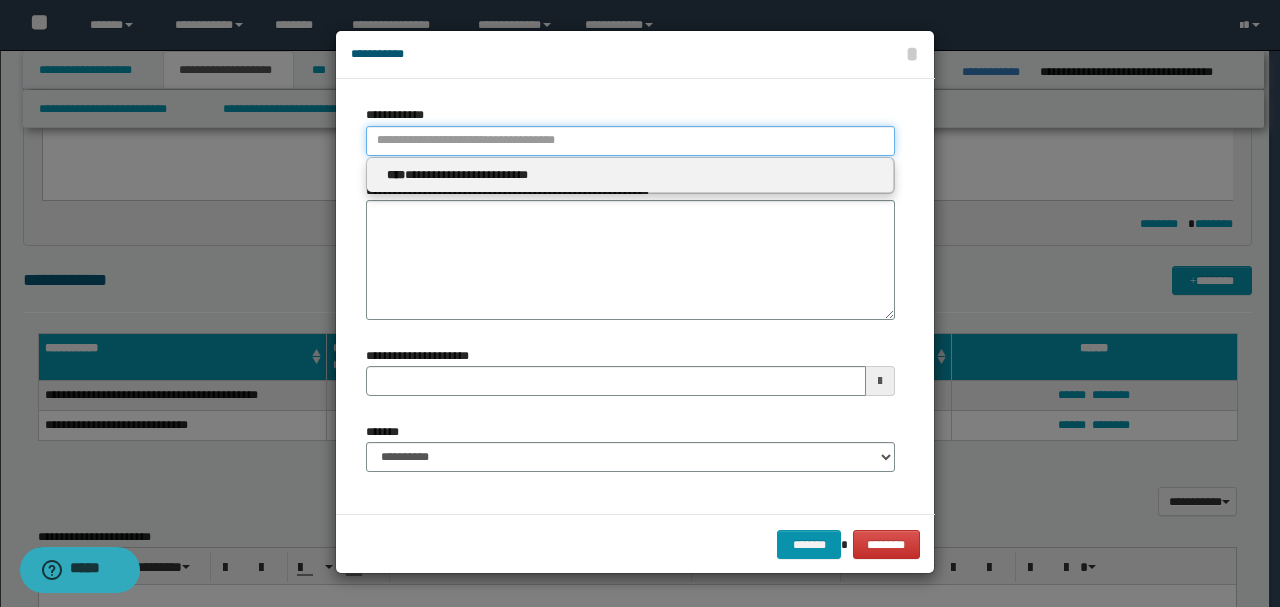 paste on "**********" 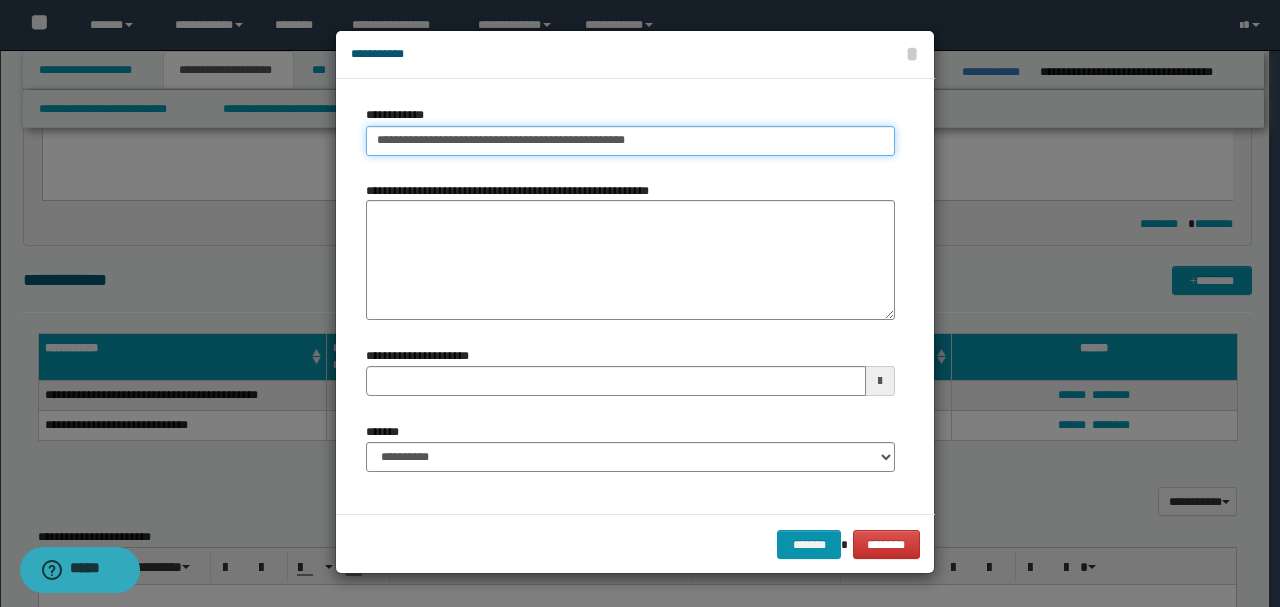 type on "**********" 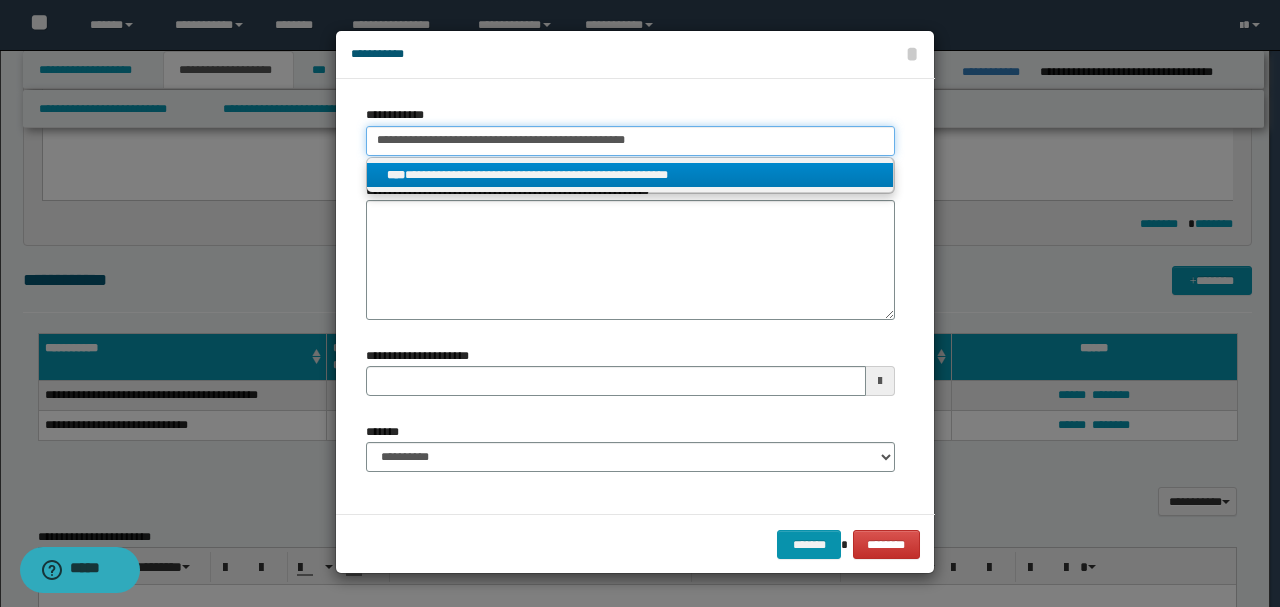 type on "**********" 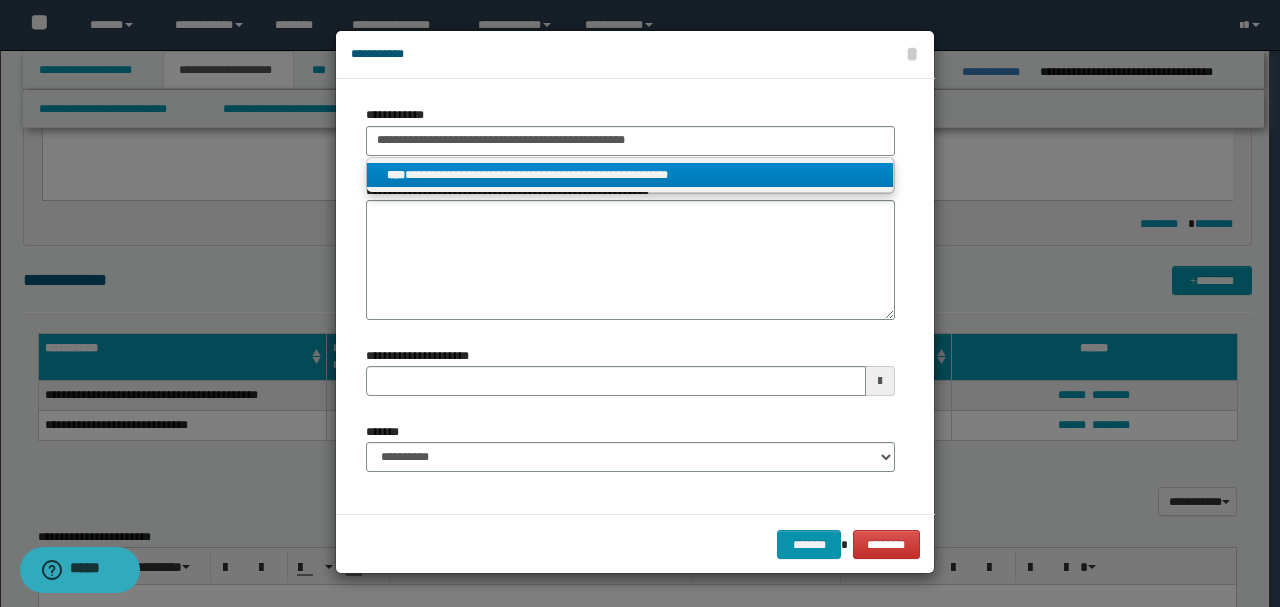 click on "**********" at bounding box center (630, 175) 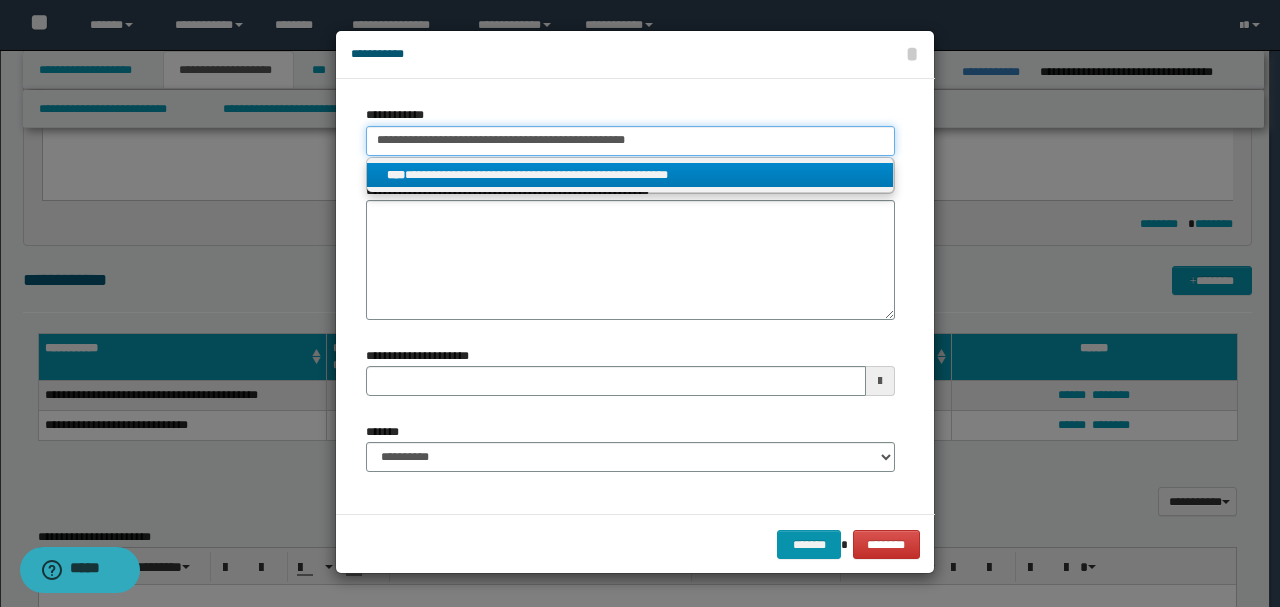type 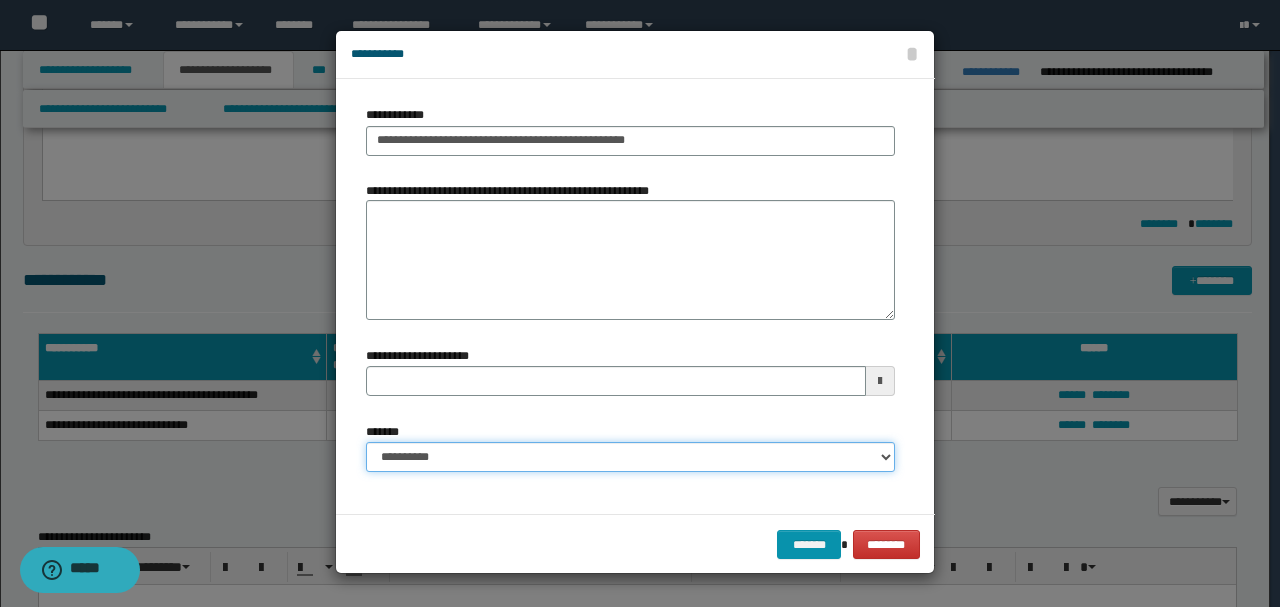 click on "**********" at bounding box center [630, 457] 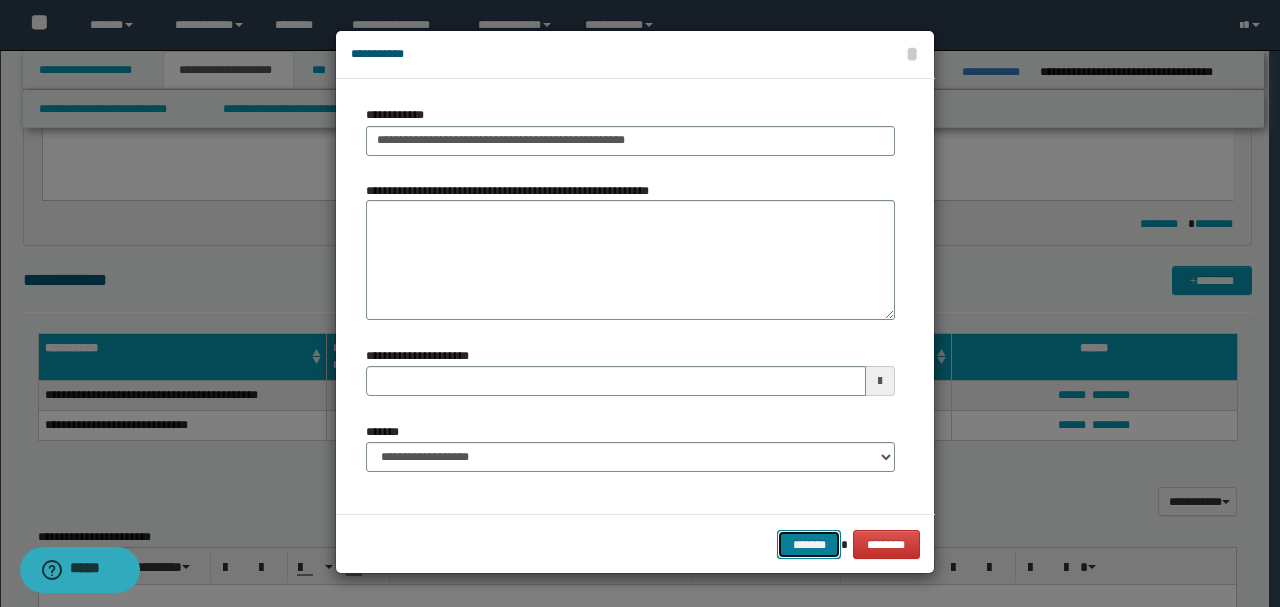 click on "*******" at bounding box center (809, 544) 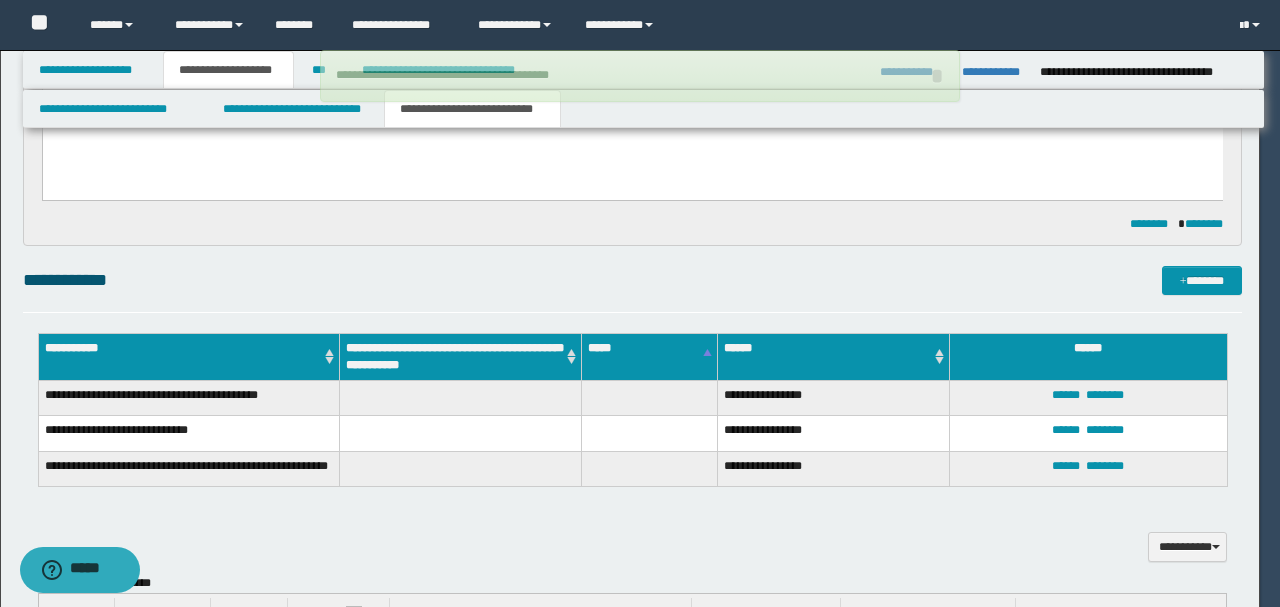 type 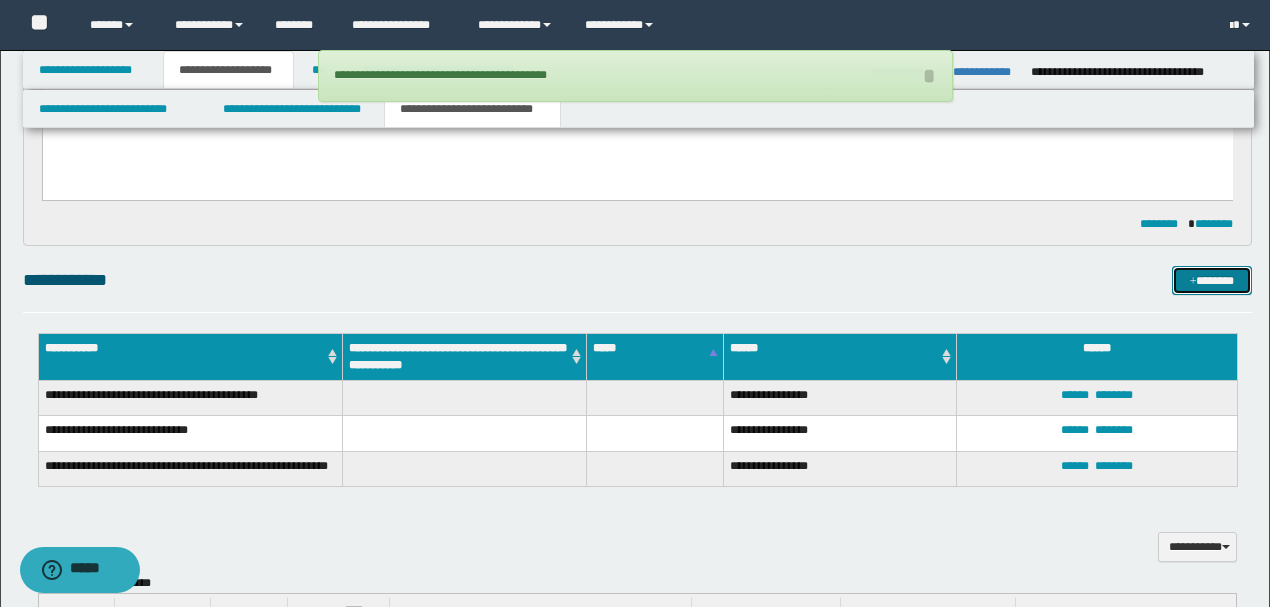 click at bounding box center [1193, 282] 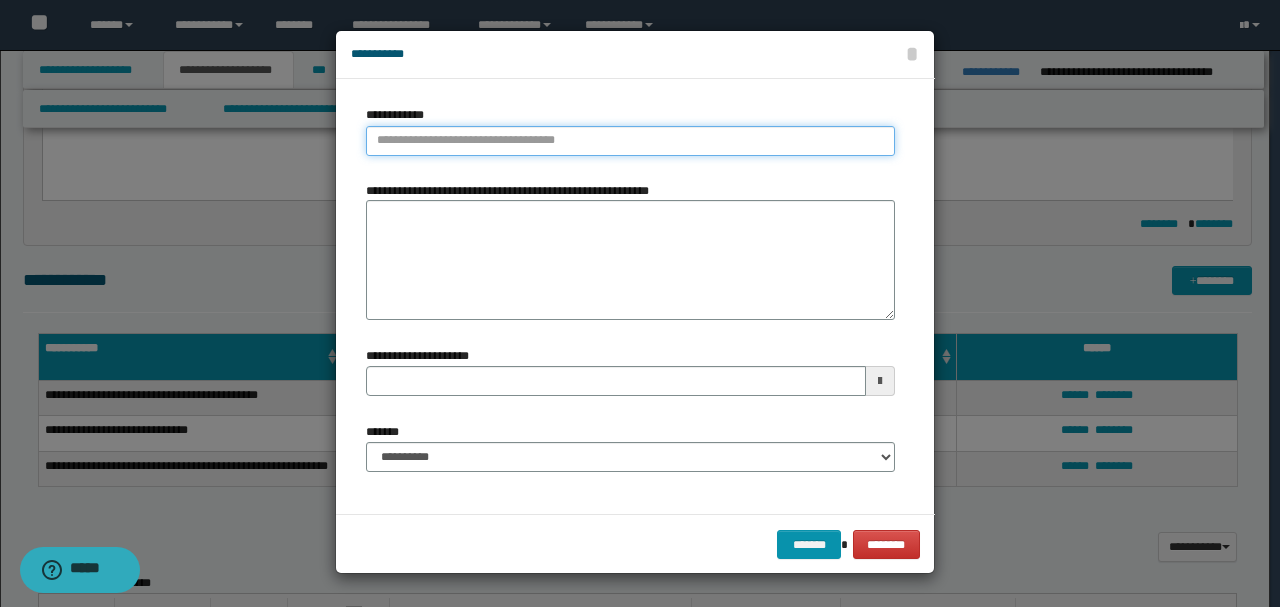 type on "**********" 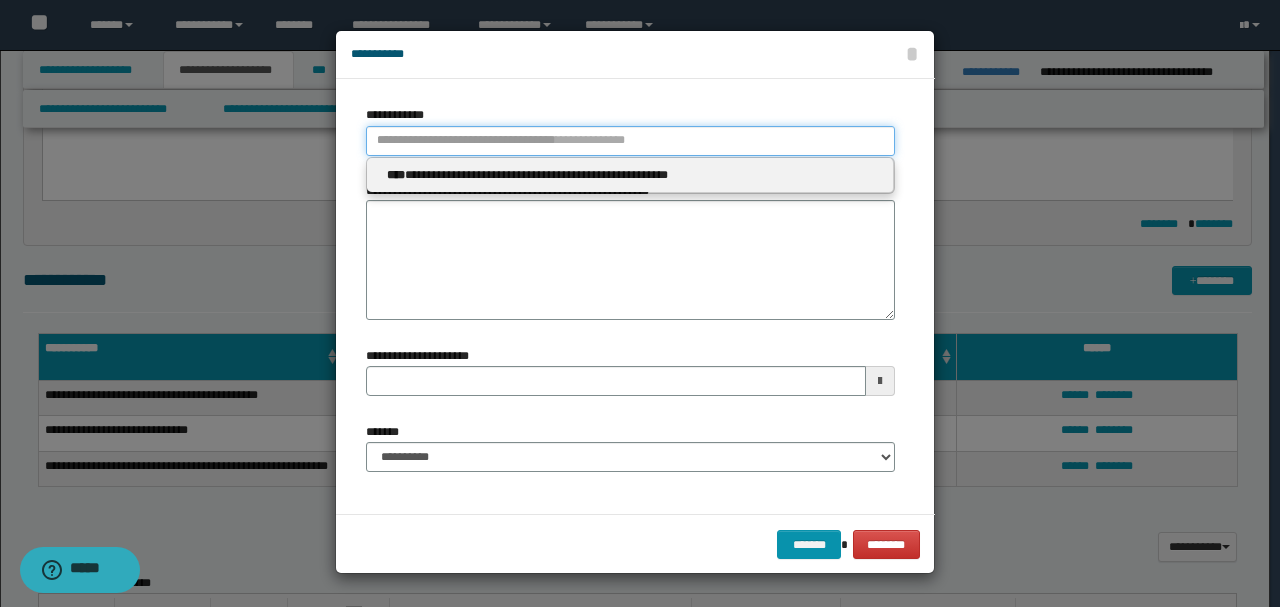 click on "**********" at bounding box center [630, 141] 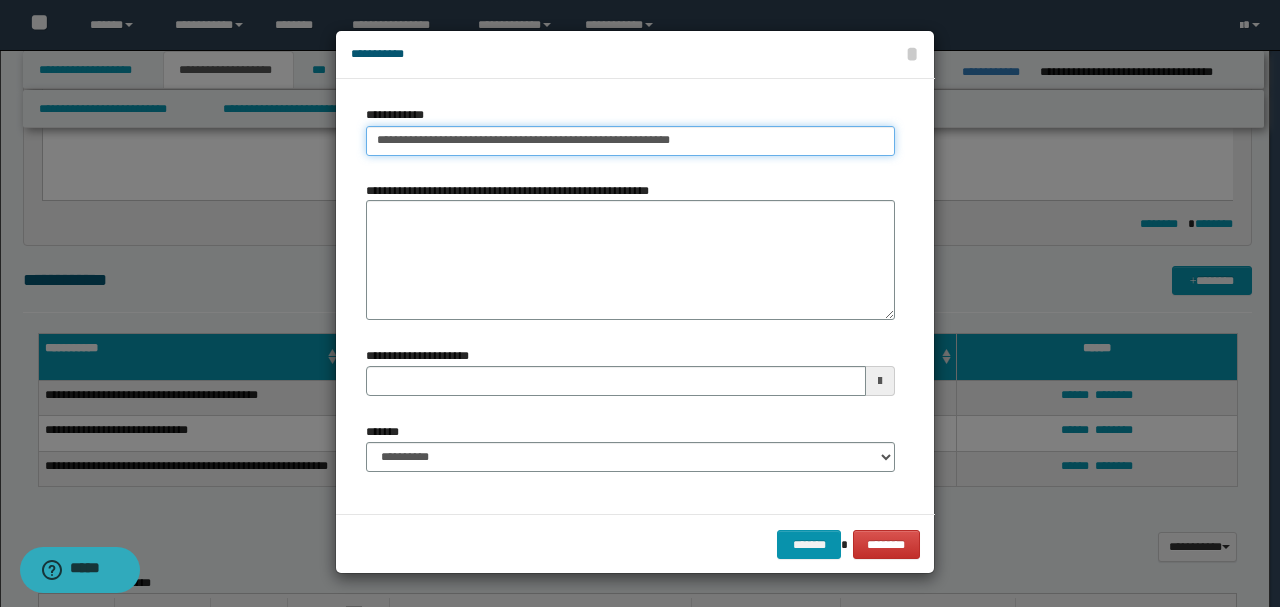 type on "**********" 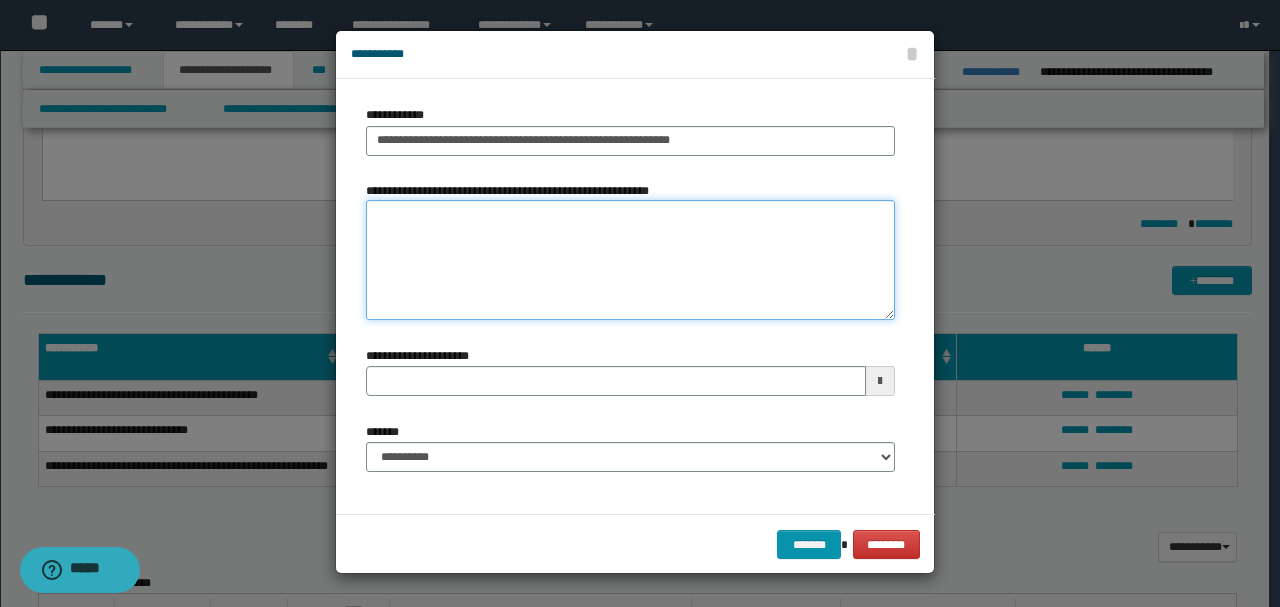 click on "**********" at bounding box center [630, 260] 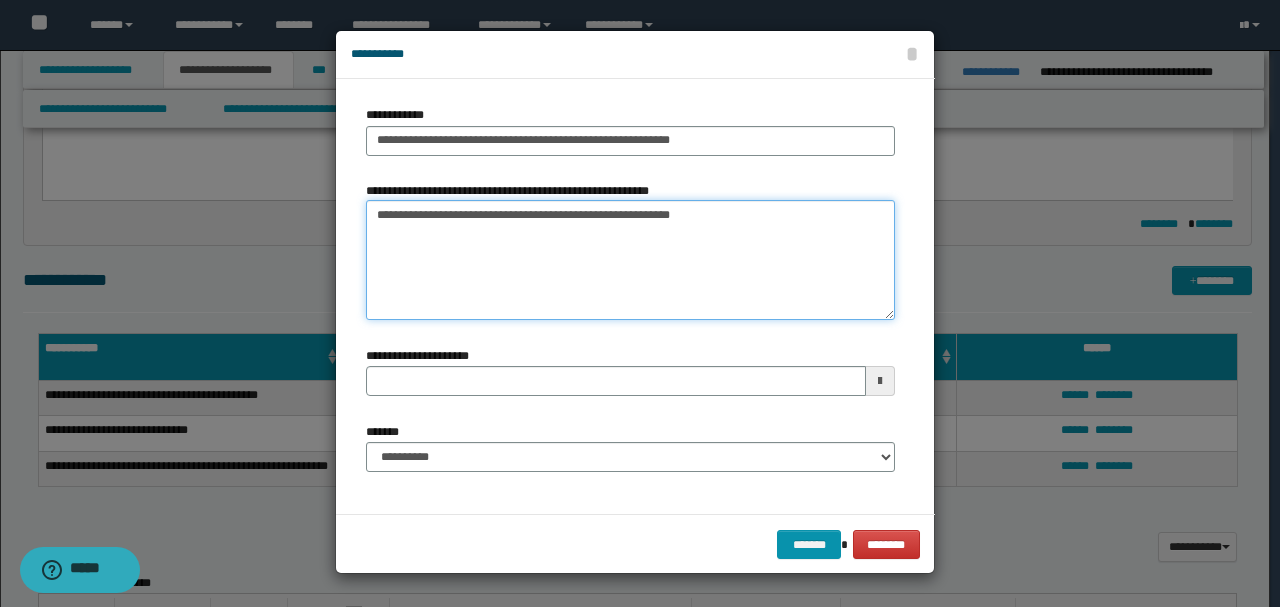 type on "**********" 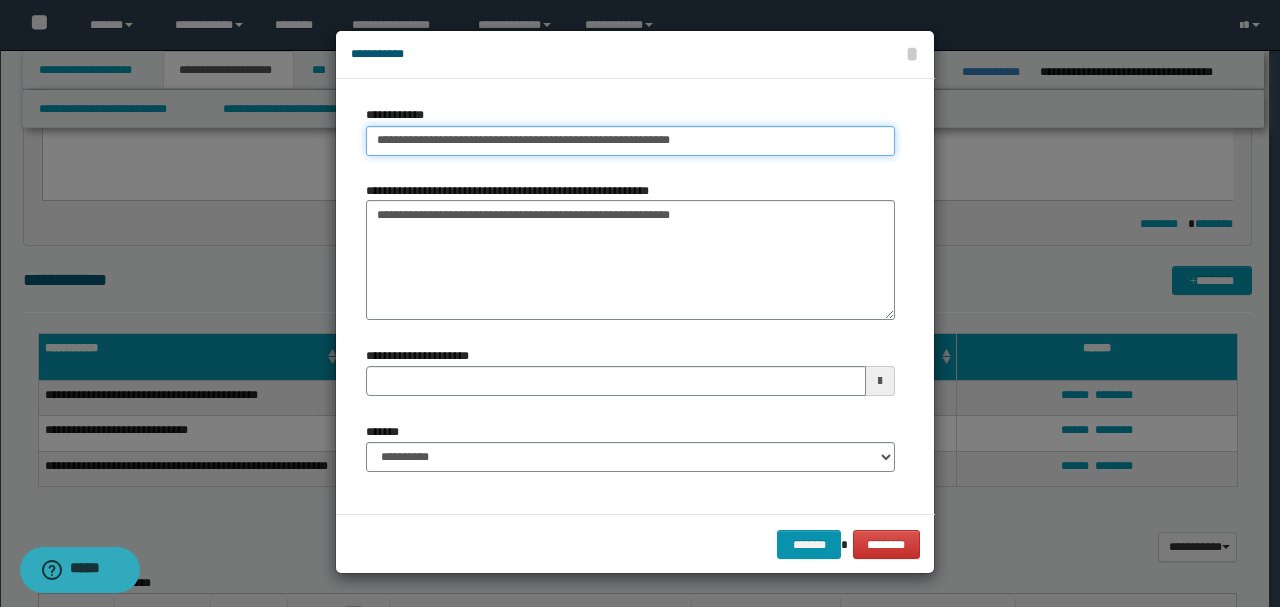 click on "**********" at bounding box center (630, 141) 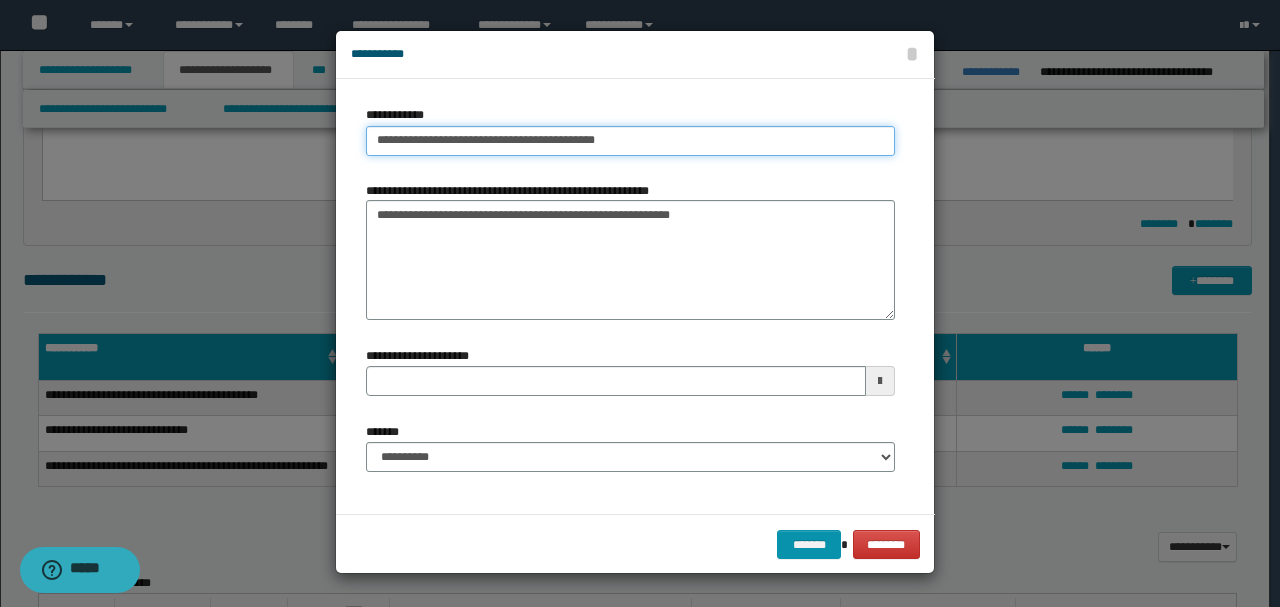 type on "**********" 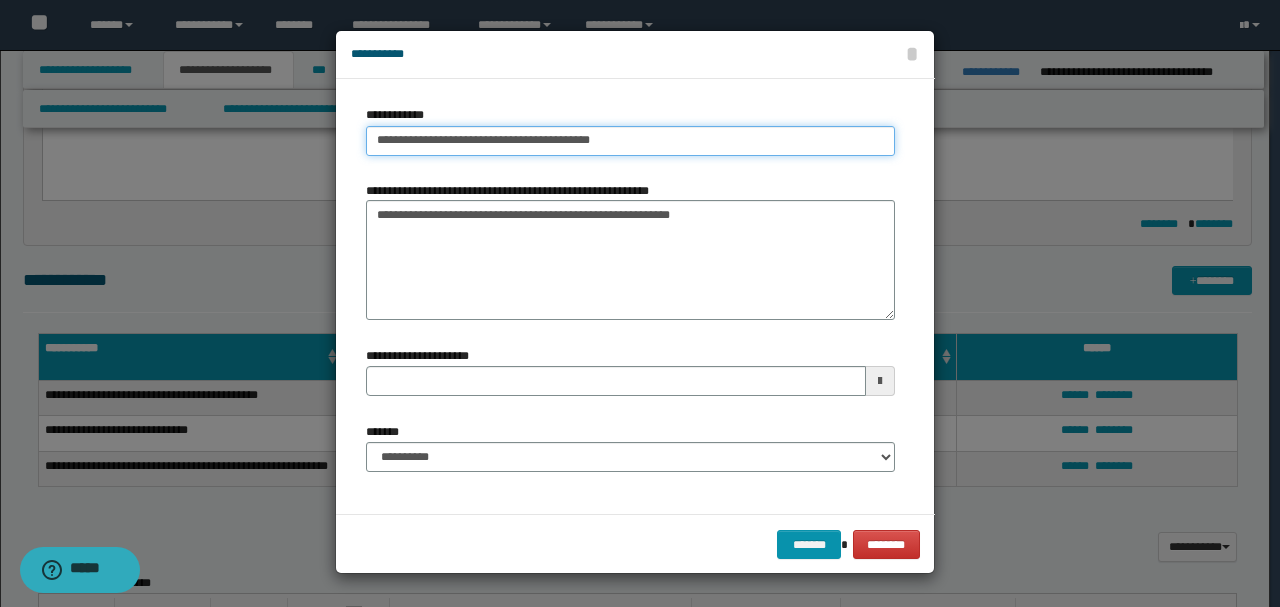 type on "**********" 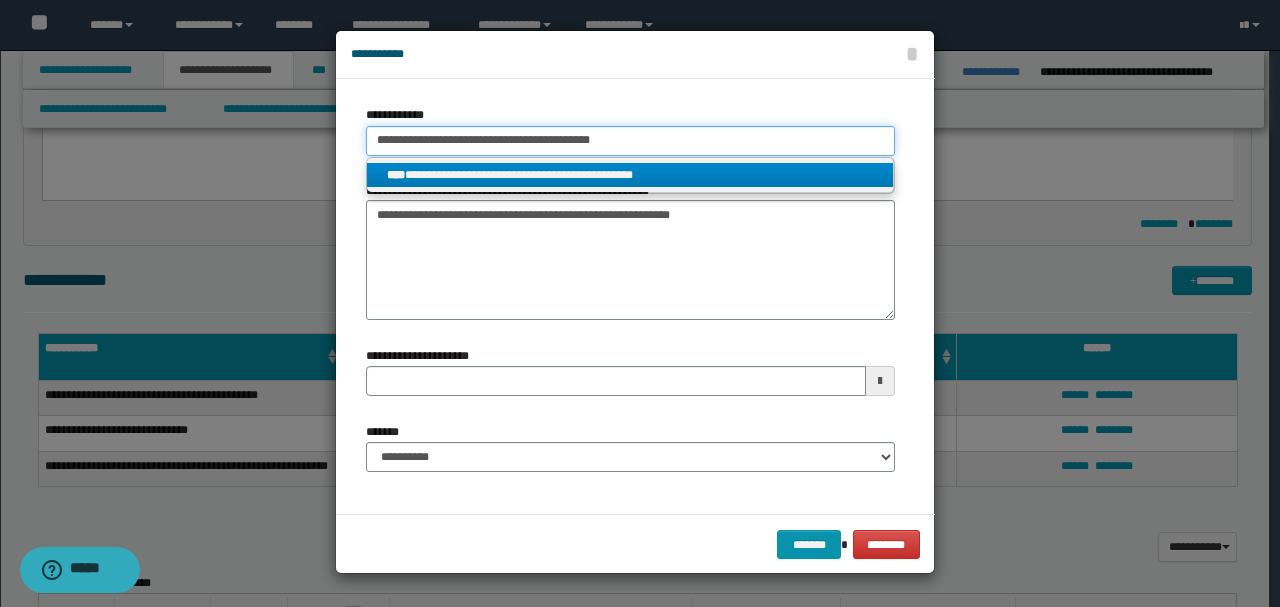 type on "**********" 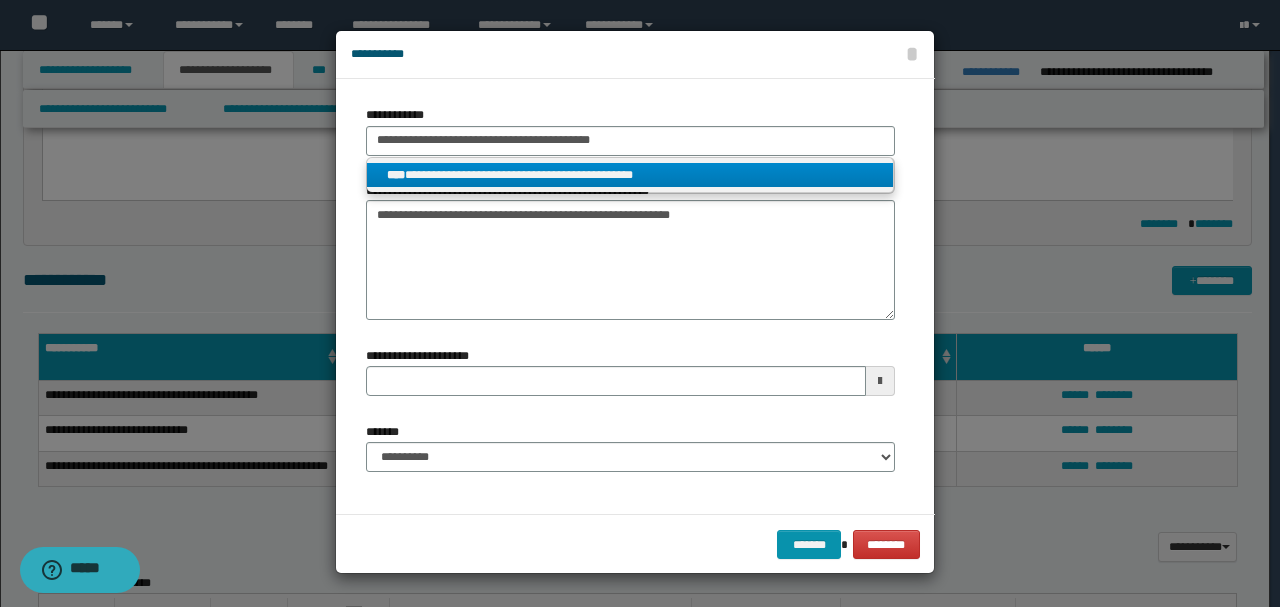 click on "**********" at bounding box center [630, 175] 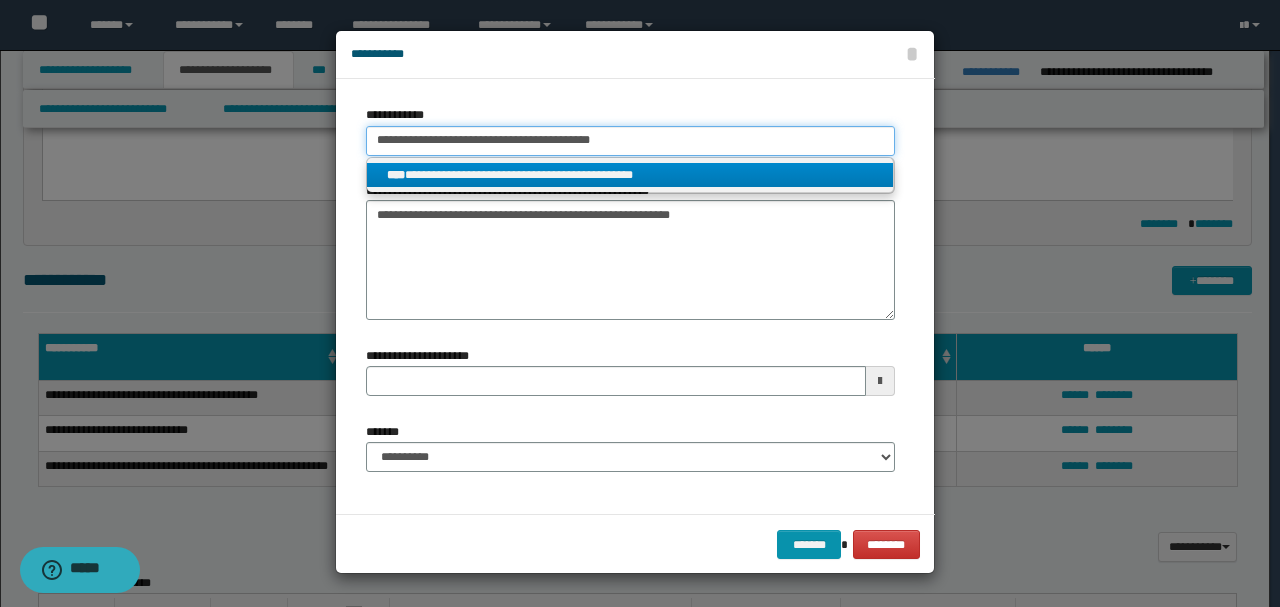 type 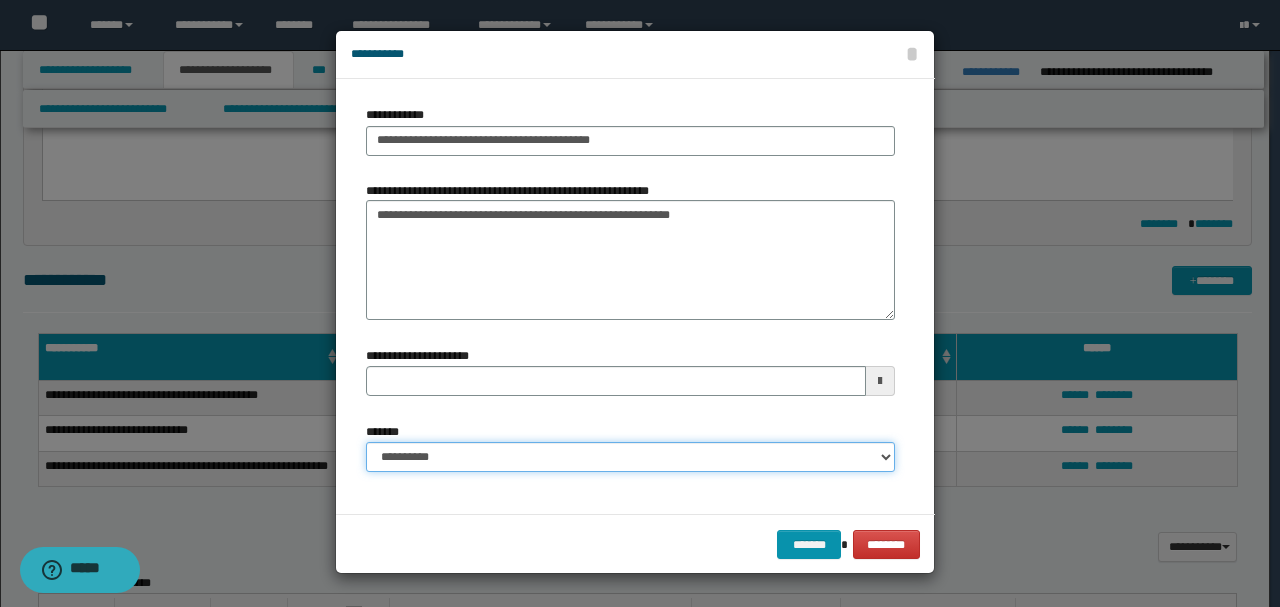click on "**********" at bounding box center [630, 457] 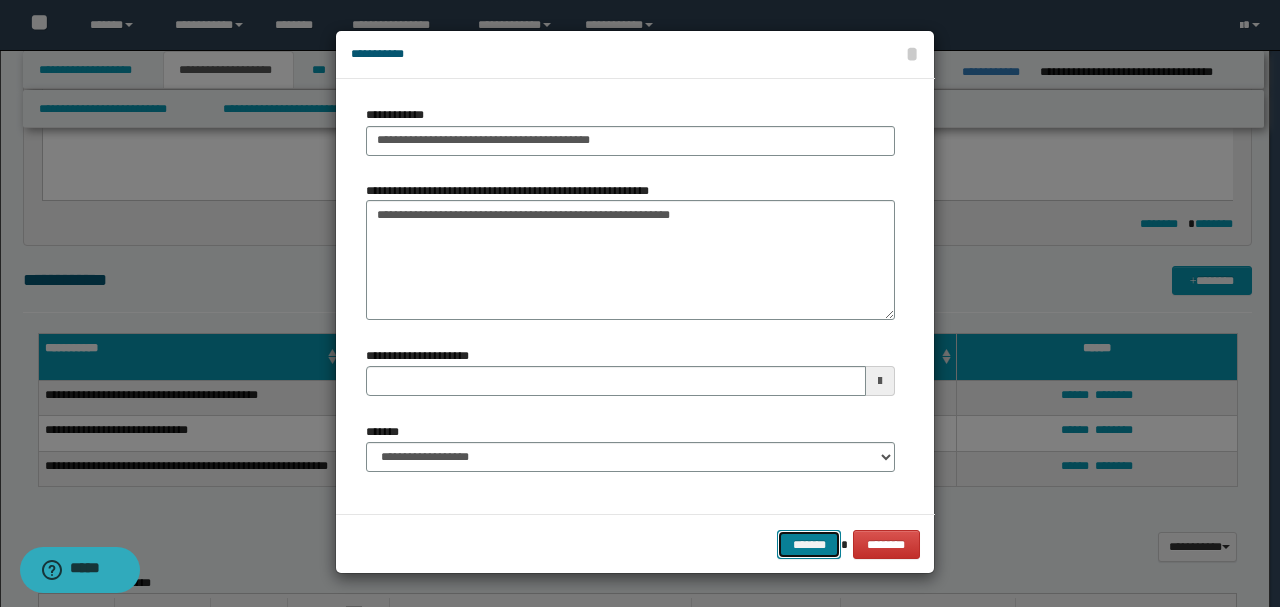 click on "*******" at bounding box center [809, 544] 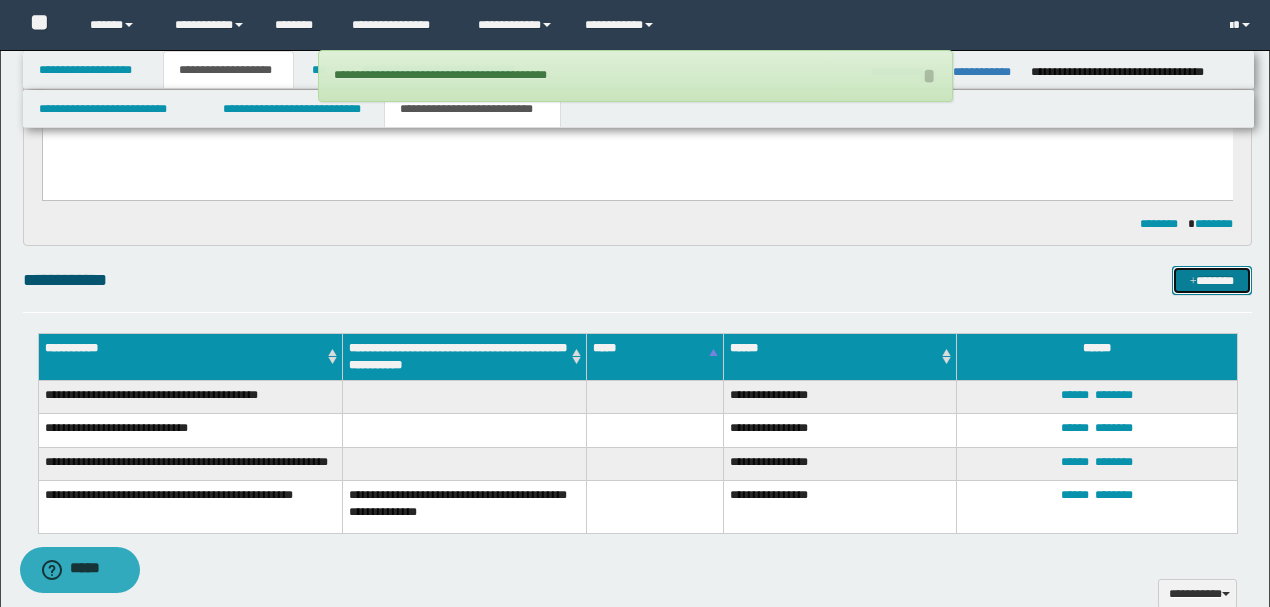 click at bounding box center (1193, 282) 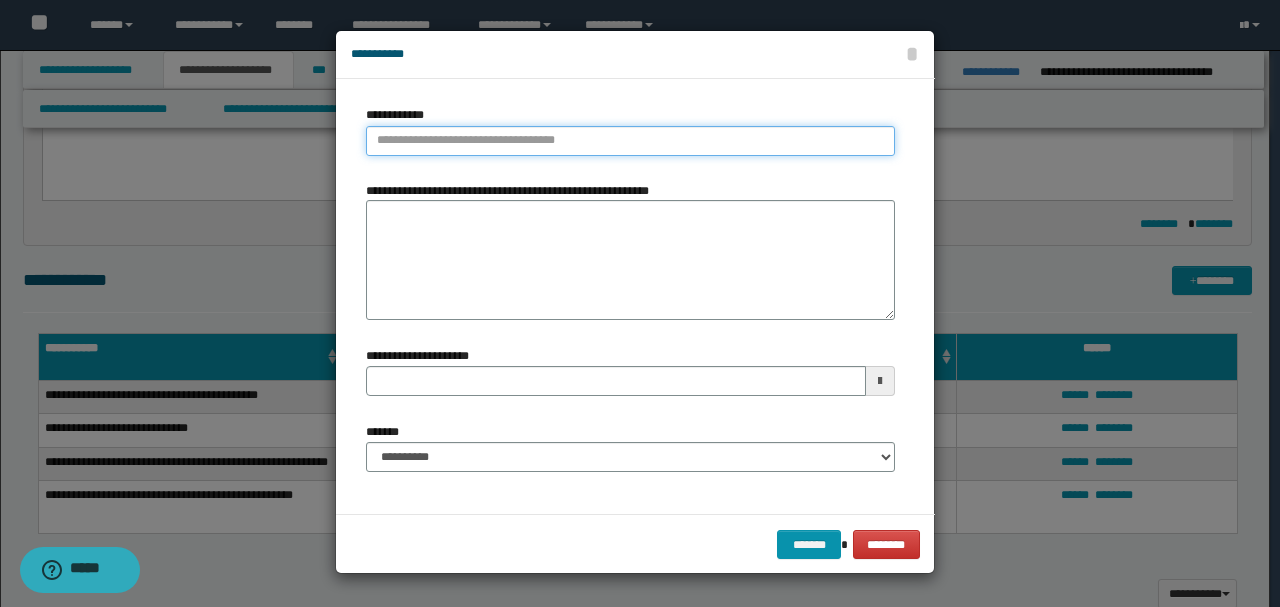 type on "**********" 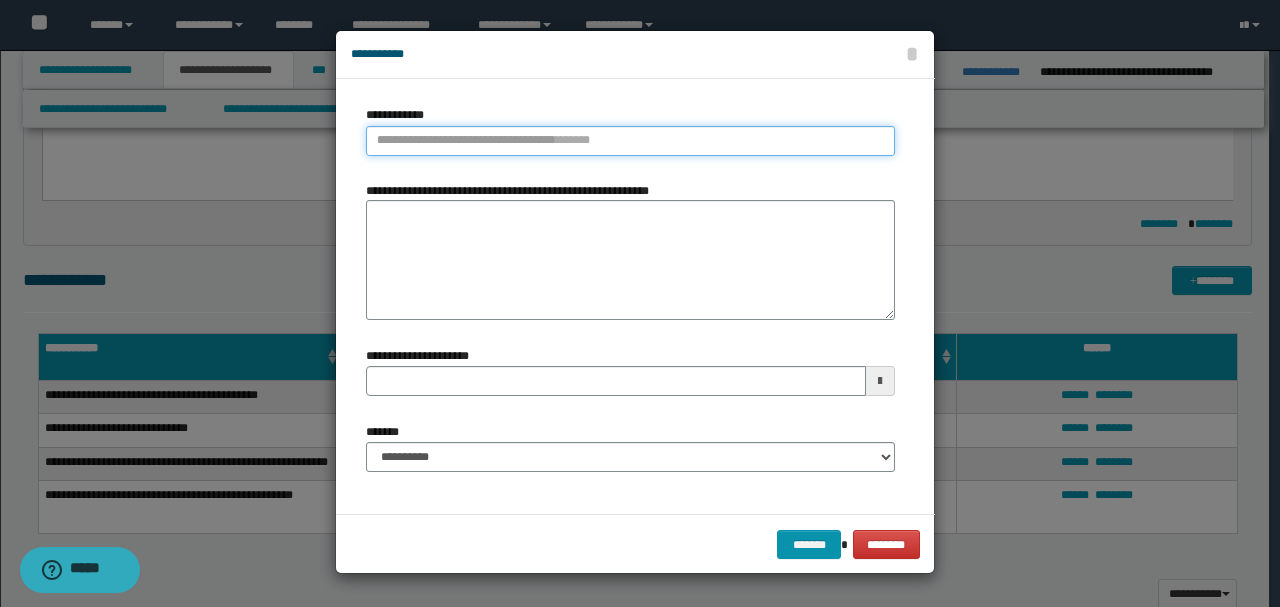 click on "**********" at bounding box center [630, 141] 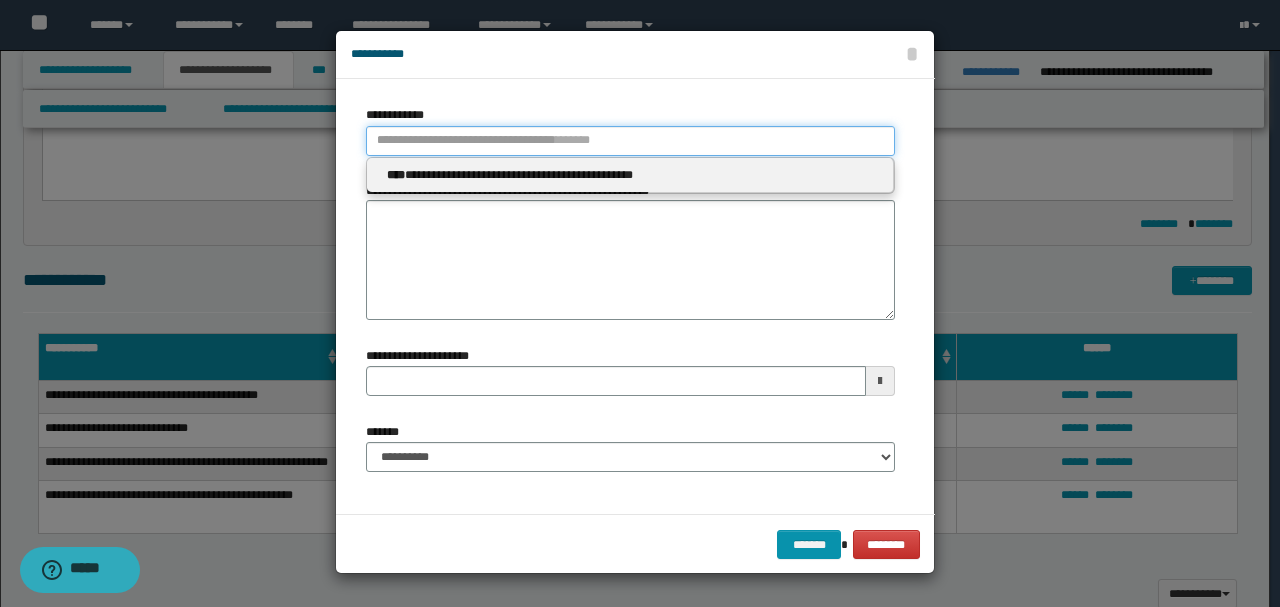 paste on "**********" 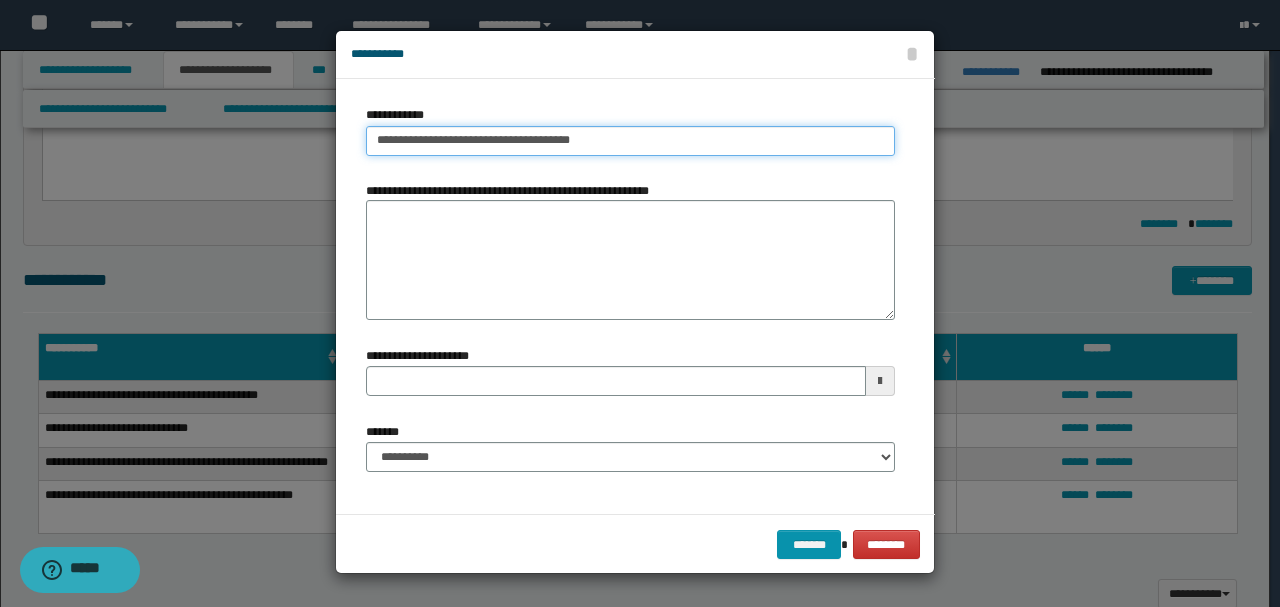 type on "**********" 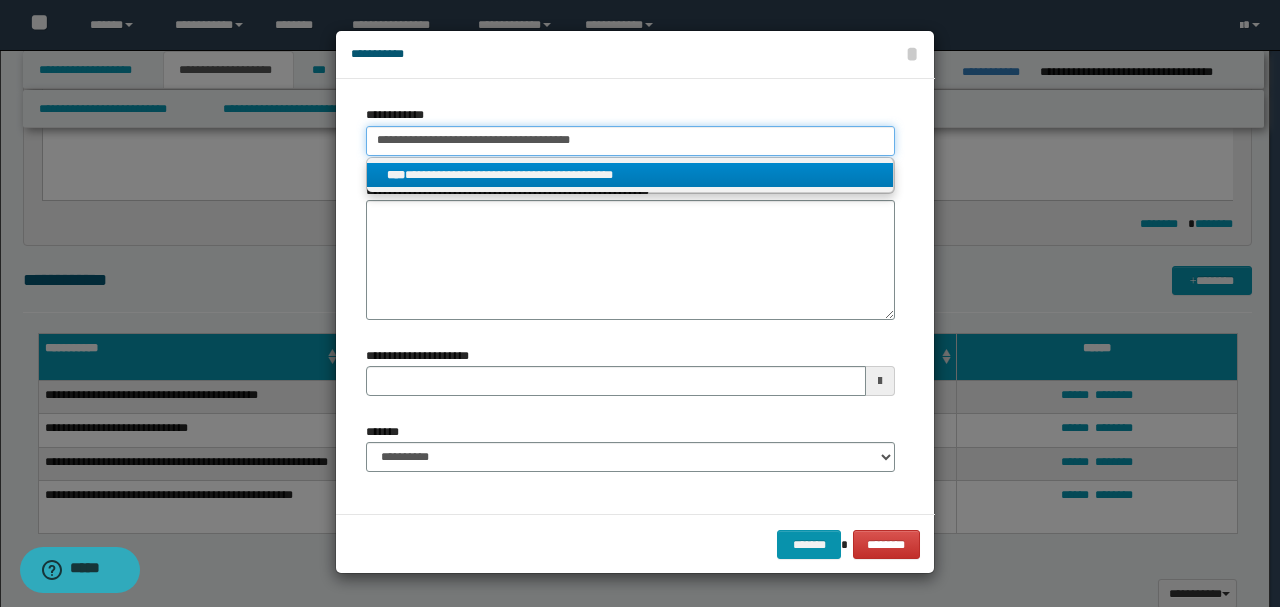 type on "**********" 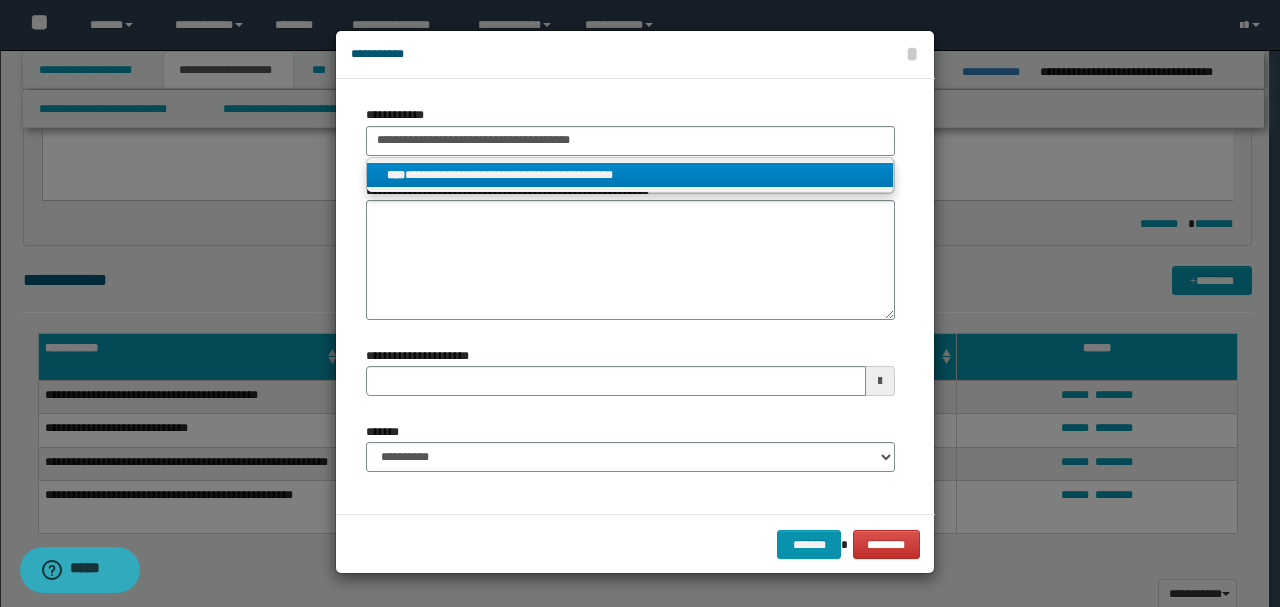 click on "**********" at bounding box center [630, 175] 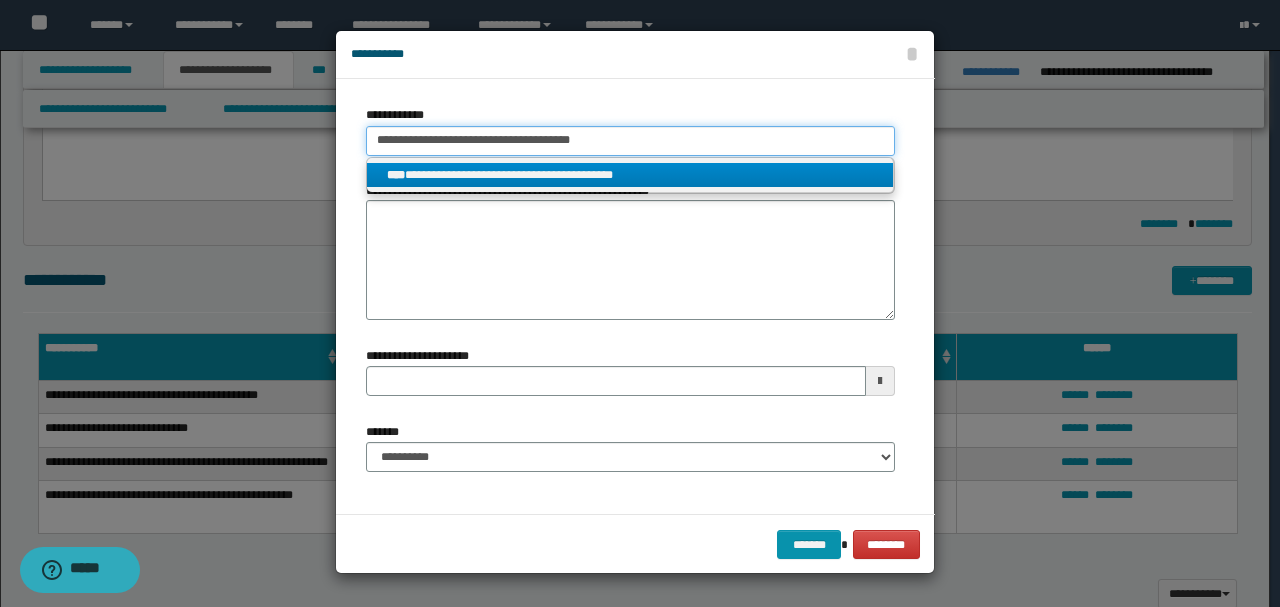 type 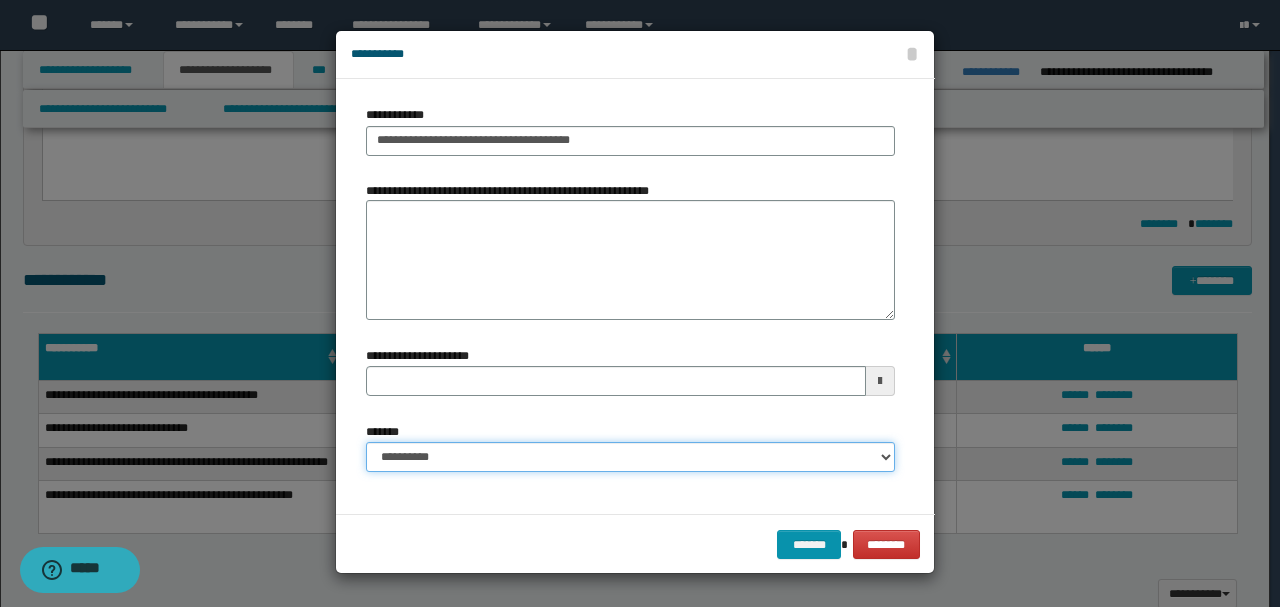 click on "**********" at bounding box center [630, 457] 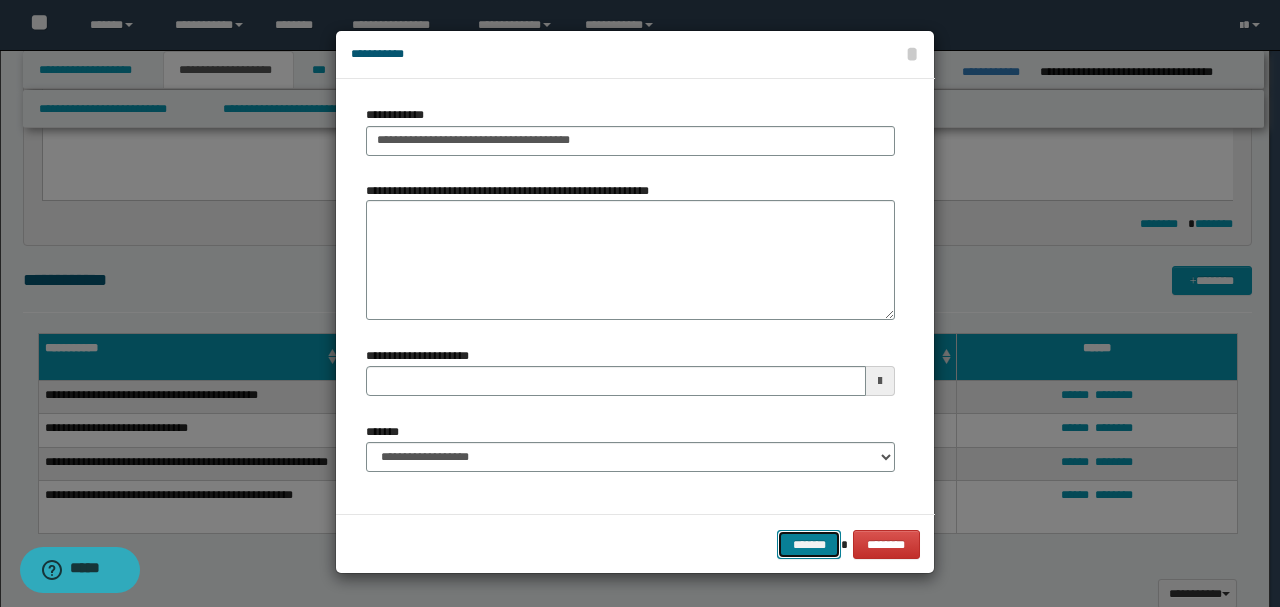 click on "*******" at bounding box center (809, 544) 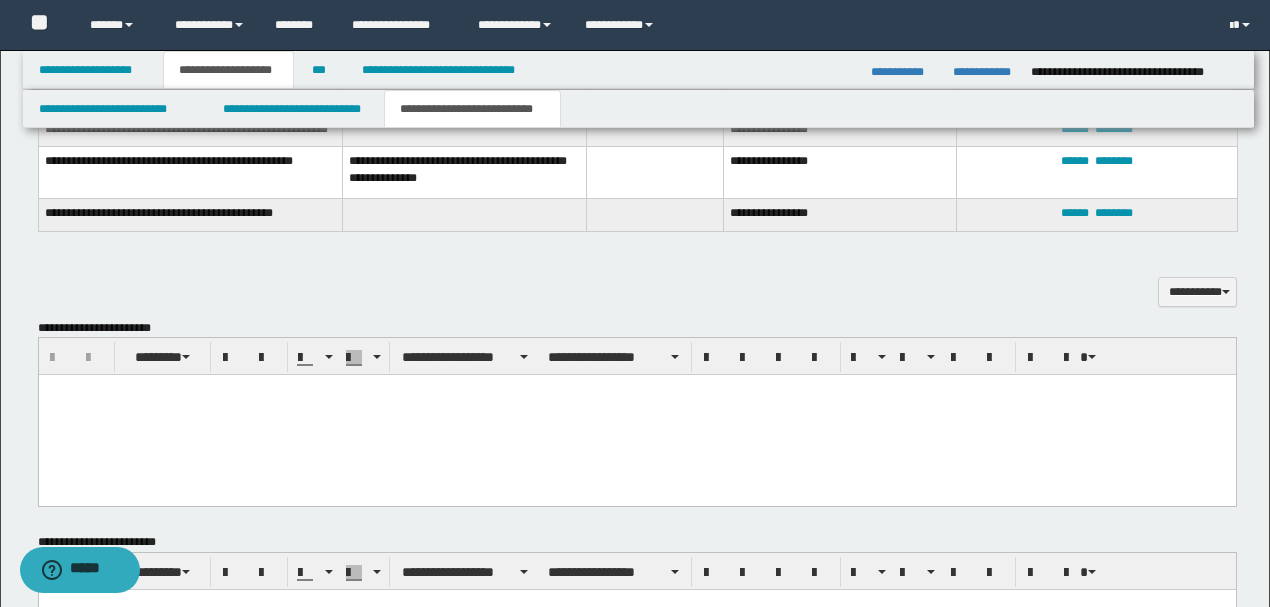 scroll, scrollTop: 1328, scrollLeft: 0, axis: vertical 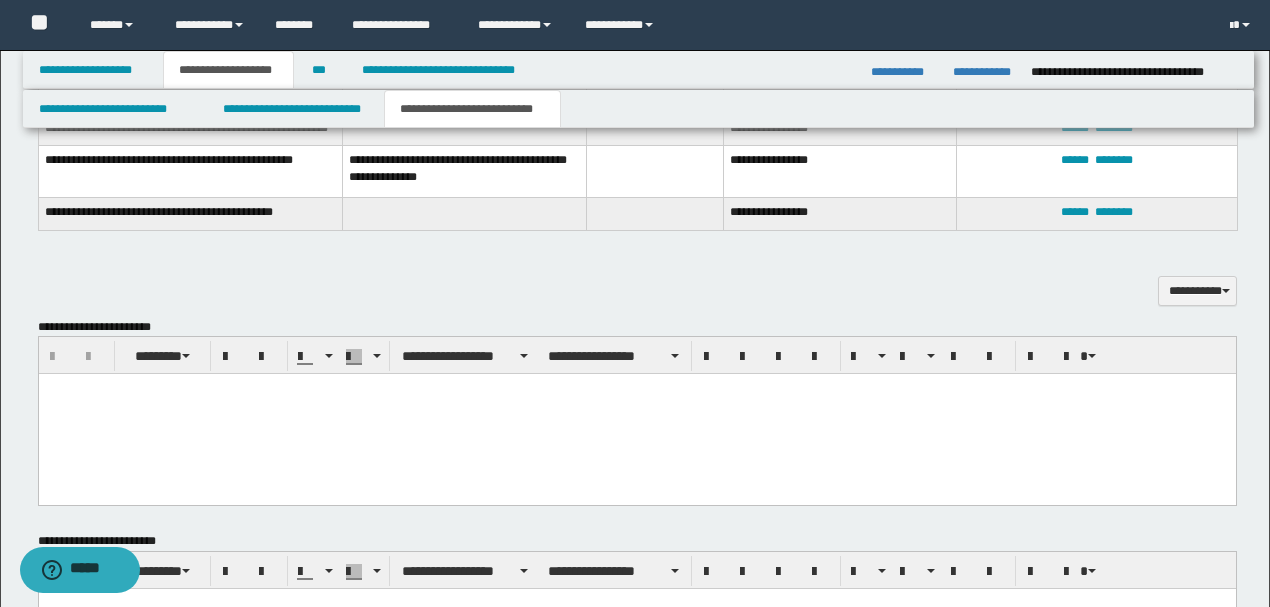 click at bounding box center [636, 414] 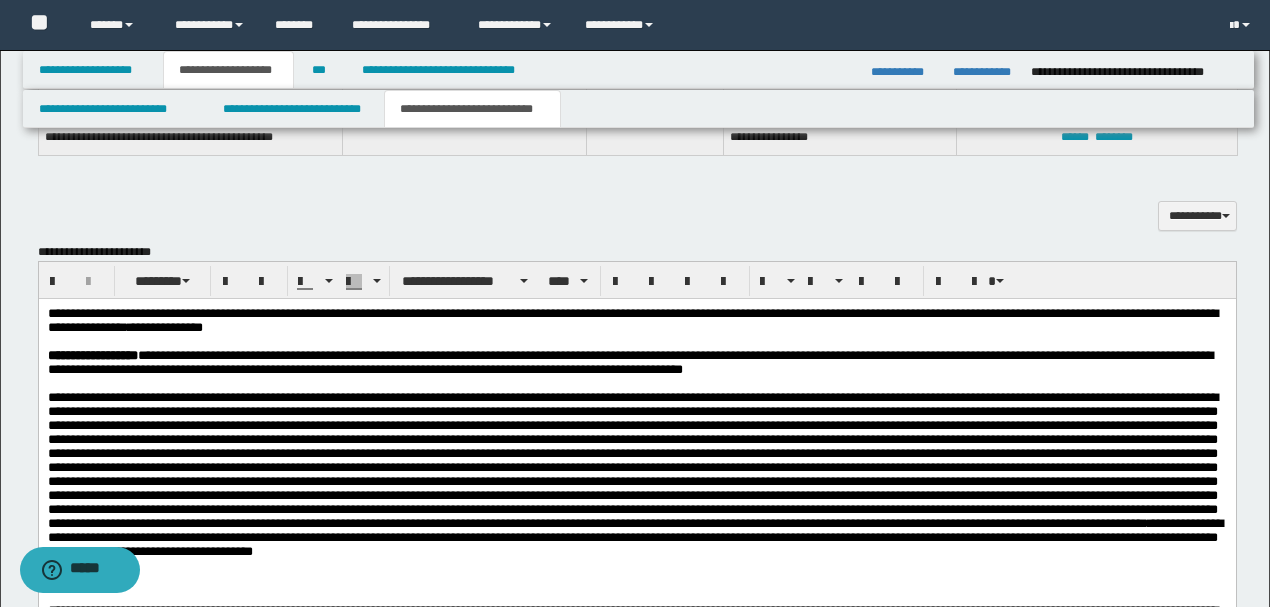 scroll, scrollTop: 1462, scrollLeft: 0, axis: vertical 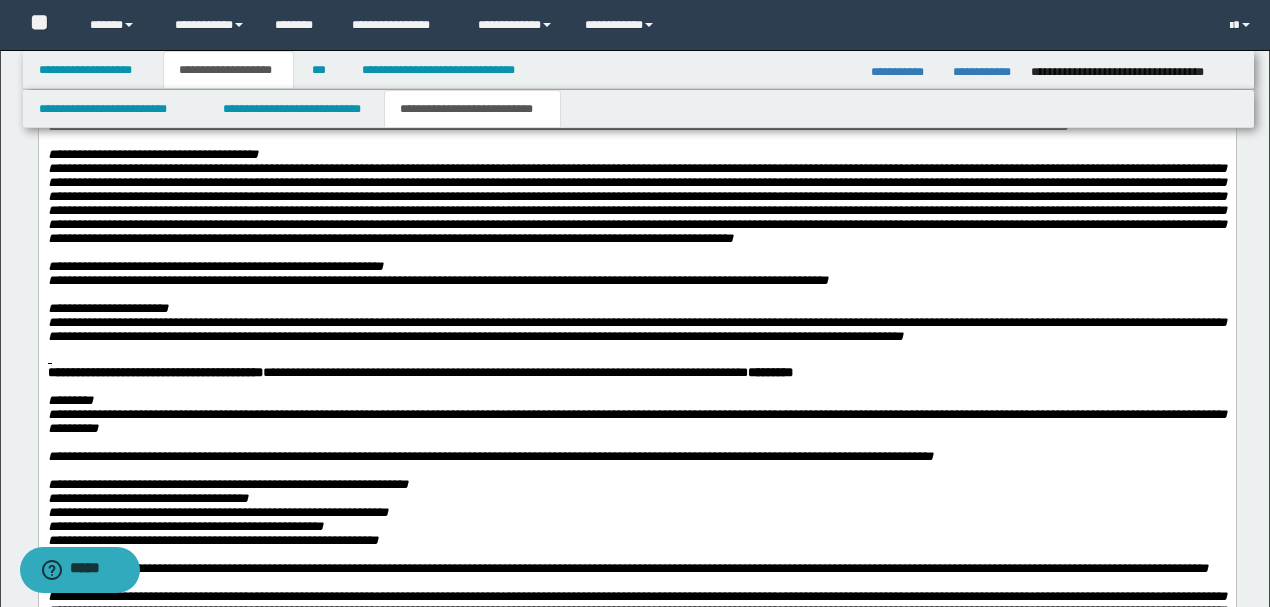 drag, startPoint x: 432, startPoint y: -1897, endPoint x: 658, endPoint y: 315, distance: 2223.5151 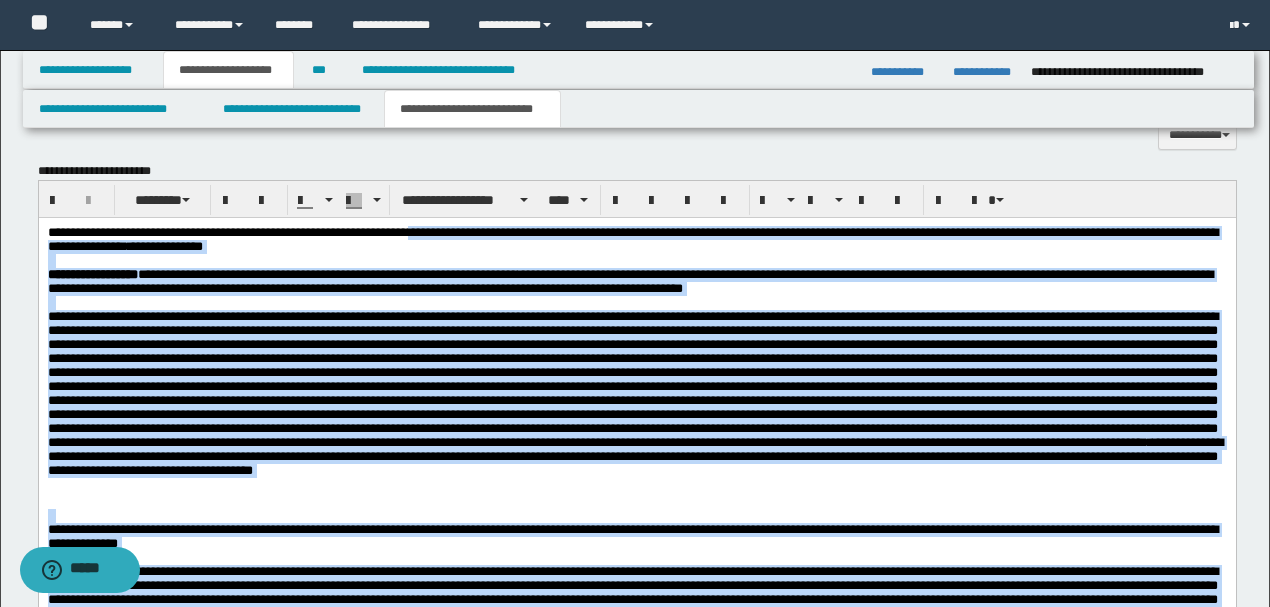 scroll, scrollTop: 1346, scrollLeft: 0, axis: vertical 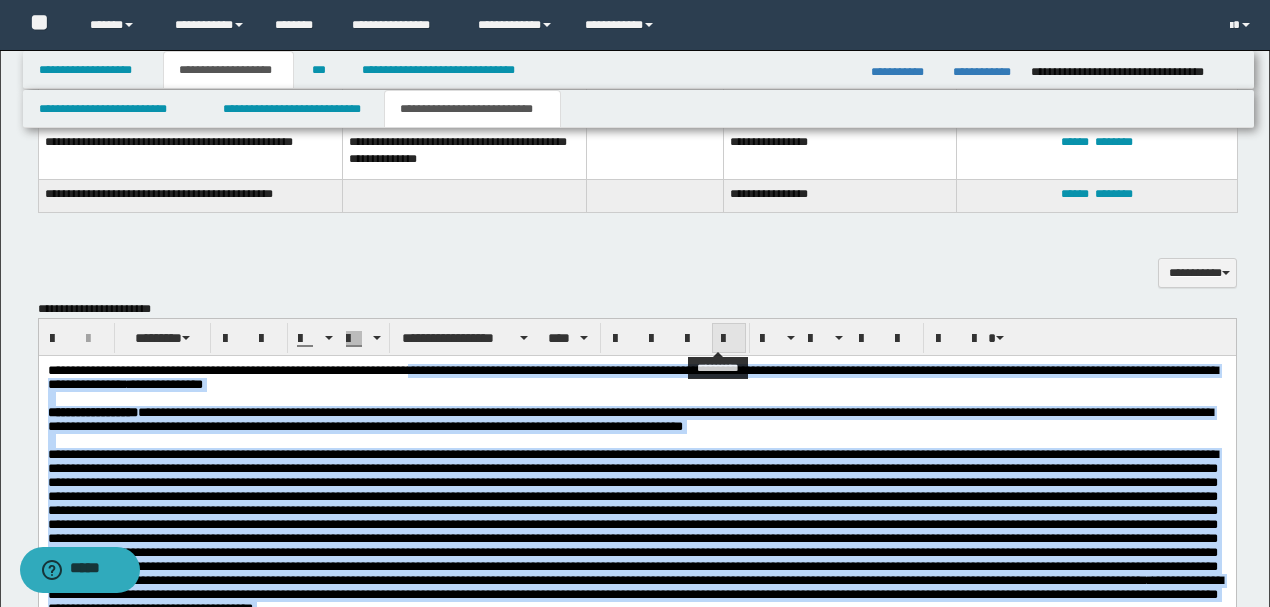 click at bounding box center (729, 339) 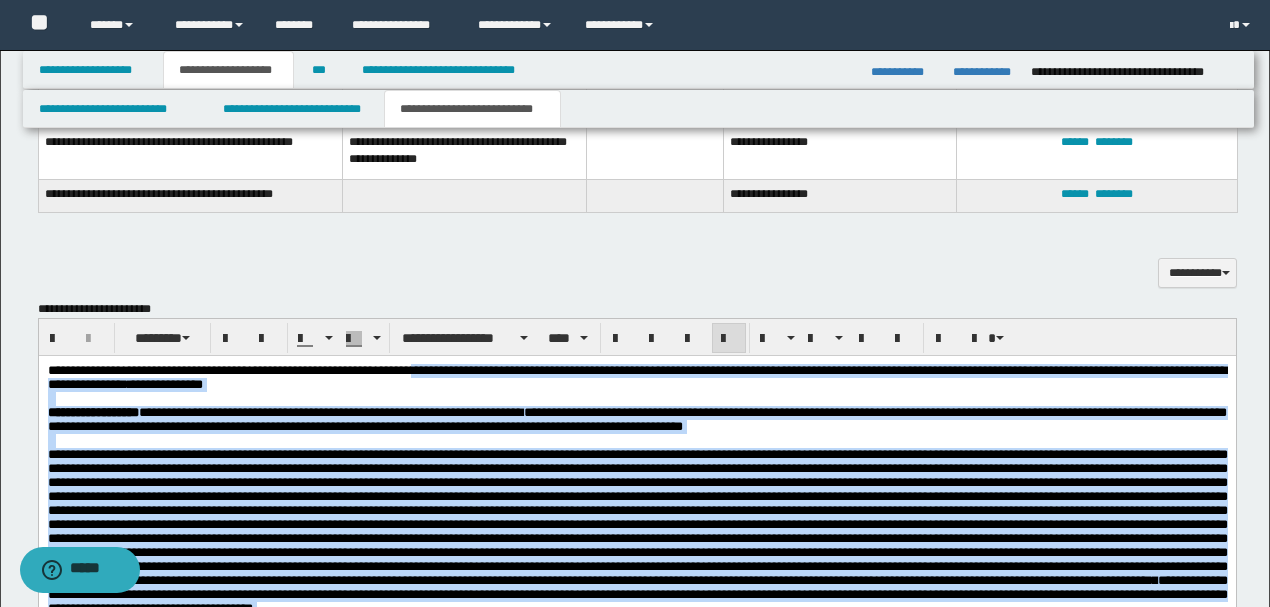 click on "**********" at bounding box center [636, 419] 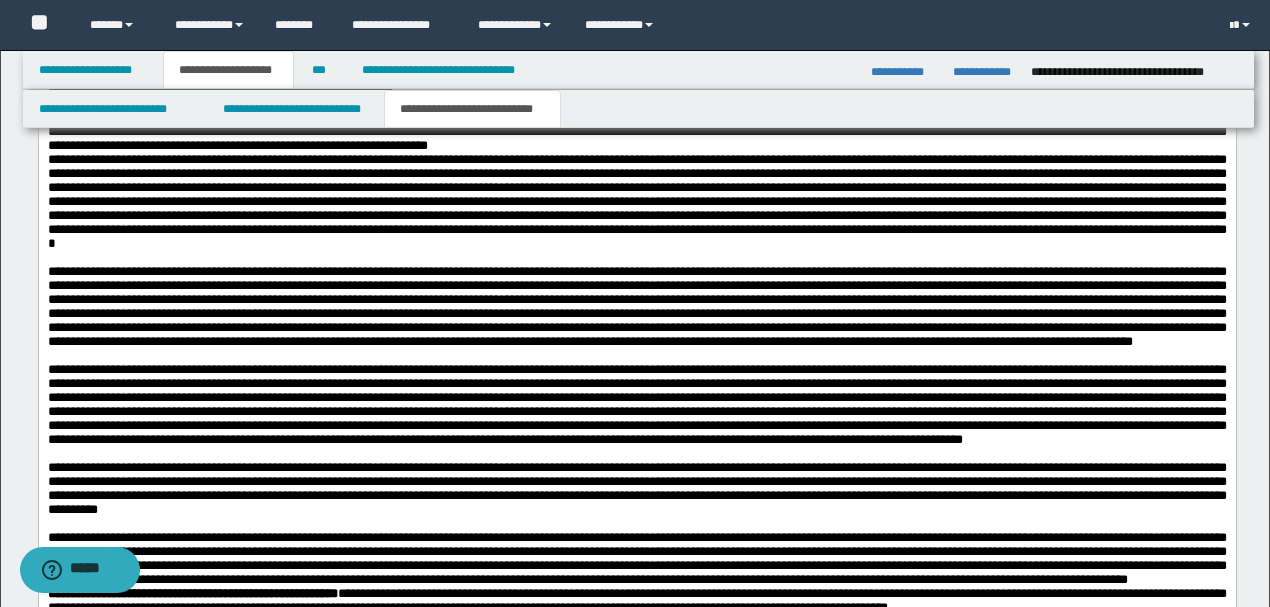 scroll, scrollTop: 3013, scrollLeft: 0, axis: vertical 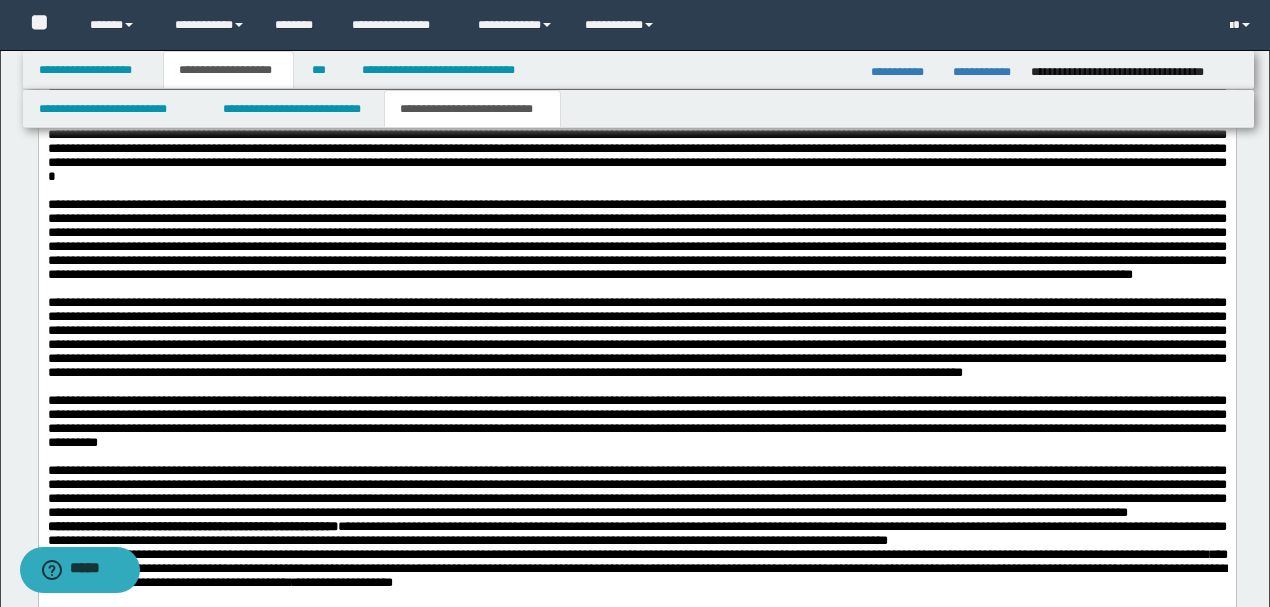 click on "**********" at bounding box center (636, 66) 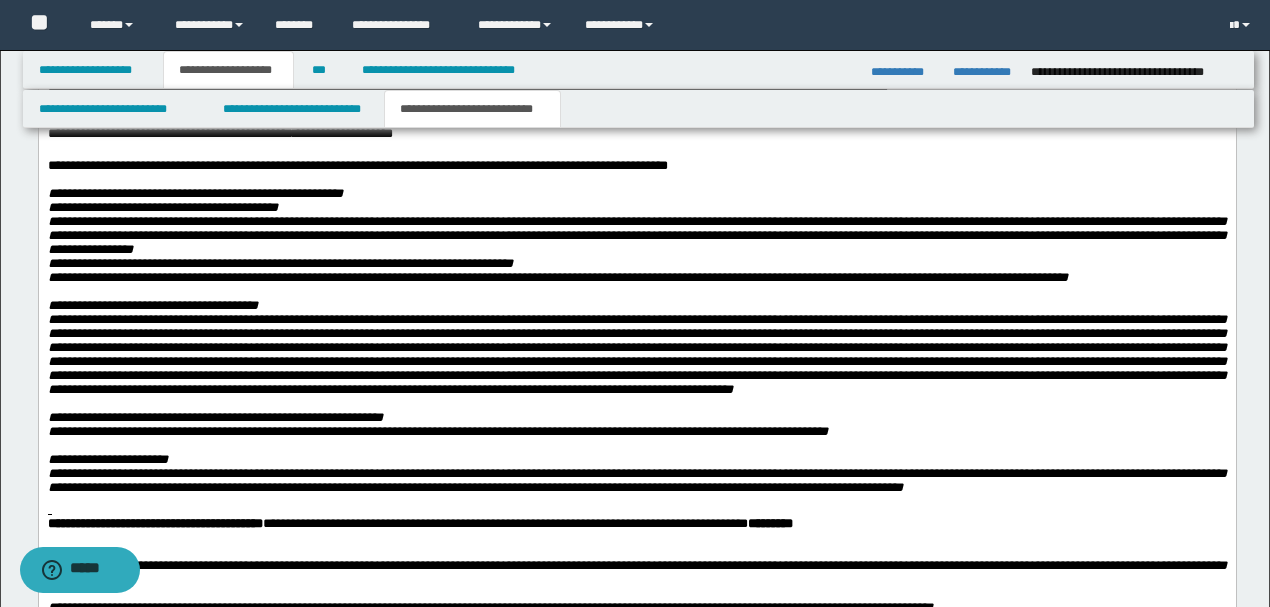 scroll, scrollTop: 3480, scrollLeft: 0, axis: vertical 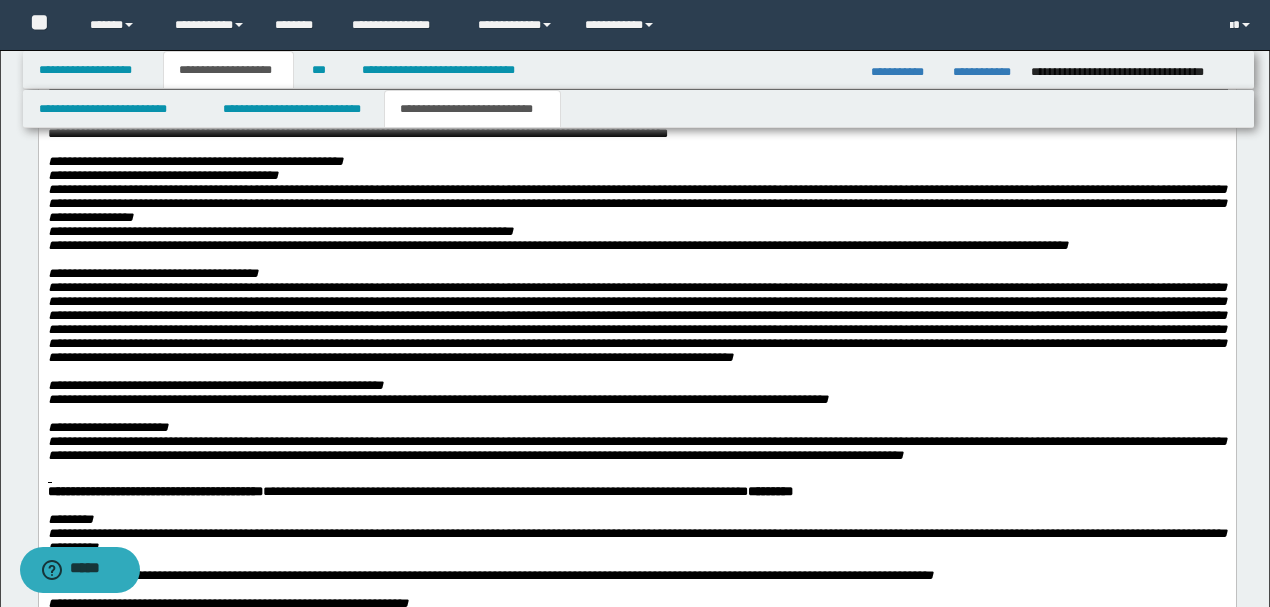 click on "**********" at bounding box center (636, 12) 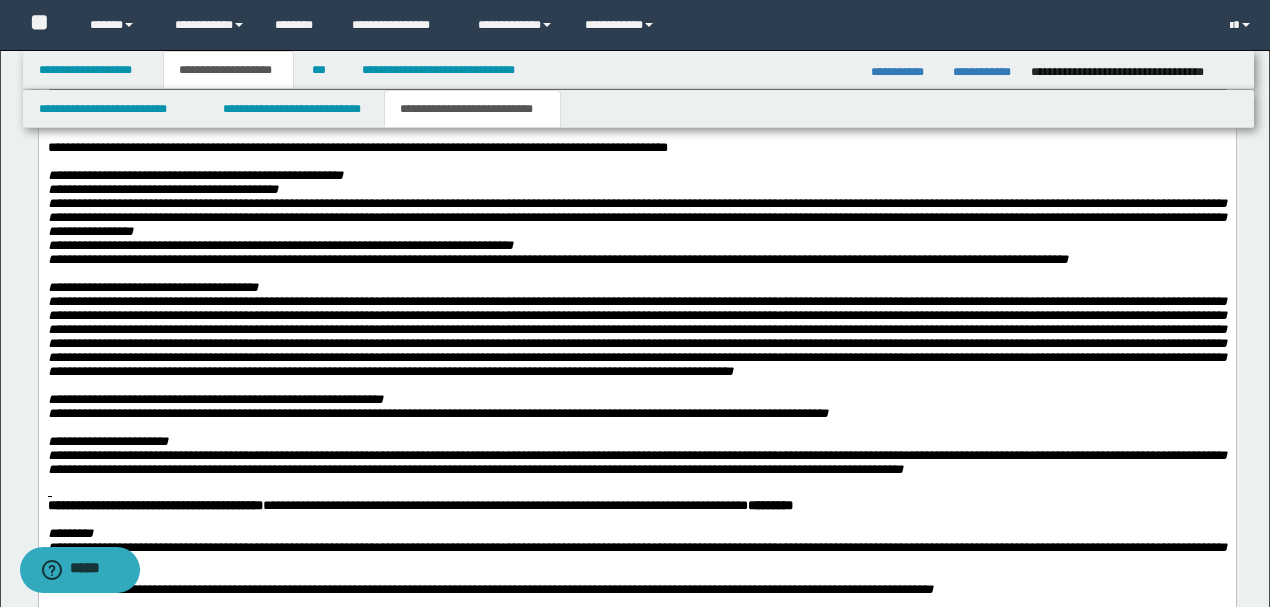 click on "**********" at bounding box center (636, 68) 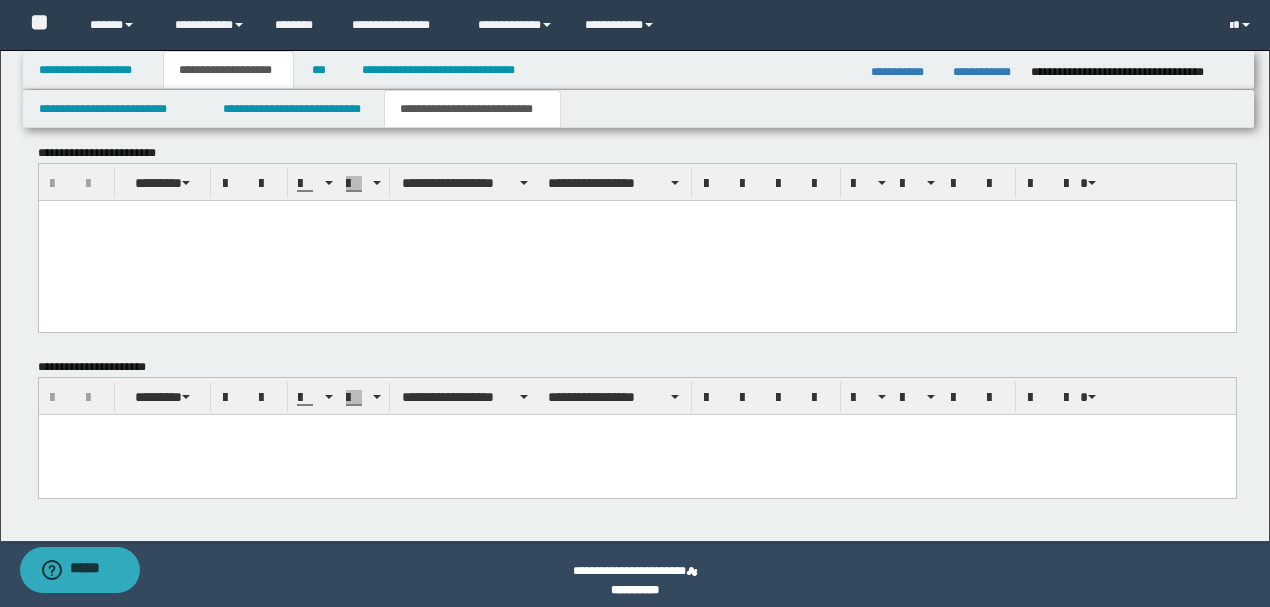 scroll, scrollTop: 6116, scrollLeft: 0, axis: vertical 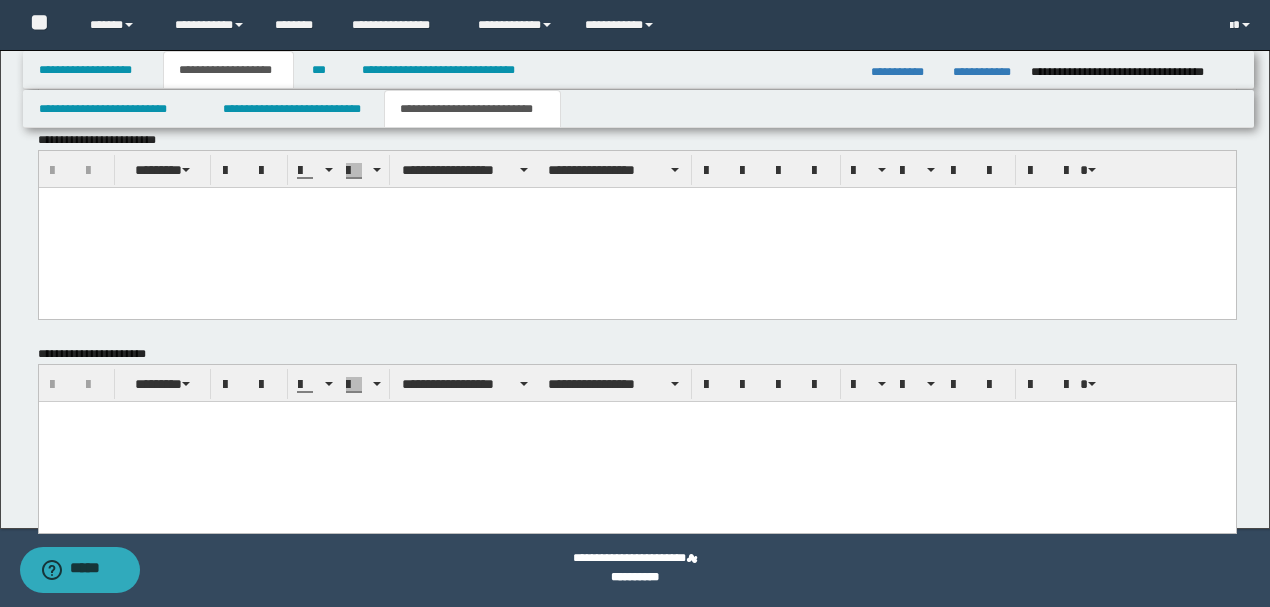 click at bounding box center [636, 441] 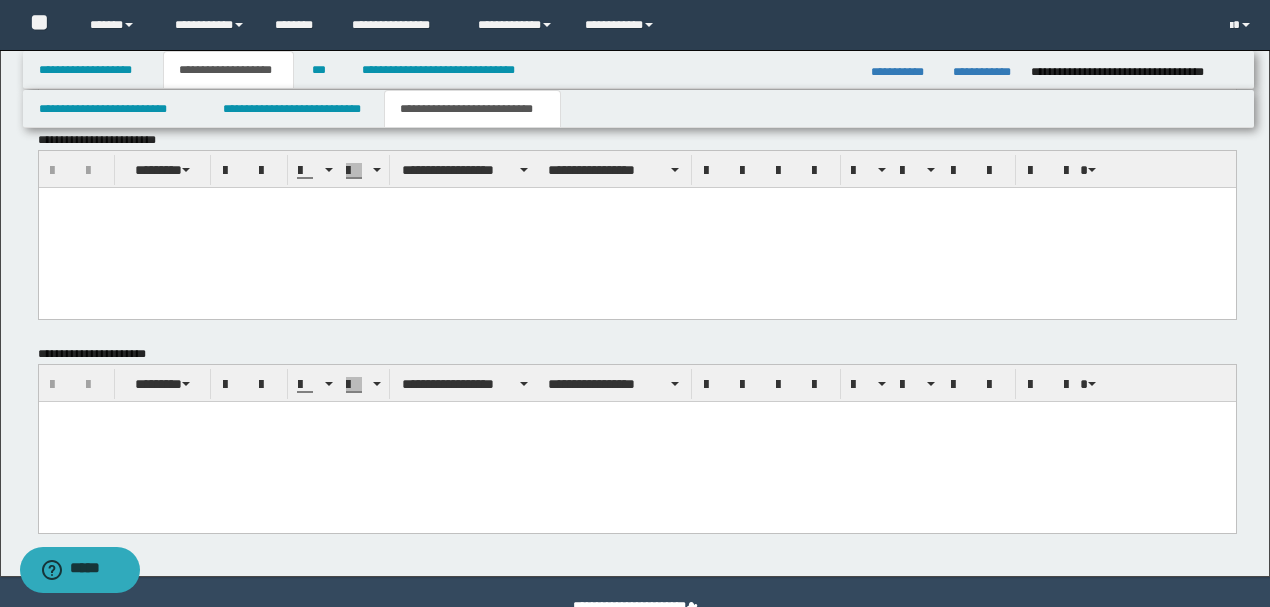 click at bounding box center (636, 416) 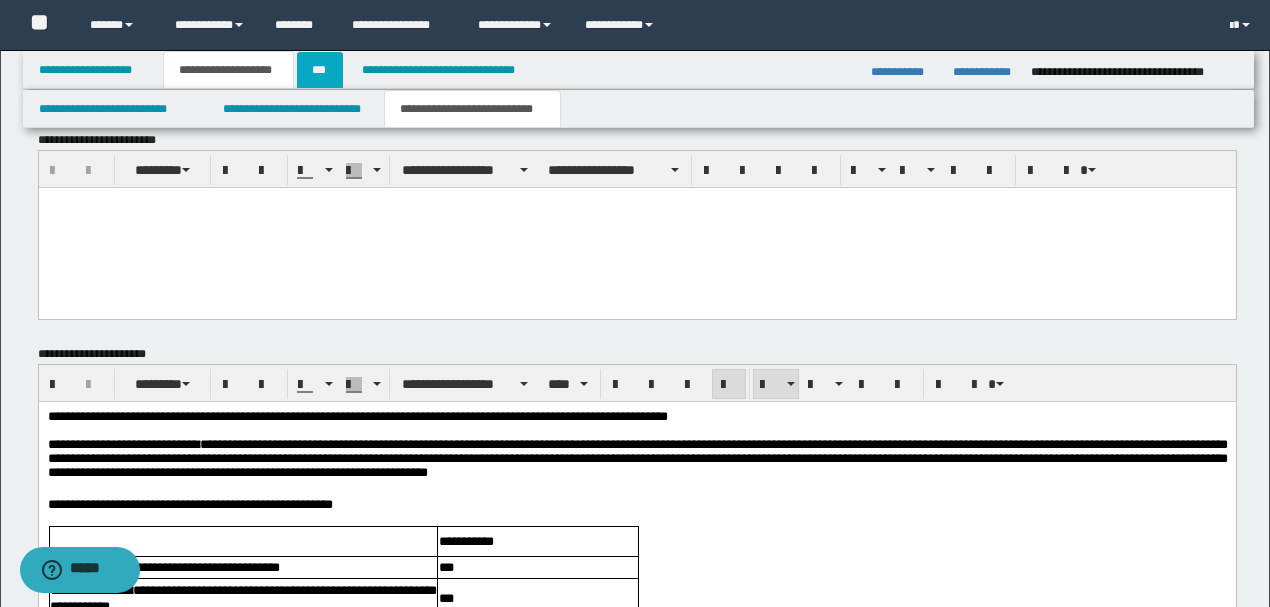 click on "***" at bounding box center (320, 70) 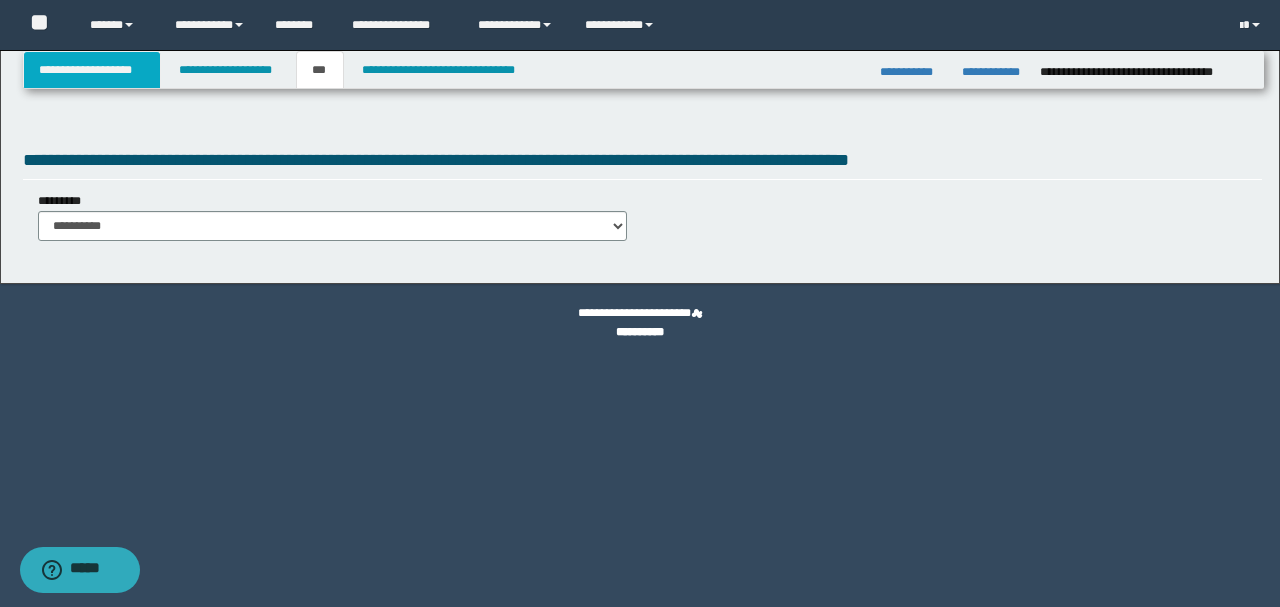 click on "**********" at bounding box center (92, 70) 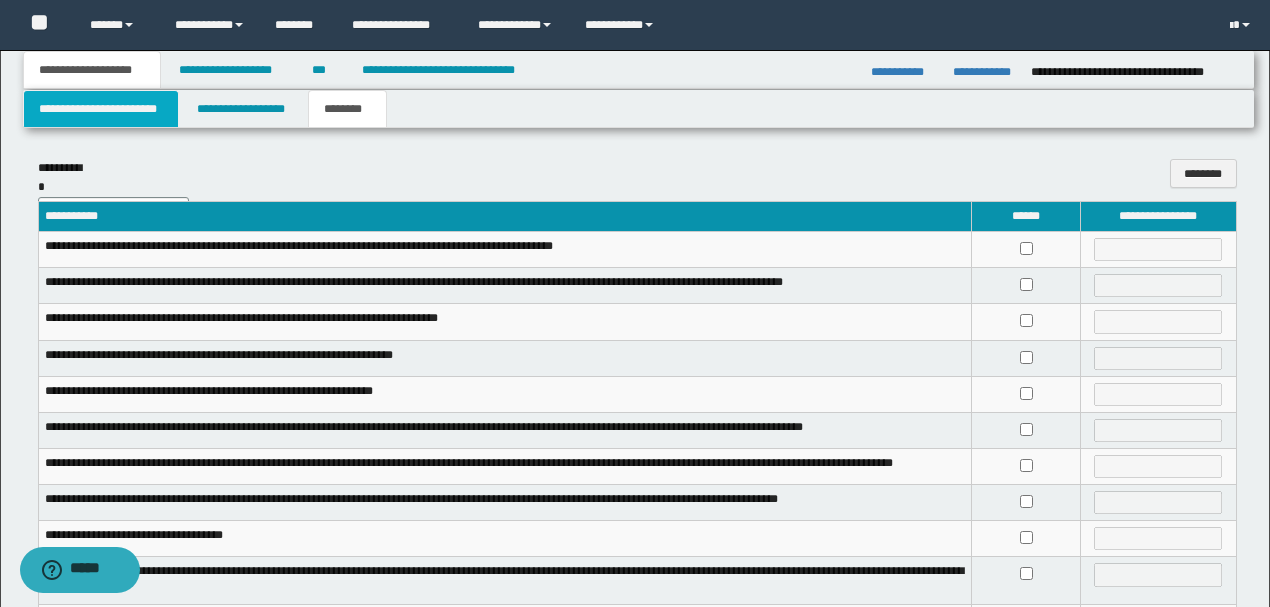click on "**********" at bounding box center (101, 109) 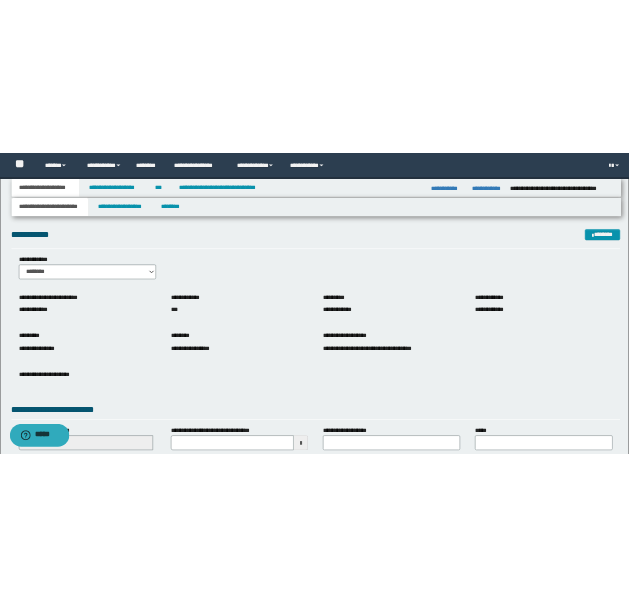 scroll, scrollTop: 0, scrollLeft: 0, axis: both 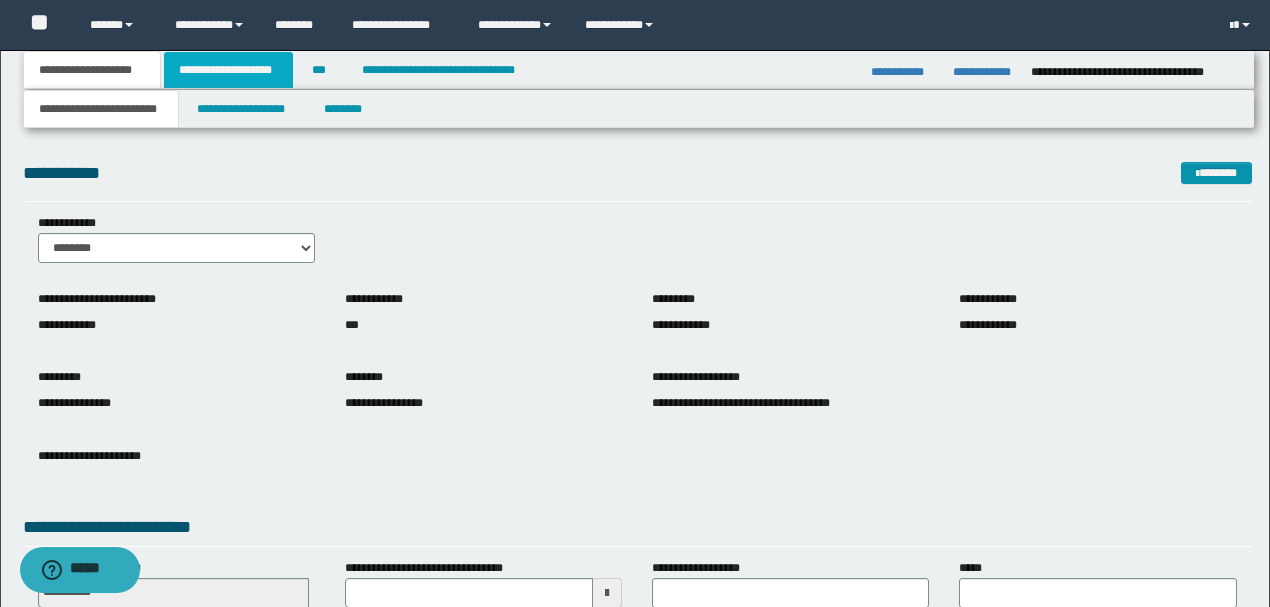 click on "**********" at bounding box center [228, 70] 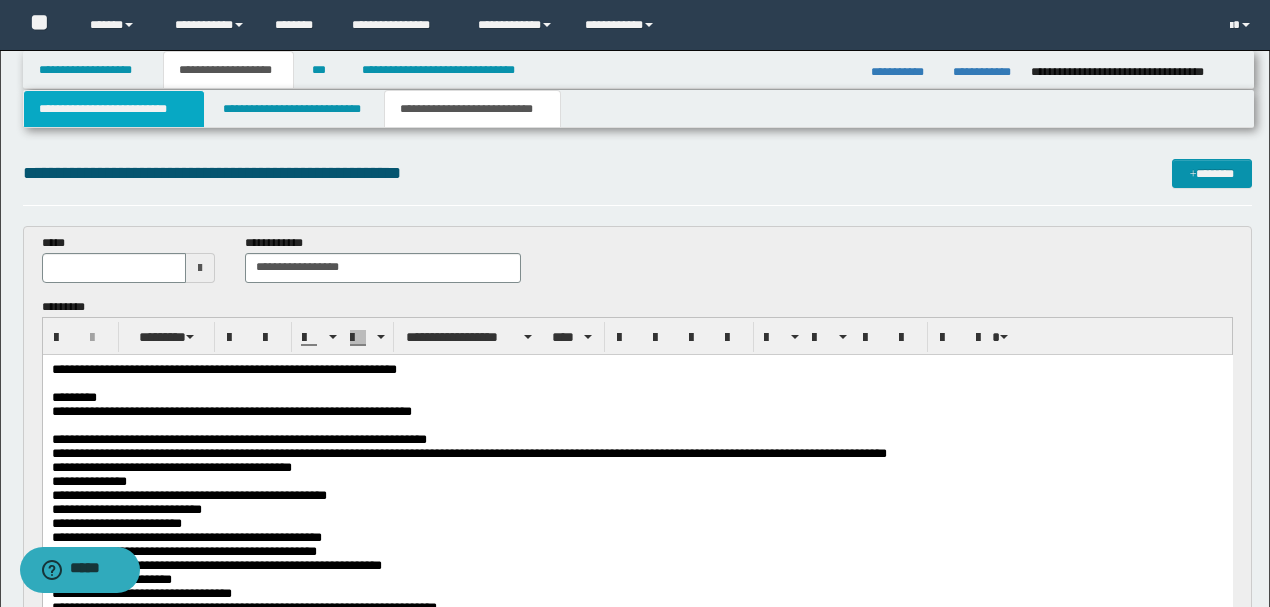 click on "**********" at bounding box center (114, 109) 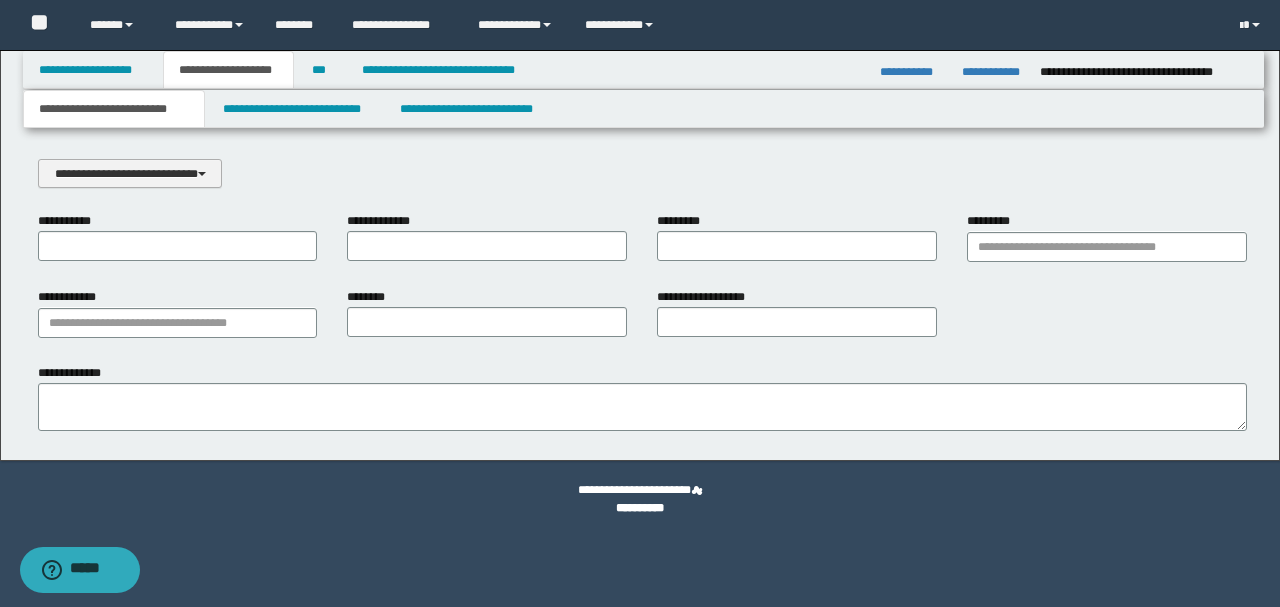 click at bounding box center [202, 174] 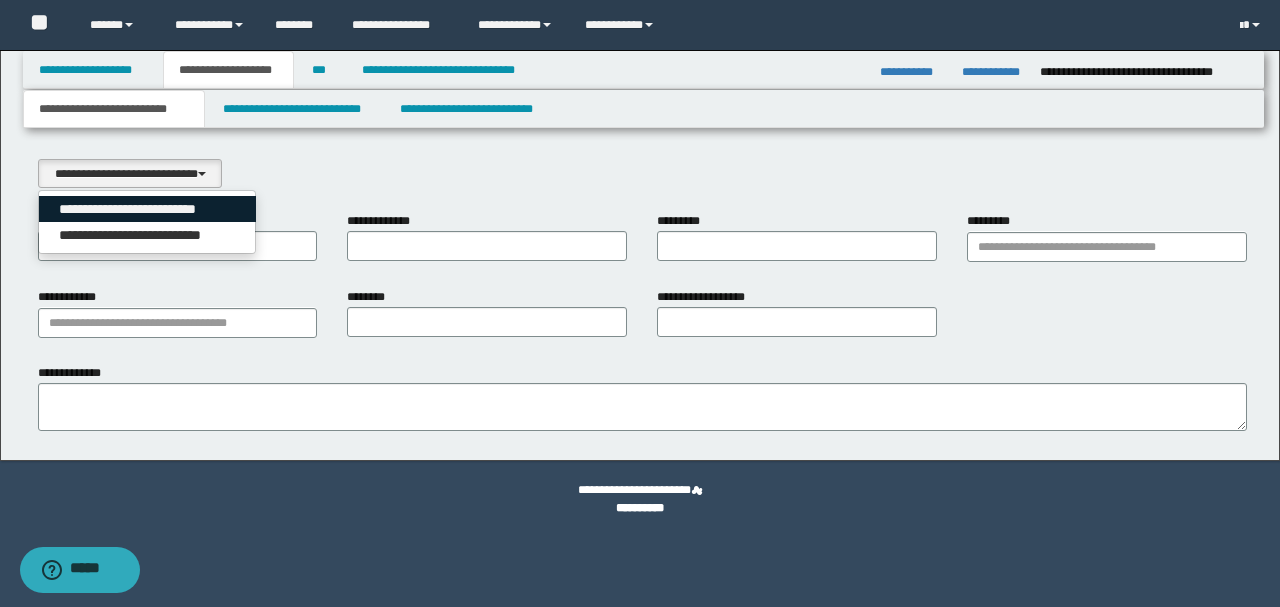 click on "**********" at bounding box center (148, 209) 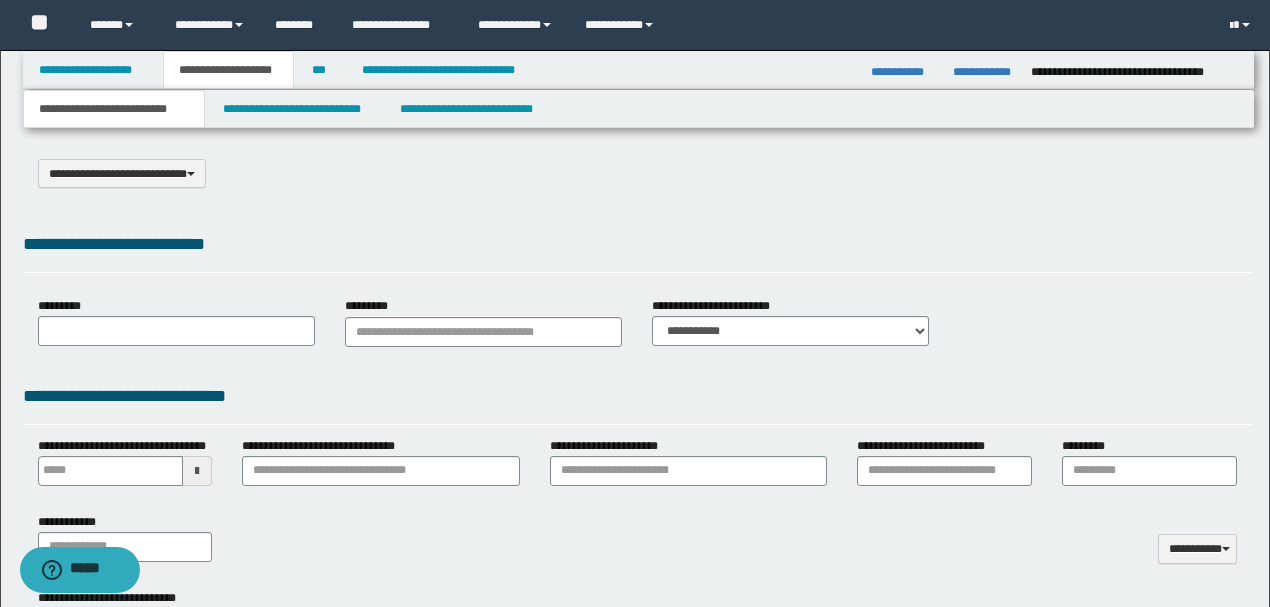 select on "*" 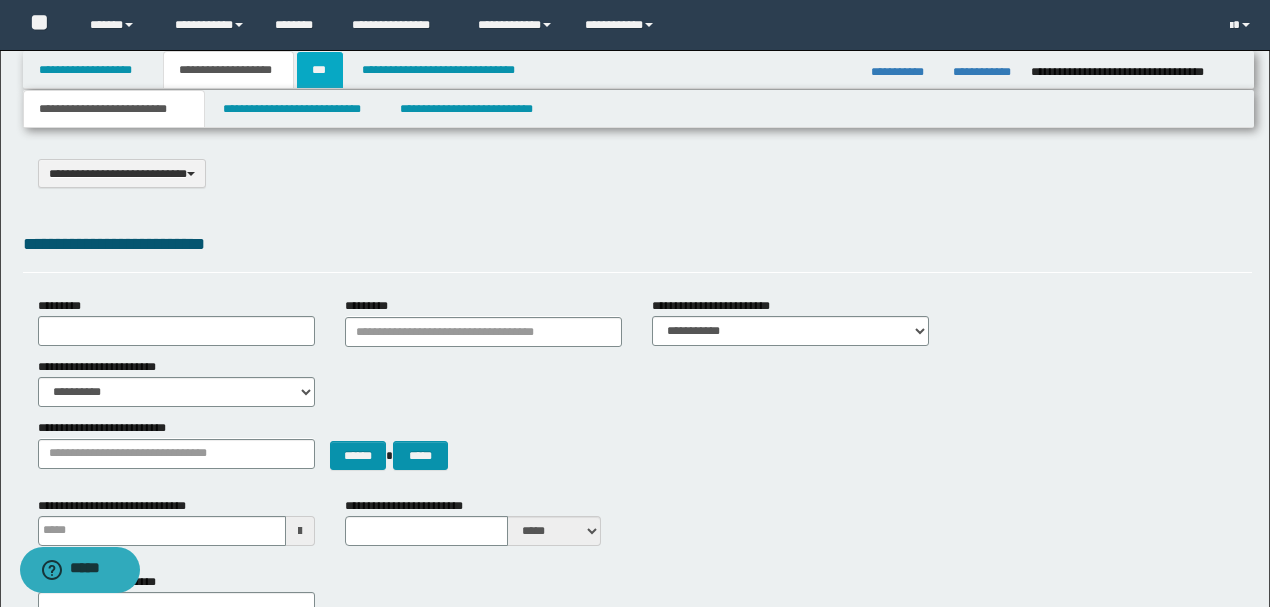 click on "***" at bounding box center (320, 70) 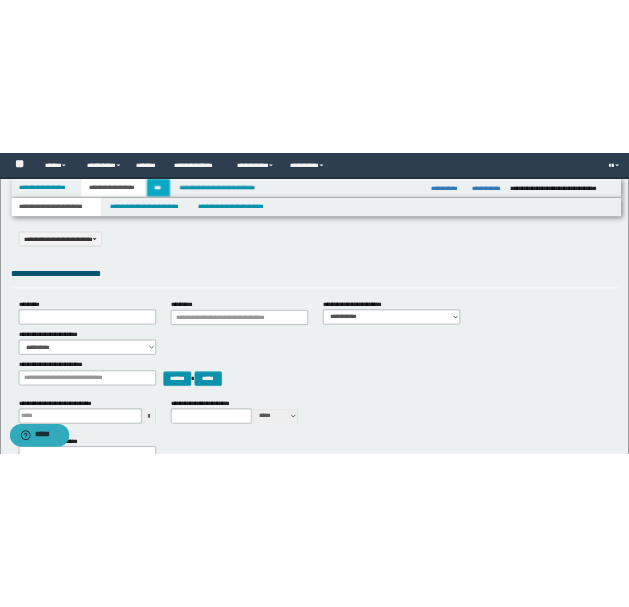 type 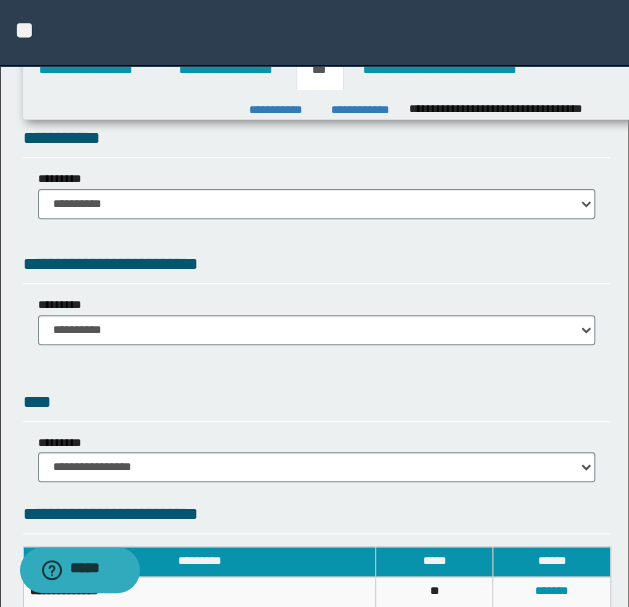 scroll, scrollTop: 0, scrollLeft: 0, axis: both 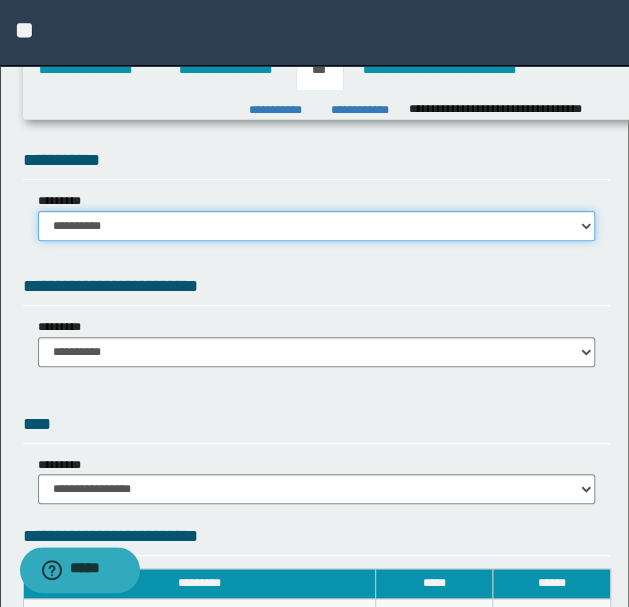 click on "**********" at bounding box center (317, 226) 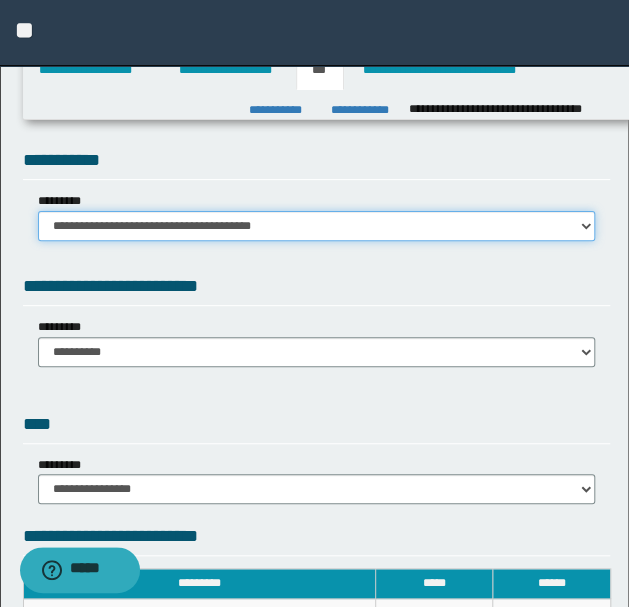 click on "**********" at bounding box center (317, 226) 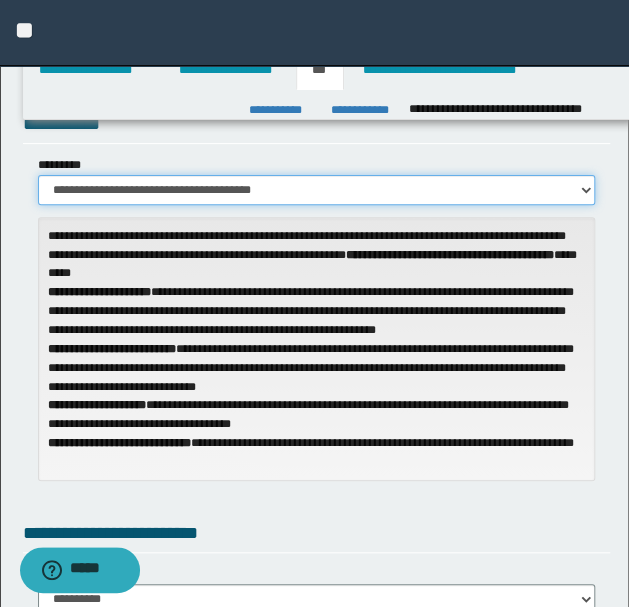 scroll, scrollTop: 0, scrollLeft: 0, axis: both 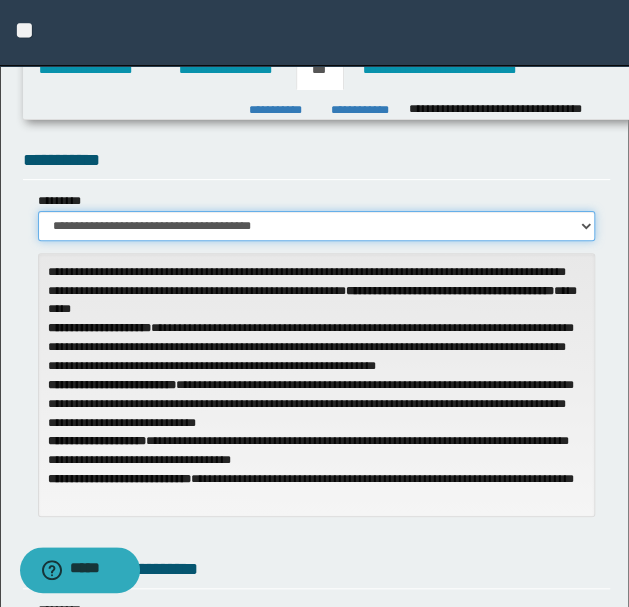 click on "**********" at bounding box center [317, 226] 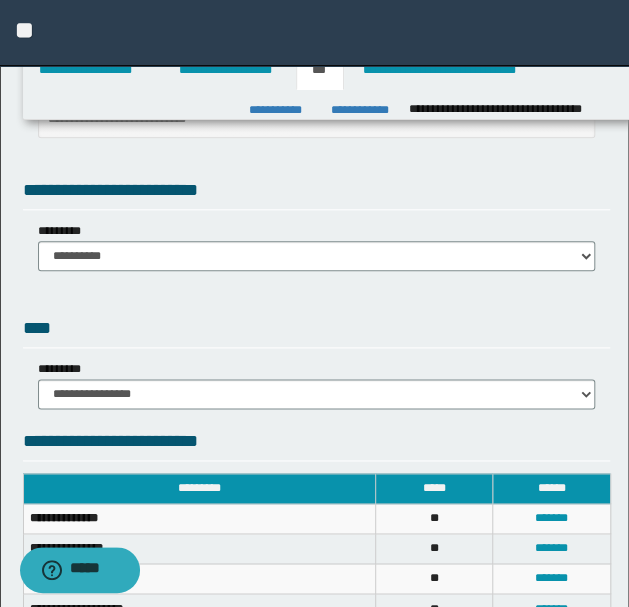 scroll, scrollTop: 400, scrollLeft: 0, axis: vertical 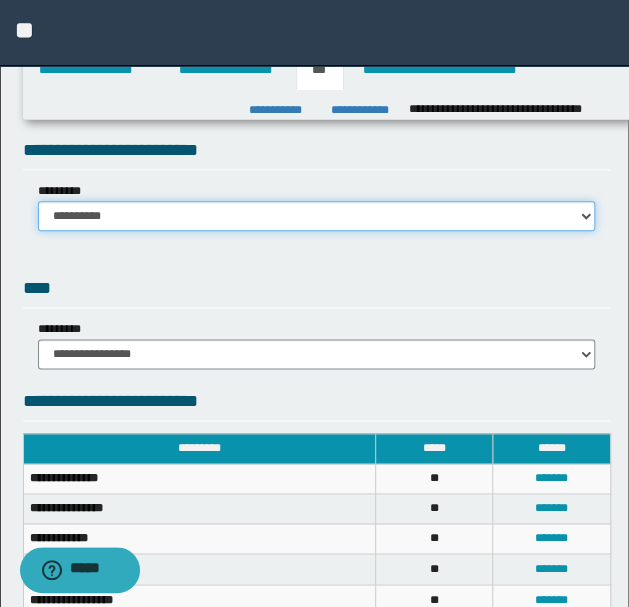 click on "**********" at bounding box center [317, 216] 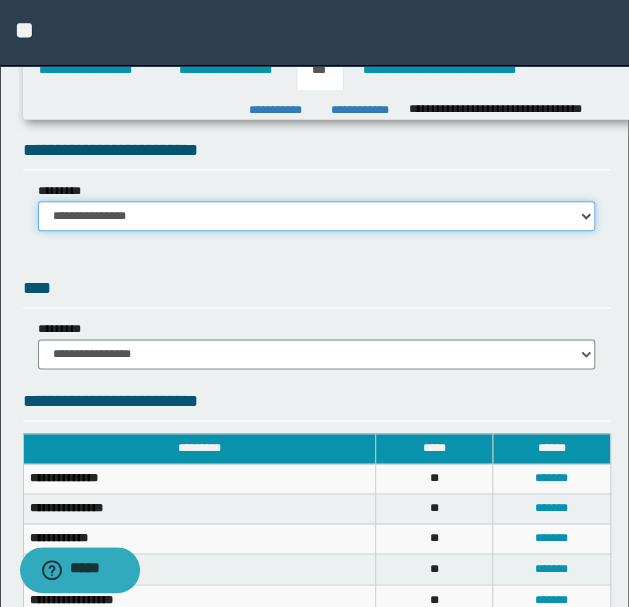 click on "**********" at bounding box center [317, 216] 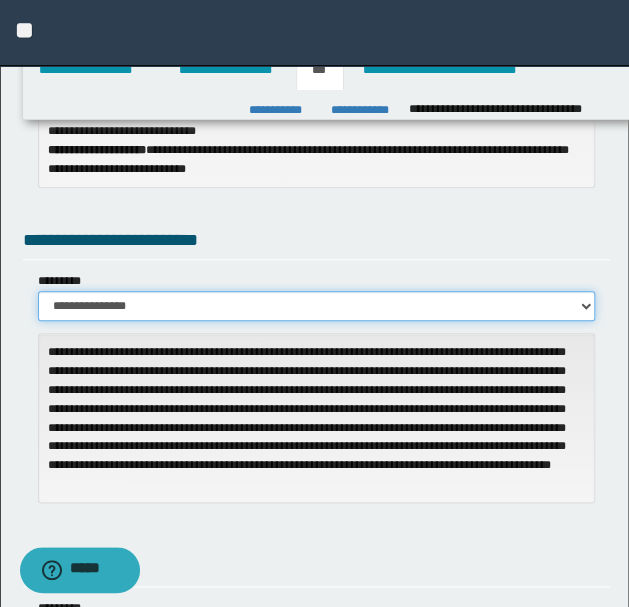 scroll, scrollTop: 333, scrollLeft: 0, axis: vertical 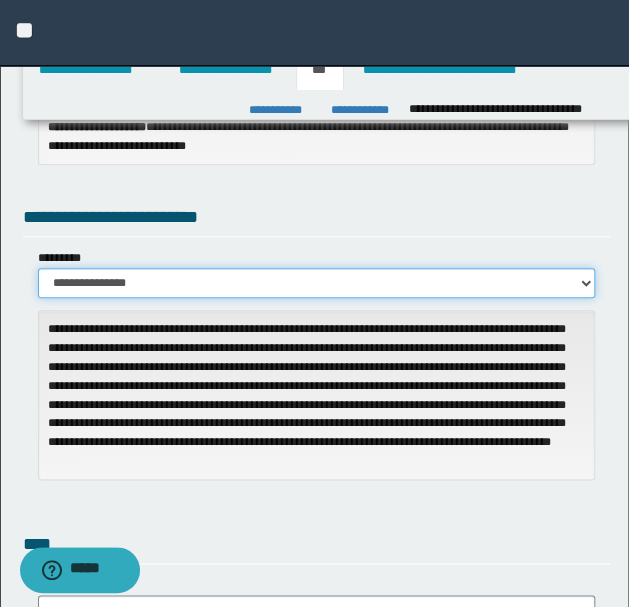 click on "**********" at bounding box center [317, 283] 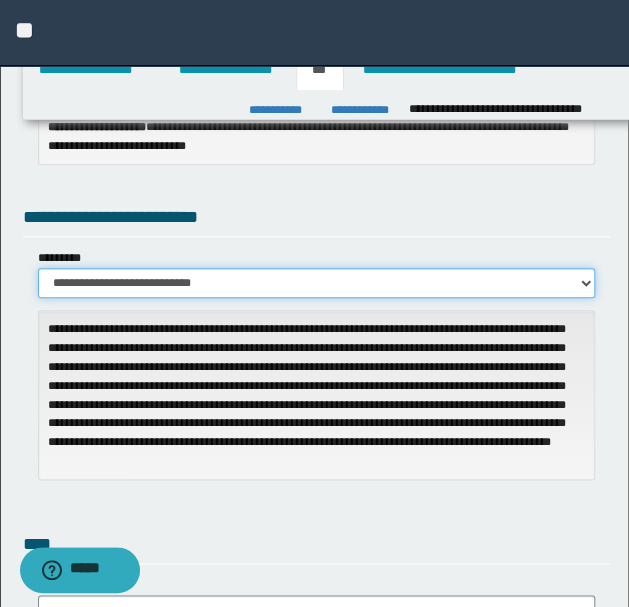 click on "**********" at bounding box center [317, 283] 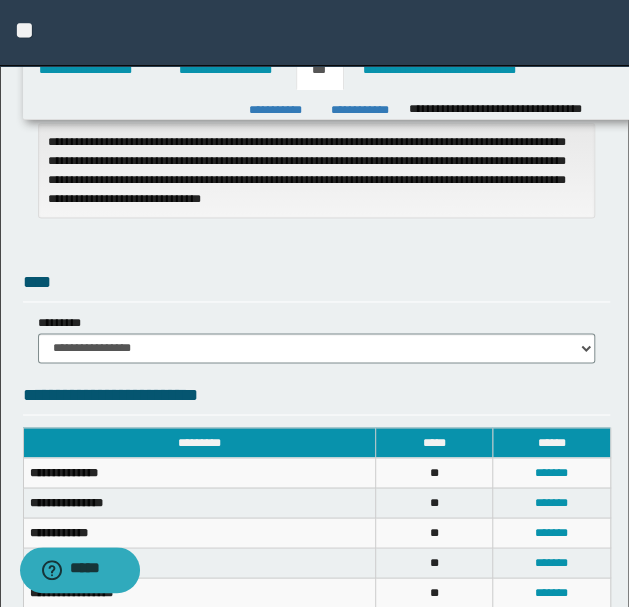 scroll, scrollTop: 333, scrollLeft: 0, axis: vertical 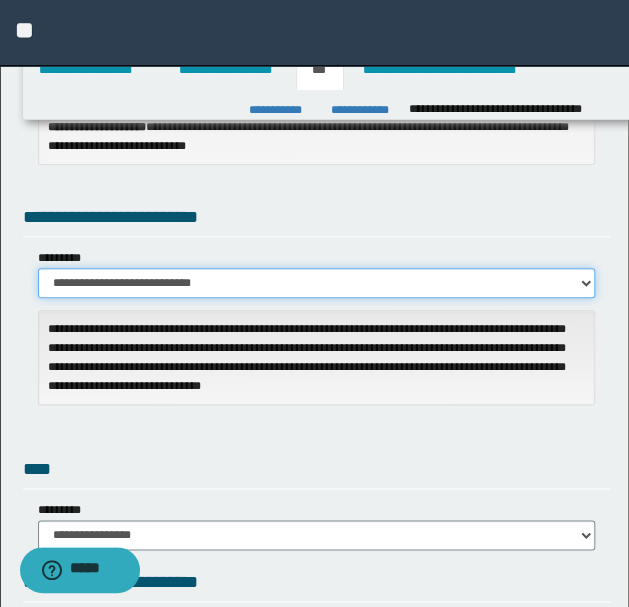 click on "**********" at bounding box center [317, 283] 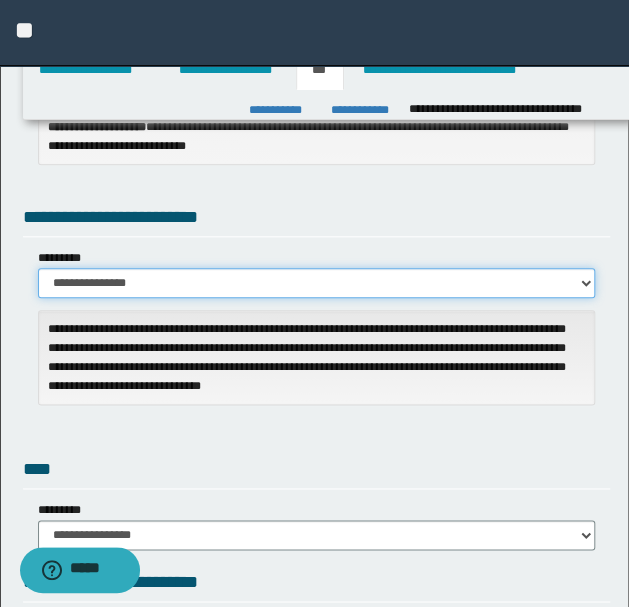 click on "**********" at bounding box center (317, 283) 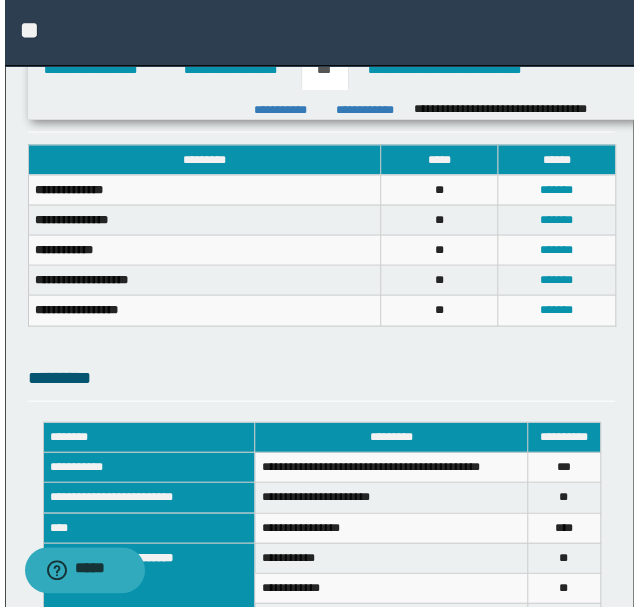 scroll, scrollTop: 844, scrollLeft: 0, axis: vertical 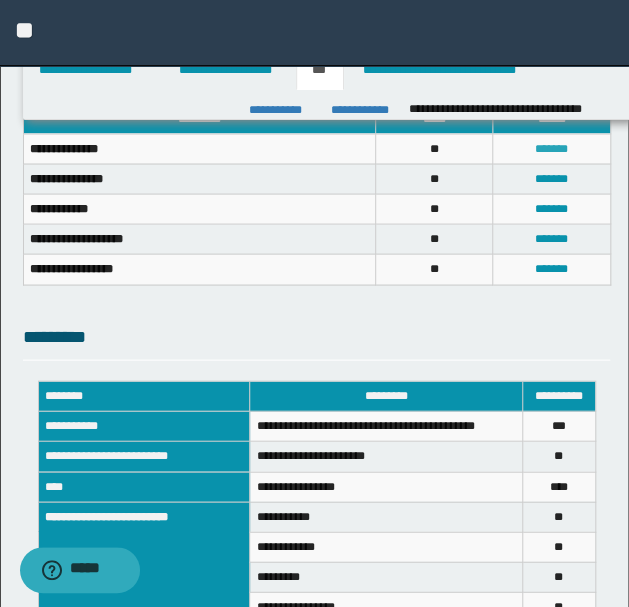 click on "*******" at bounding box center (551, 148) 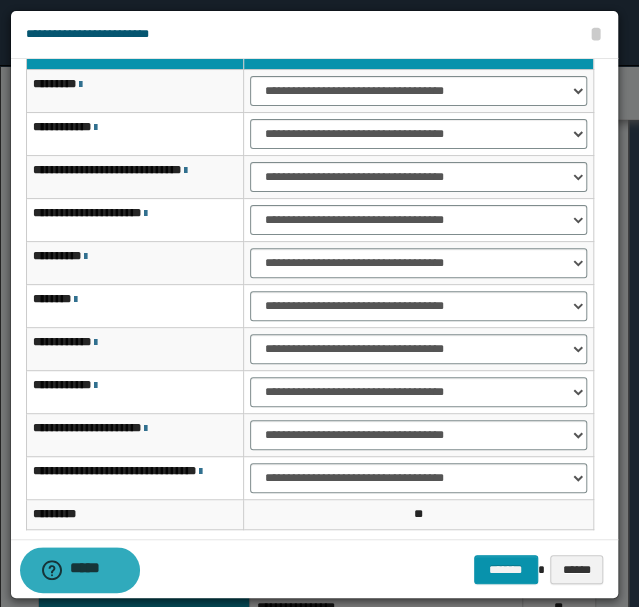 scroll, scrollTop: 116, scrollLeft: 0, axis: vertical 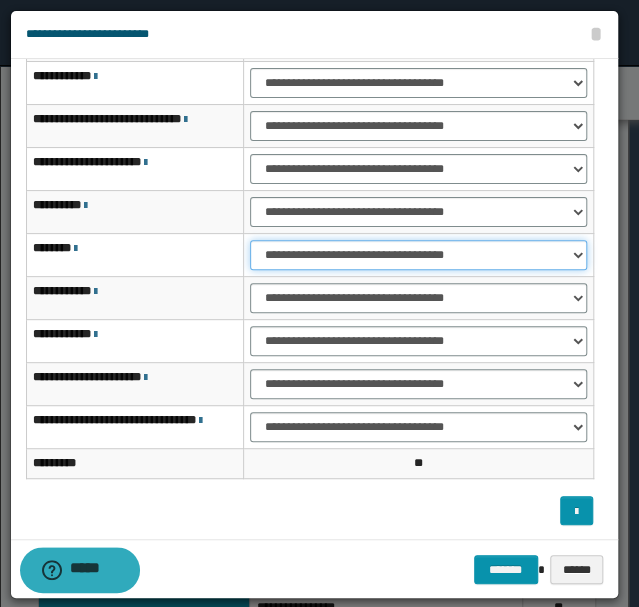 click on "**********" at bounding box center (418, 255) 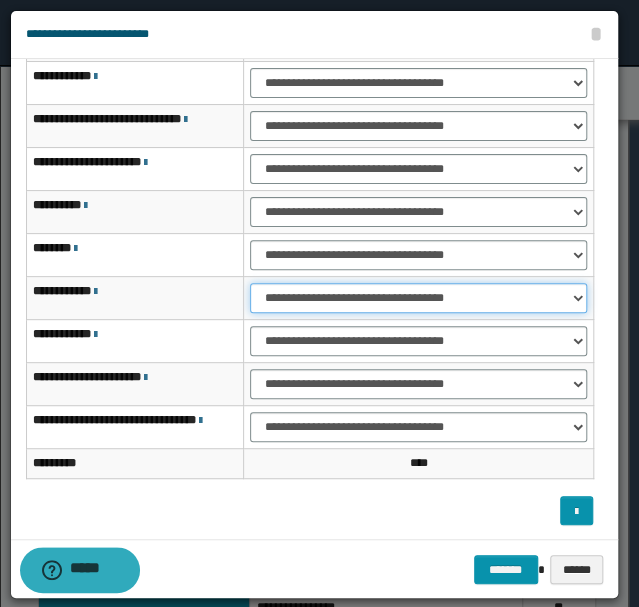 click on "**********" at bounding box center [418, 298] 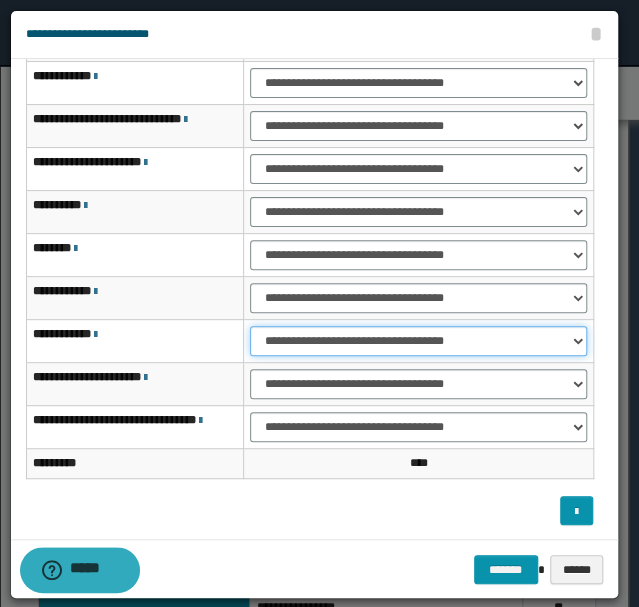 click on "**********" at bounding box center [418, 341] 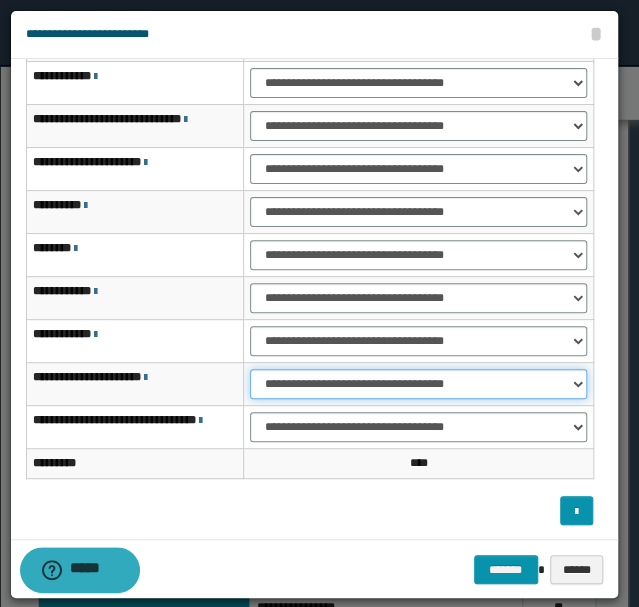 click on "**********" at bounding box center (418, 384) 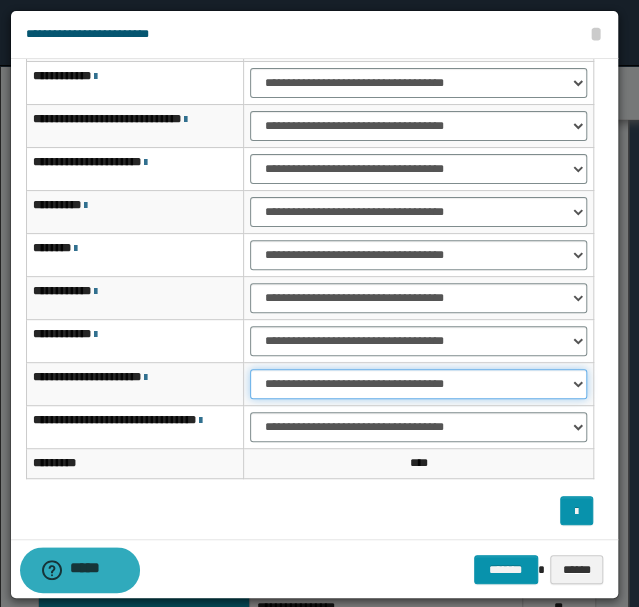 scroll, scrollTop: 2, scrollLeft: 0, axis: vertical 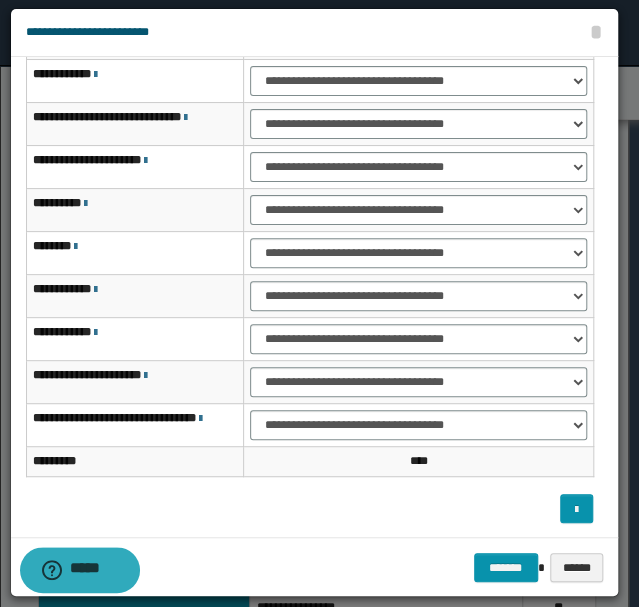 click at bounding box center [309, 508] 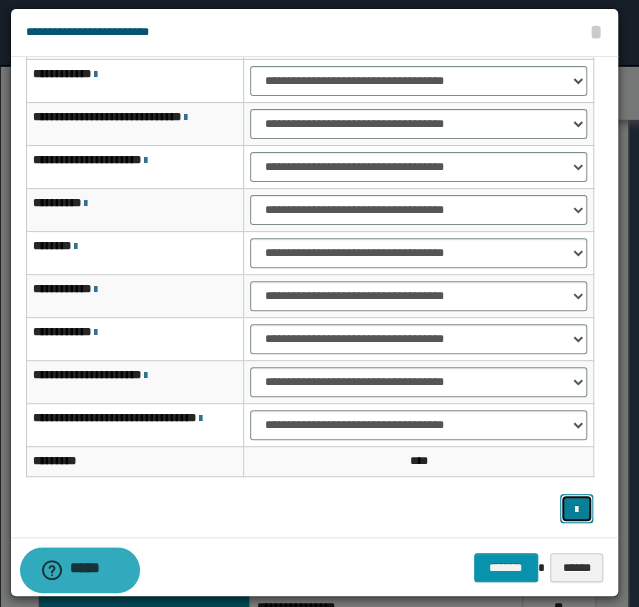click at bounding box center (576, 510) 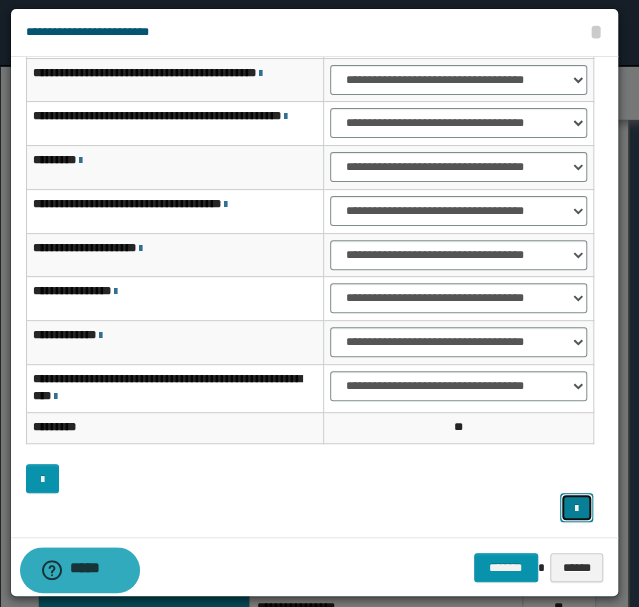 click at bounding box center (576, 509) 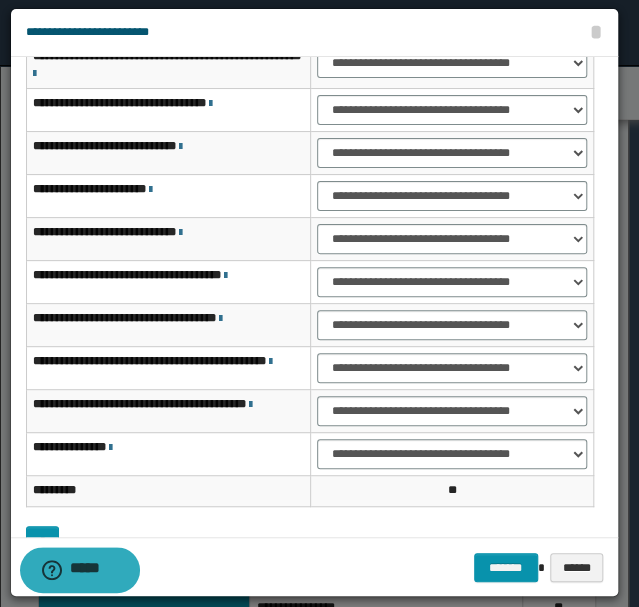 scroll, scrollTop: 20, scrollLeft: 0, axis: vertical 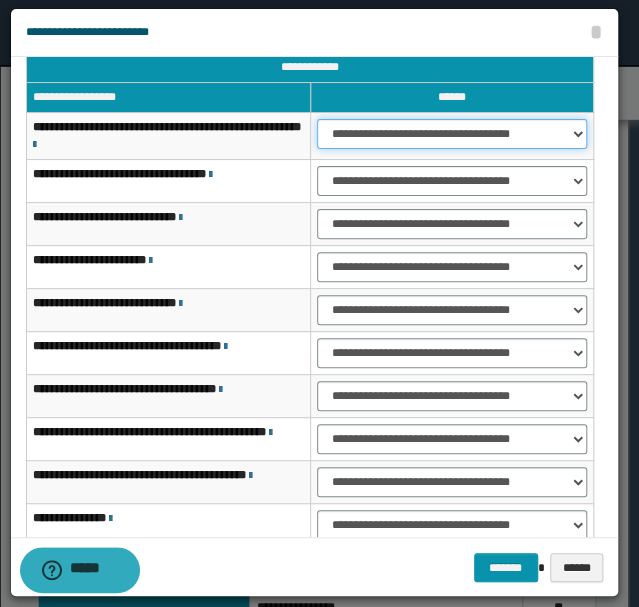 click on "**********" at bounding box center (452, 134) 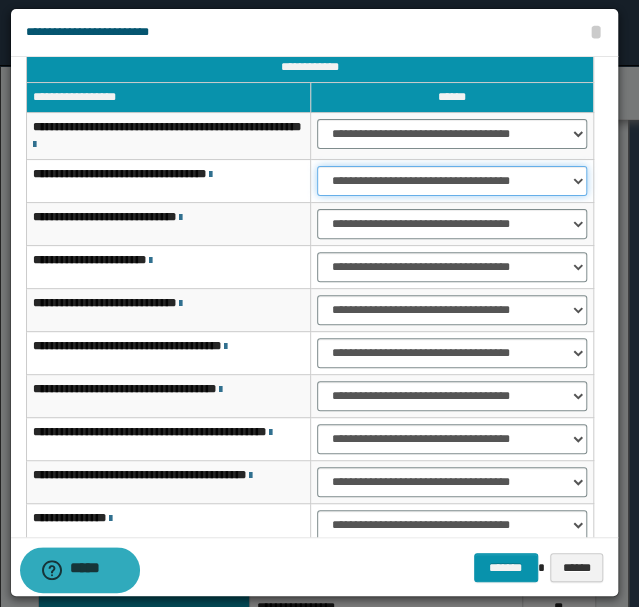 click on "**********" at bounding box center (452, 181) 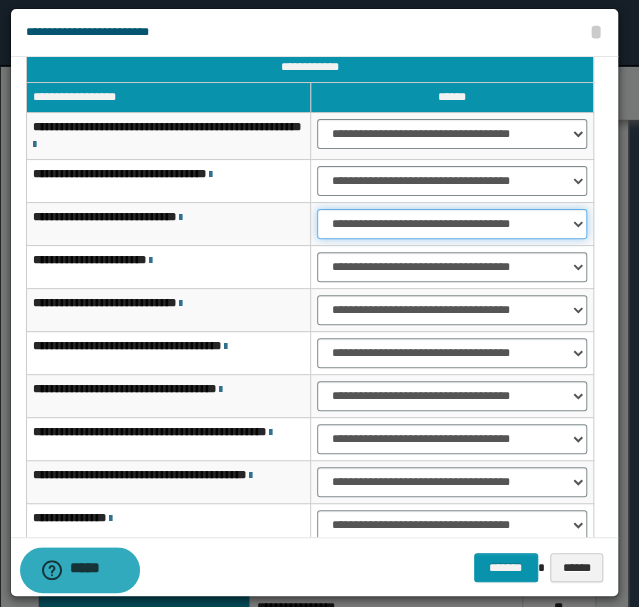 click on "**********" at bounding box center (452, 224) 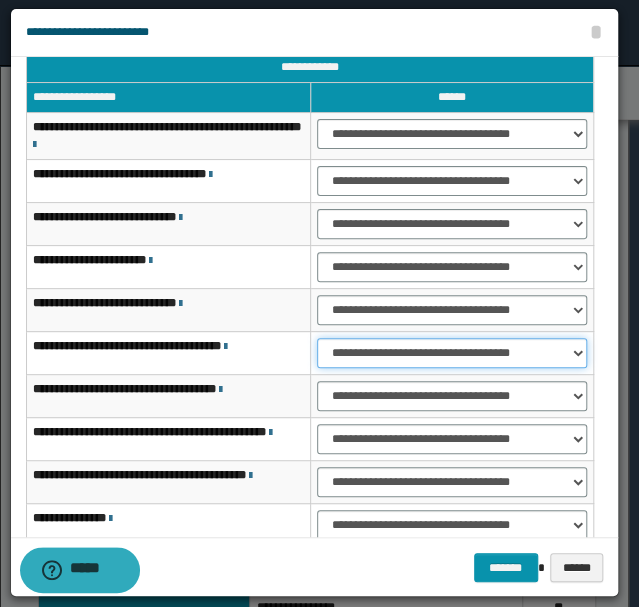 click on "**********" at bounding box center [452, 353] 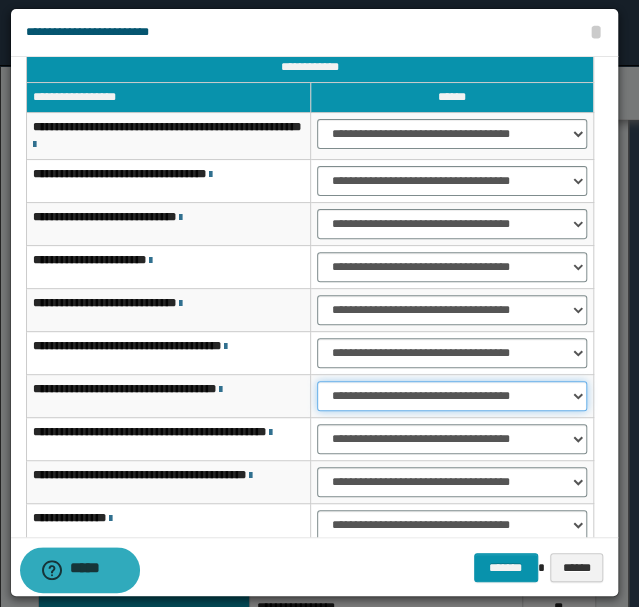 click on "**********" at bounding box center [452, 396] 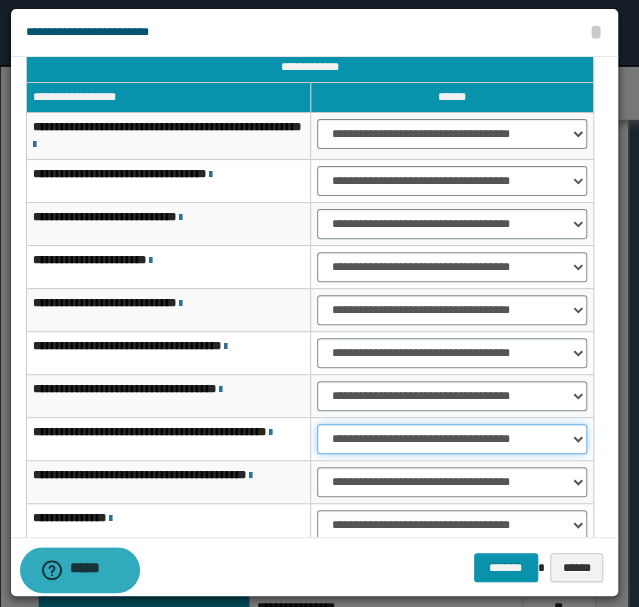 click on "**********" at bounding box center (452, 439) 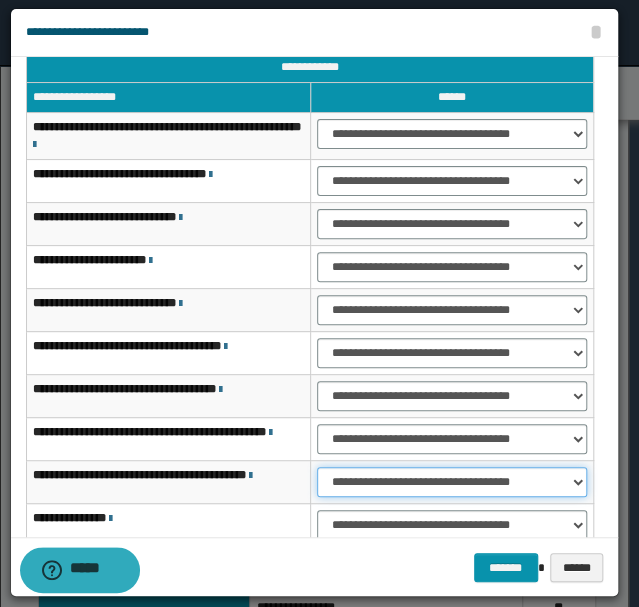 click on "**********" at bounding box center [452, 482] 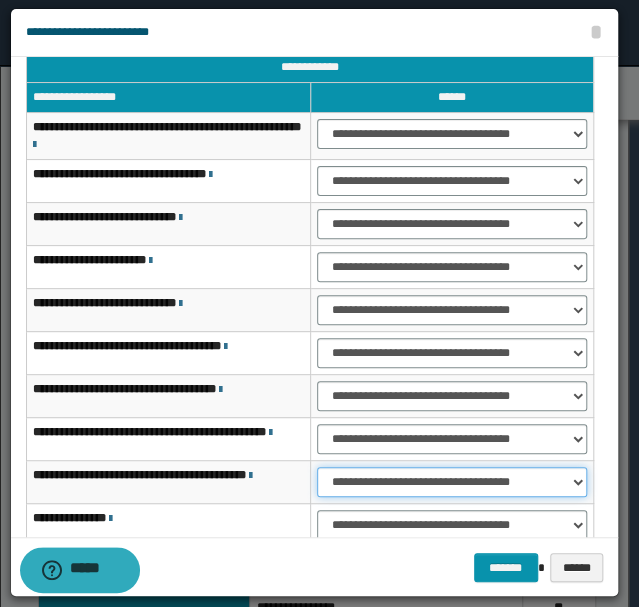click on "**********" at bounding box center [452, 482] 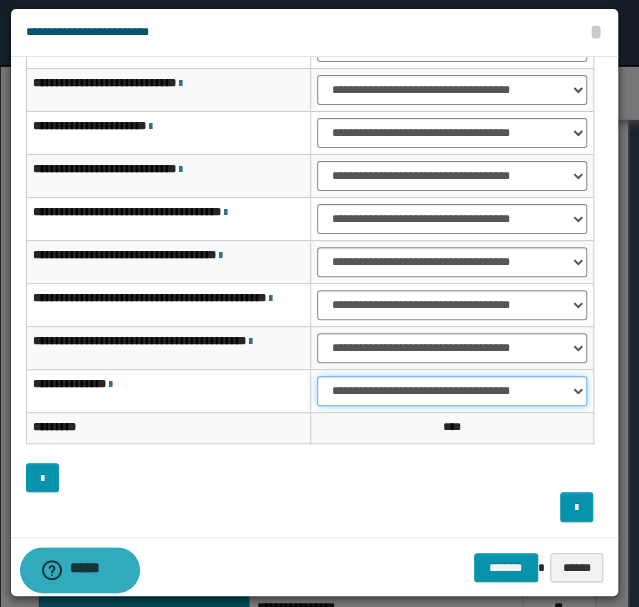 click on "**********" at bounding box center [452, 391] 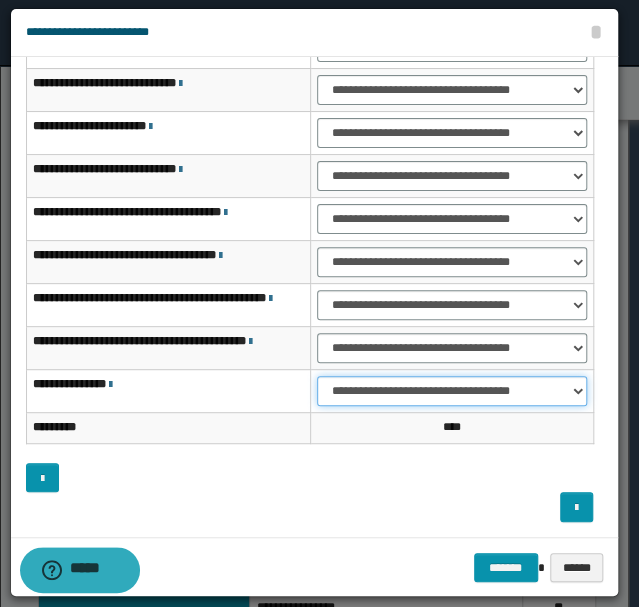 click on "**********" at bounding box center (452, 391) 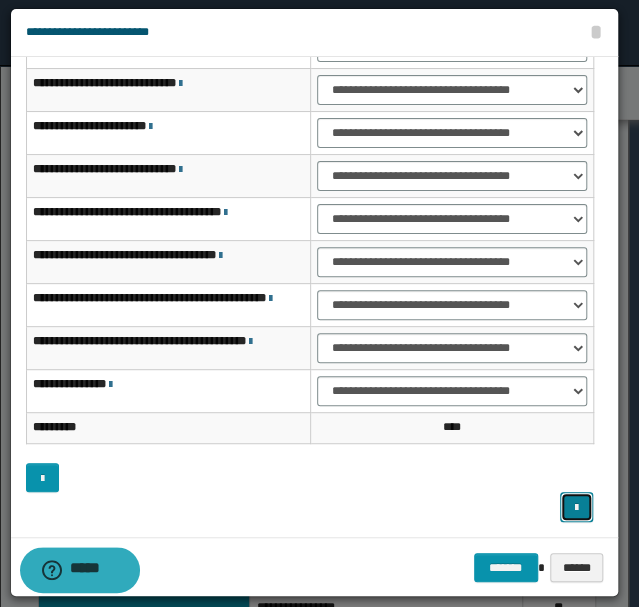 click at bounding box center [576, 508] 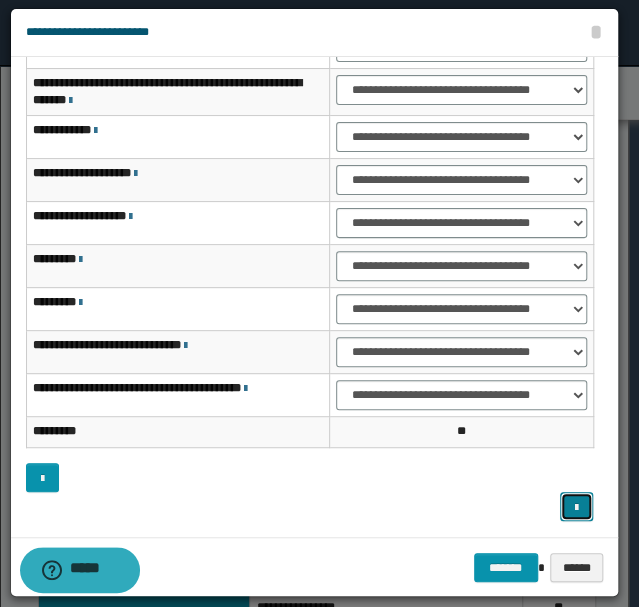 scroll, scrollTop: 83, scrollLeft: 0, axis: vertical 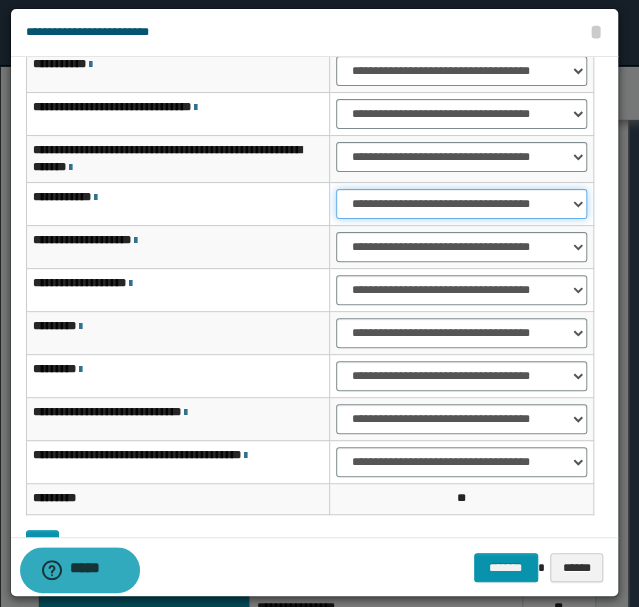click on "**********" at bounding box center [461, 204] 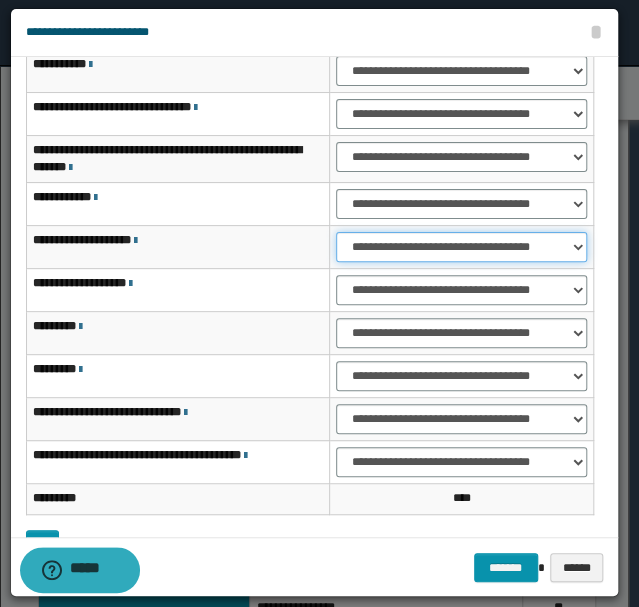 click on "**********" at bounding box center [461, 247] 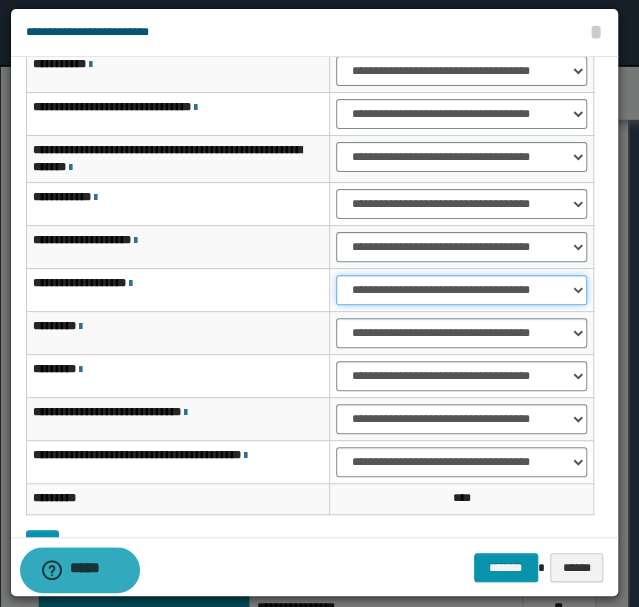 click on "**********" at bounding box center [461, 290] 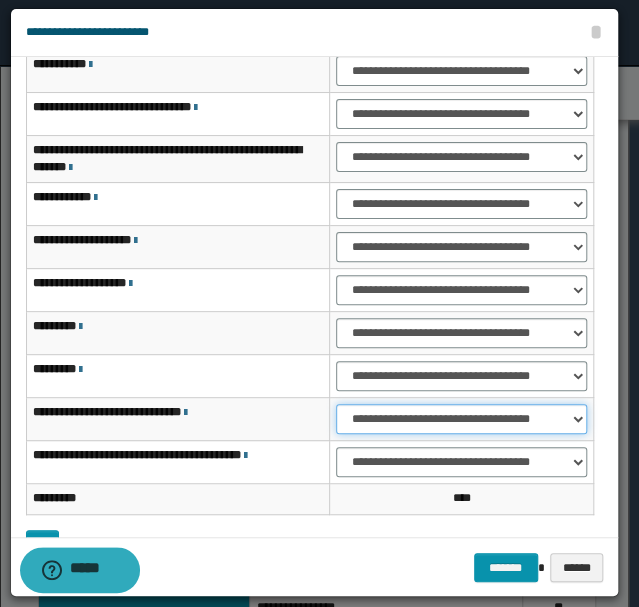 click on "**********" at bounding box center (461, 419) 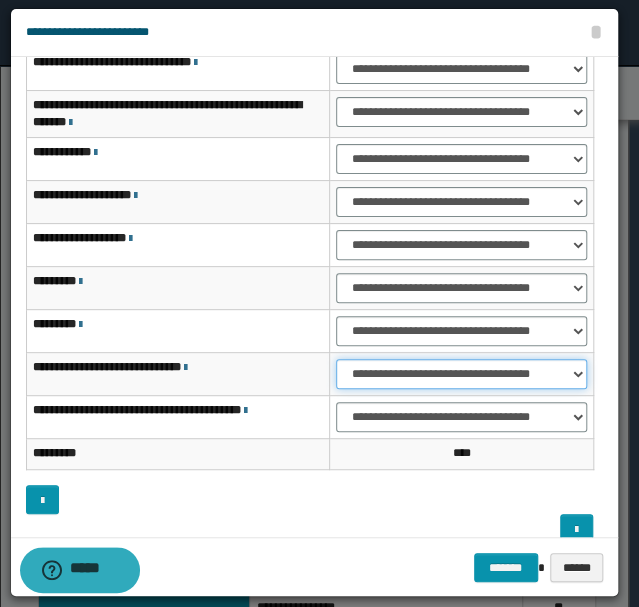 scroll, scrollTop: 149, scrollLeft: 0, axis: vertical 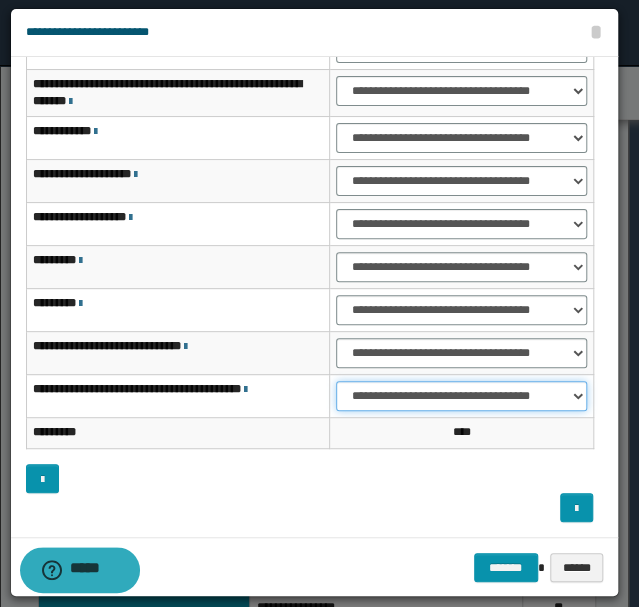 click on "**********" at bounding box center (461, 396) 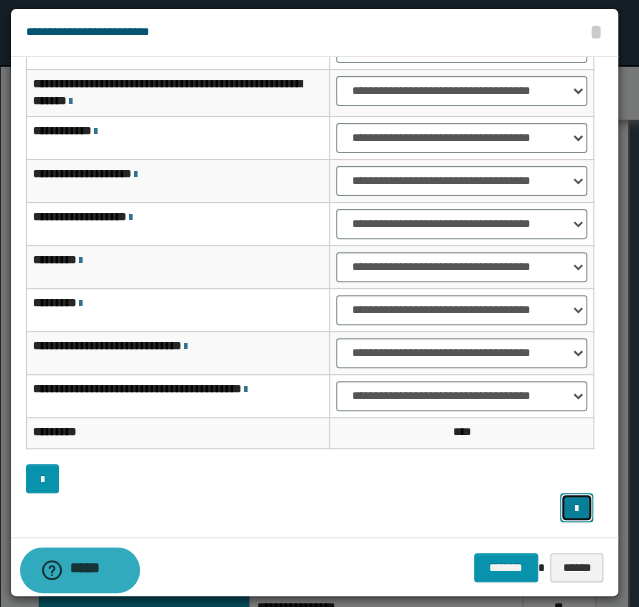 click at bounding box center (576, 509) 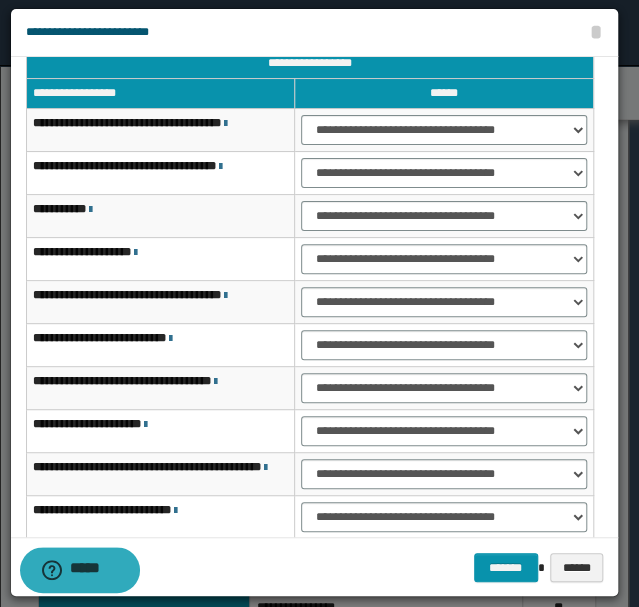 scroll, scrollTop: 0, scrollLeft: 0, axis: both 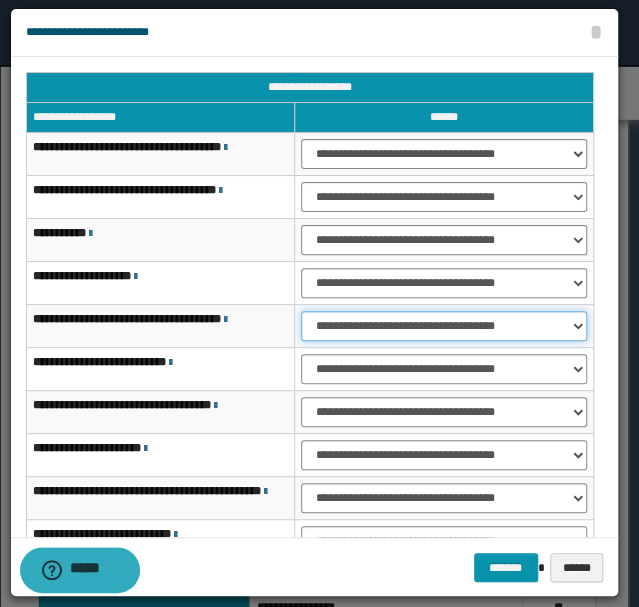 click on "**********" at bounding box center (444, 326) 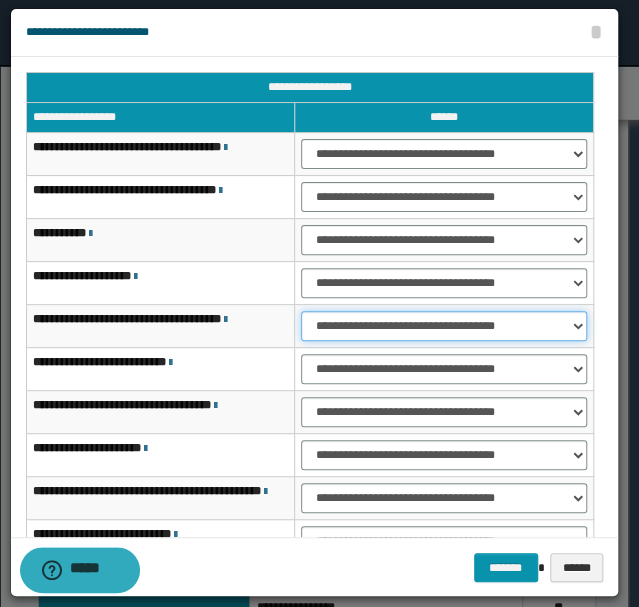 click on "**********" at bounding box center (444, 326) 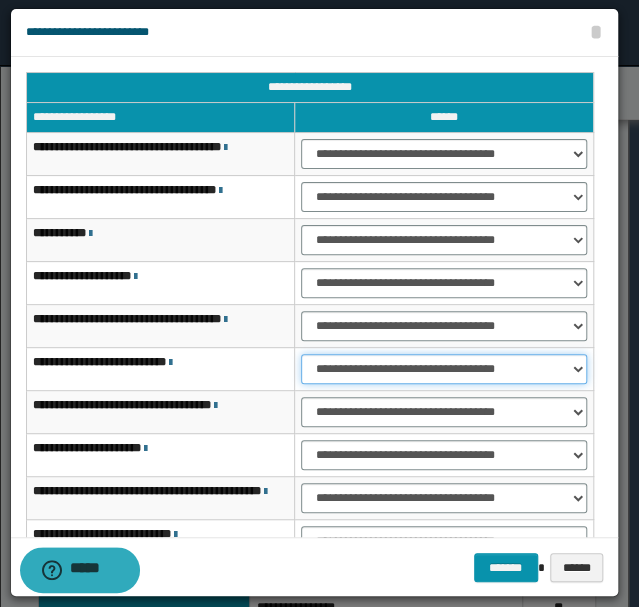 click on "**********" at bounding box center [444, 369] 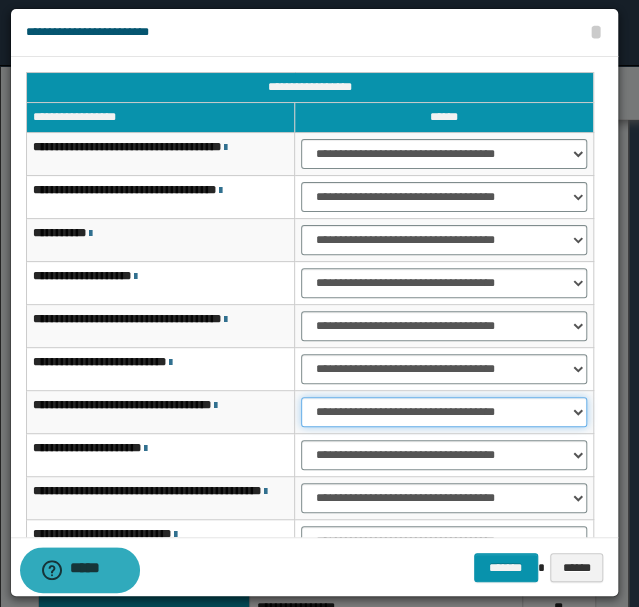 click on "**********" at bounding box center (444, 412) 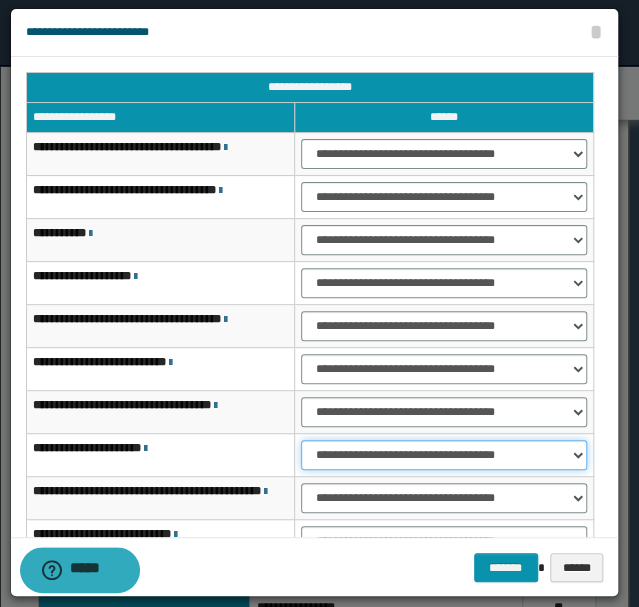 click on "**********" at bounding box center (444, 455) 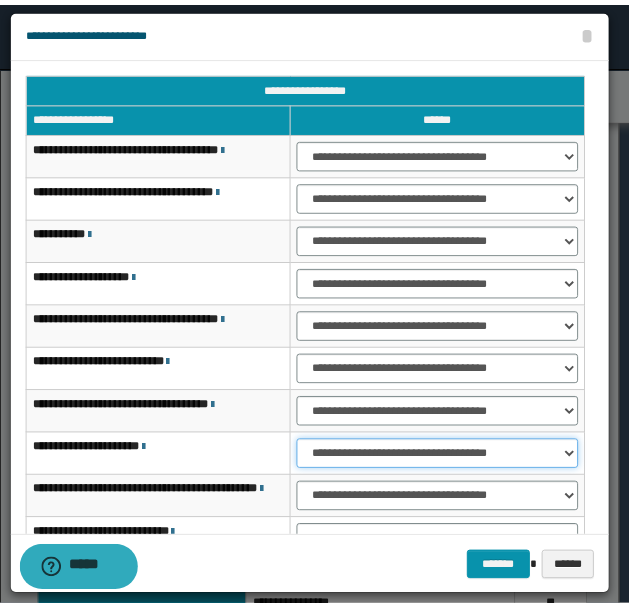 scroll, scrollTop: 121, scrollLeft: 0, axis: vertical 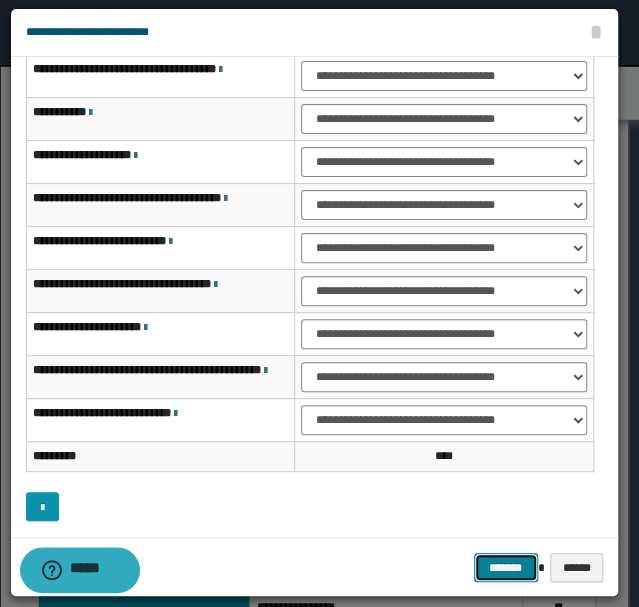 click on "*******" at bounding box center [506, 567] 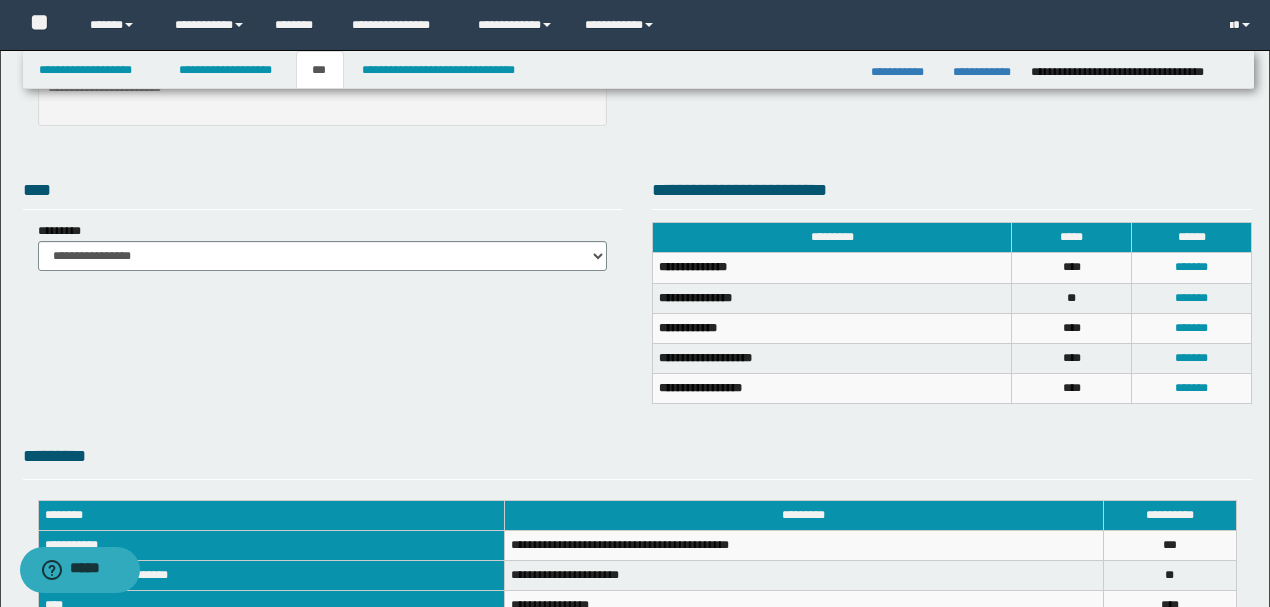 scroll, scrollTop: 291, scrollLeft: 0, axis: vertical 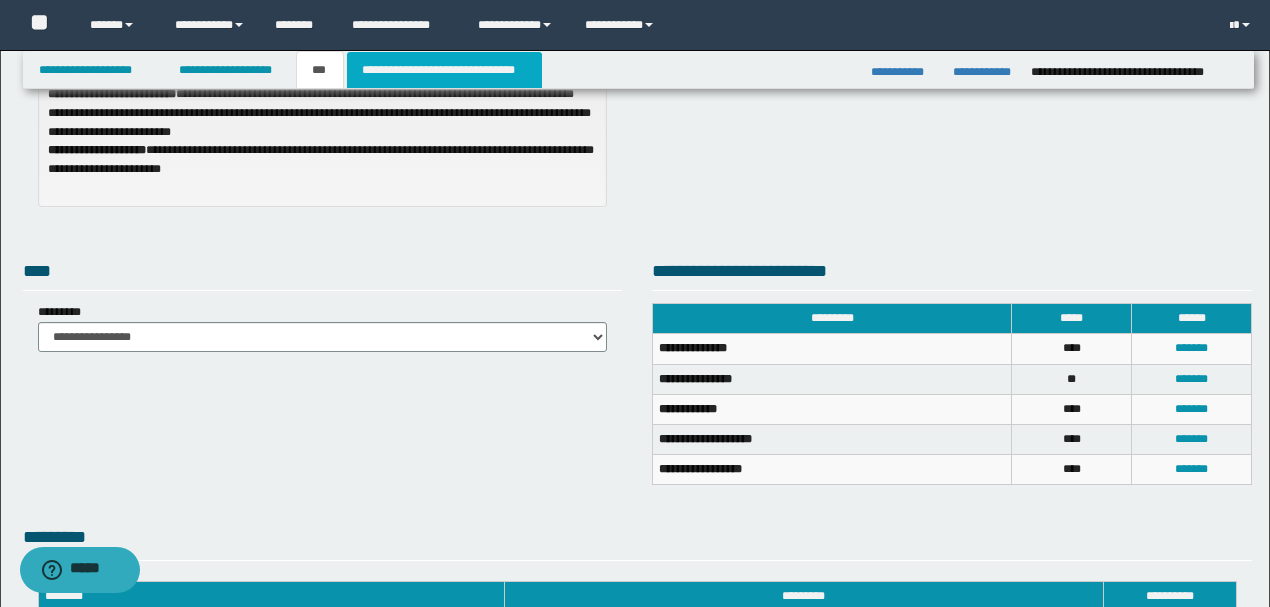 click on "**********" at bounding box center [444, 70] 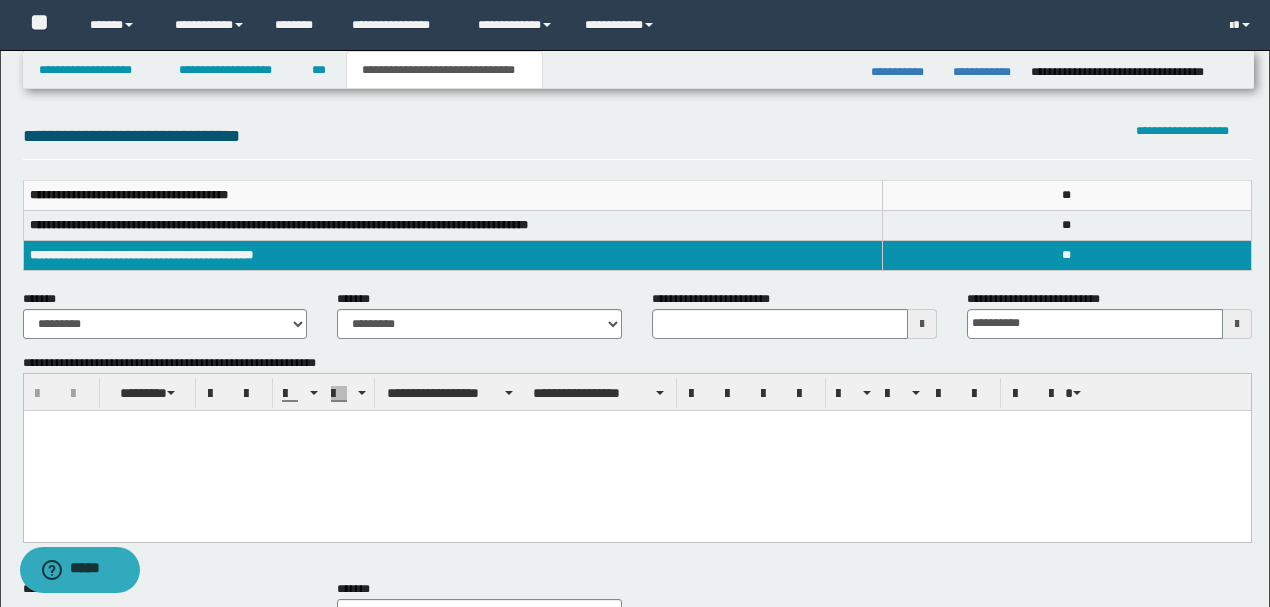 scroll, scrollTop: 200, scrollLeft: 0, axis: vertical 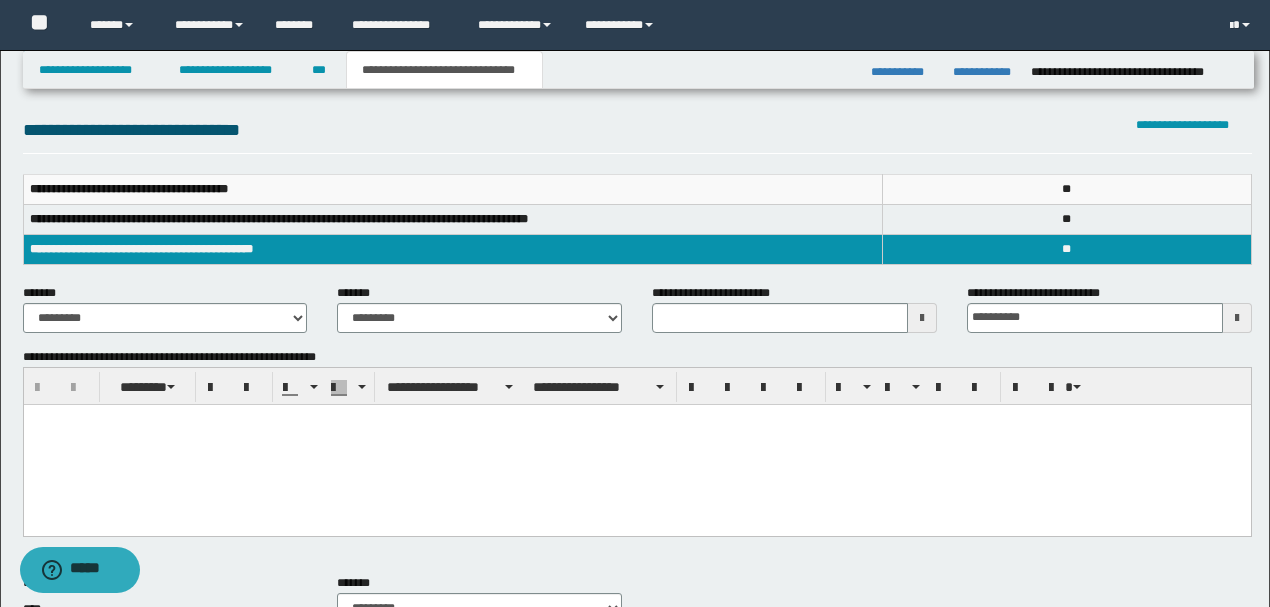click at bounding box center [636, 444] 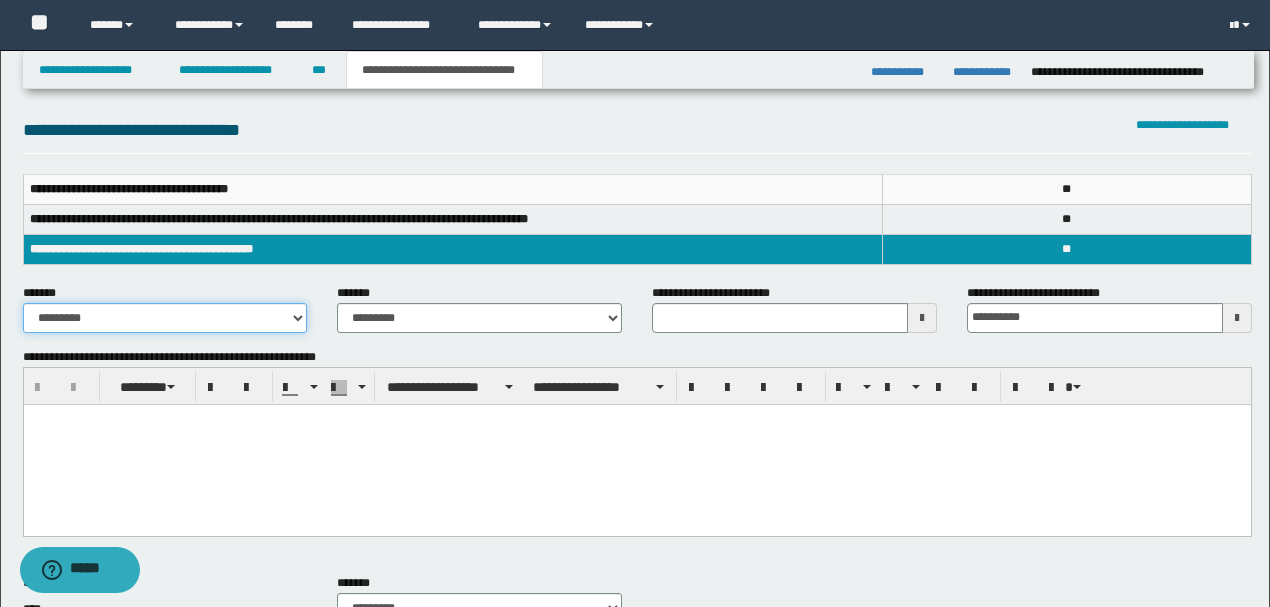 click on "**********" at bounding box center [165, 318] 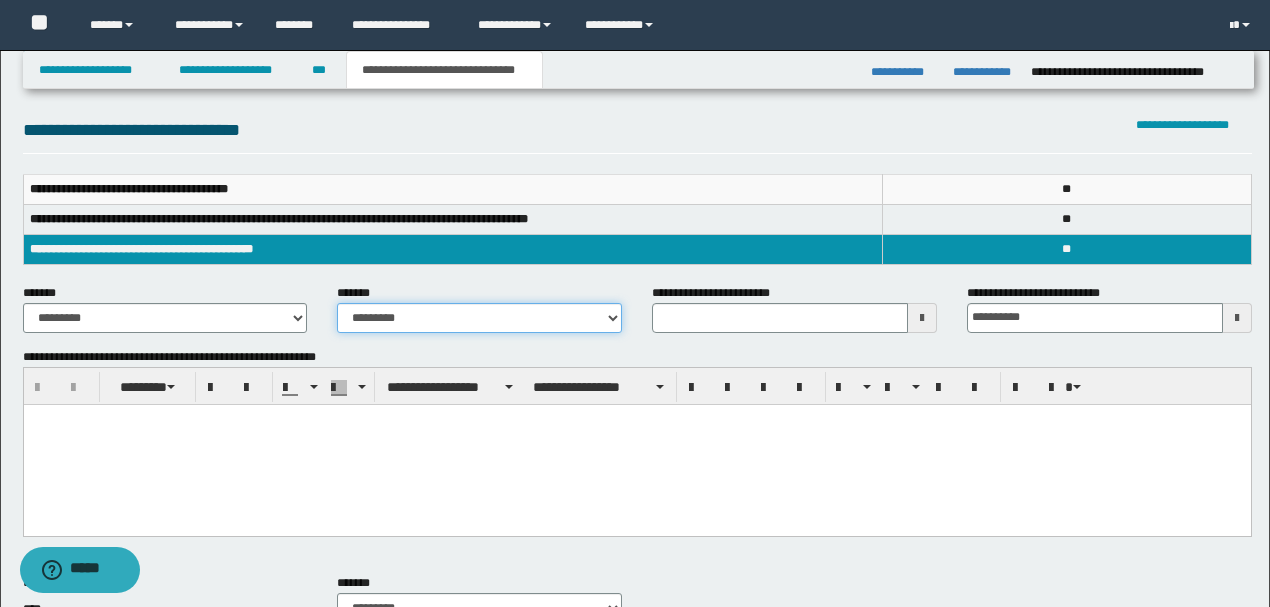 click on "**********" at bounding box center [479, 318] 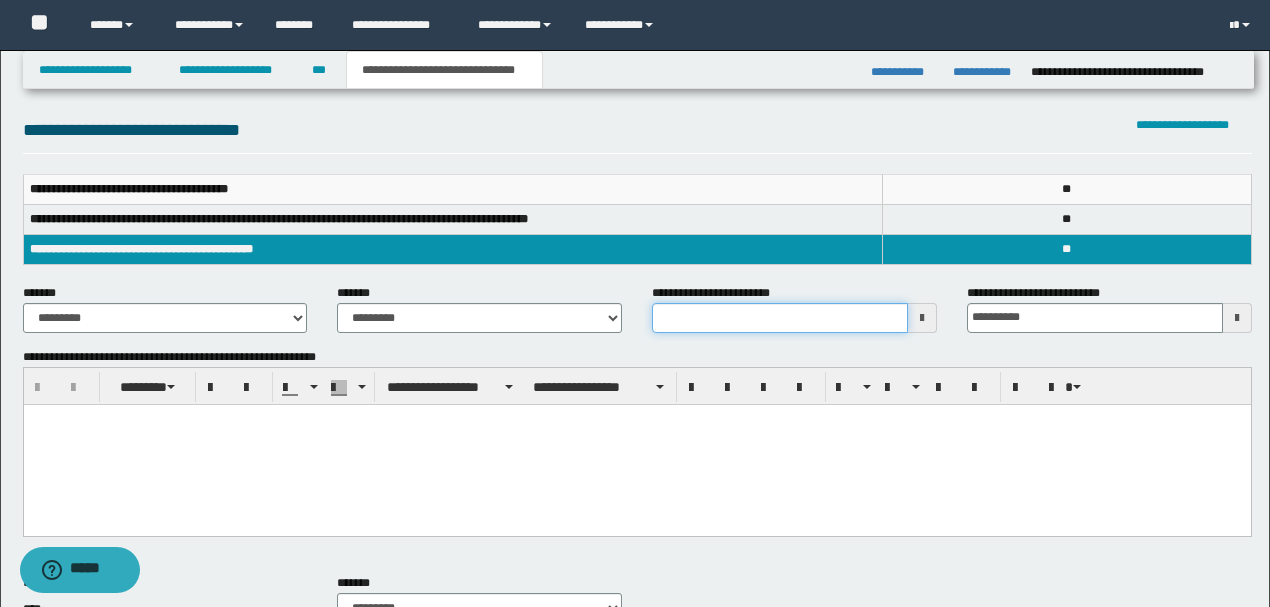 click on "**********" at bounding box center (780, 318) 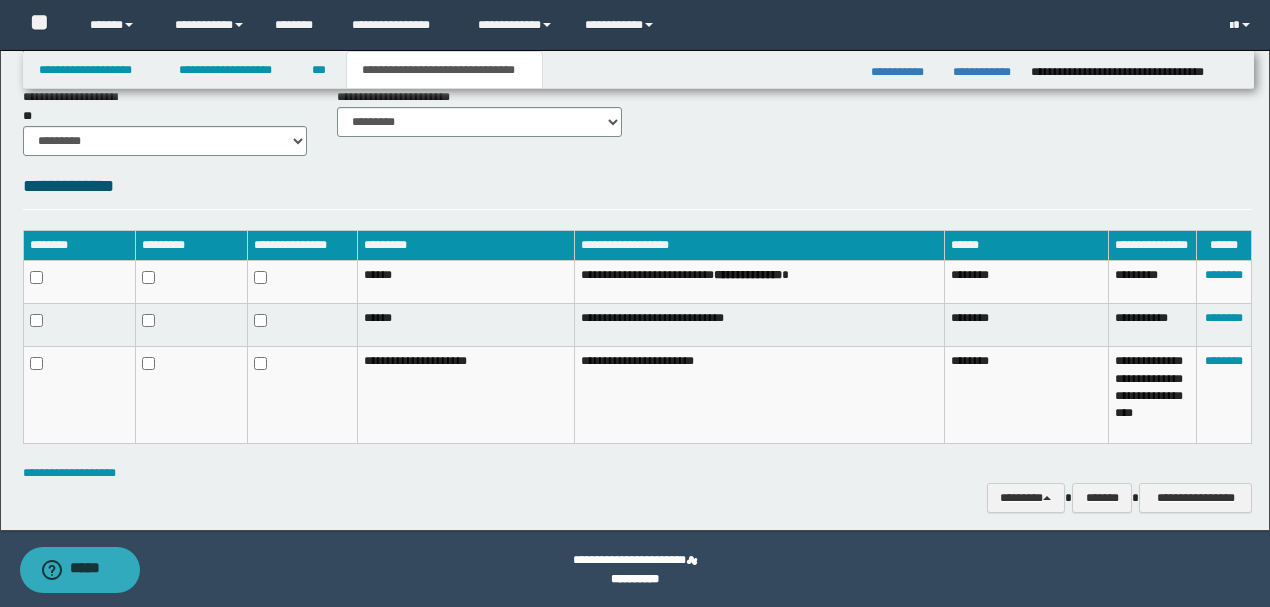 scroll, scrollTop: 881, scrollLeft: 0, axis: vertical 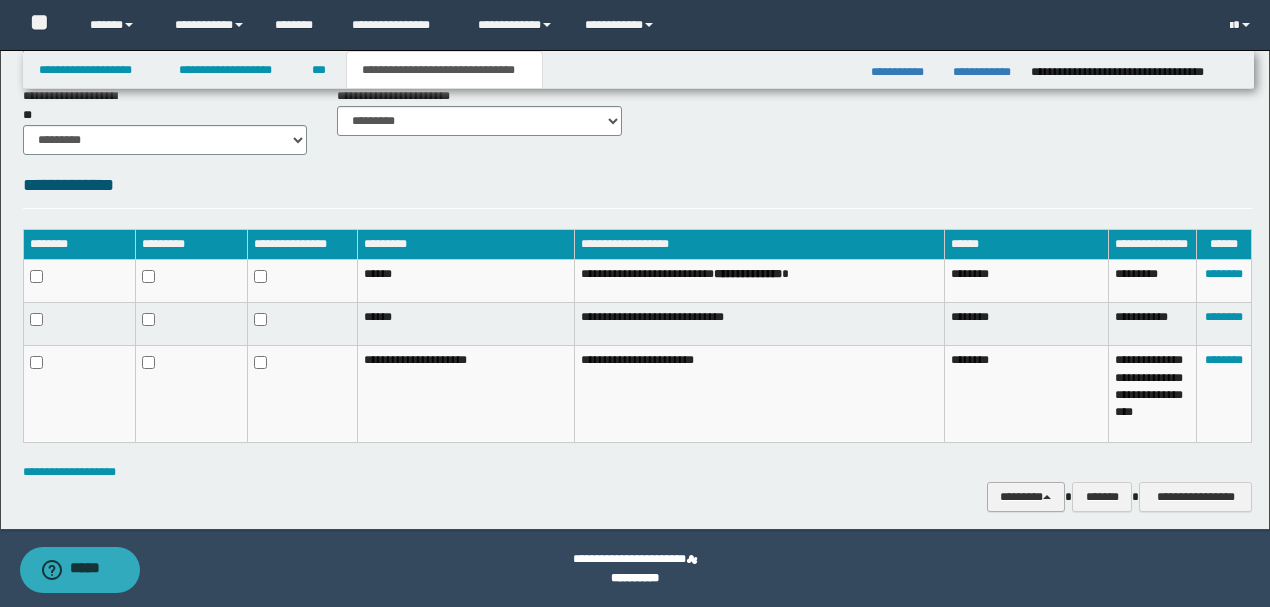 click on "********" at bounding box center (1026, 496) 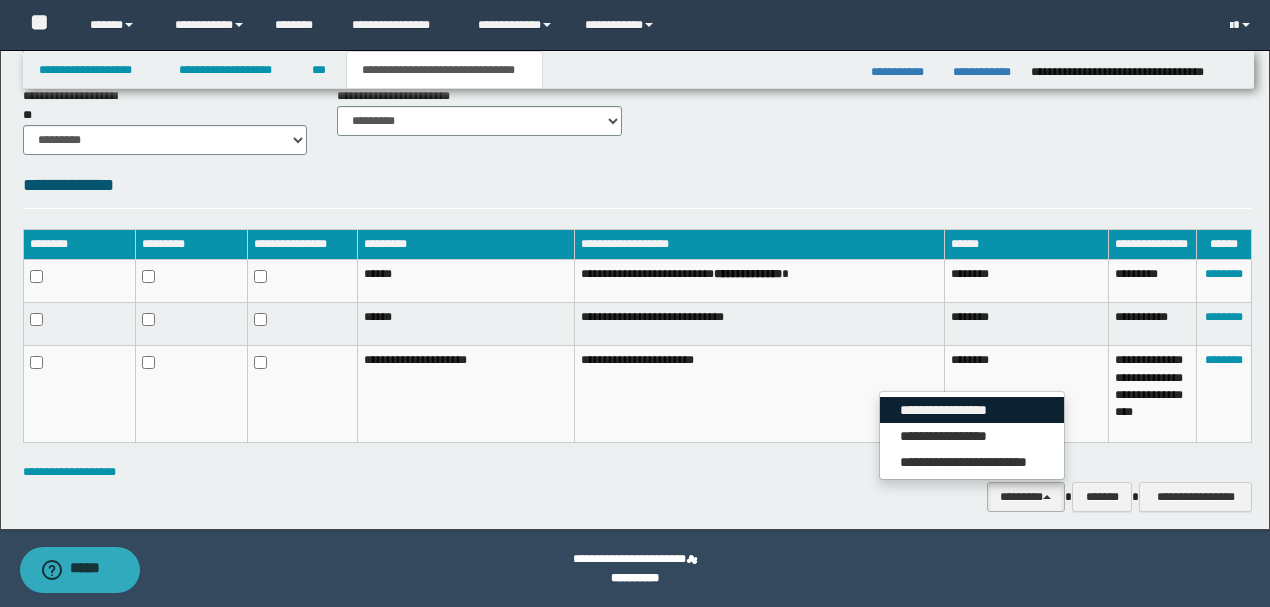 click on "**********" at bounding box center (972, 410) 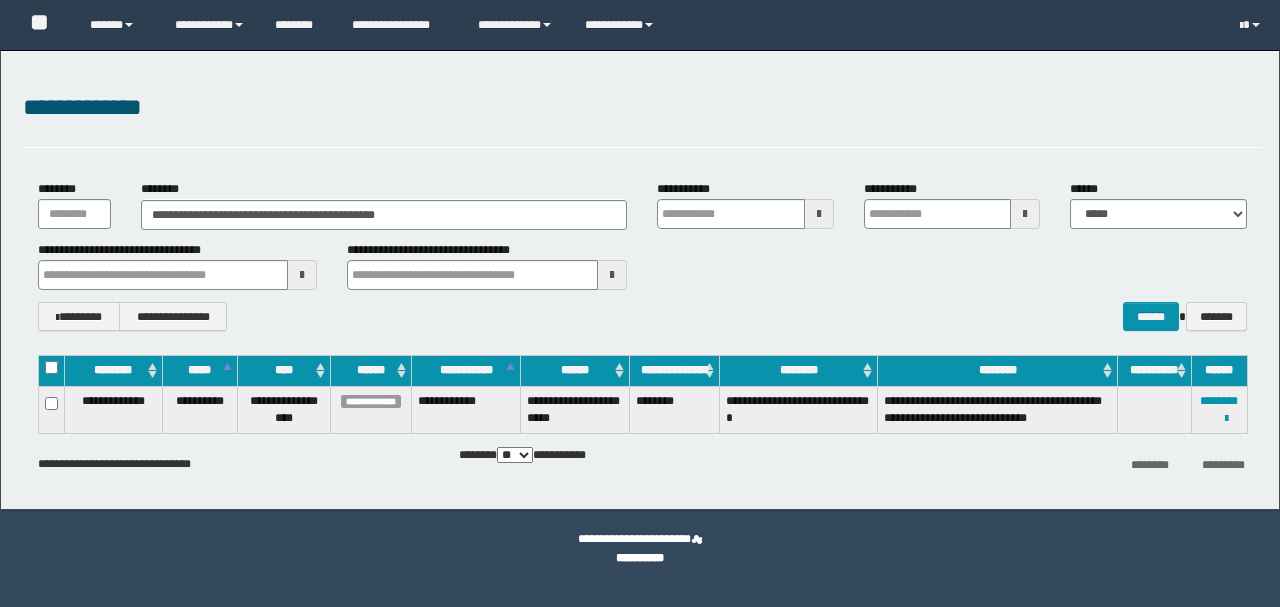 scroll, scrollTop: 0, scrollLeft: 0, axis: both 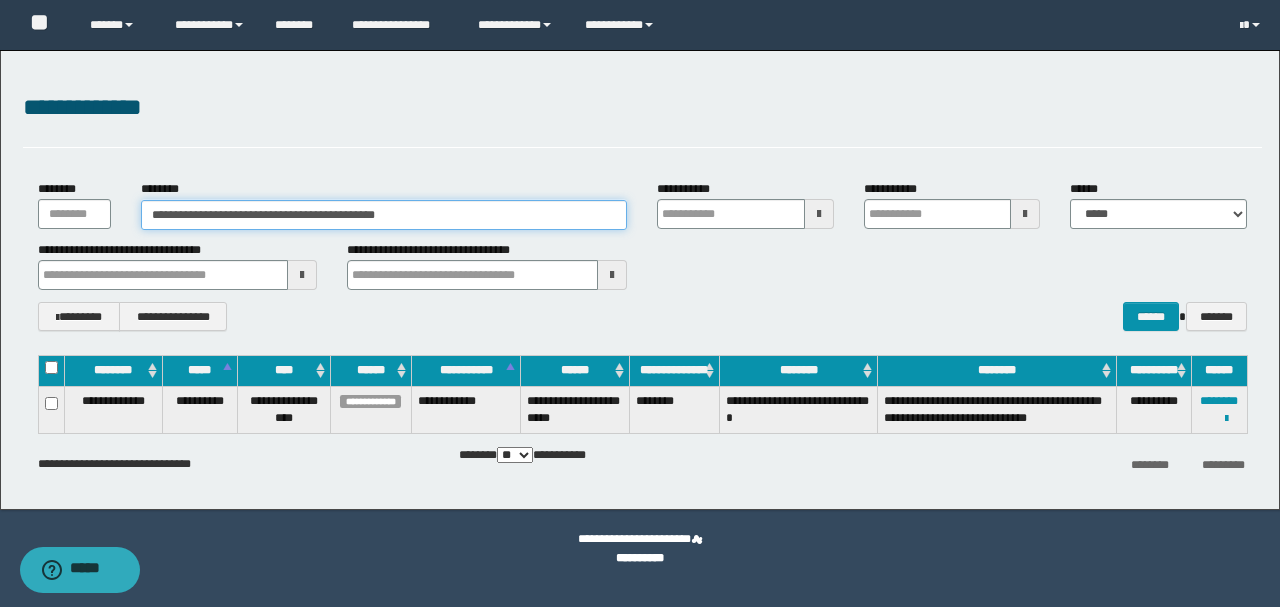 drag, startPoint x: 462, startPoint y: 211, endPoint x: 0, endPoint y: 216, distance: 462.02707 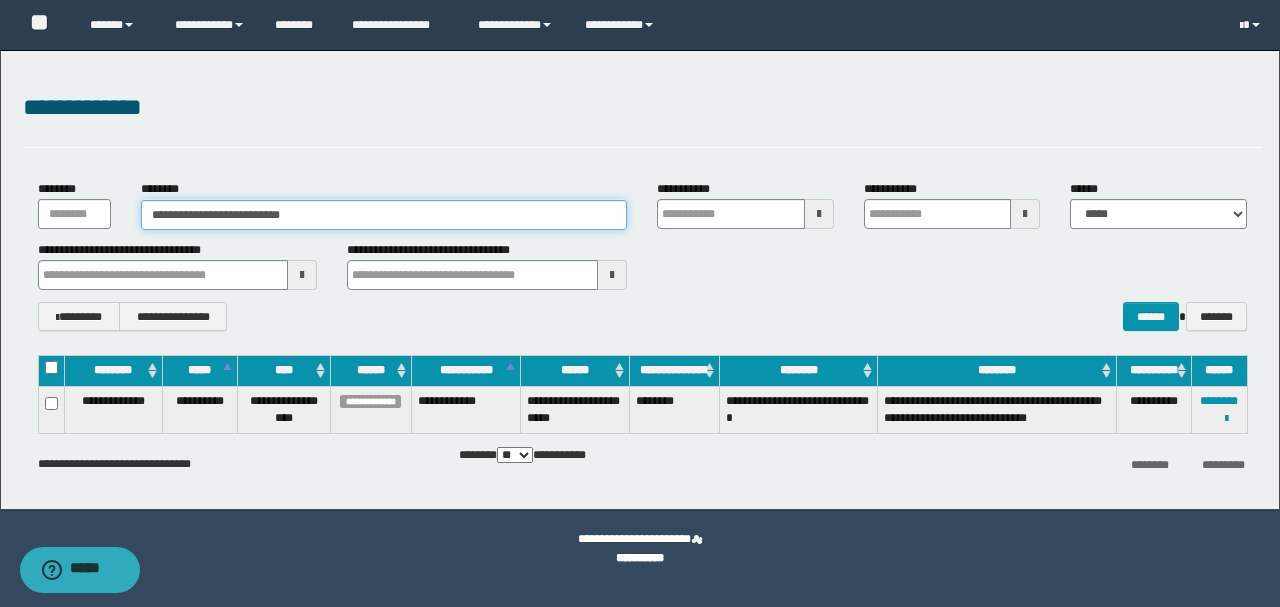 type on "**********" 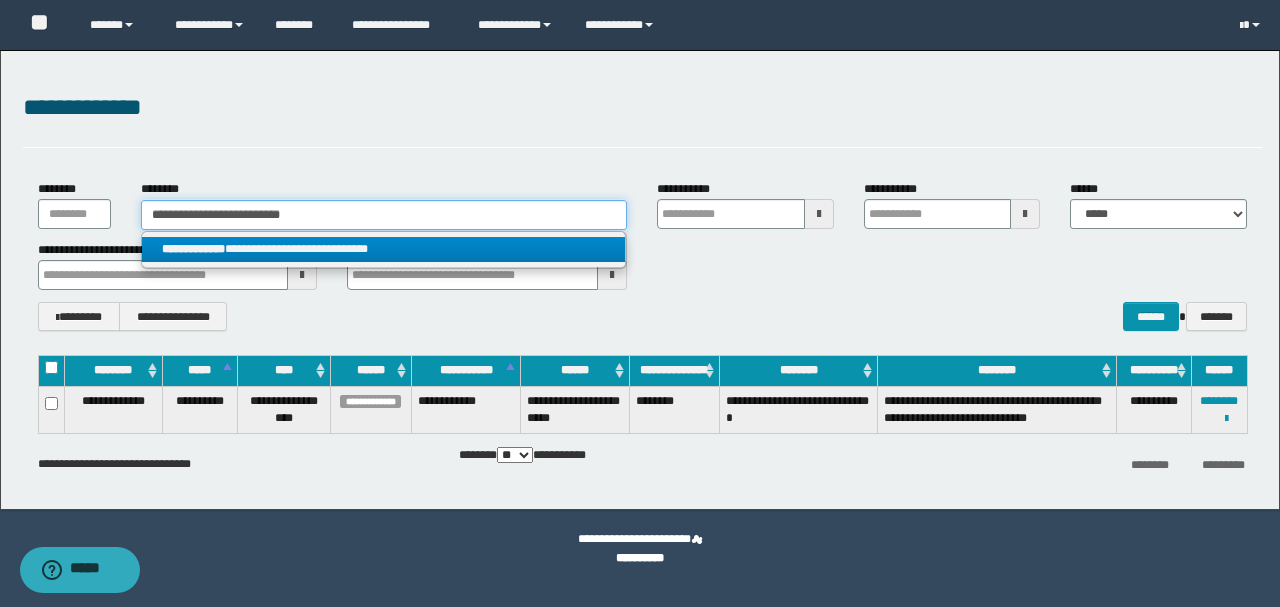 type on "**********" 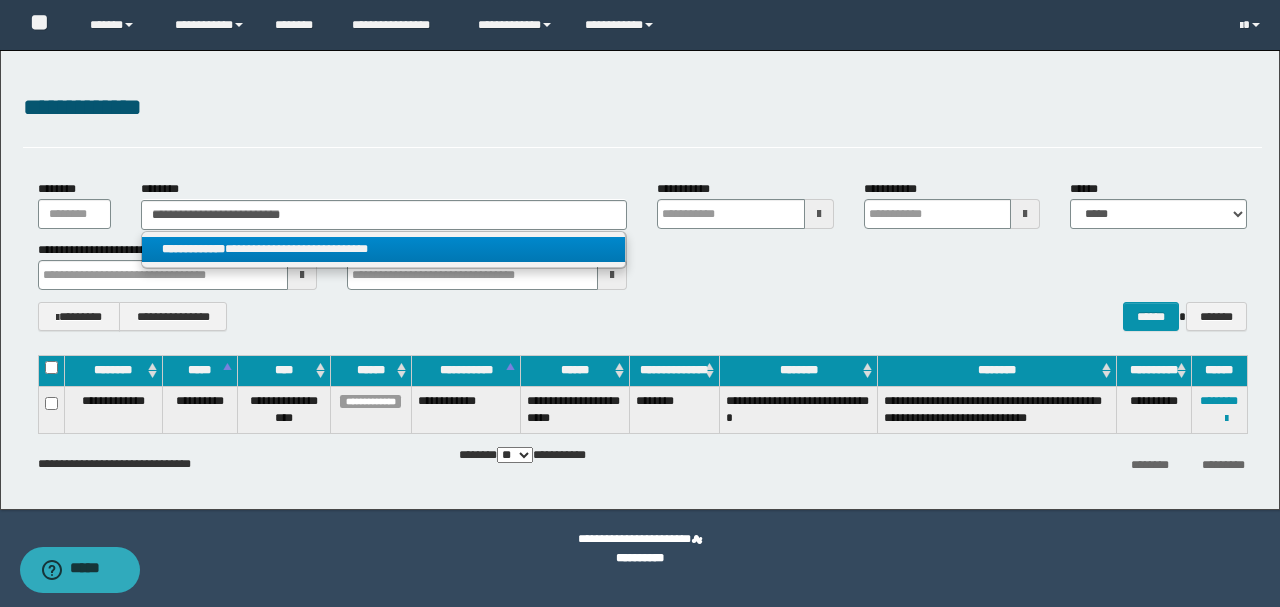 click on "**********" at bounding box center [384, 249] 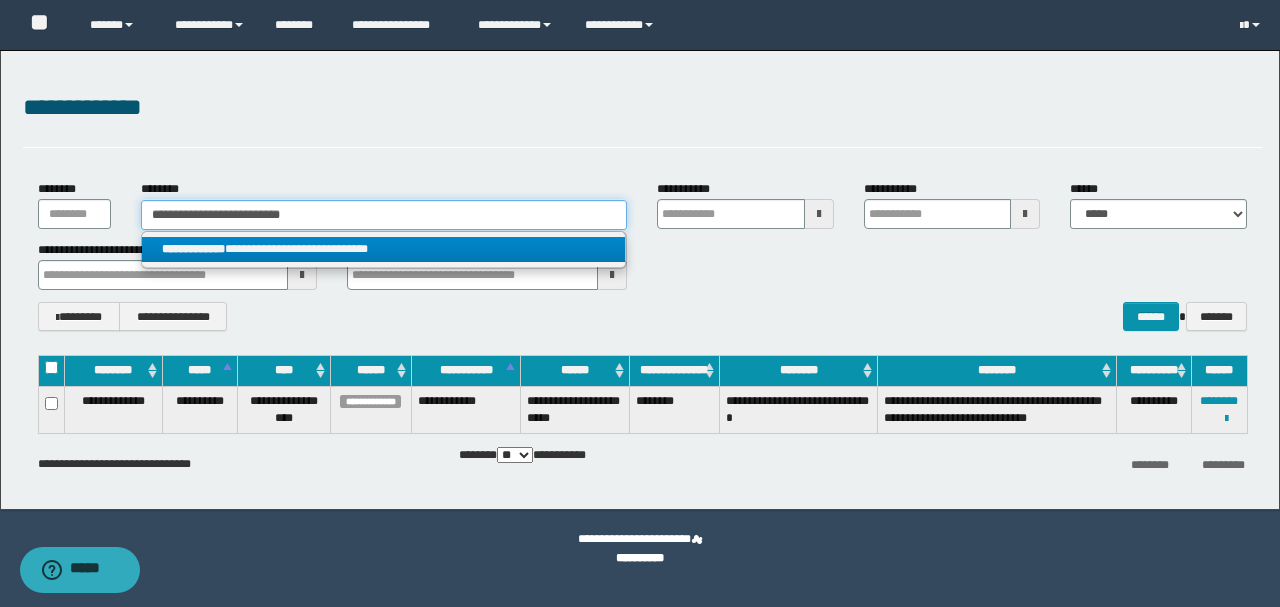 type 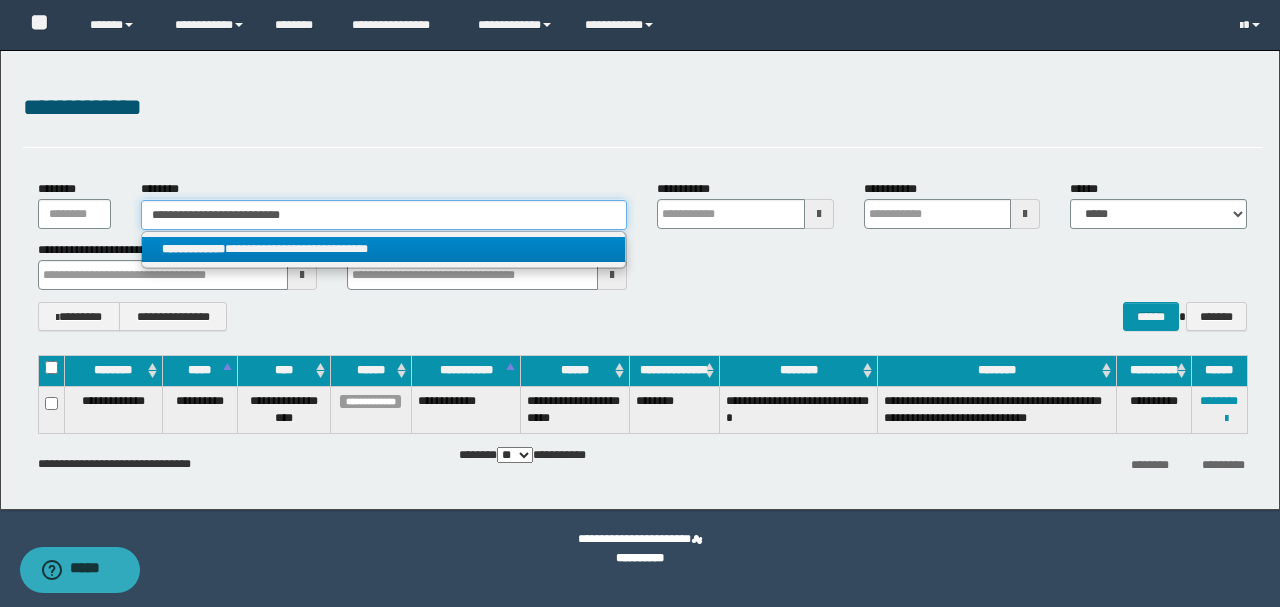 type on "**********" 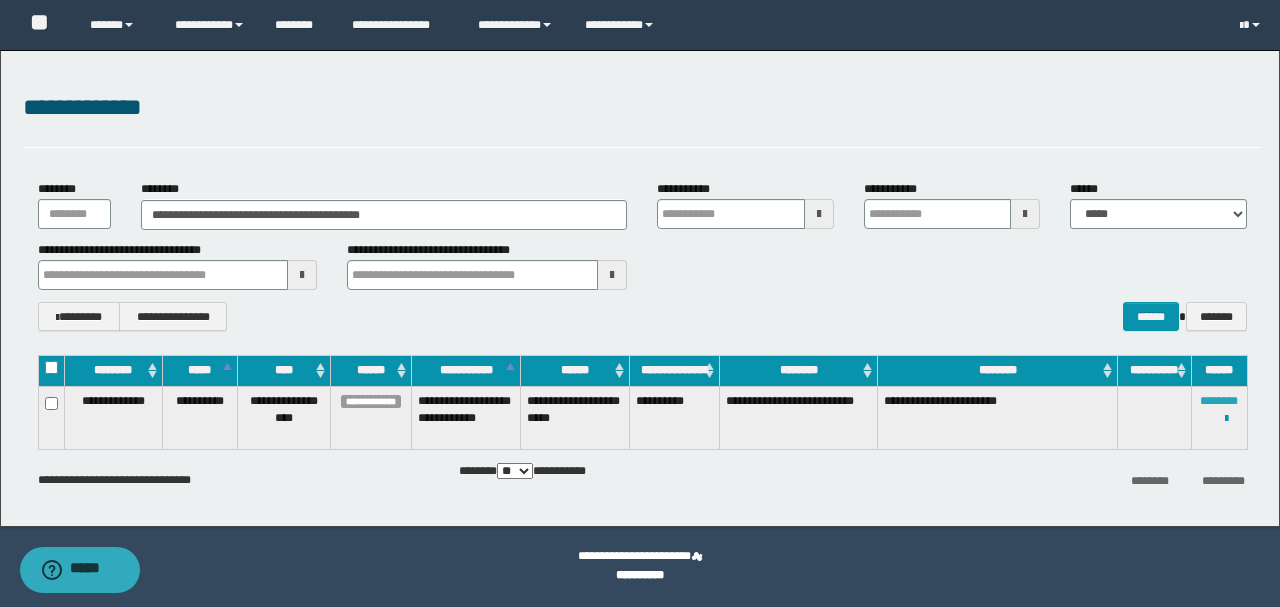 click on "********" at bounding box center [1219, 401] 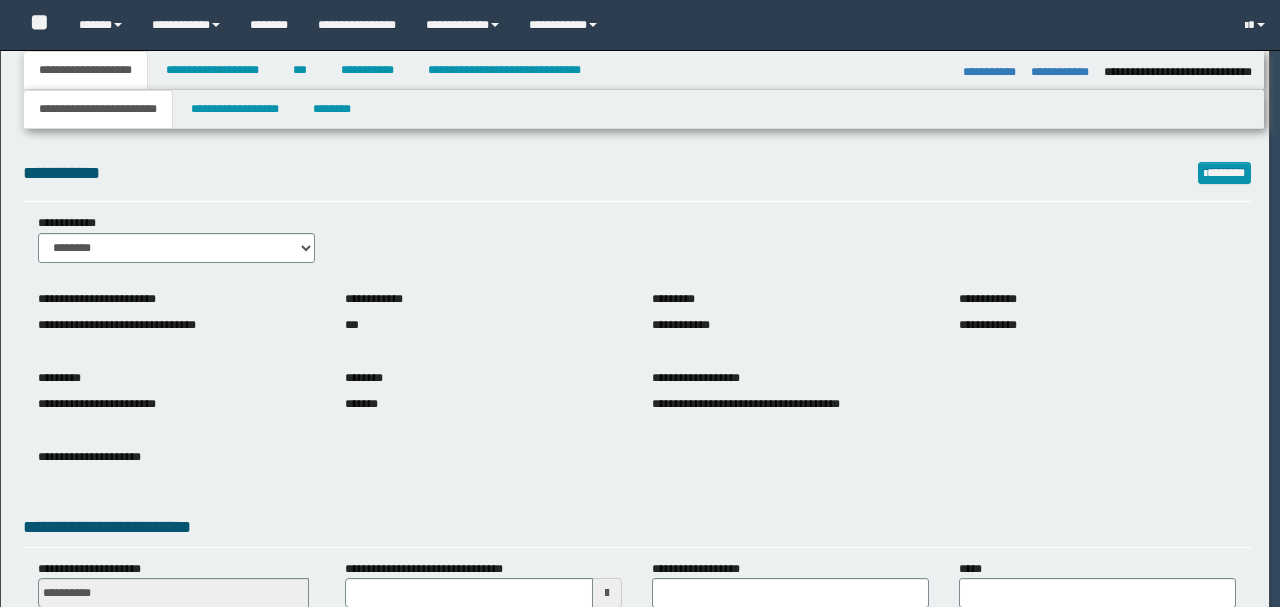 select on "*" 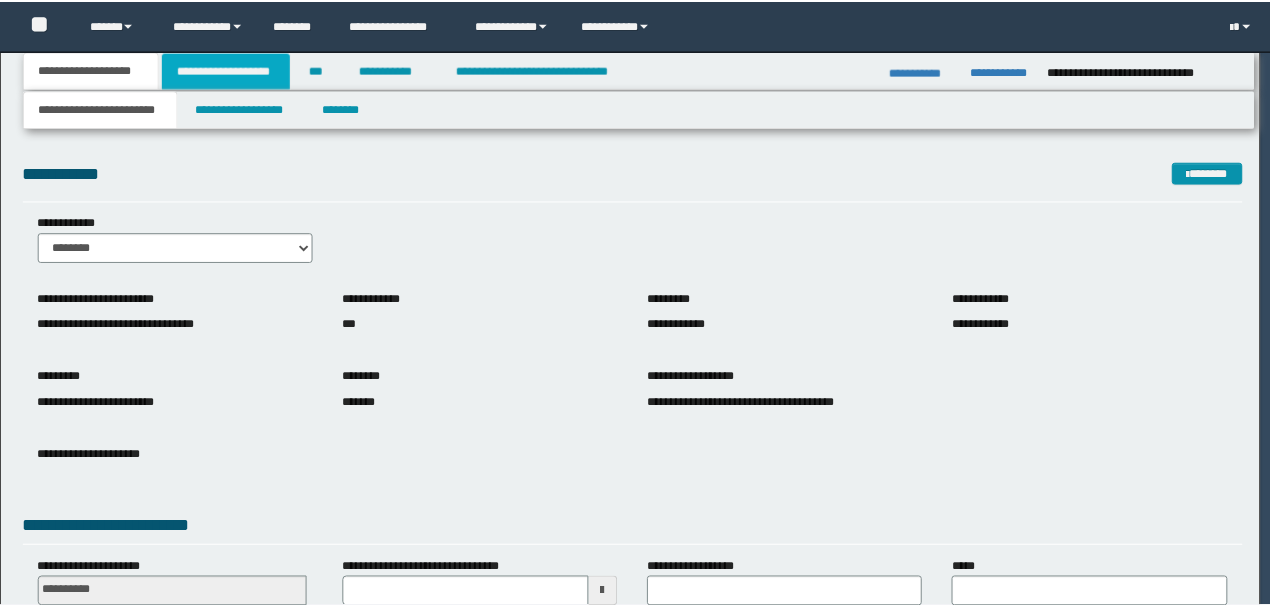 scroll, scrollTop: 0, scrollLeft: 0, axis: both 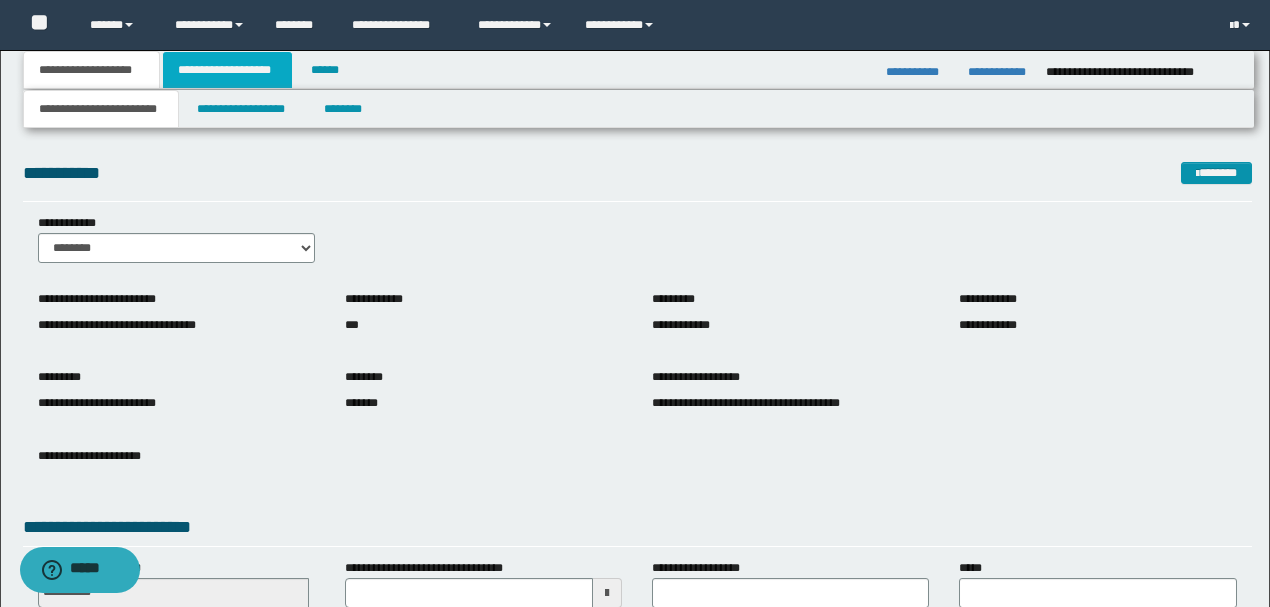 click on "**********" at bounding box center (227, 70) 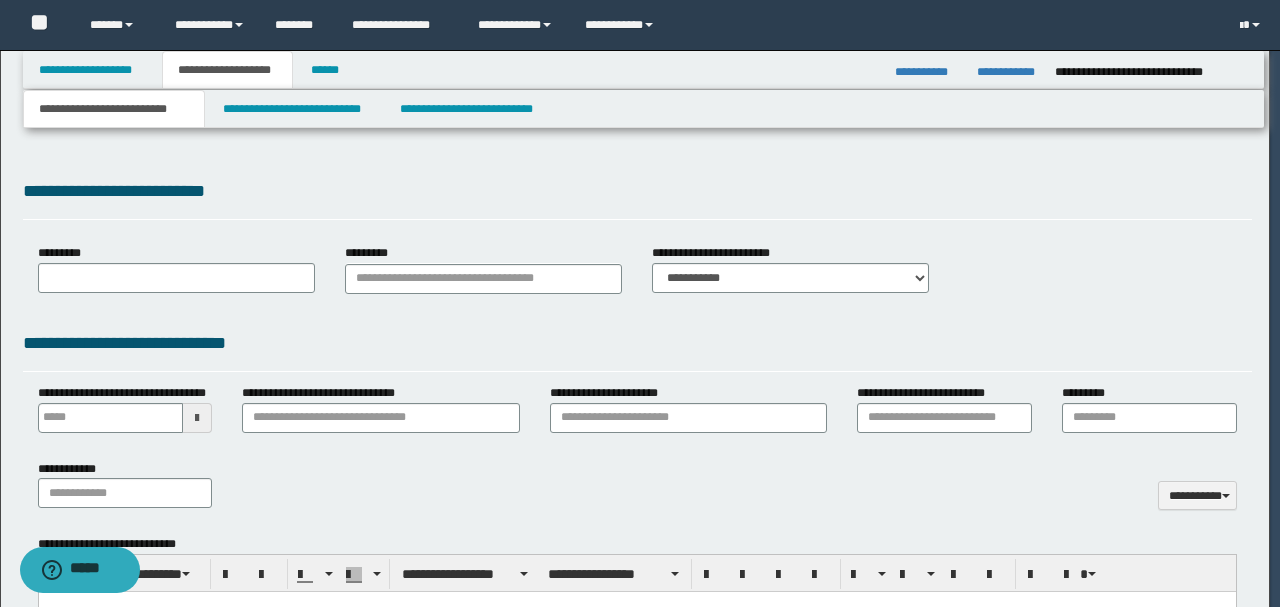 type 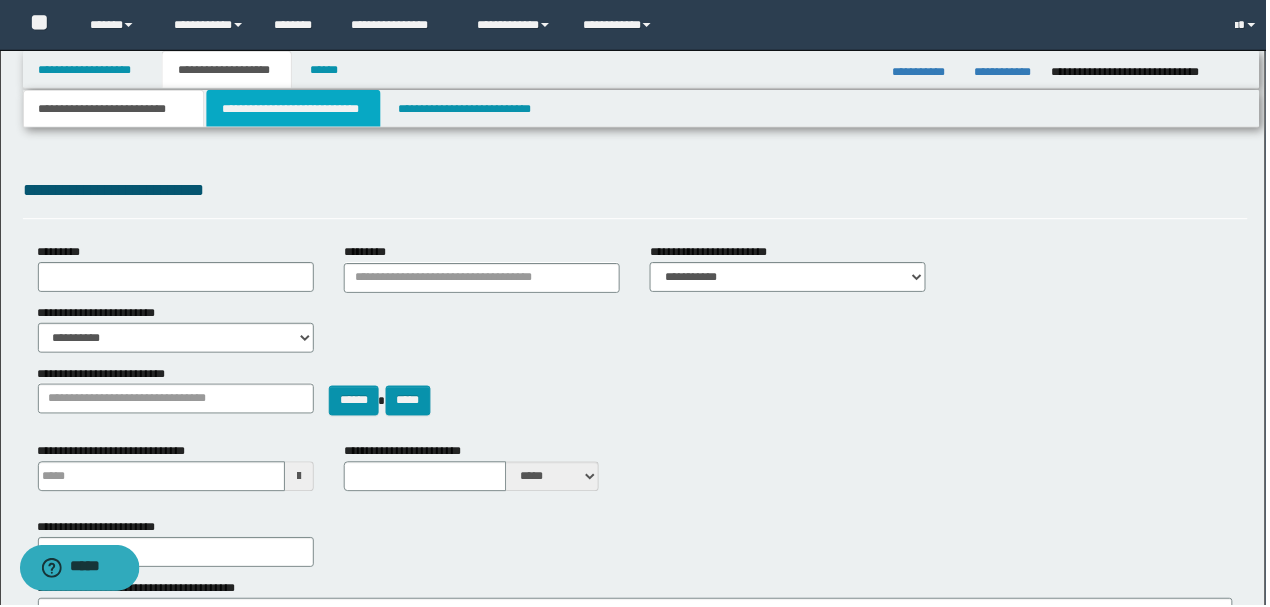 click on "**********" at bounding box center (294, 109) 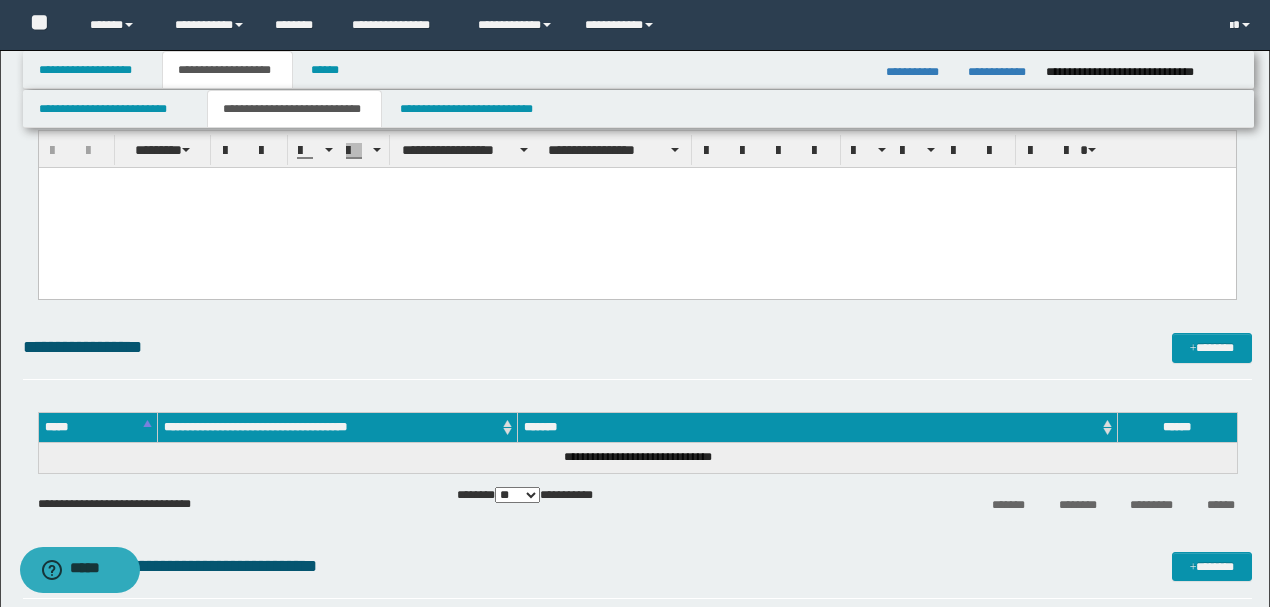 scroll, scrollTop: 266, scrollLeft: 0, axis: vertical 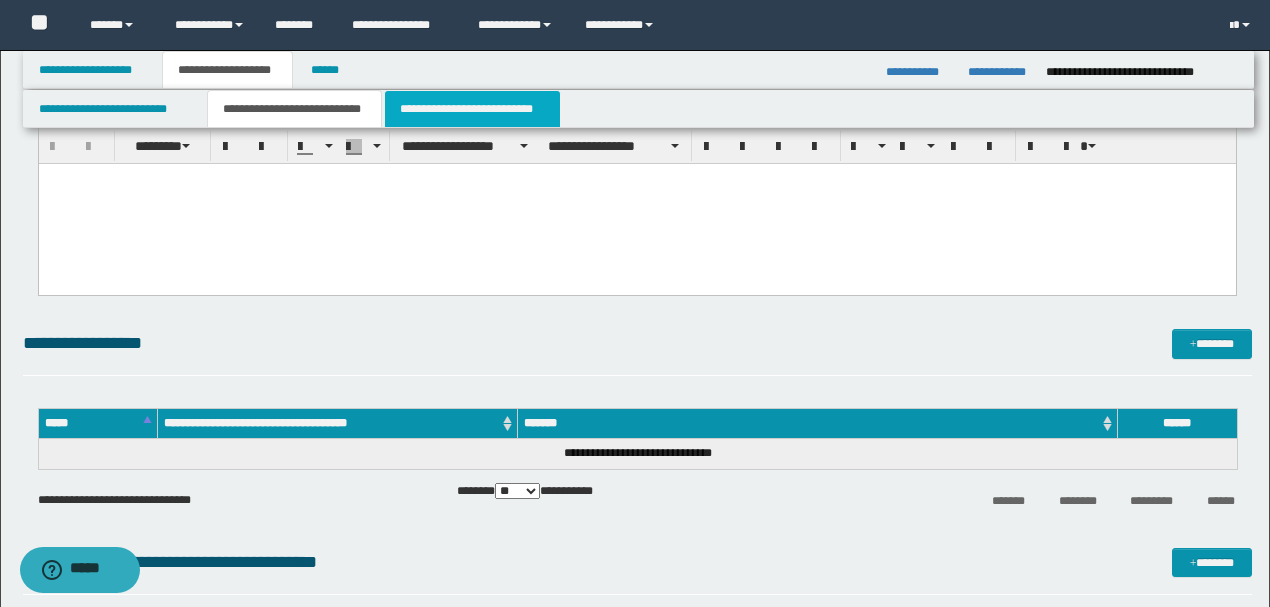click on "**********" at bounding box center (472, 109) 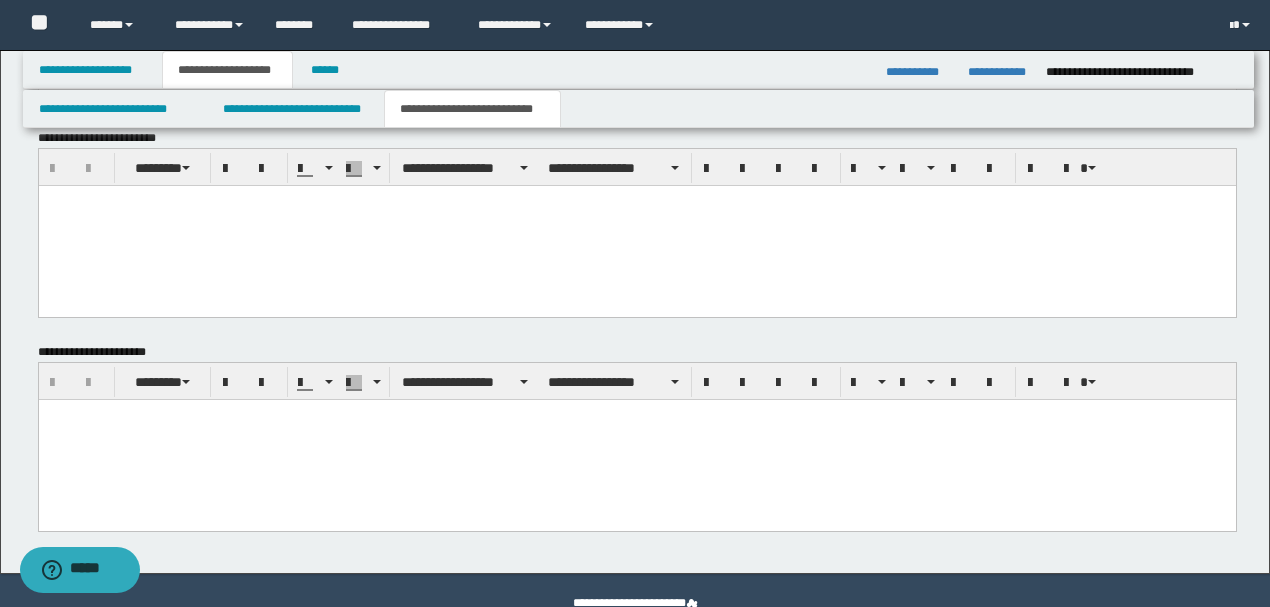 scroll, scrollTop: 896, scrollLeft: 0, axis: vertical 